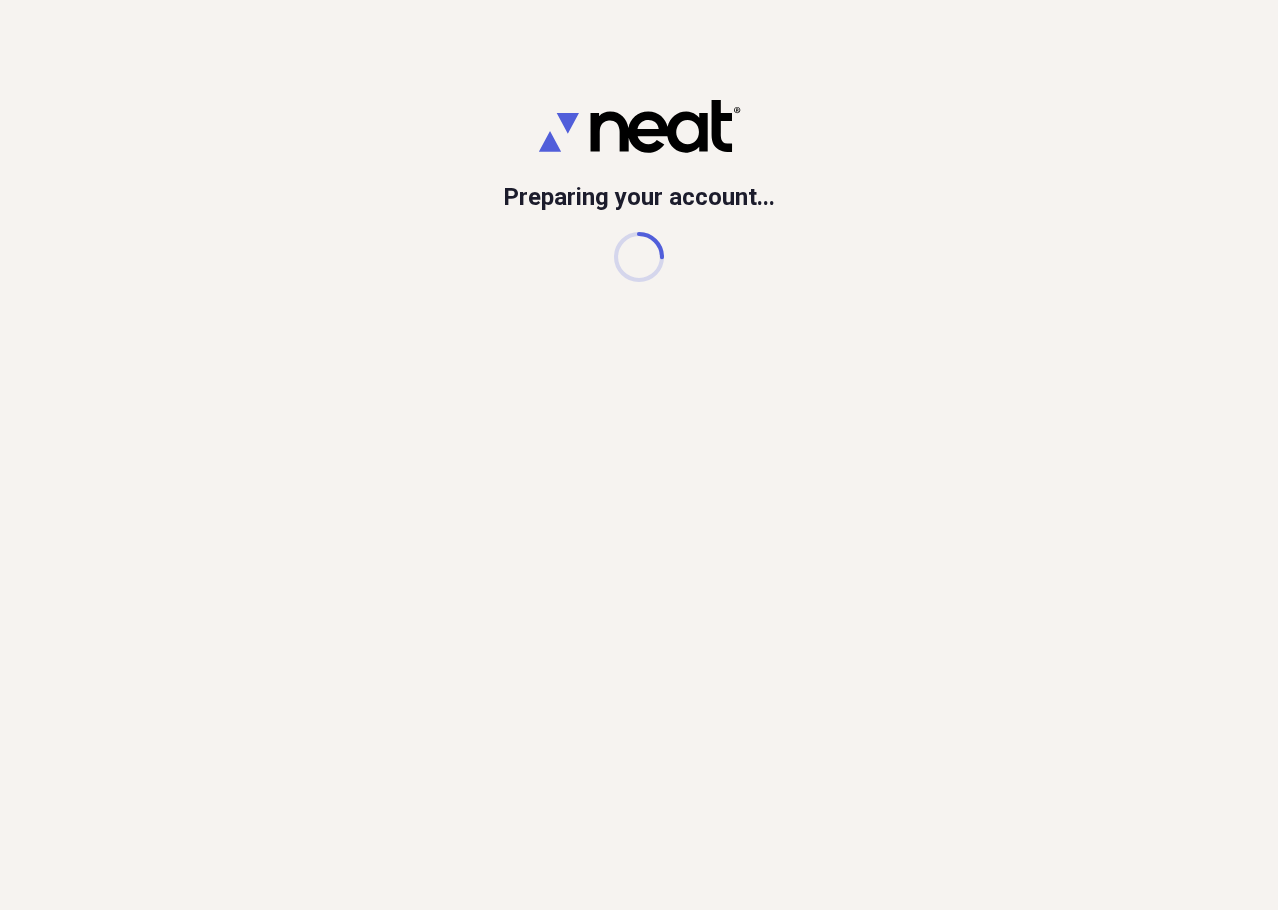 scroll, scrollTop: 0, scrollLeft: 0, axis: both 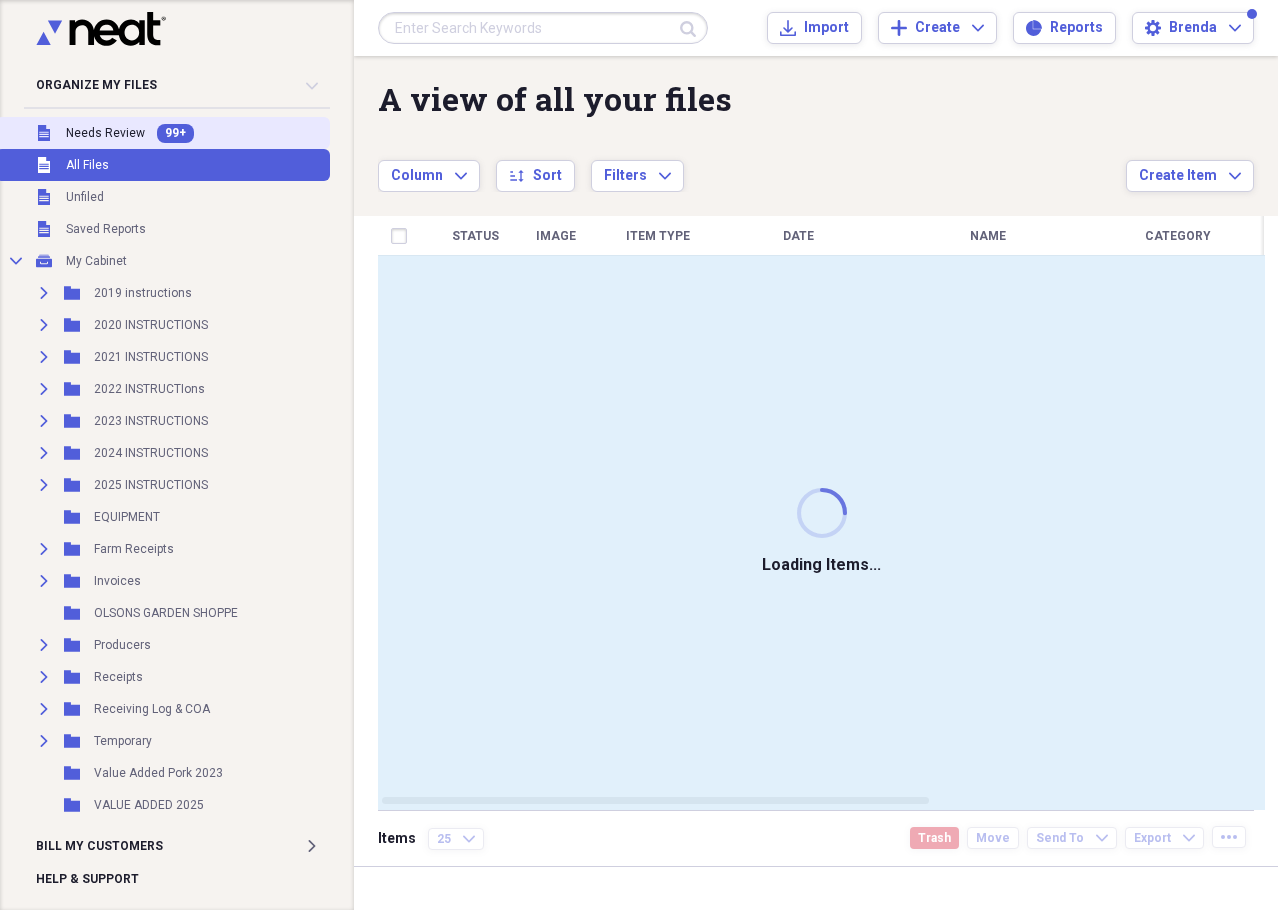 click on "Unfiled Needs Review 99+" at bounding box center [163, 133] 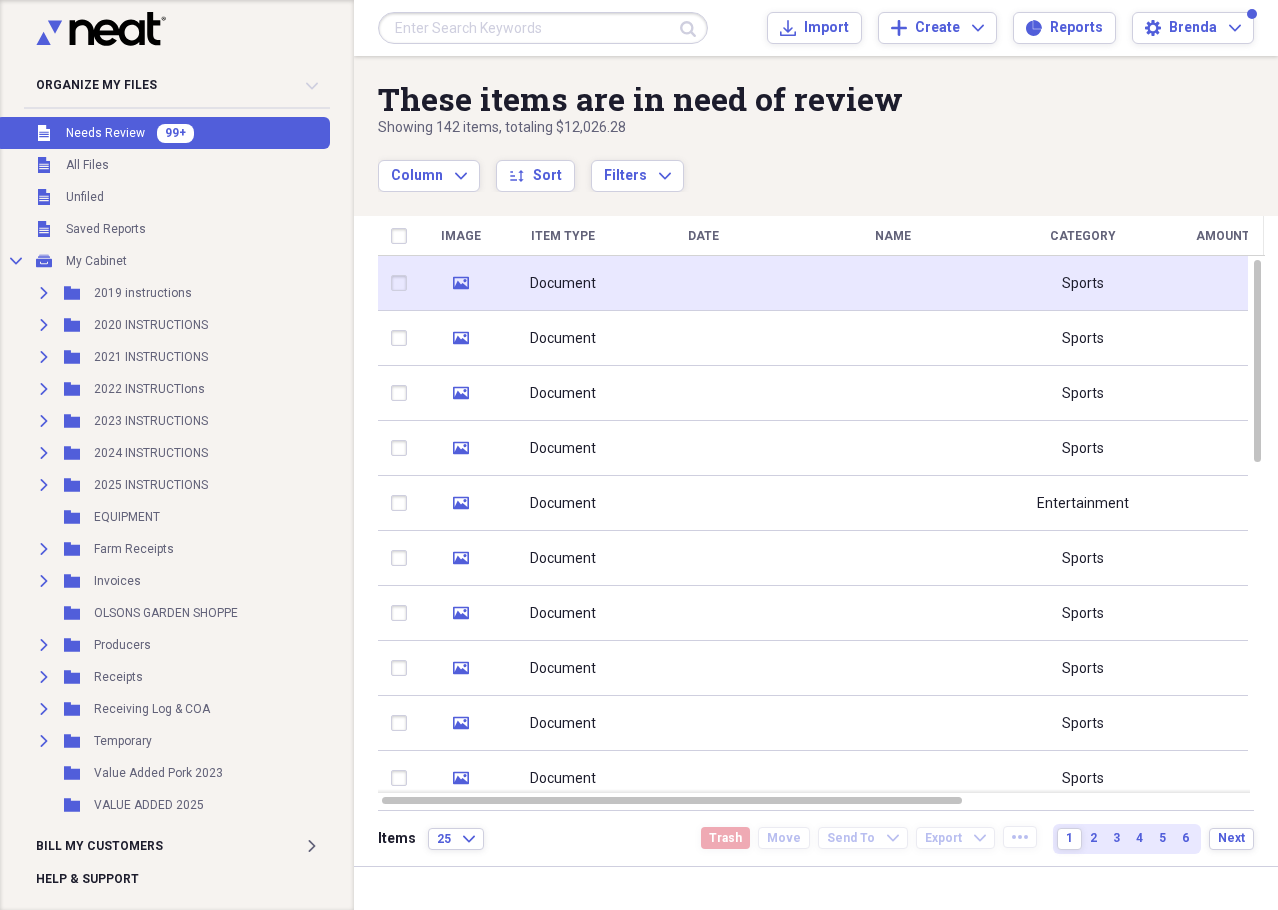 click at bounding box center (703, 283) 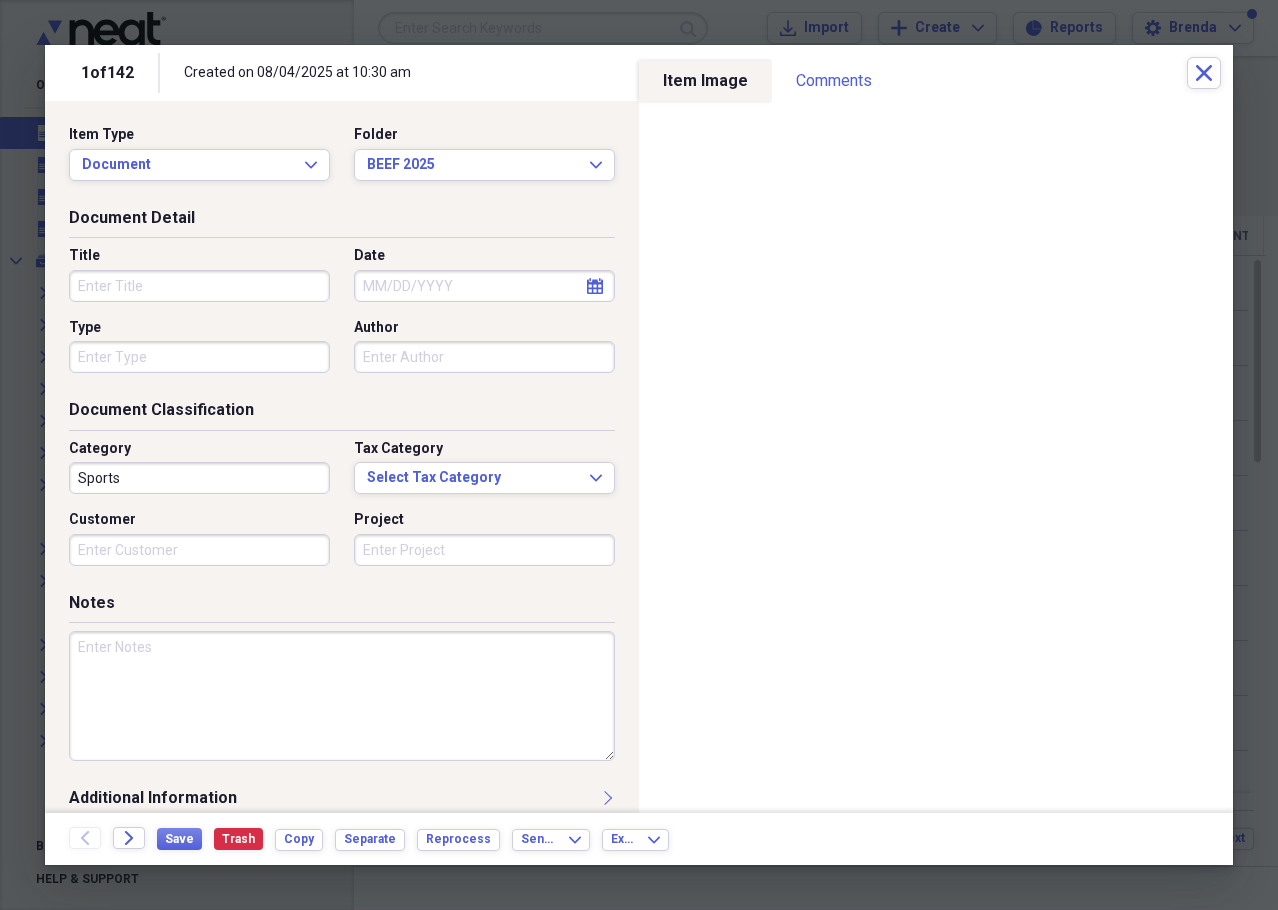 click on "Title" at bounding box center (199, 286) 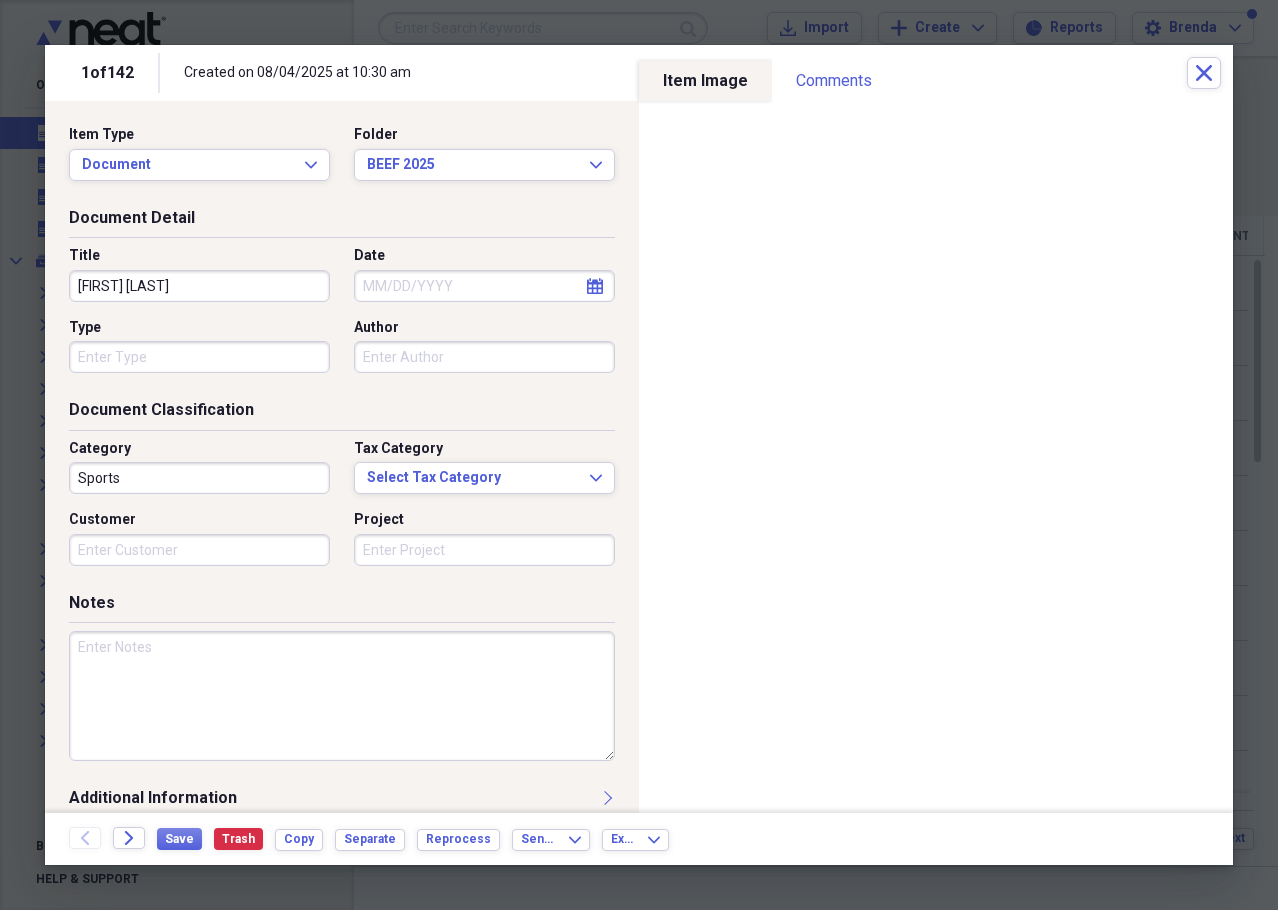 type on "[FIRST] [LAST]" 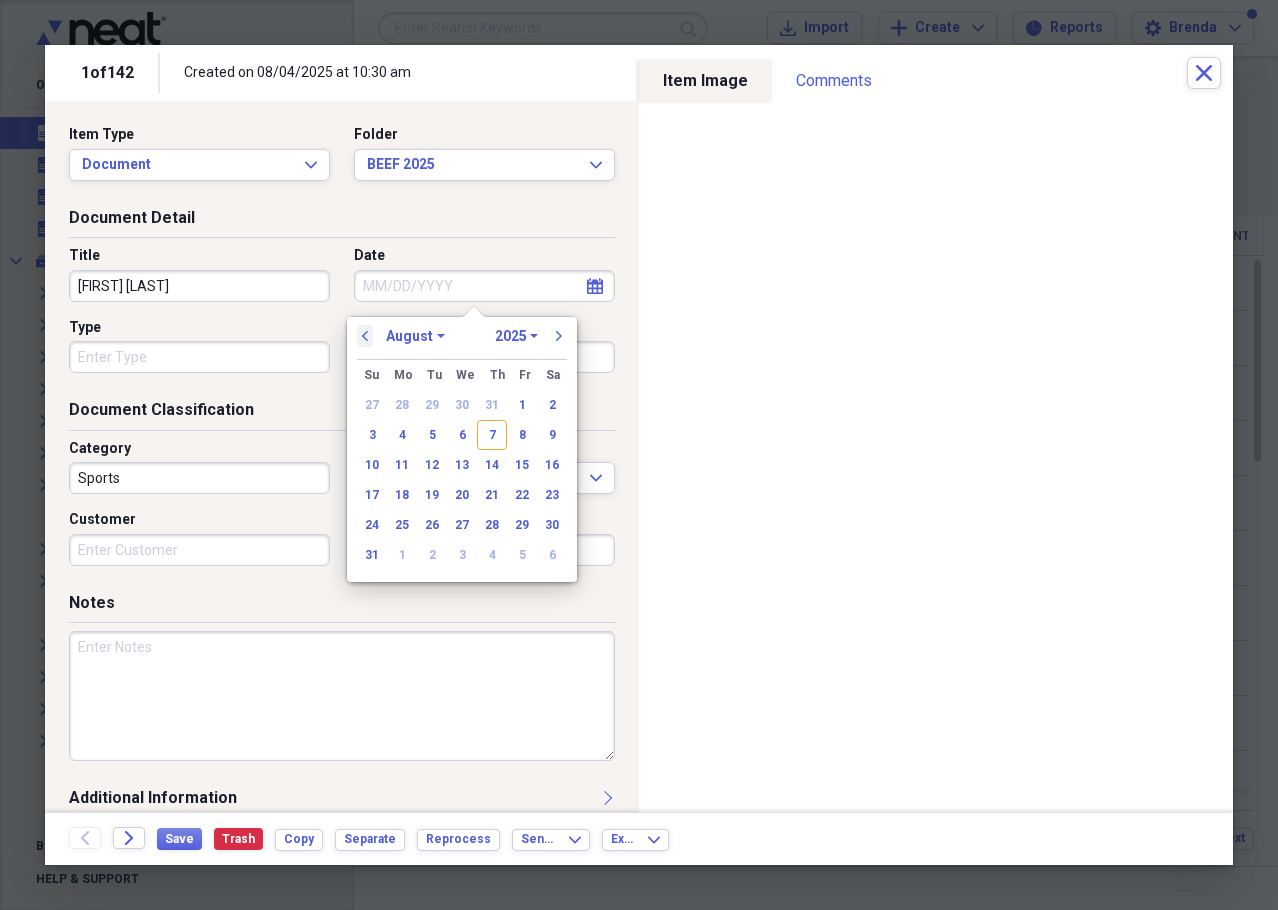 click on "previous January February March April May June July August September October November December 1970 1971 1972 1973 1974 1975 1976 1977 1978 1979 1980 1981 1982 1983 1984 1985 1986 1987 1988 1989 1990 1991 1992 1993 1994 1995 1996 1997 1998 1999 2000 2001 2002 2003 2004 2005 2006 2007 2008 2009 2010 2011 2012 2013 2014 2015 2016 2017 2018 2019 2020 2021 2022 2023 2024 2025 2026 2027 2028 2029 2030 2031 2032 2033 2034 2035 next Su Sunday Mo Monday Tu Tuesday We Wednesday Th Thursday Fr Friday Sa Saturday 27 28 29 30 31 1 2 3 4 5 6 7 8 9 10 11 12 13 14 15 16 17 18 19 20 21 22 23 24 25 26 27 28 29 30 31 1 2 3 4 5 6" at bounding box center (462, 449) 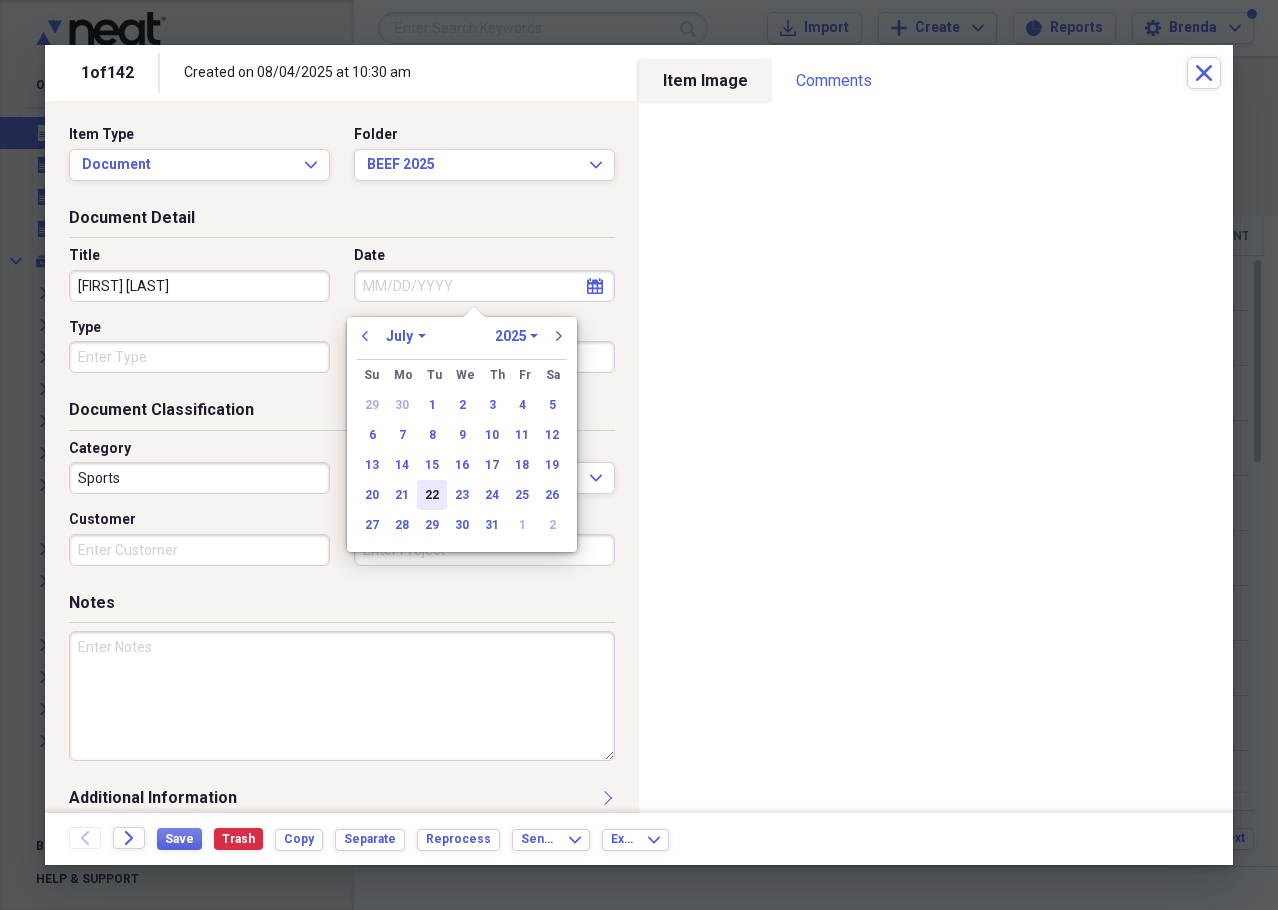 click on "22" at bounding box center (432, 495) 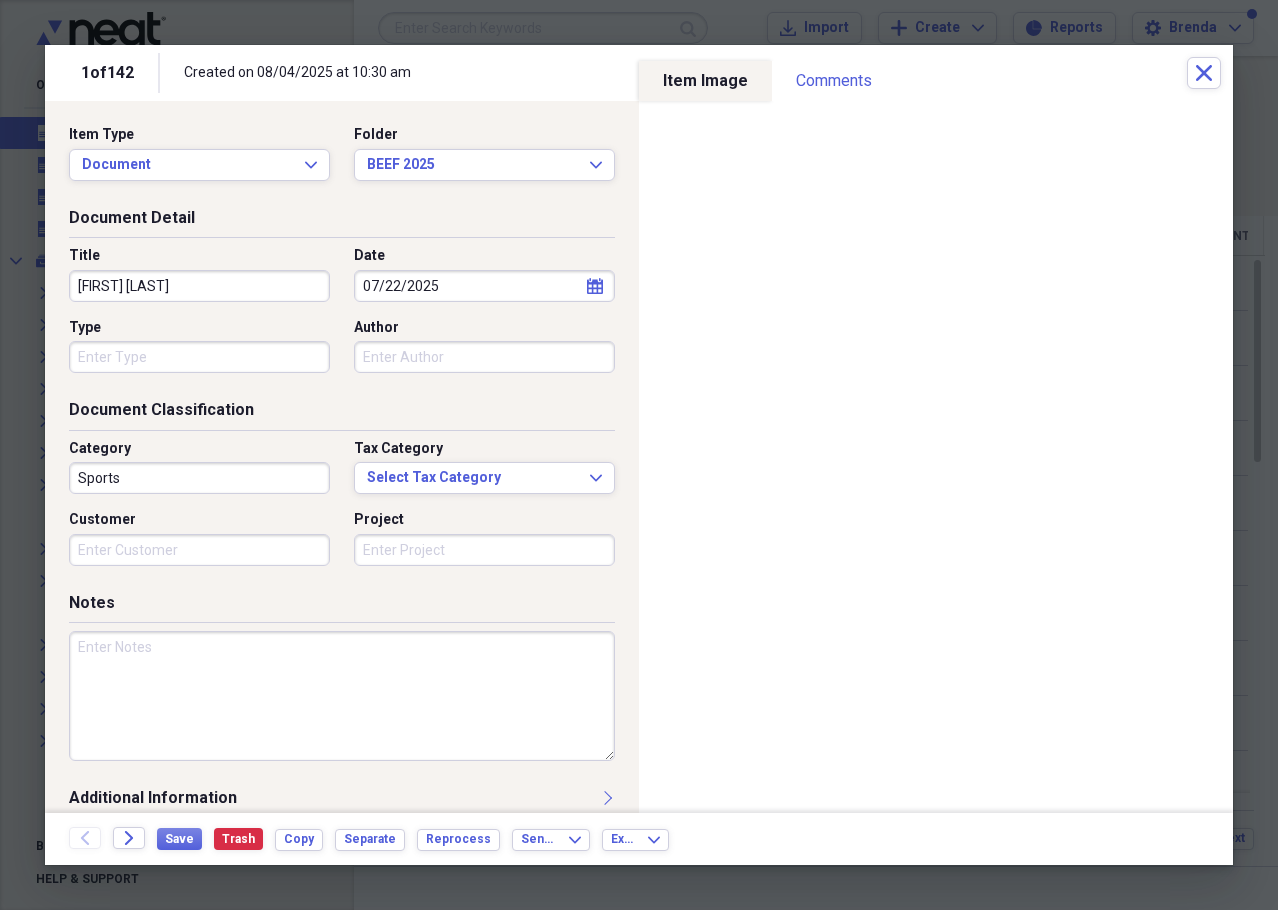 click at bounding box center [342, 696] 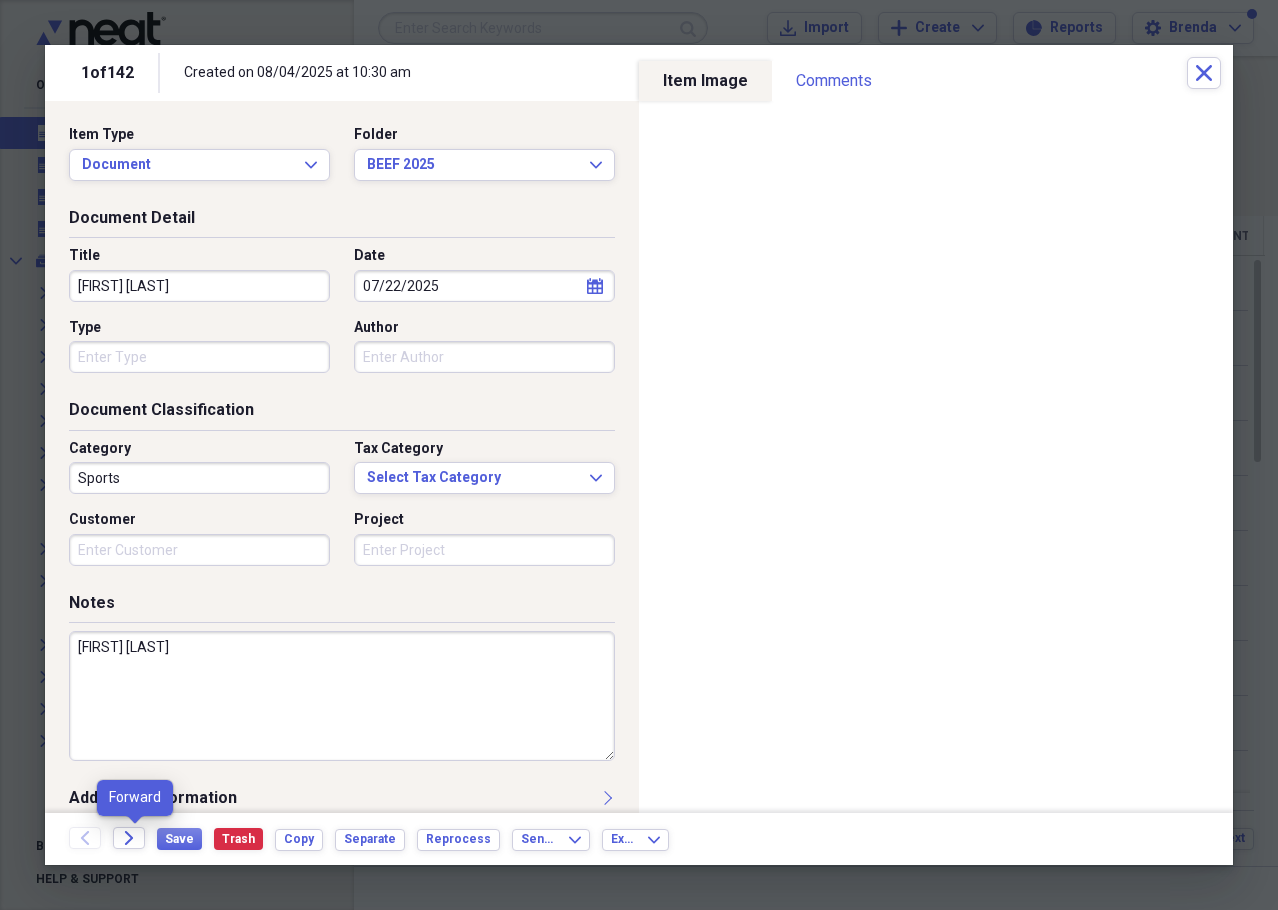 type on "[FIRST] [LAST]" 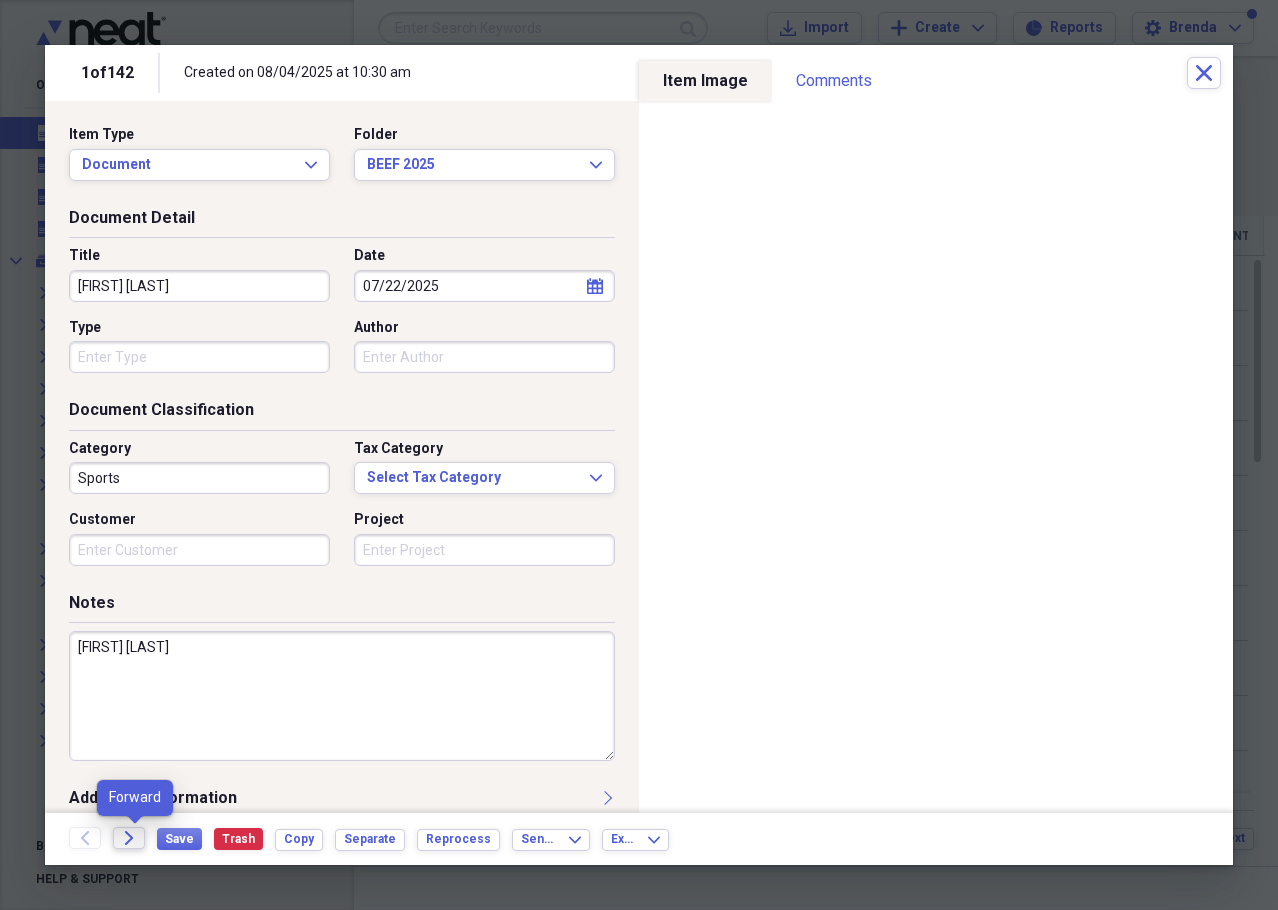click on "Forward" 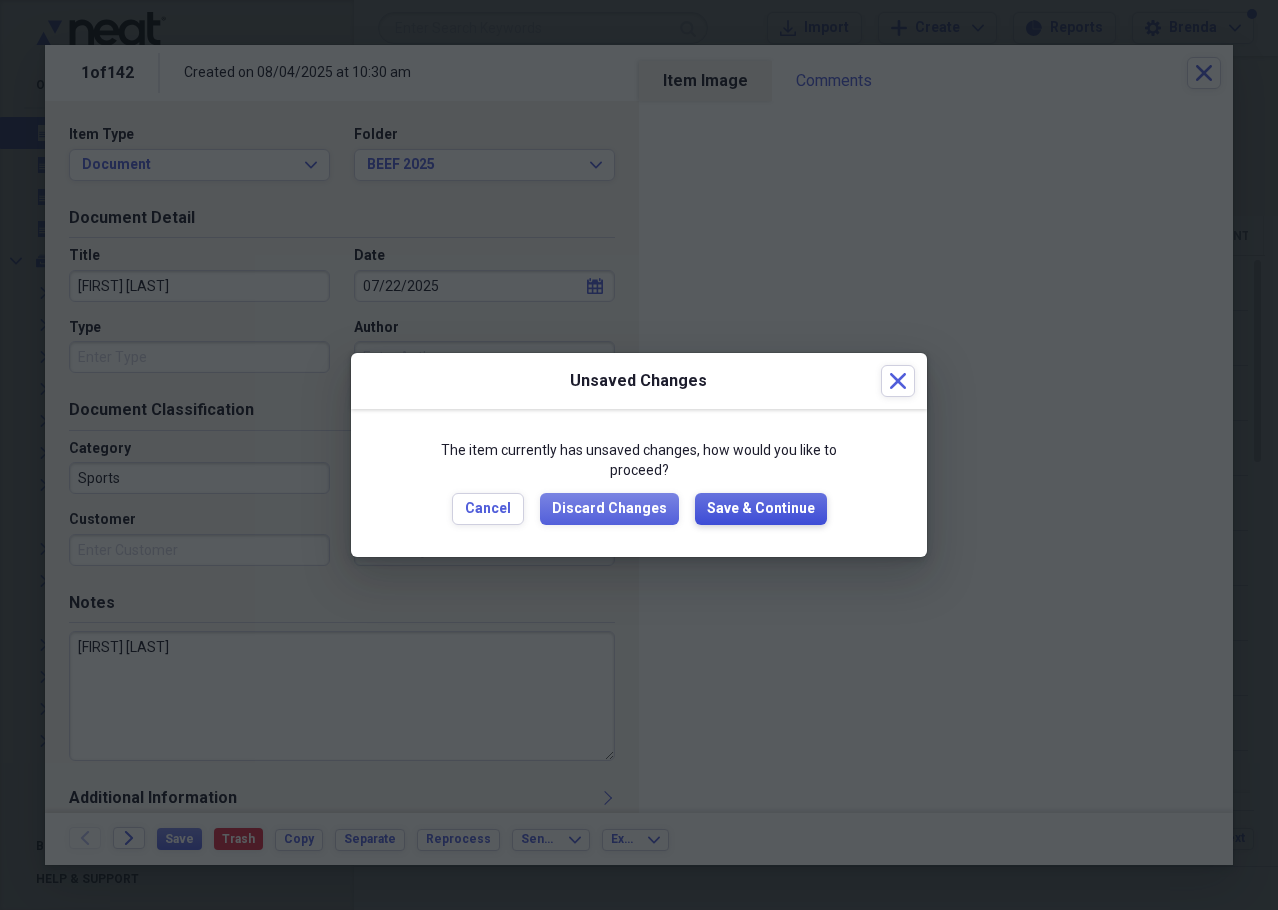 click on "Save & Continue" at bounding box center (761, 509) 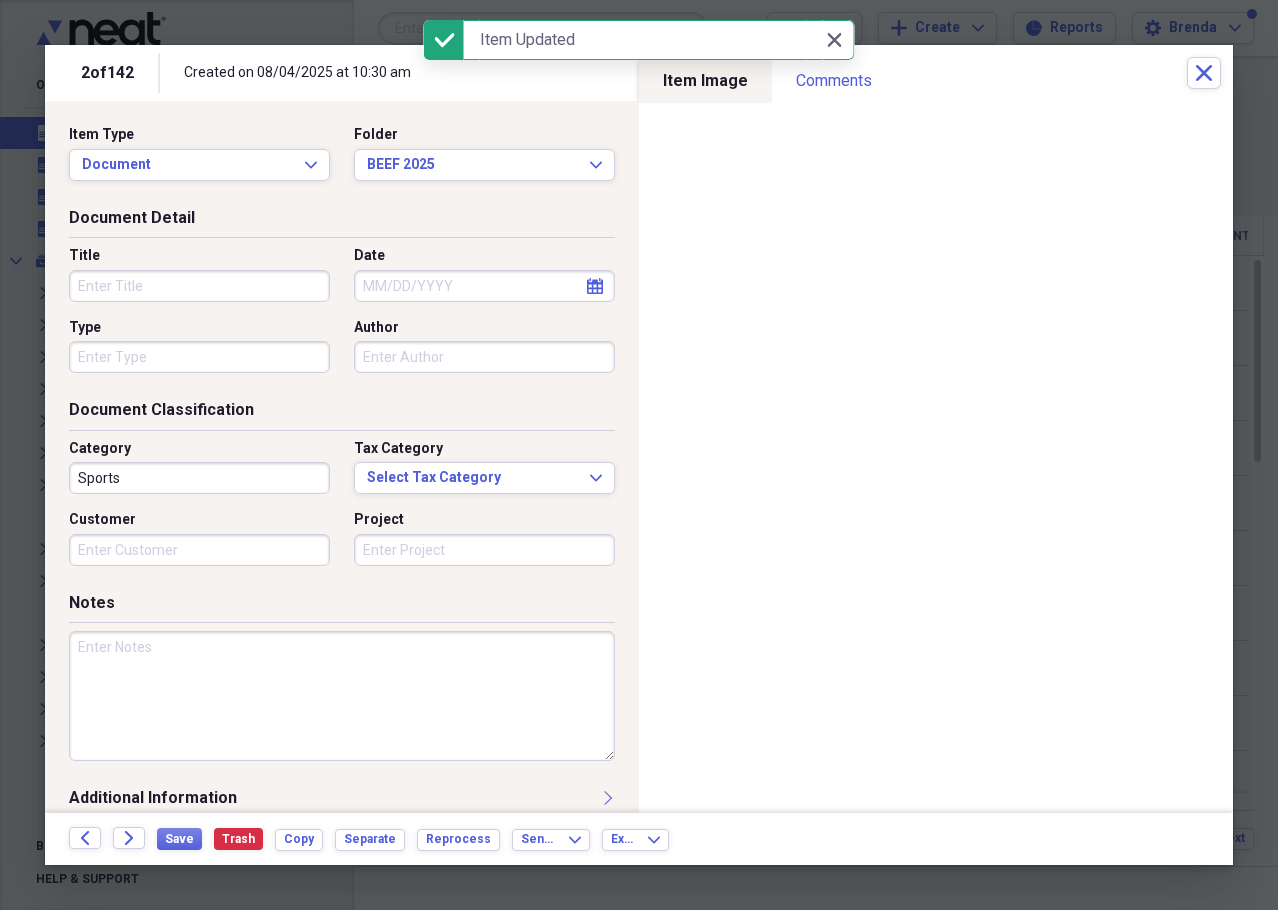 click on "Title" at bounding box center (199, 286) 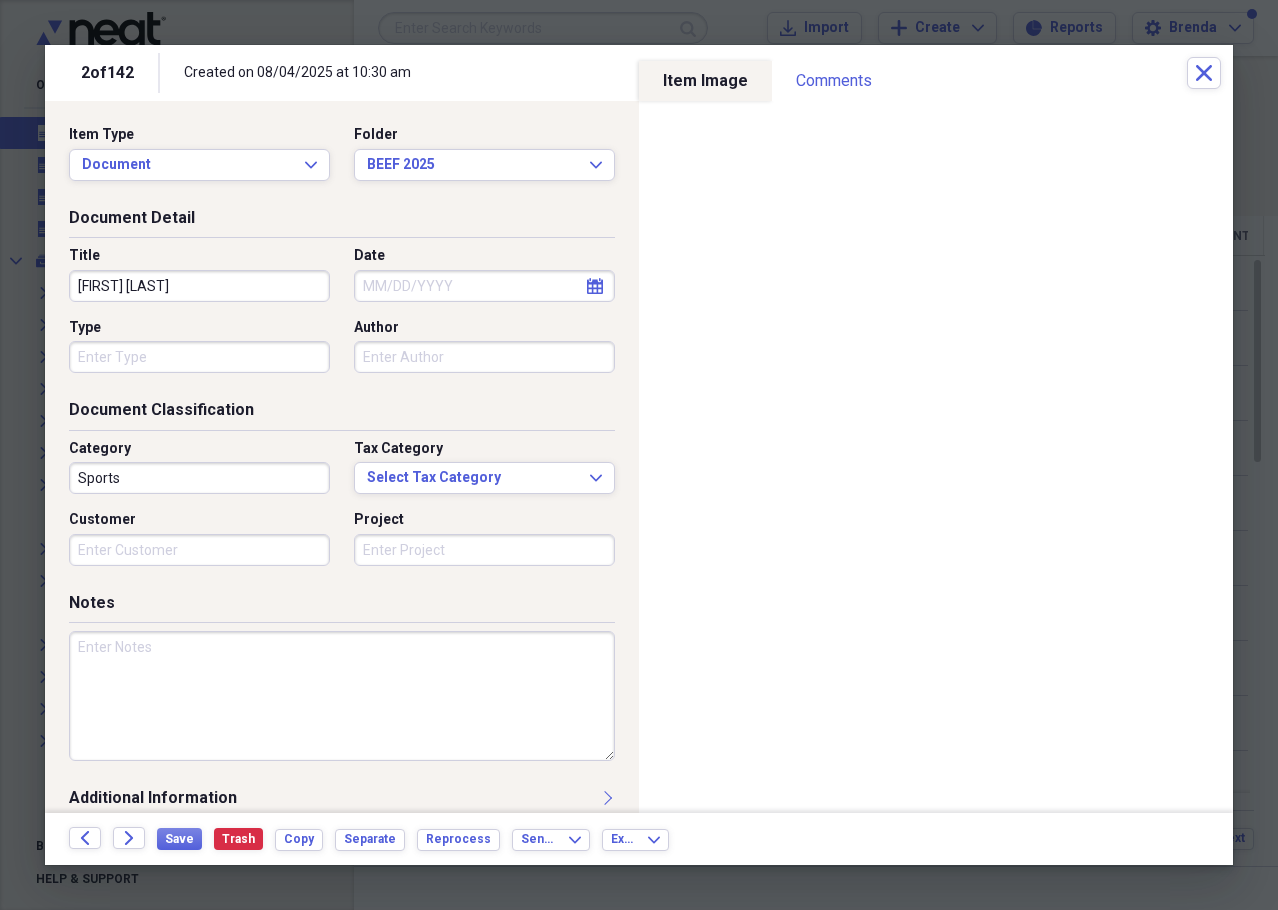 type on "[FIRST] [LAST]" 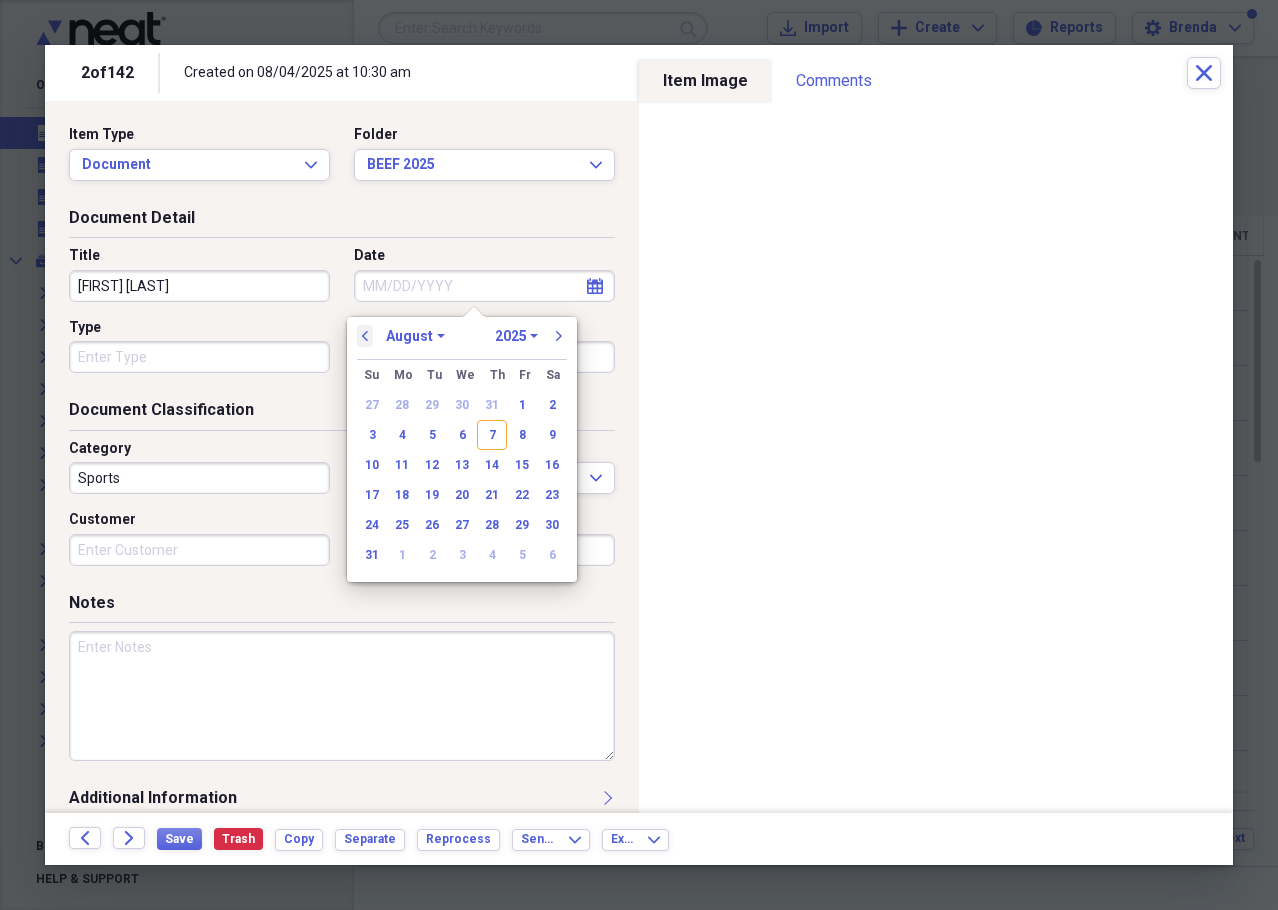 click on "previous" at bounding box center [365, 336] 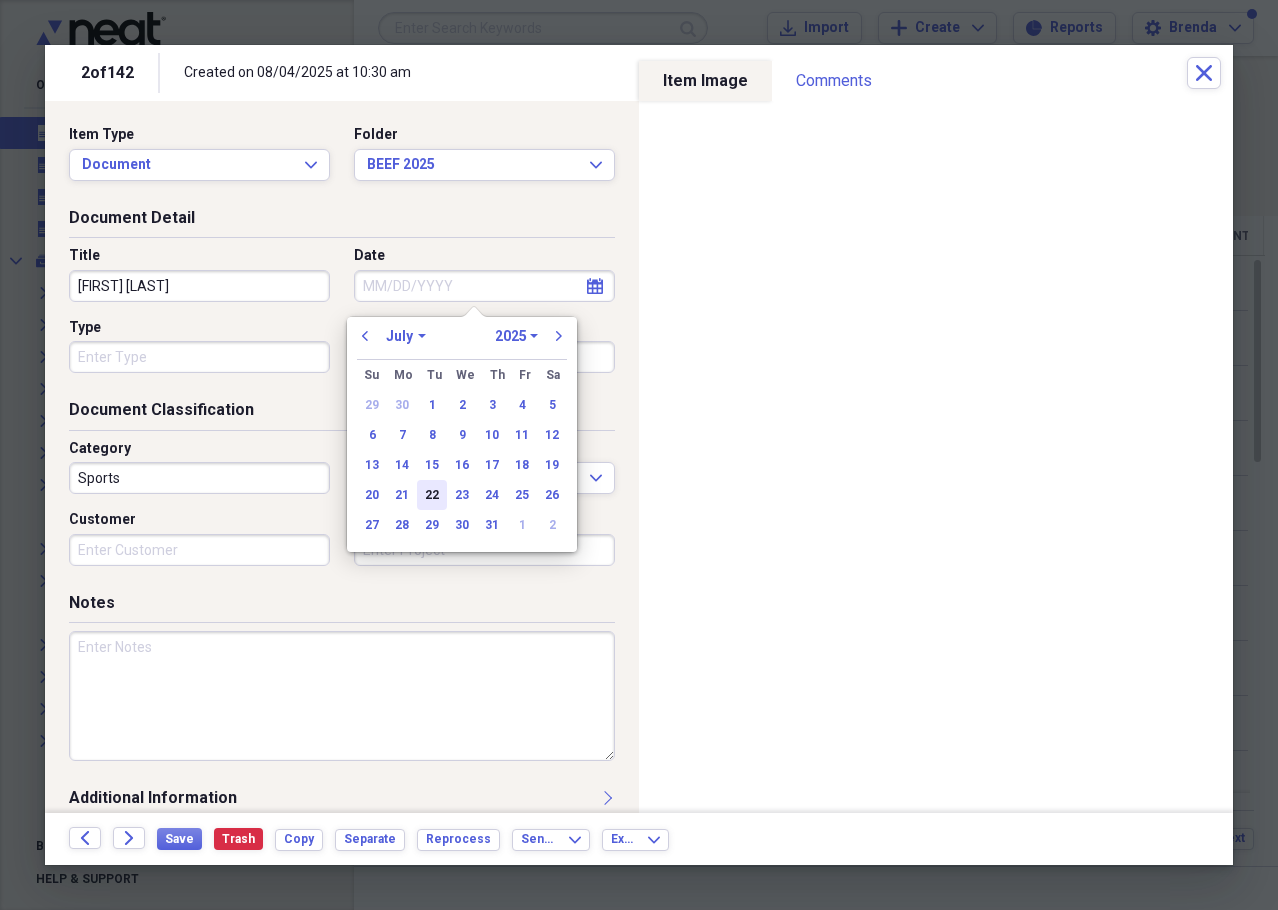 click on "22" at bounding box center [432, 495] 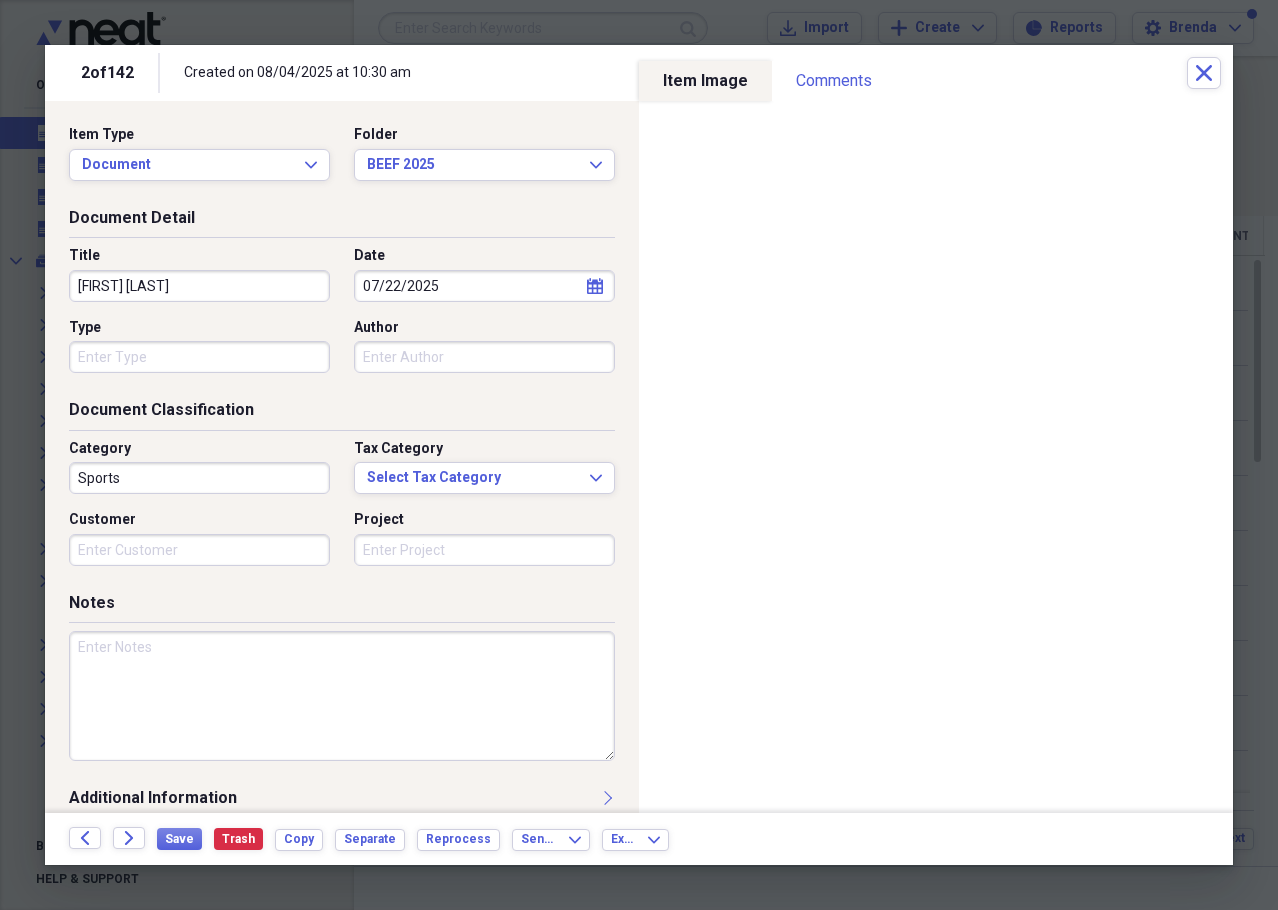 click on "Notes" at bounding box center (342, 607) 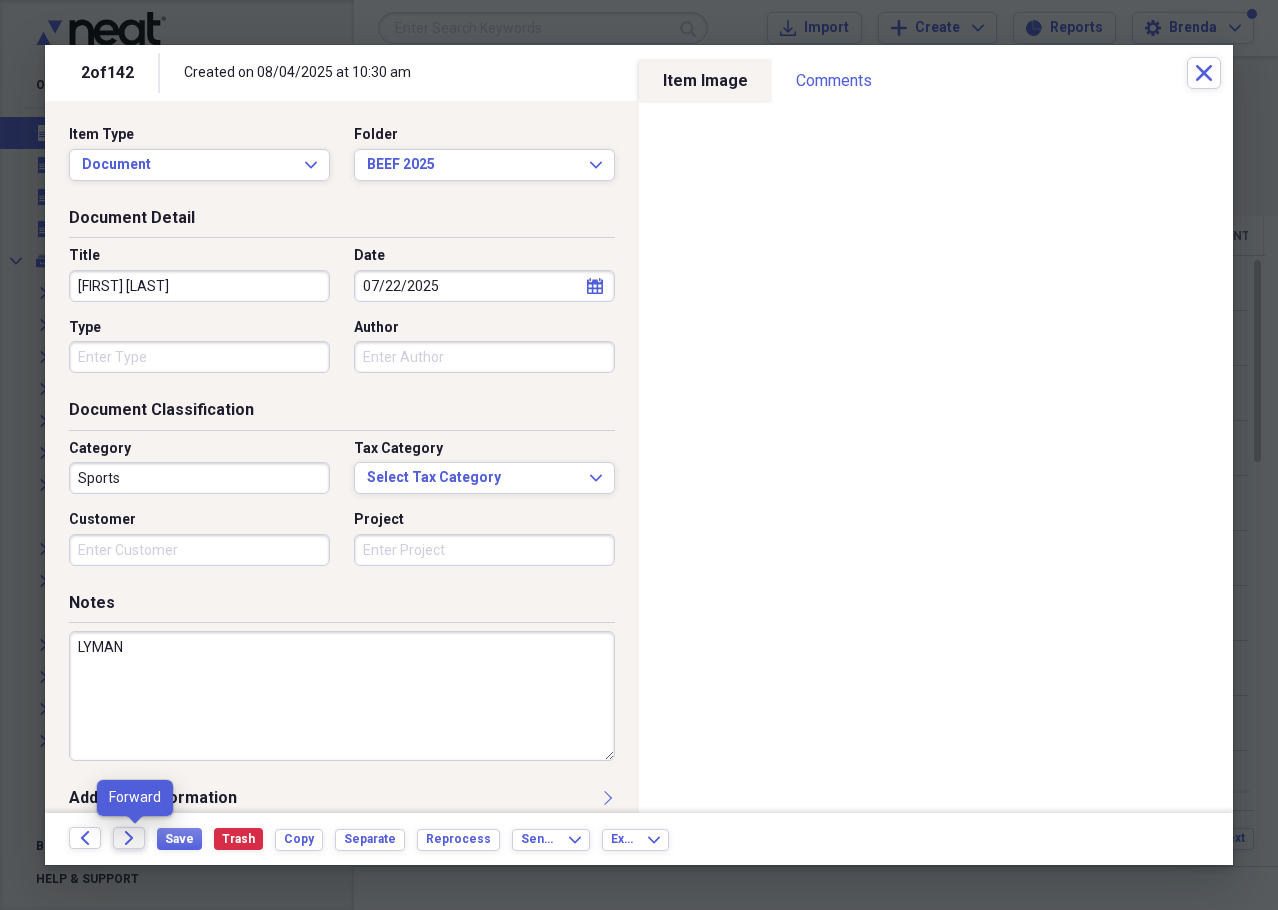 type on "LYMAN" 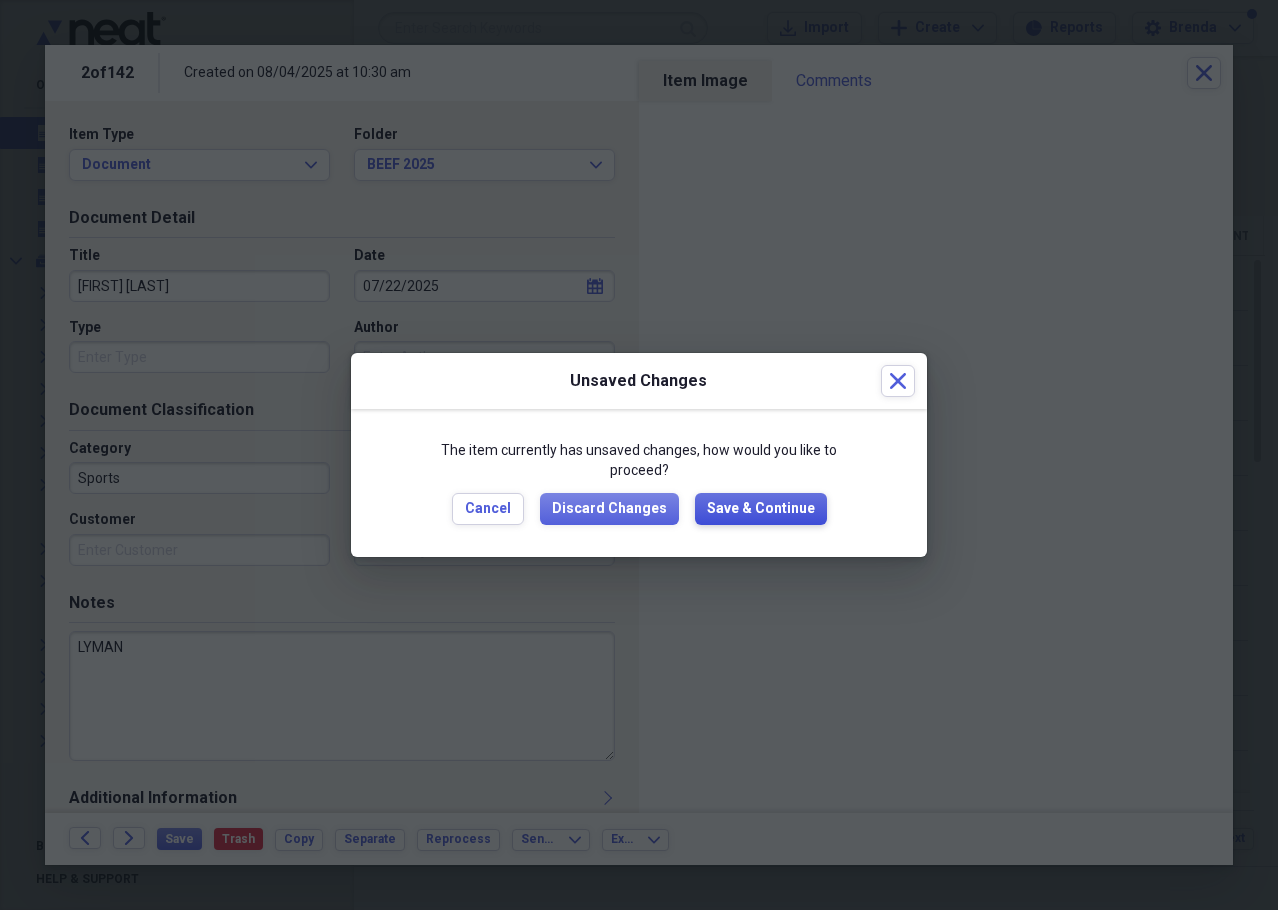 click on "Save & Continue" at bounding box center [761, 509] 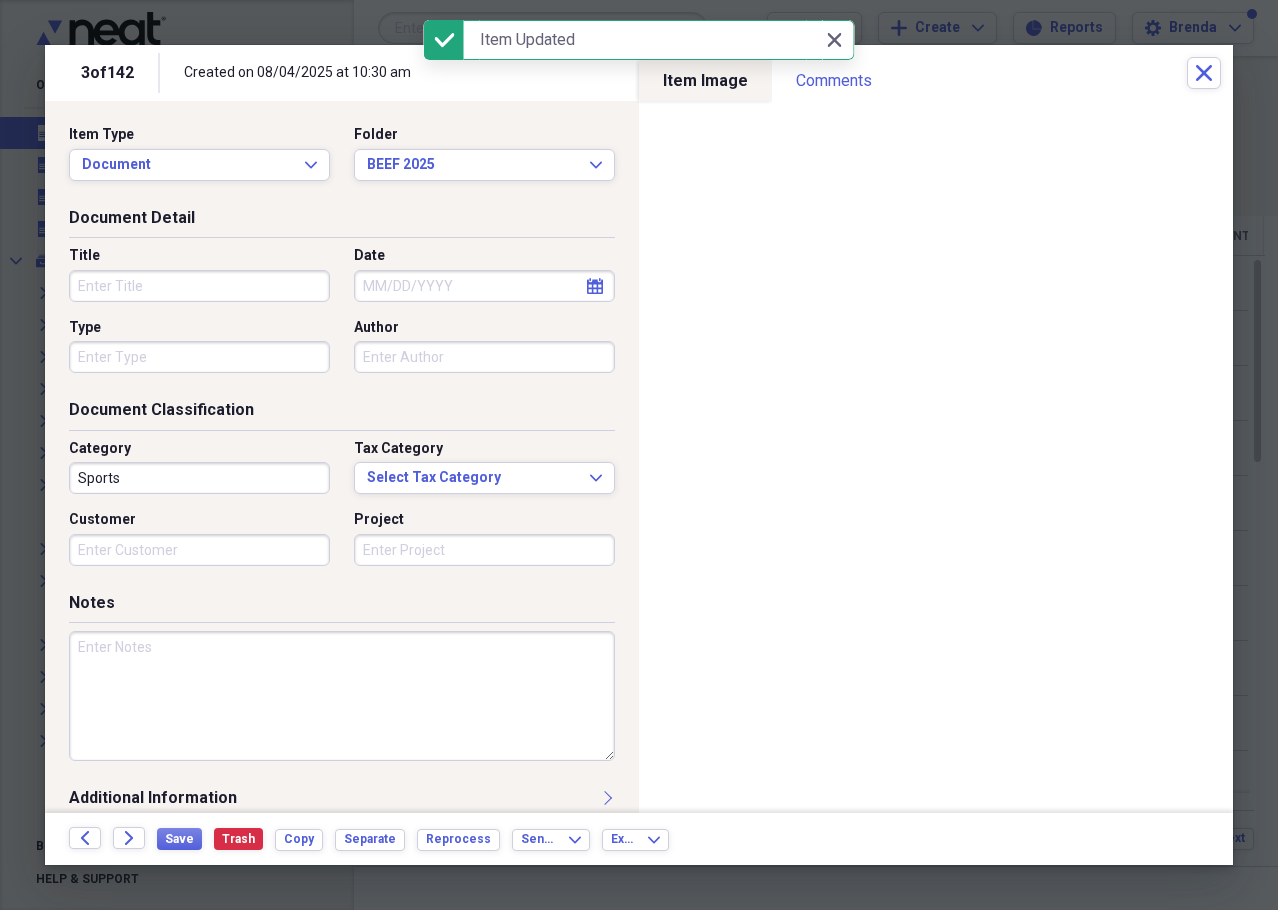 click on "Title" at bounding box center (199, 286) 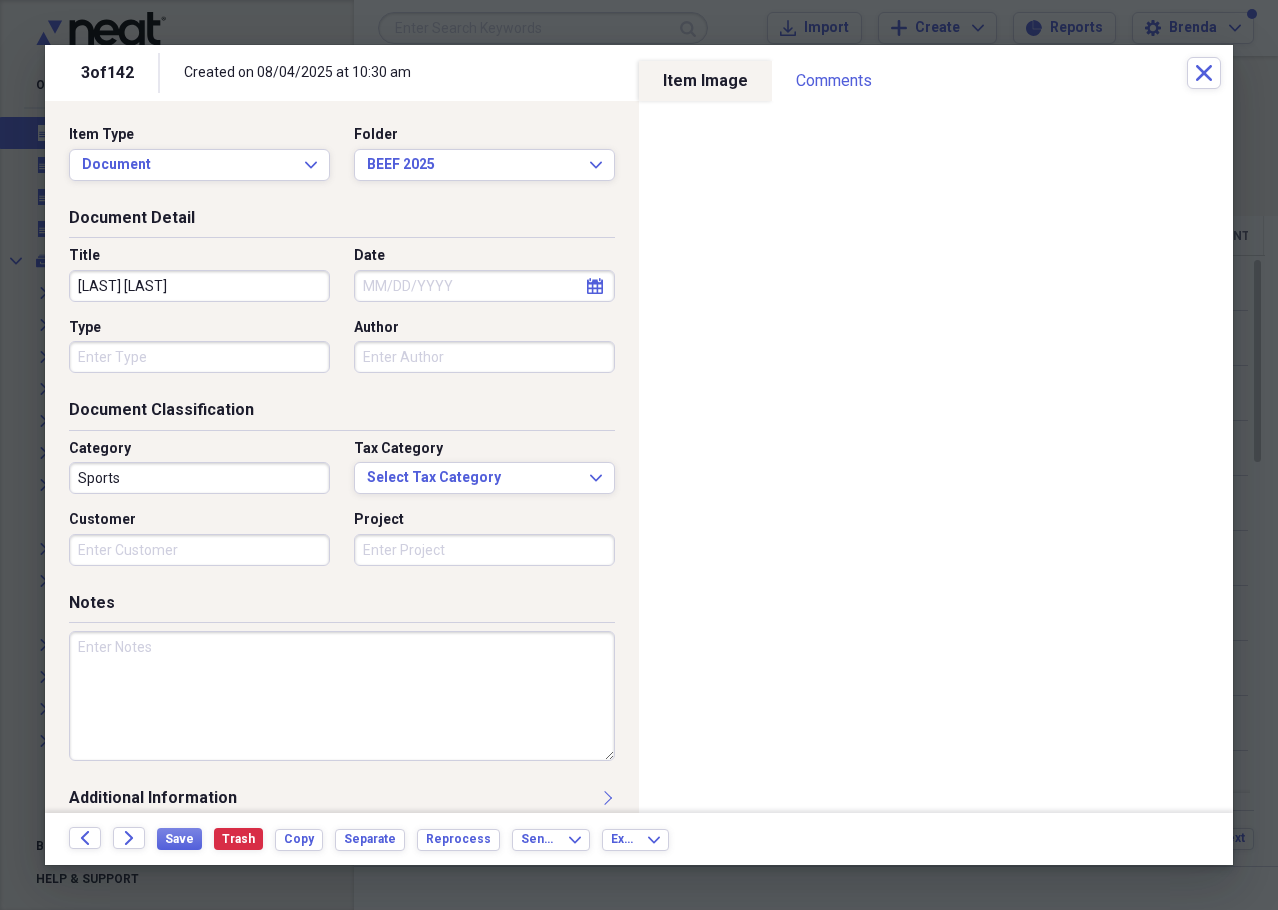 type on "[LAST] [LAST]" 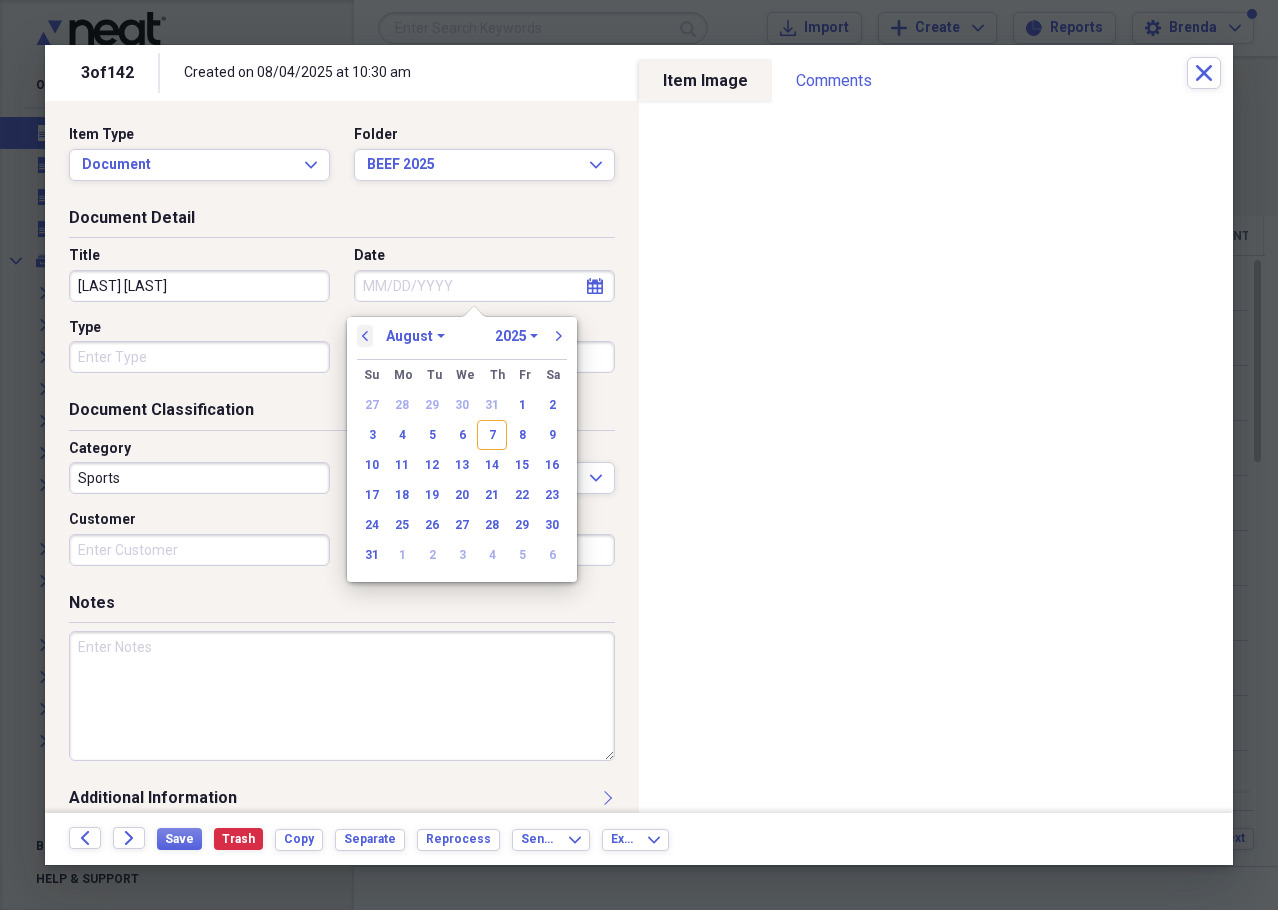 click on "previous" at bounding box center (365, 336) 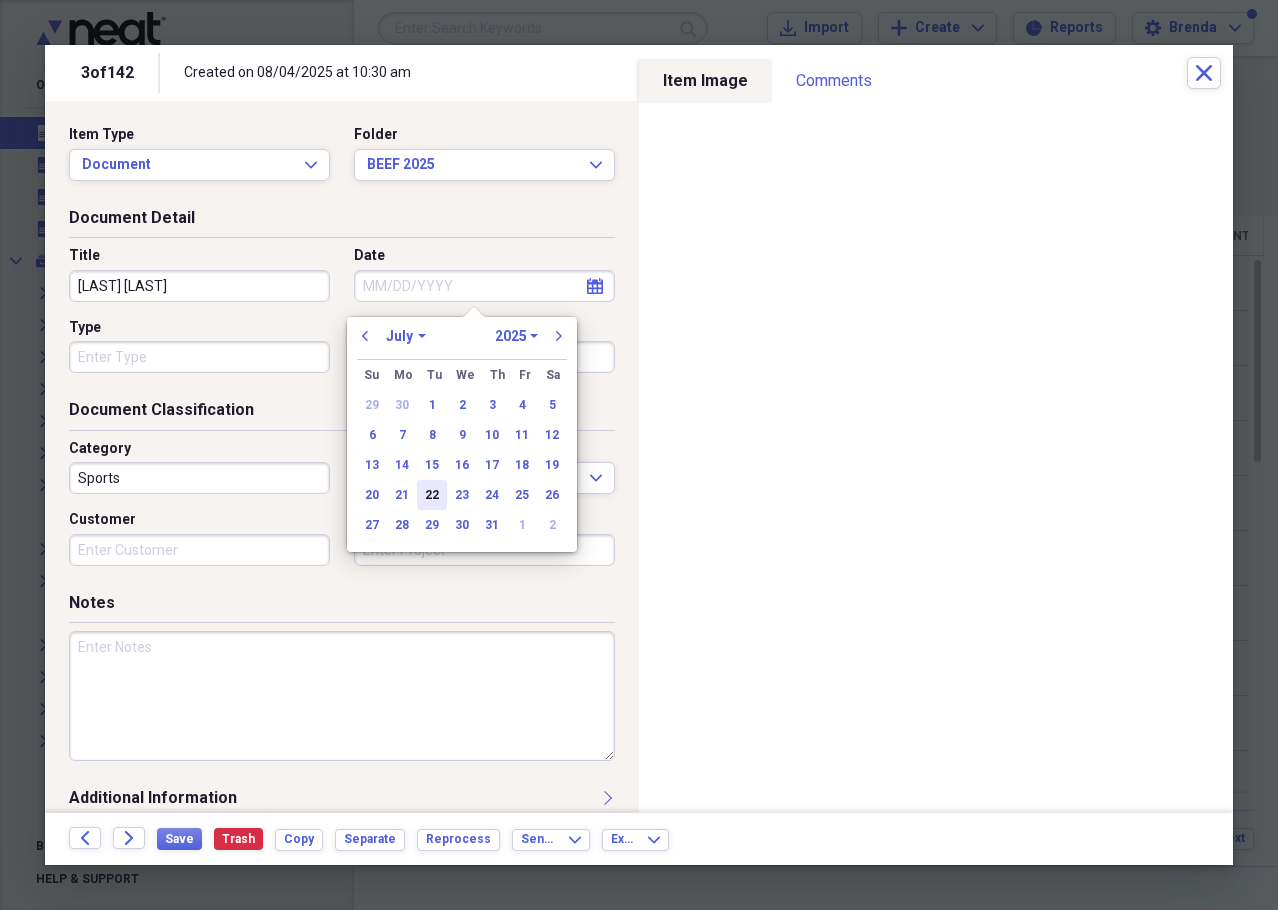 click on "22" at bounding box center (432, 495) 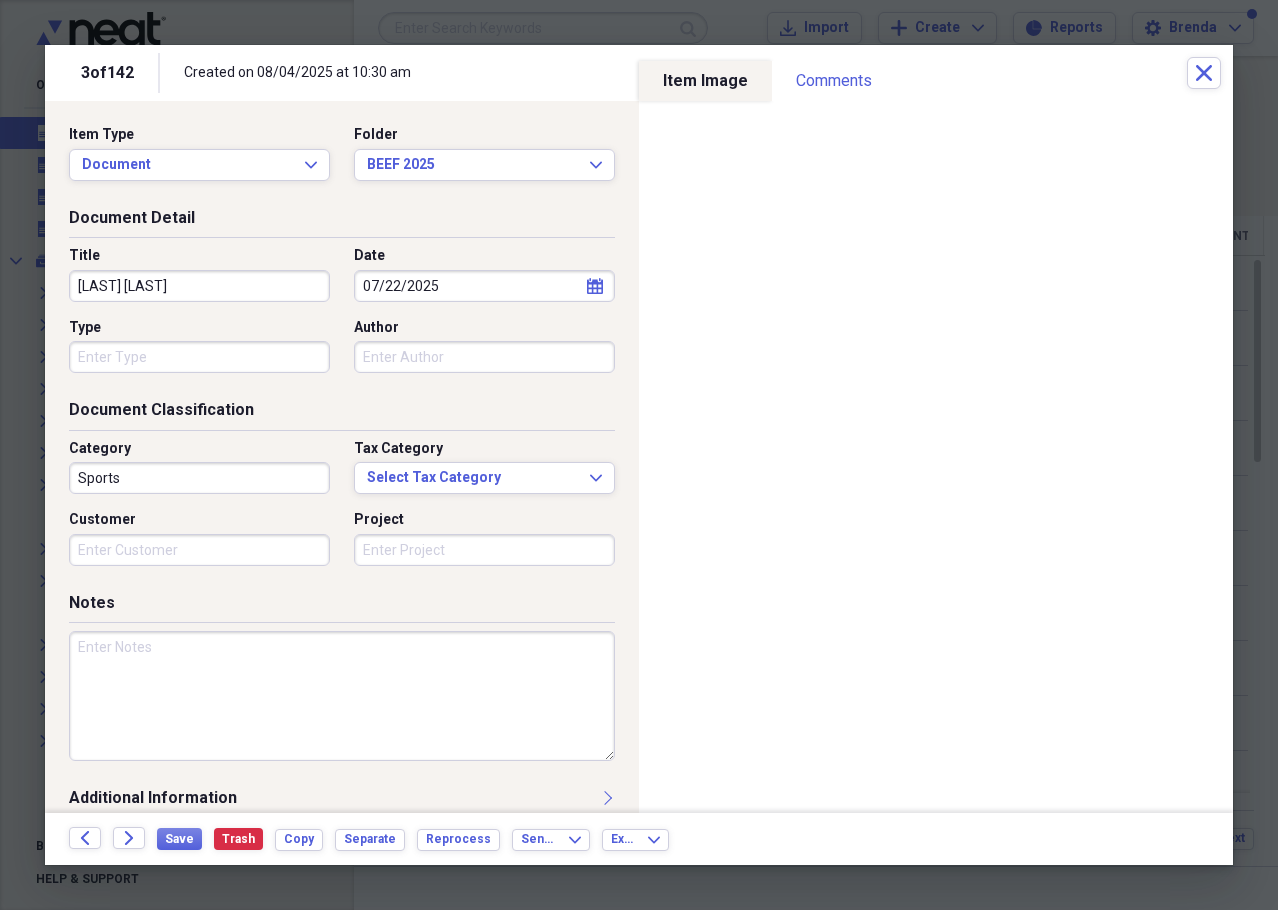 click at bounding box center (342, 696) 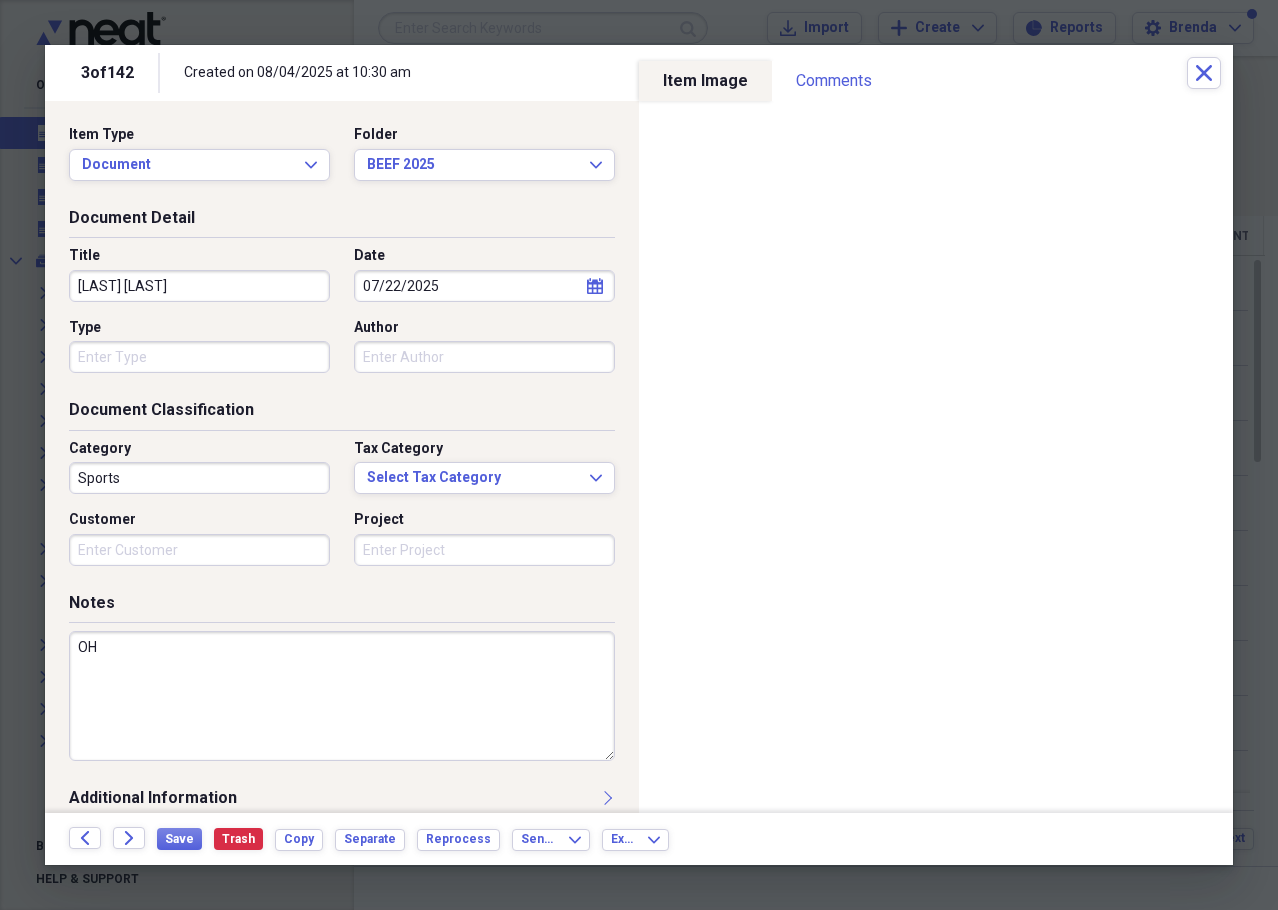 type on "O" 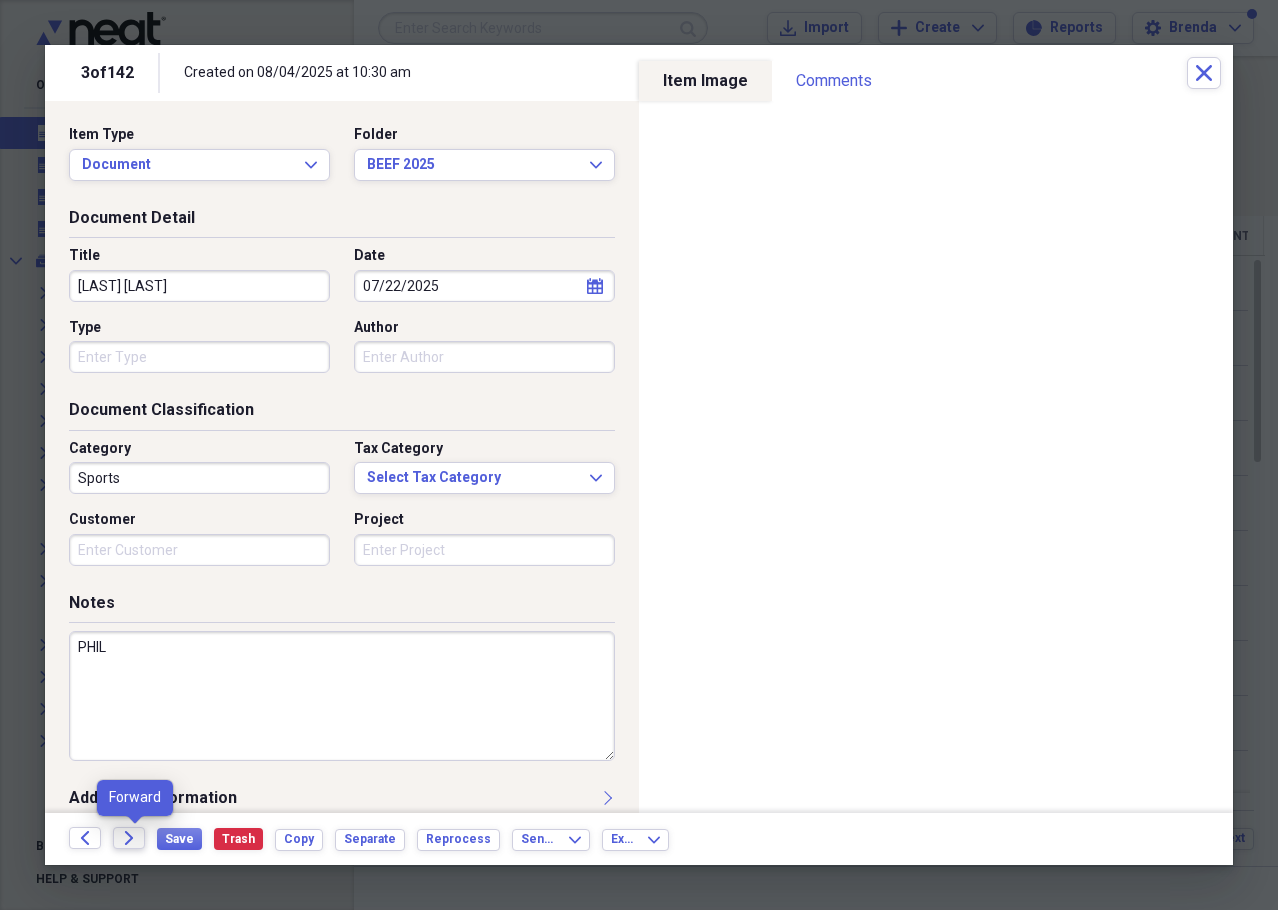 type on "PHIL" 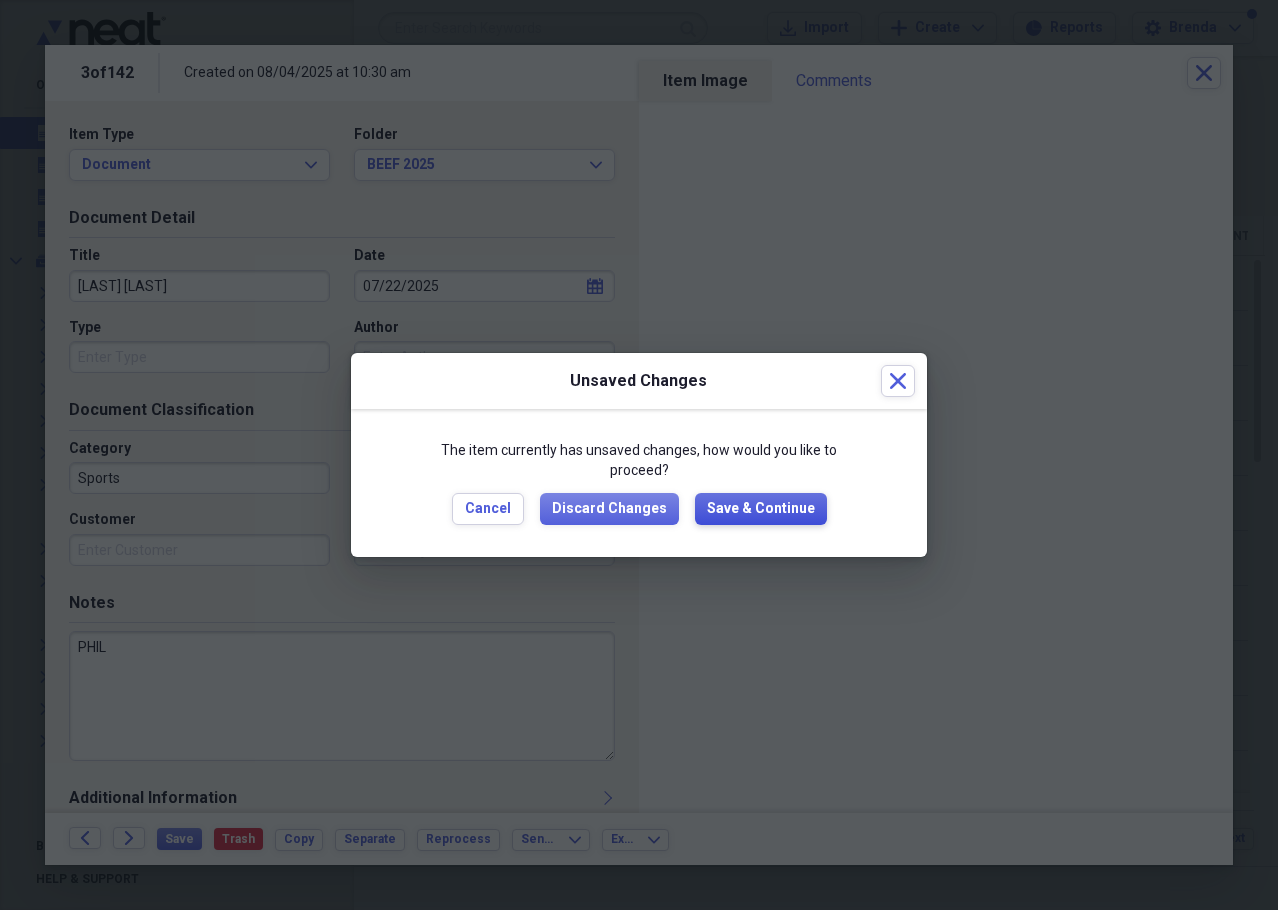 click on "Save & Continue" at bounding box center [761, 509] 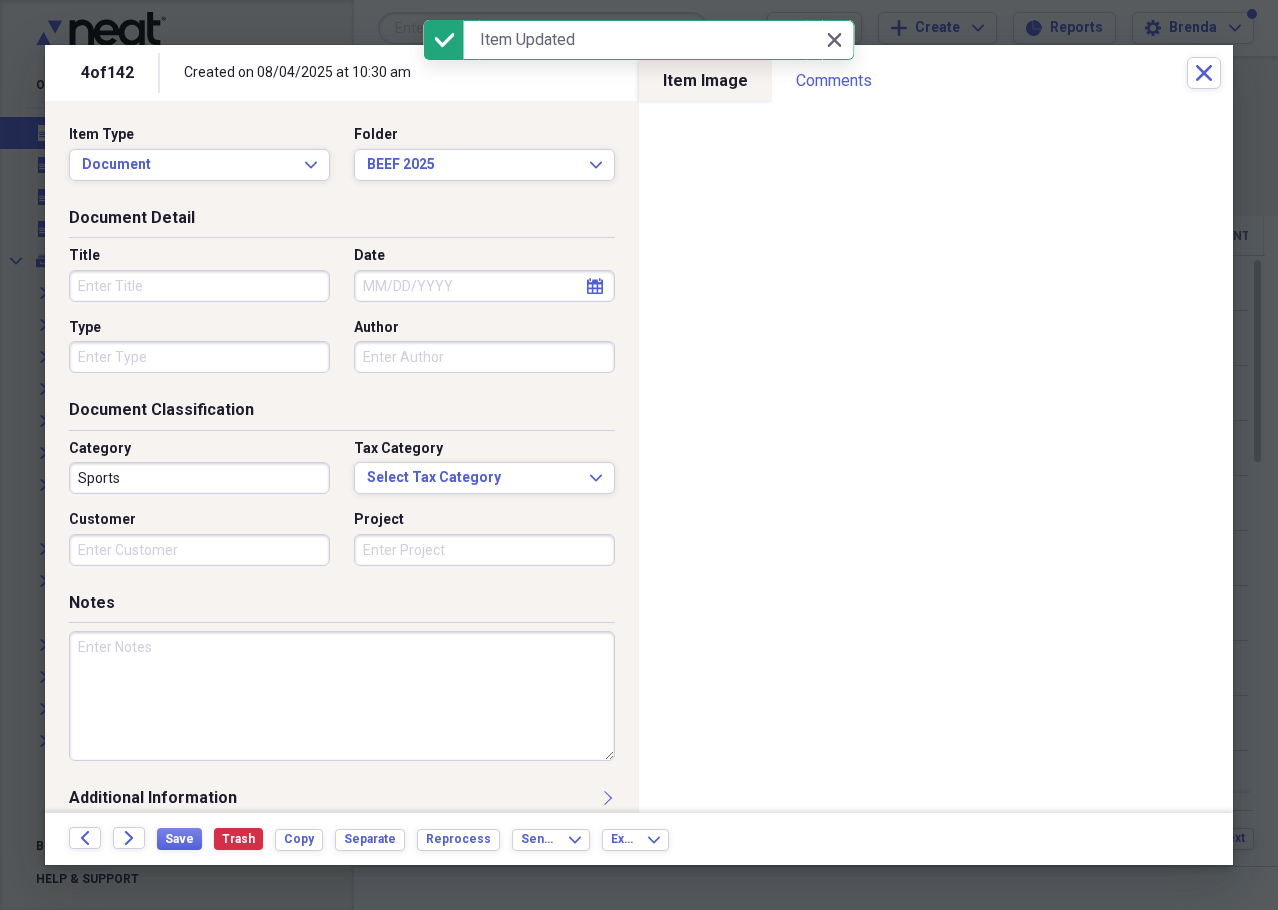 click on "Title" at bounding box center [199, 286] 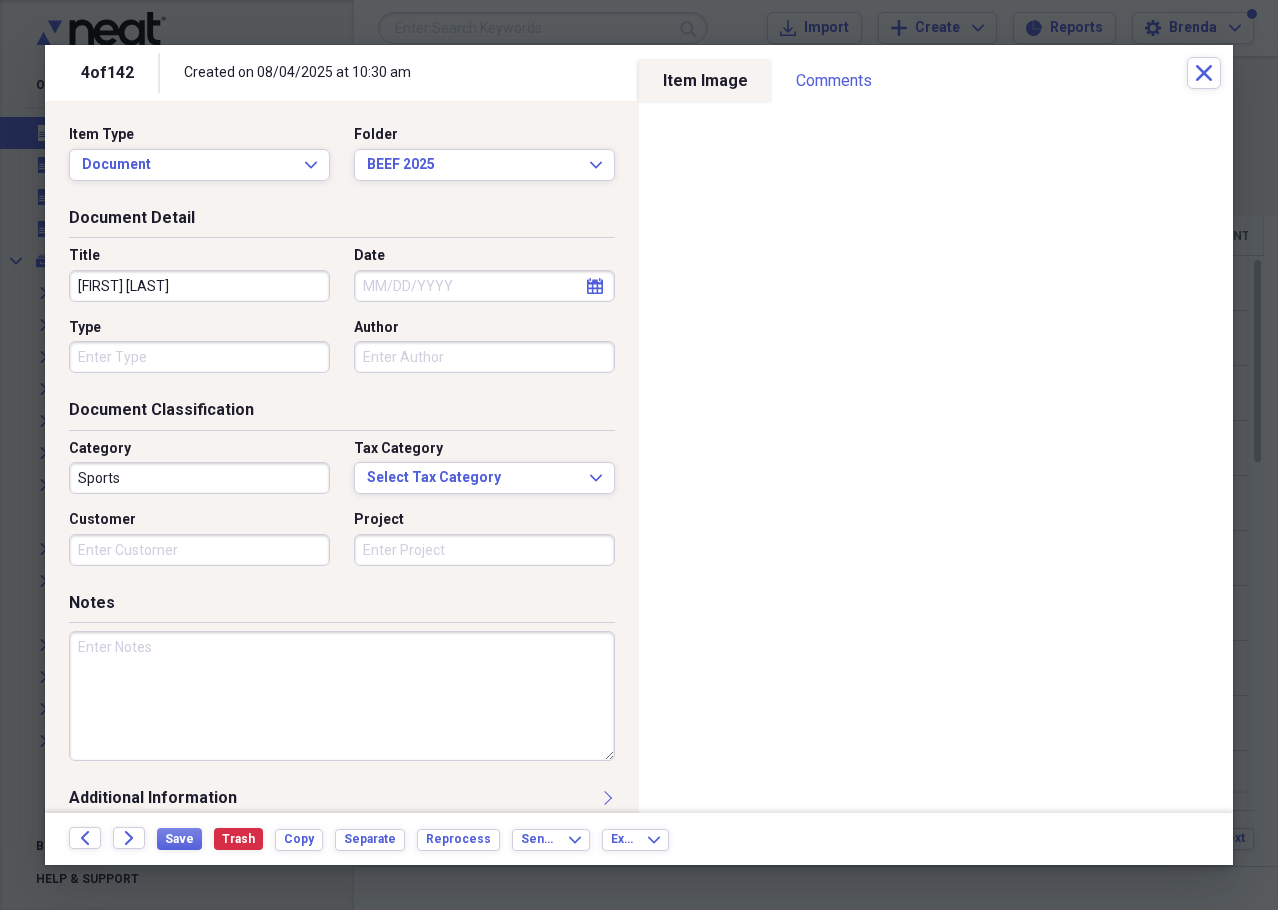 type on "[FIRST] [LAST]" 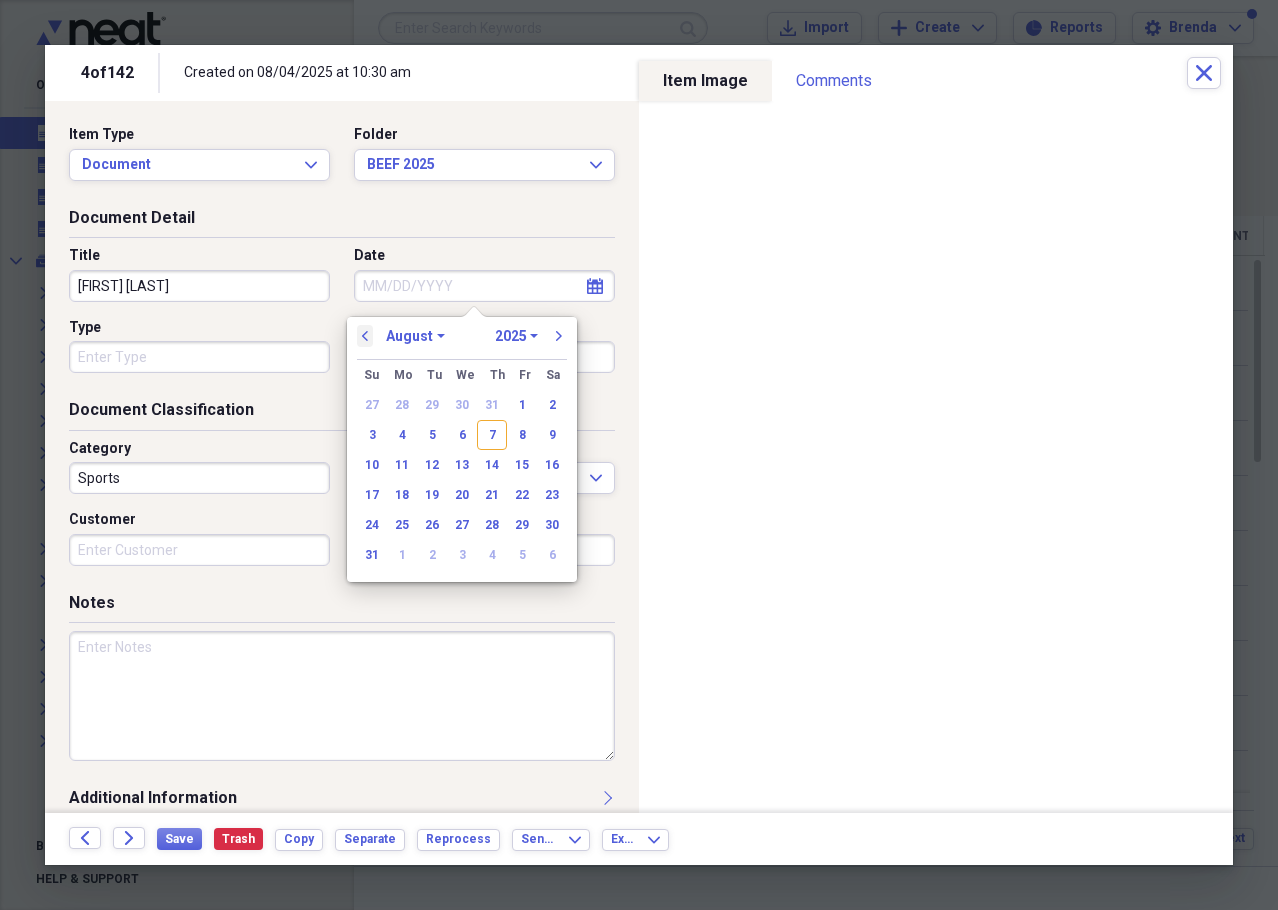 click on "previous" at bounding box center (365, 336) 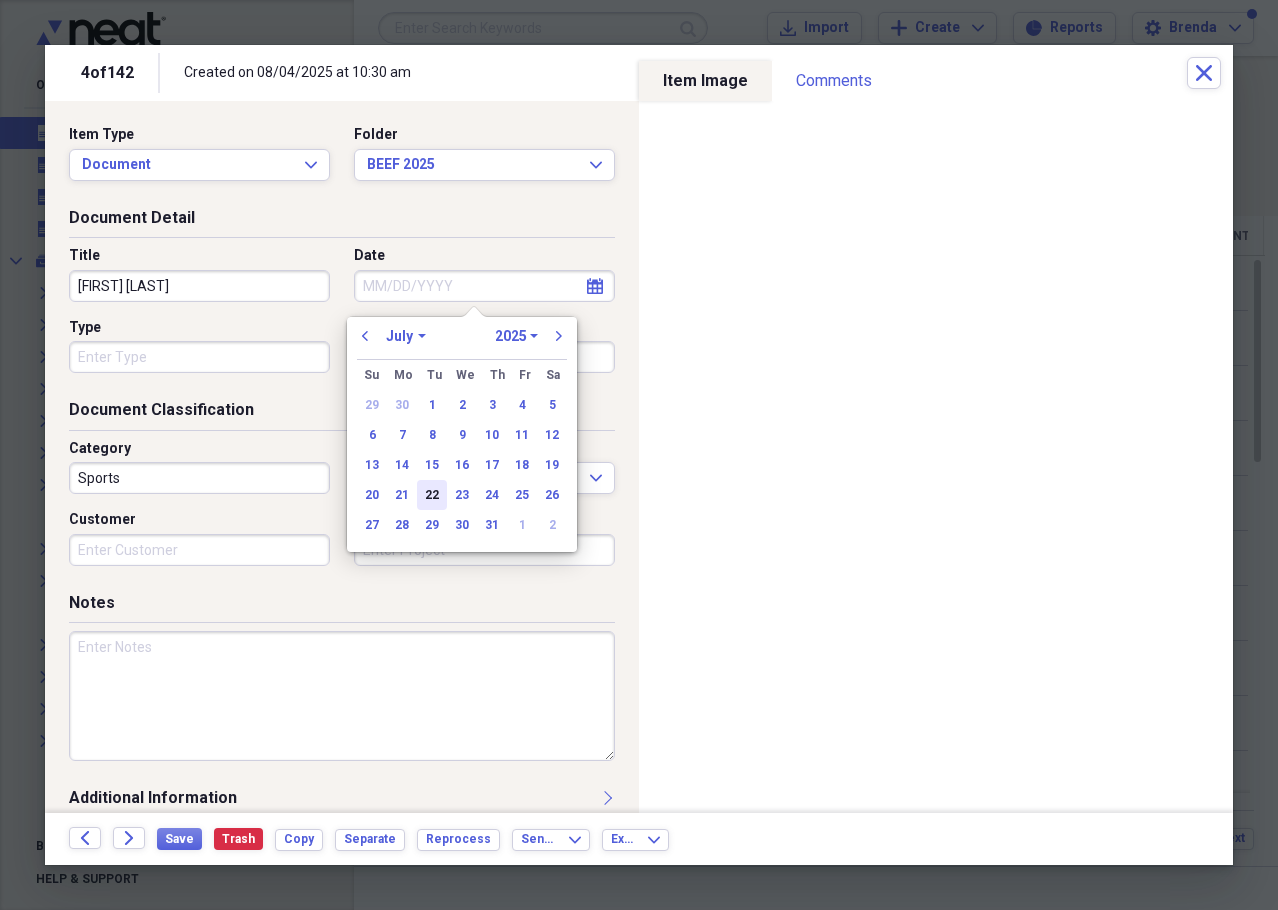 click on "22" at bounding box center (432, 495) 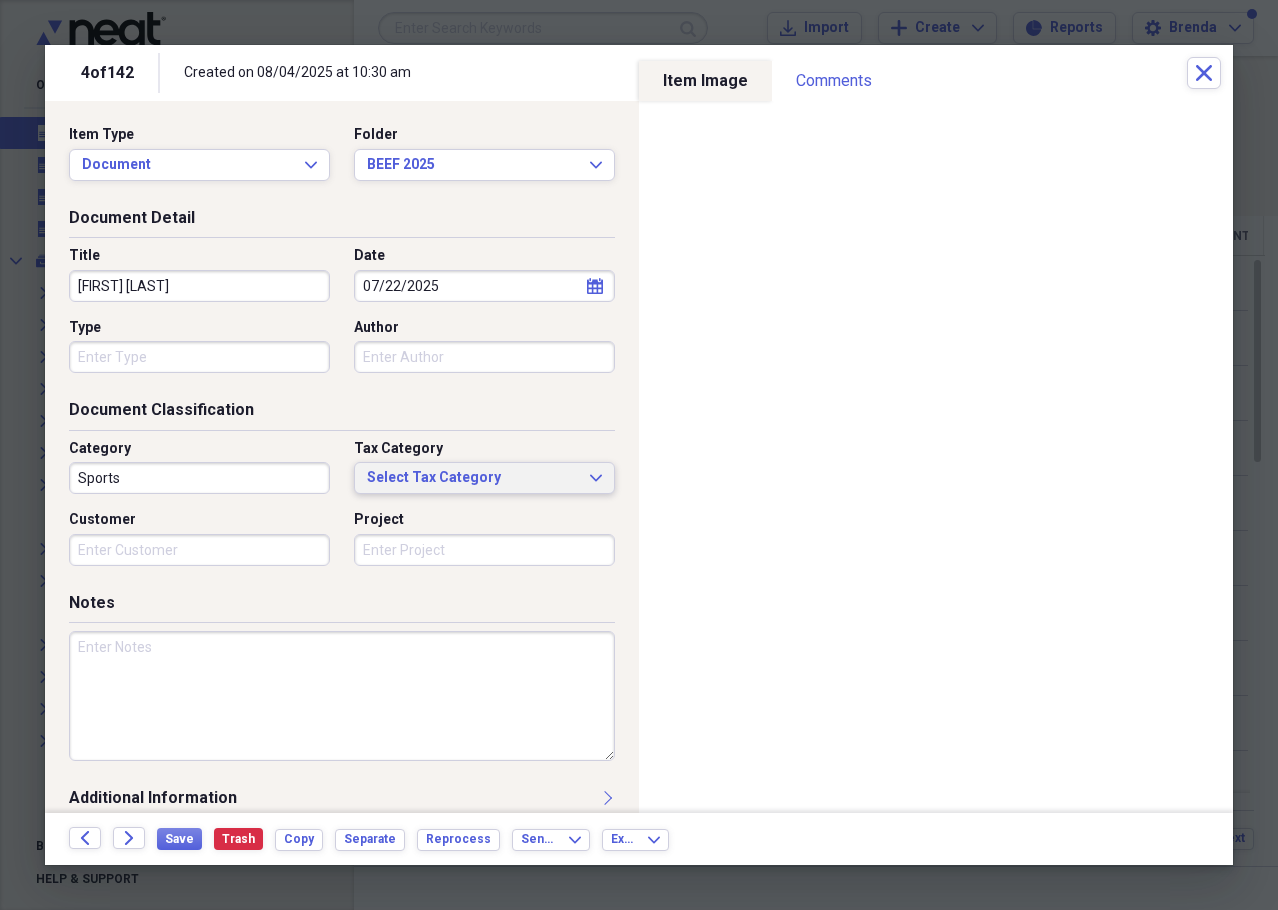 type on "07/22/2025" 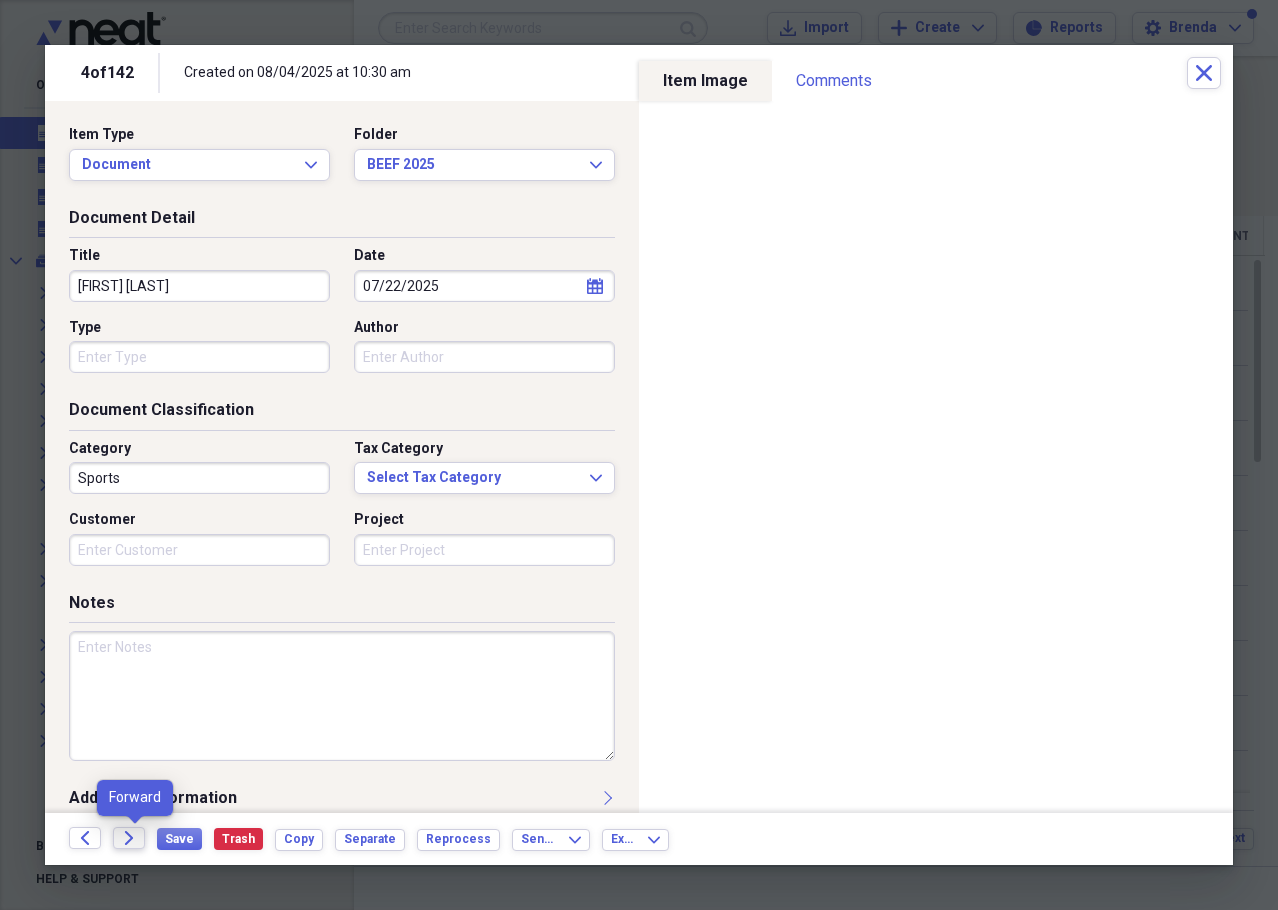 click on "Forward" 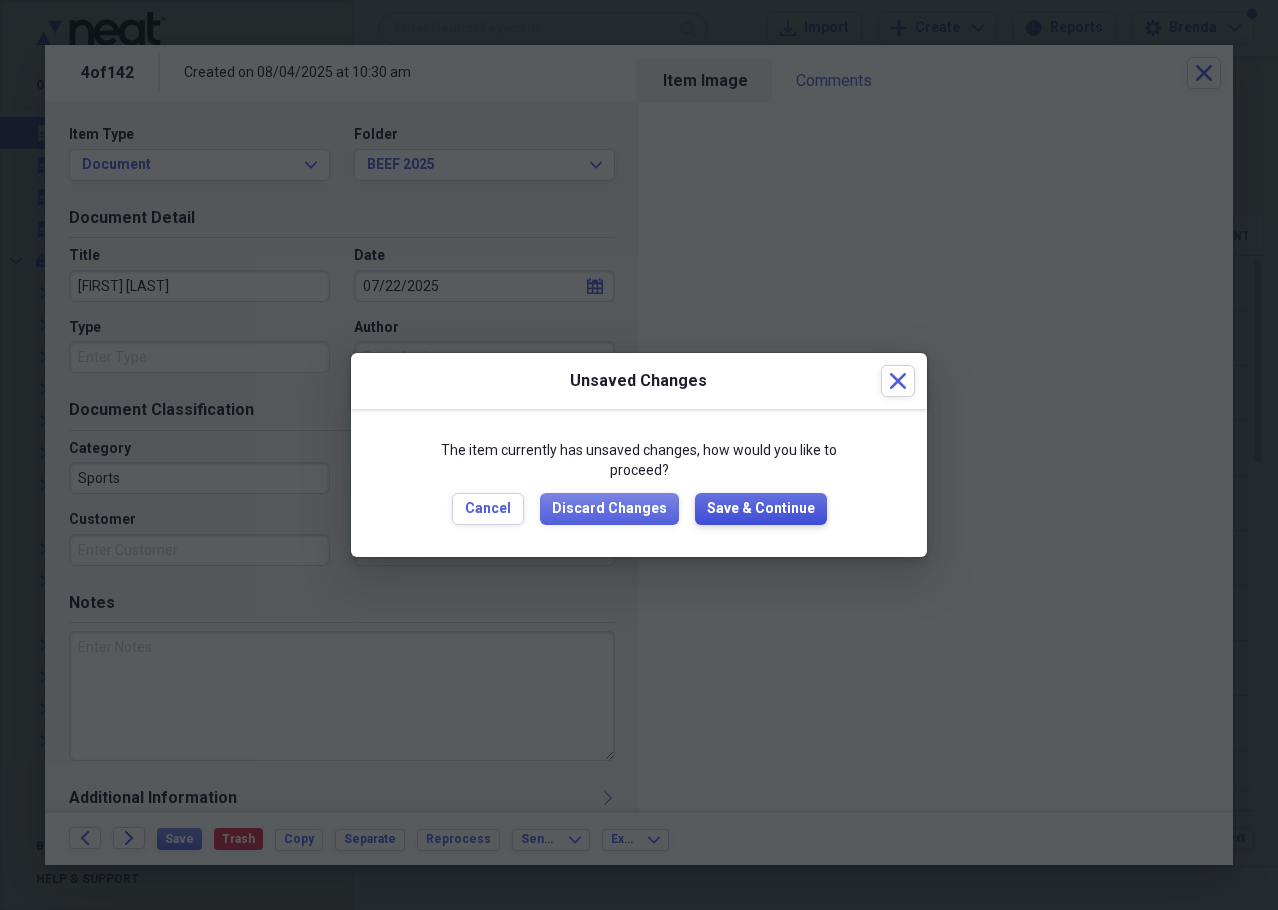 click on "Save & Continue" at bounding box center [761, 509] 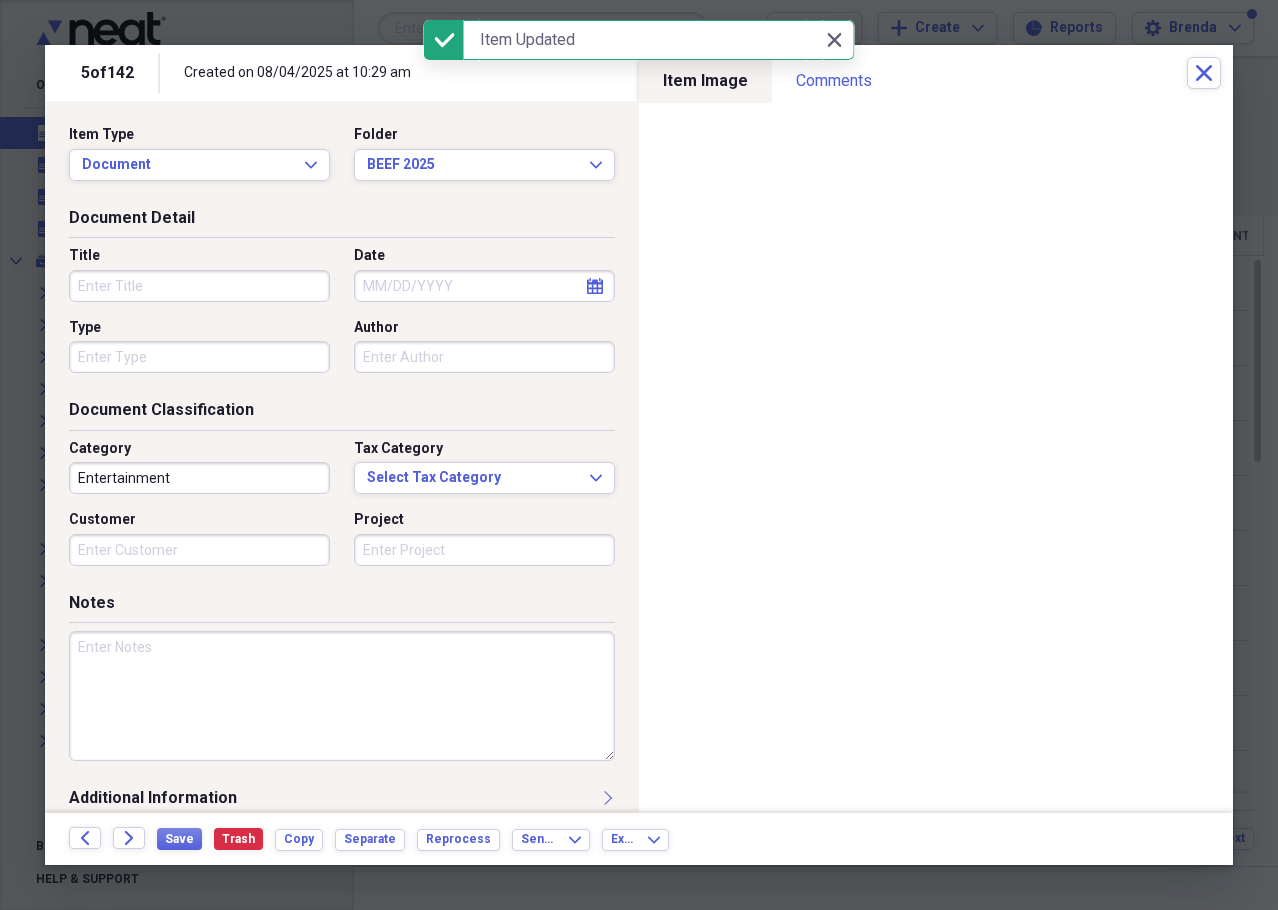 click on "Title" at bounding box center [199, 286] 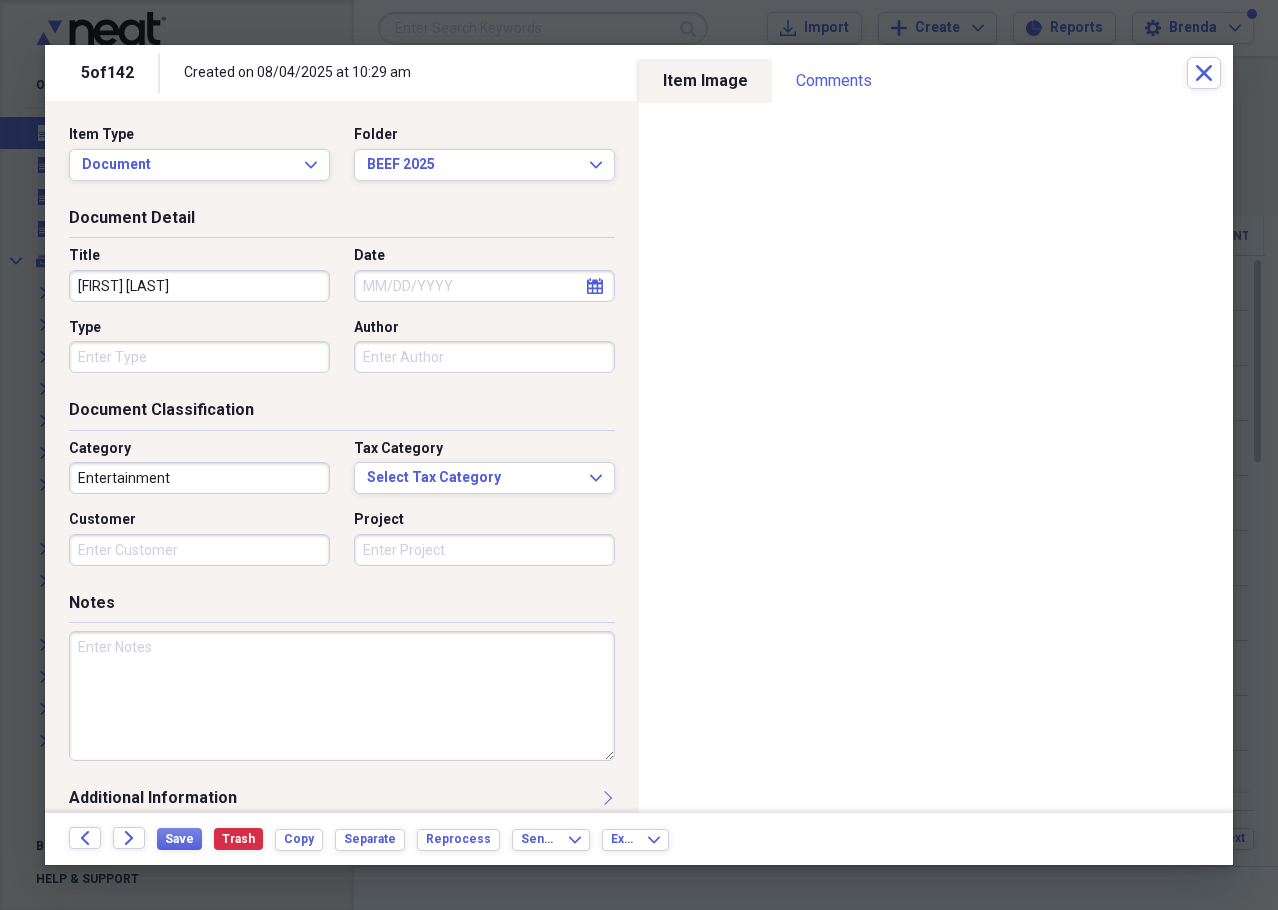 type on "[FIRST] [LAST]" 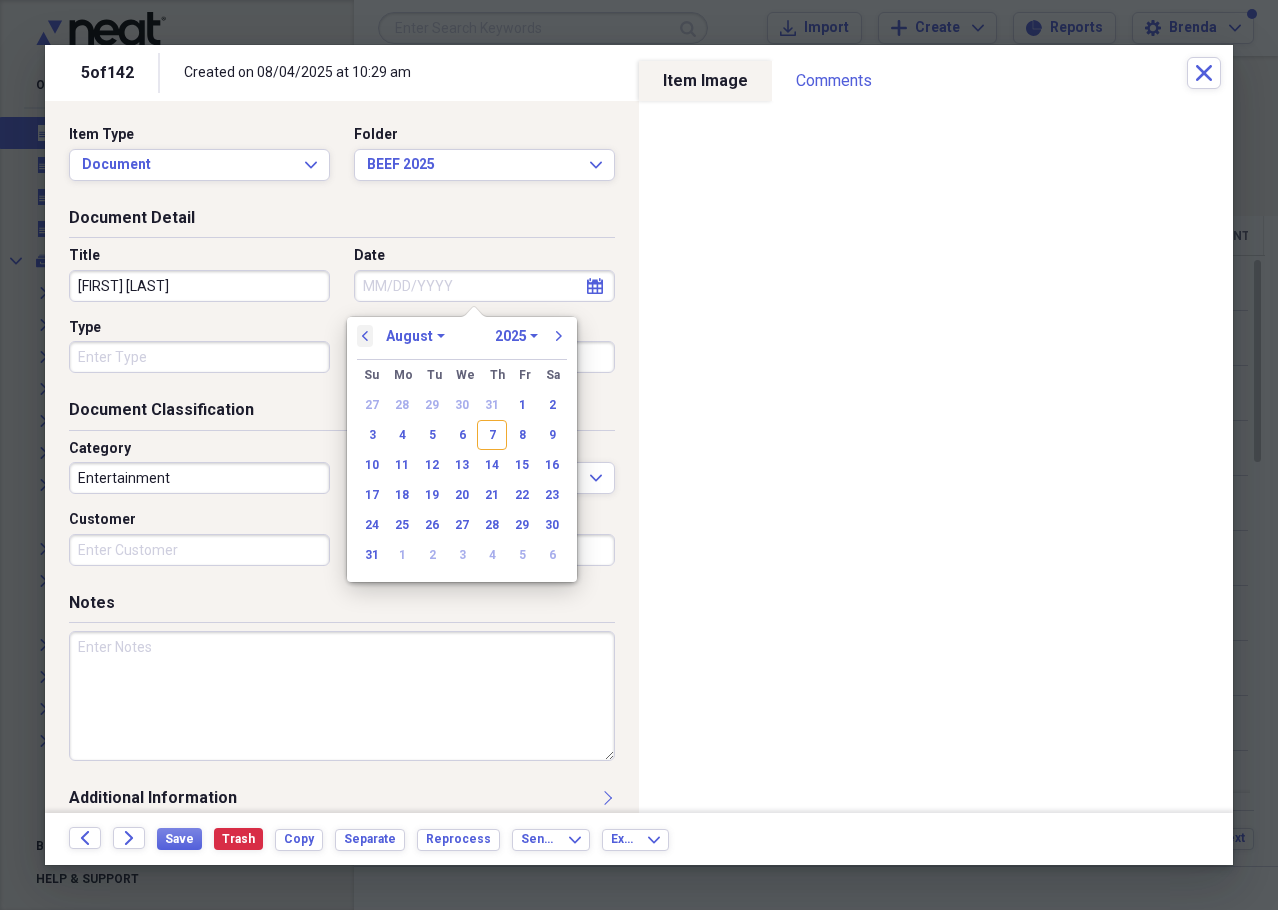 click on "previous" at bounding box center (365, 336) 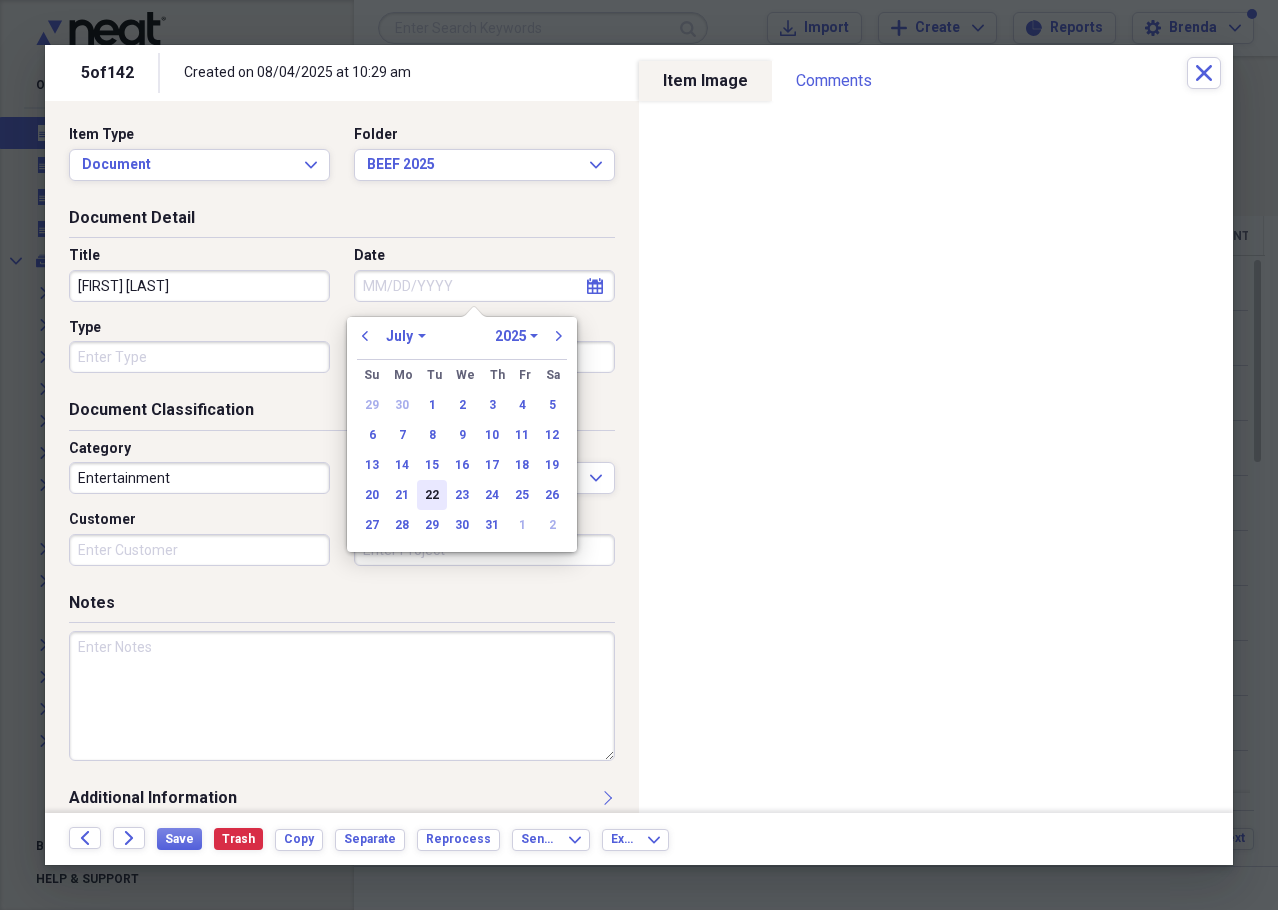 click on "22" at bounding box center (432, 495) 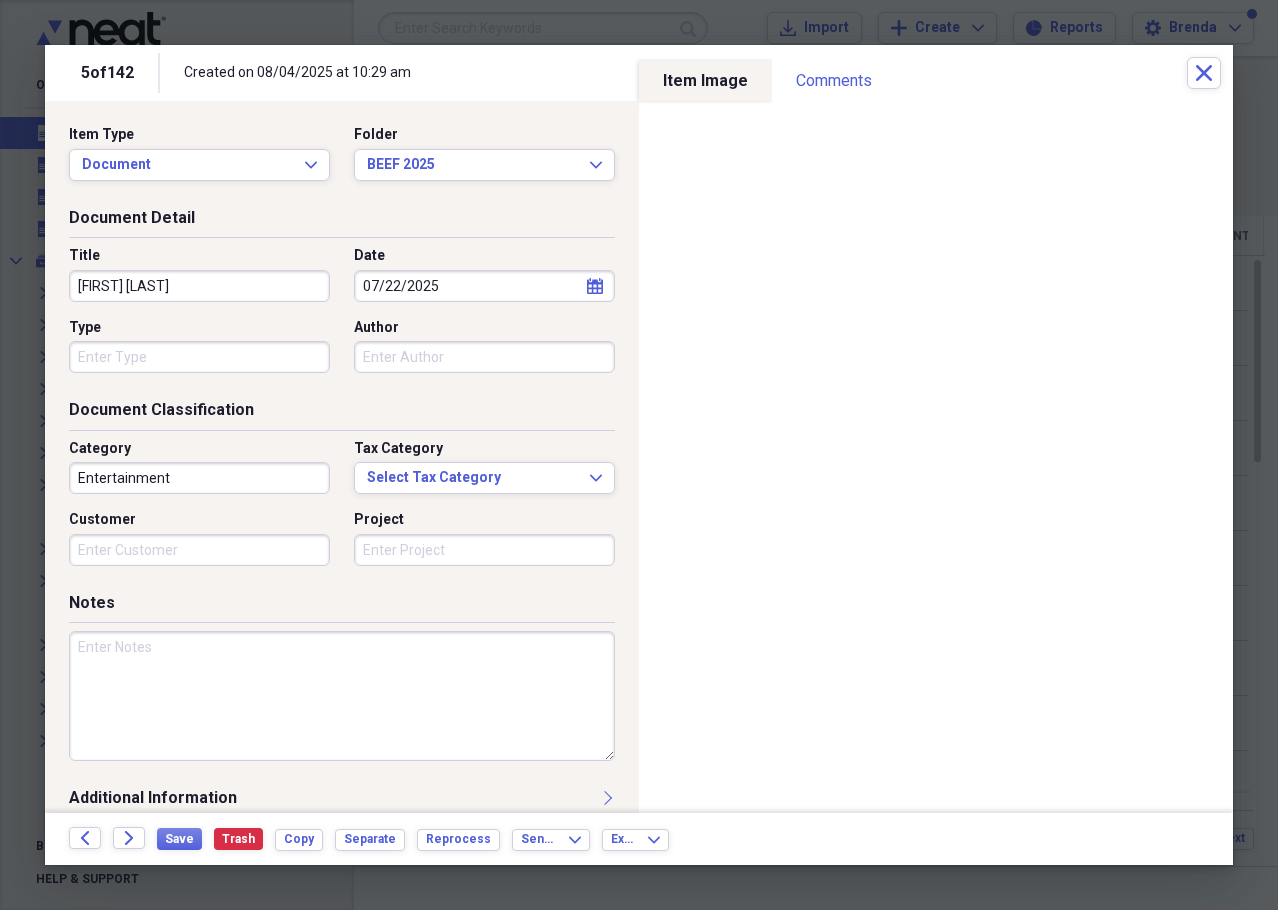 click at bounding box center [342, 696] 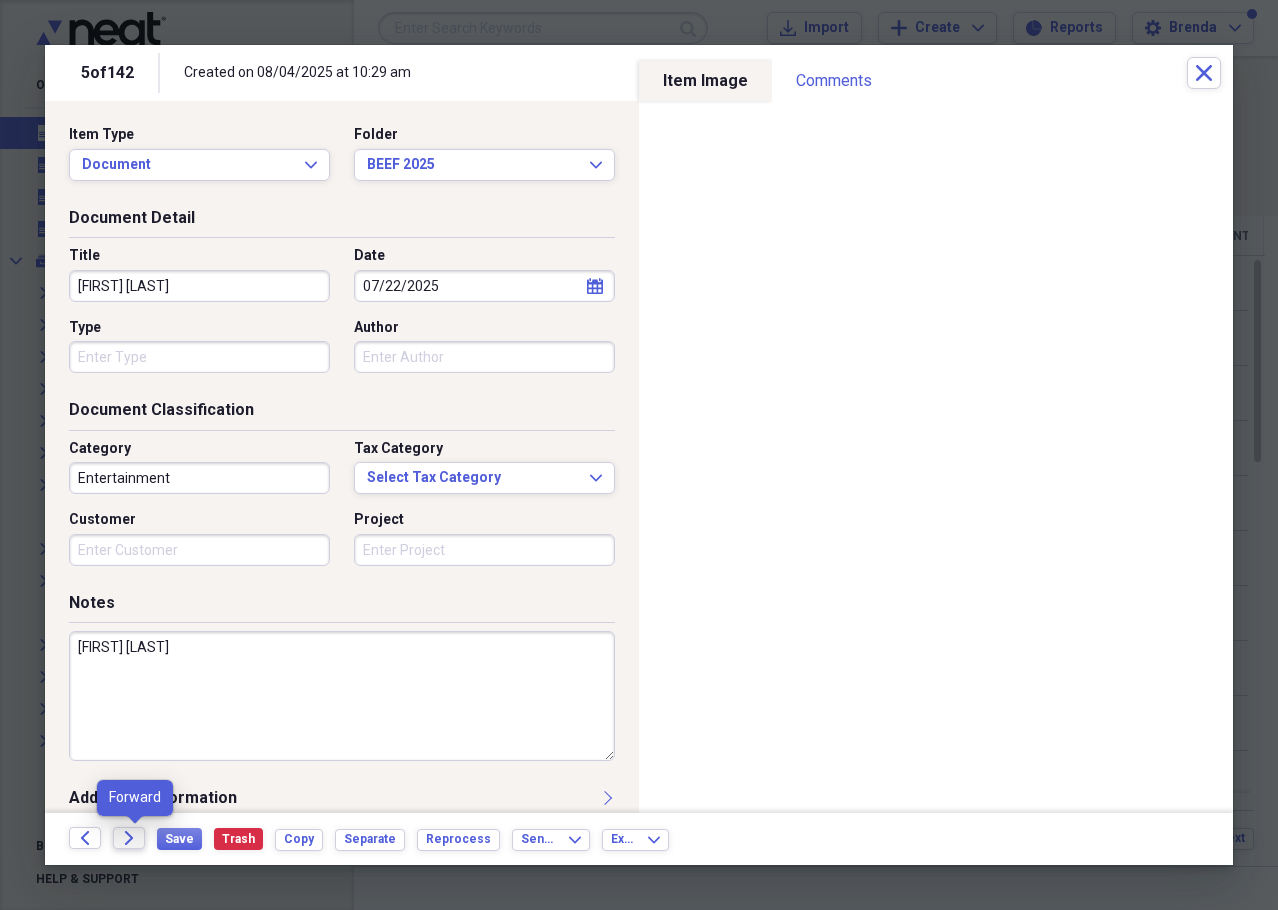 type on "[FIRST] [LAST]" 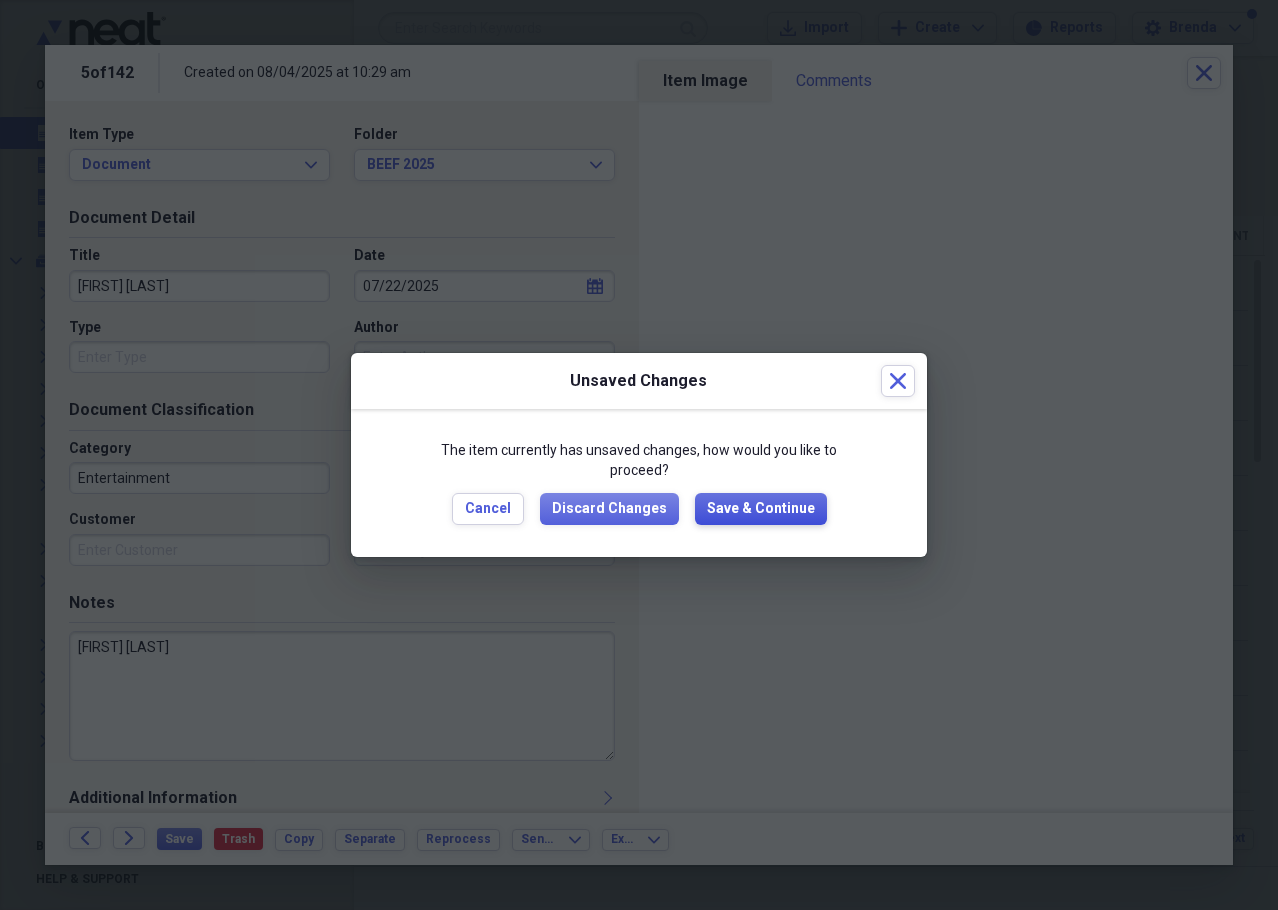 click on "Save & Continue" at bounding box center (761, 509) 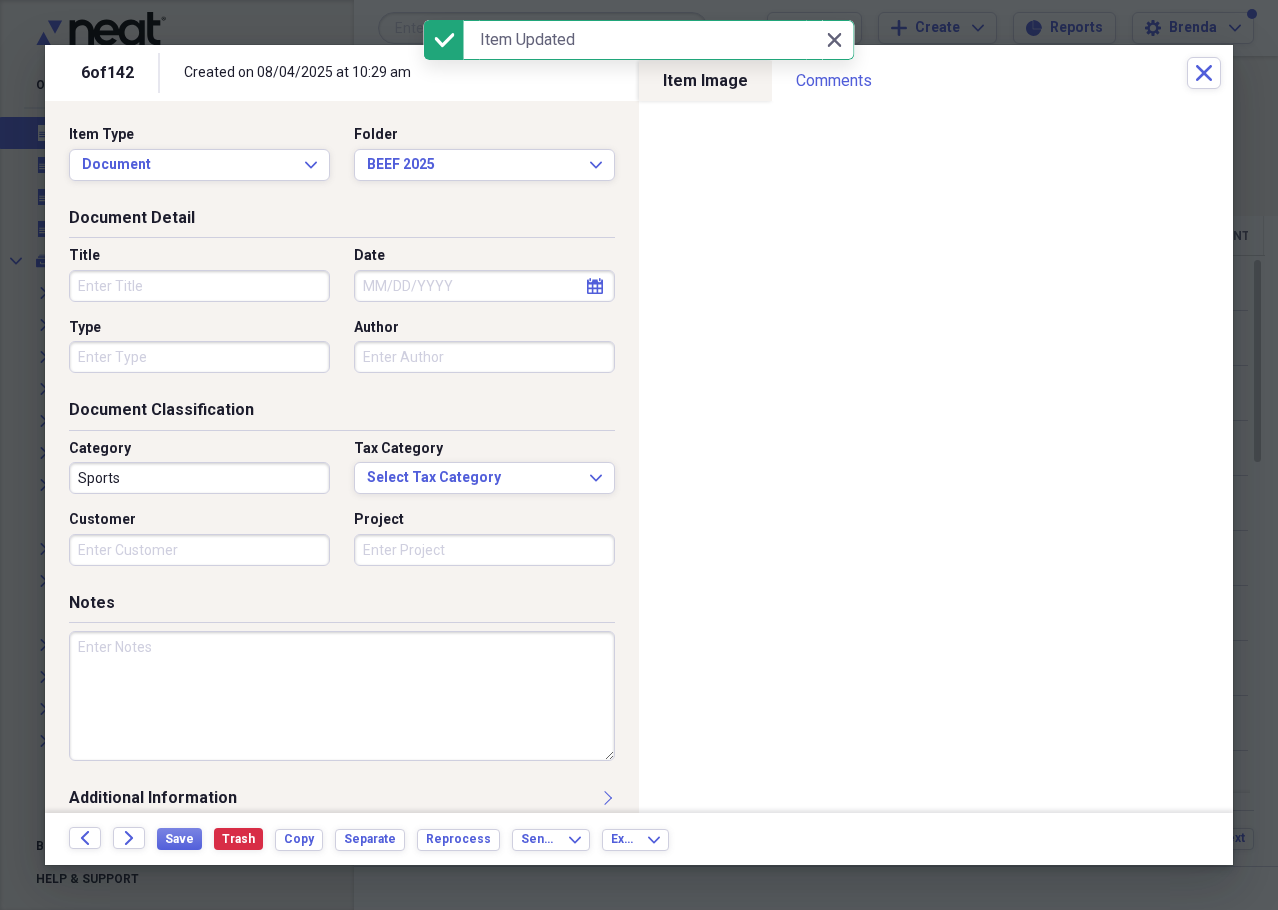 click on "Title" at bounding box center (199, 286) 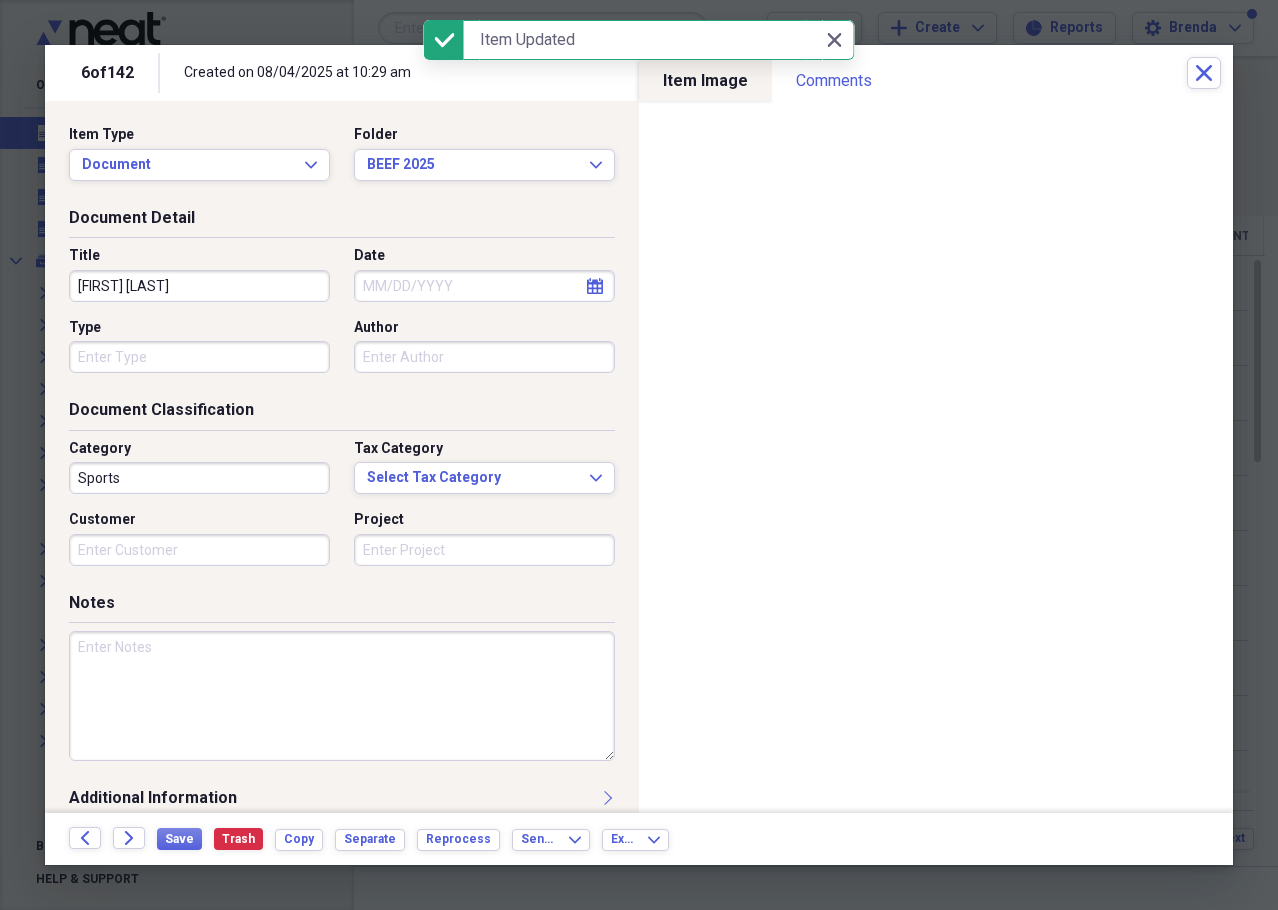 type on "[FIRST] [LAST]" 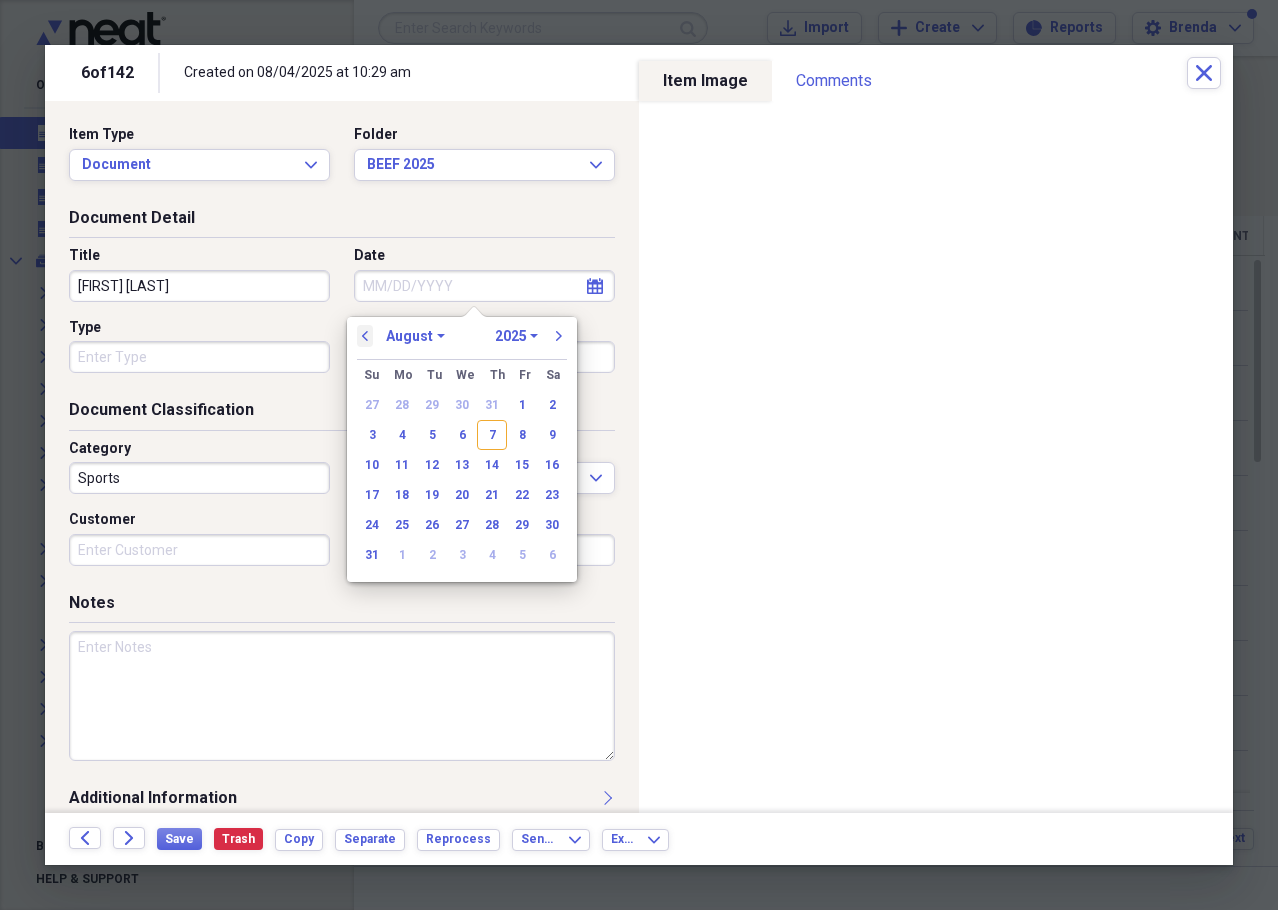 click on "previous" at bounding box center (365, 336) 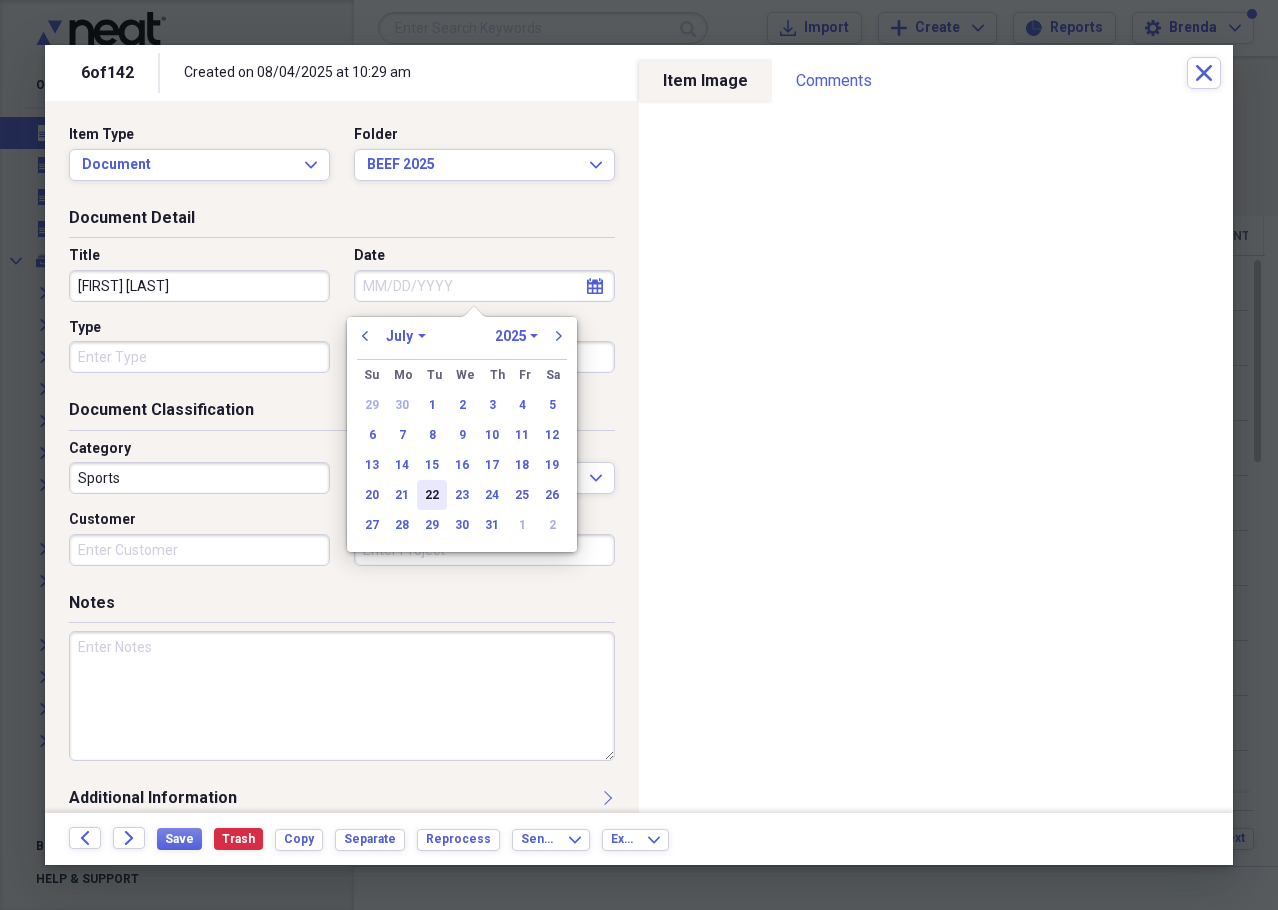 click on "22" at bounding box center [432, 495] 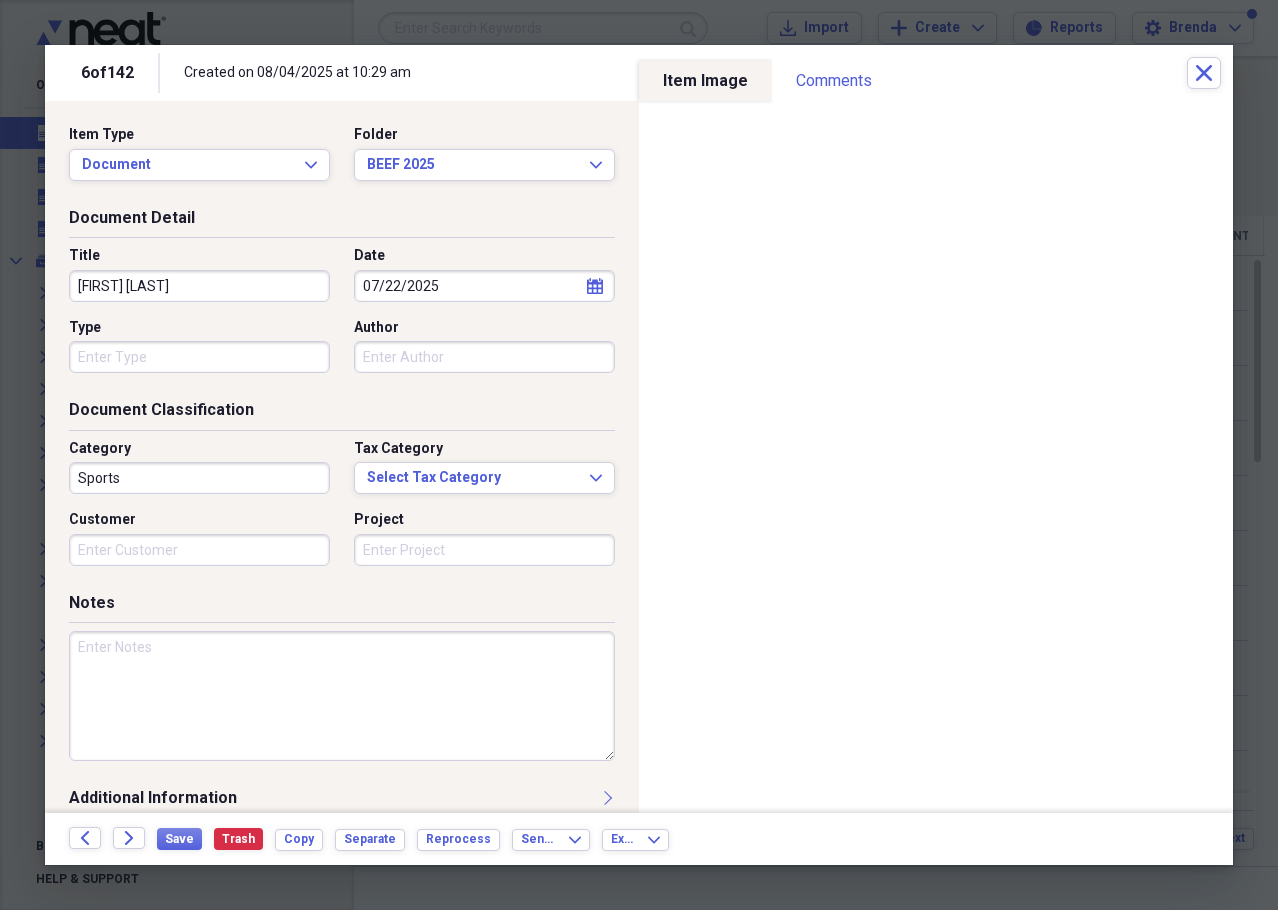click at bounding box center (342, 696) 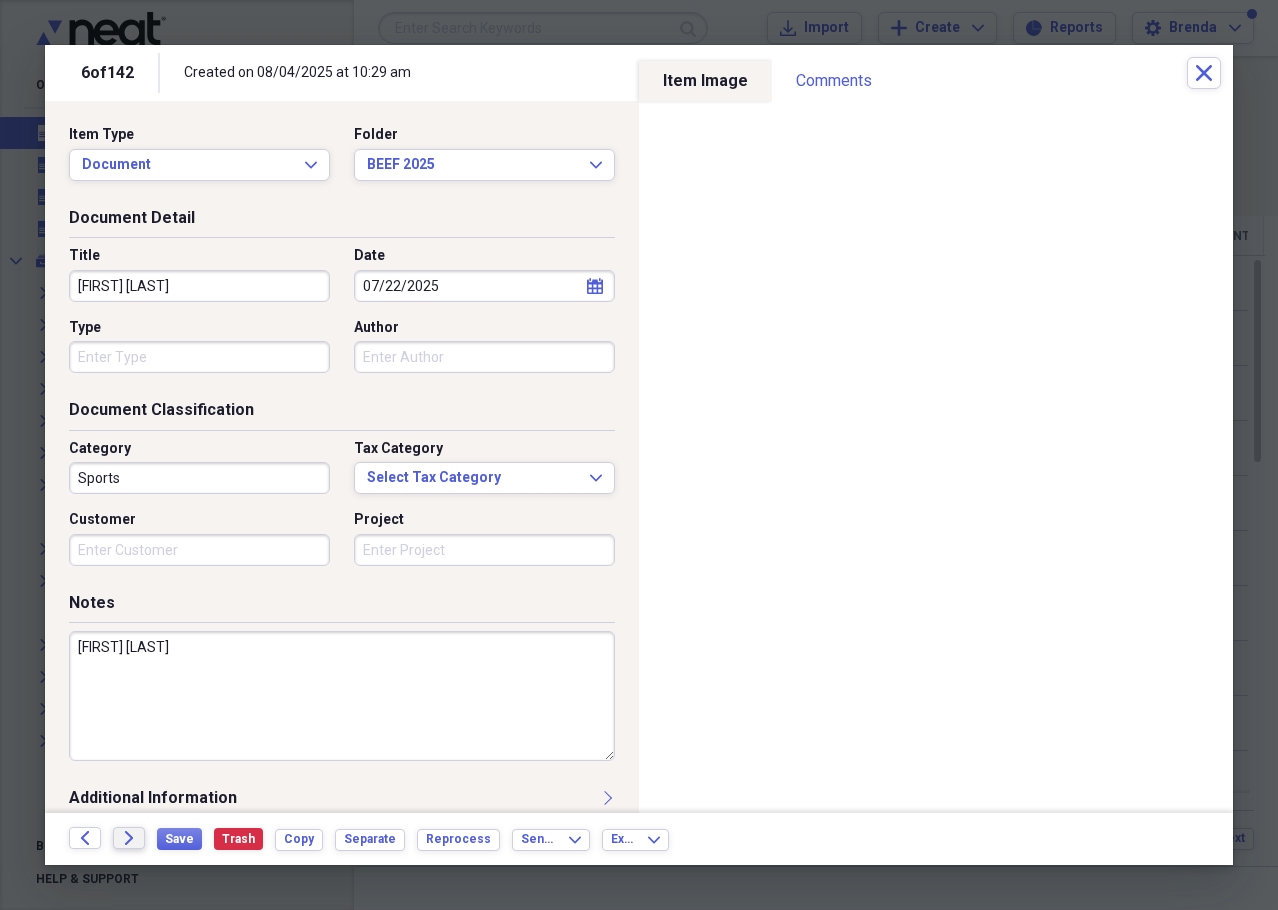 type on "[FIRST] [LAST]" 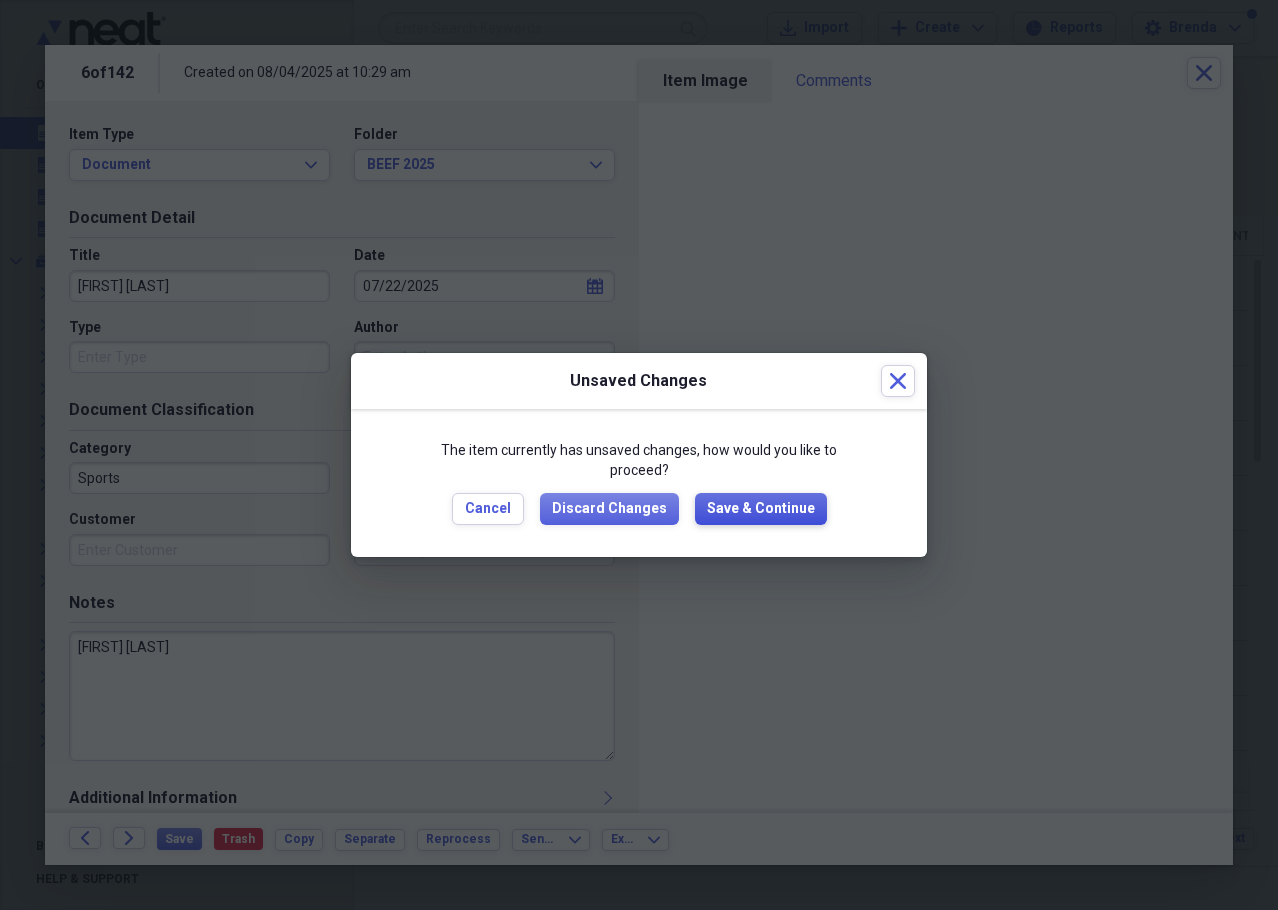 click on "Save & Continue" at bounding box center (761, 509) 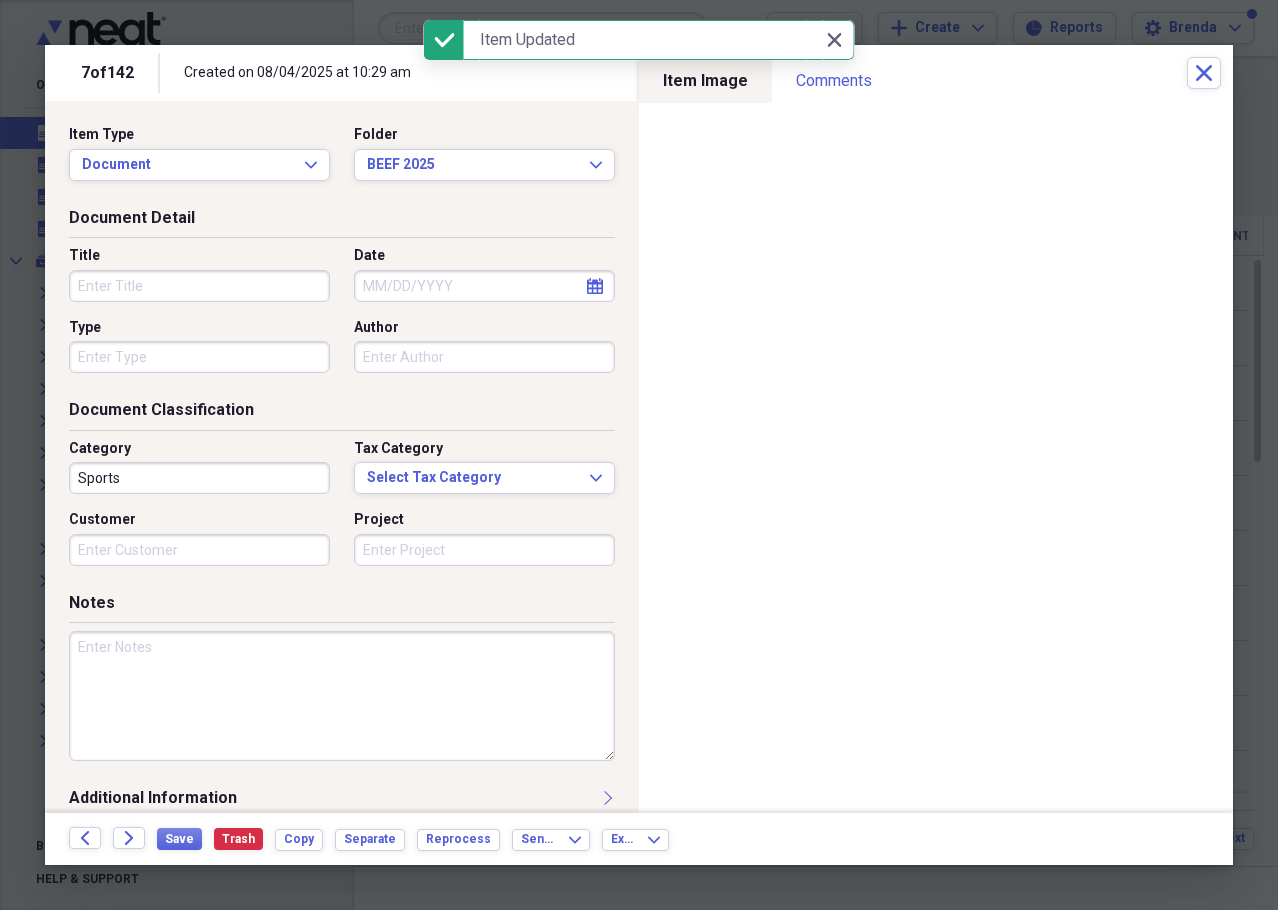 click on "Title" at bounding box center (199, 286) 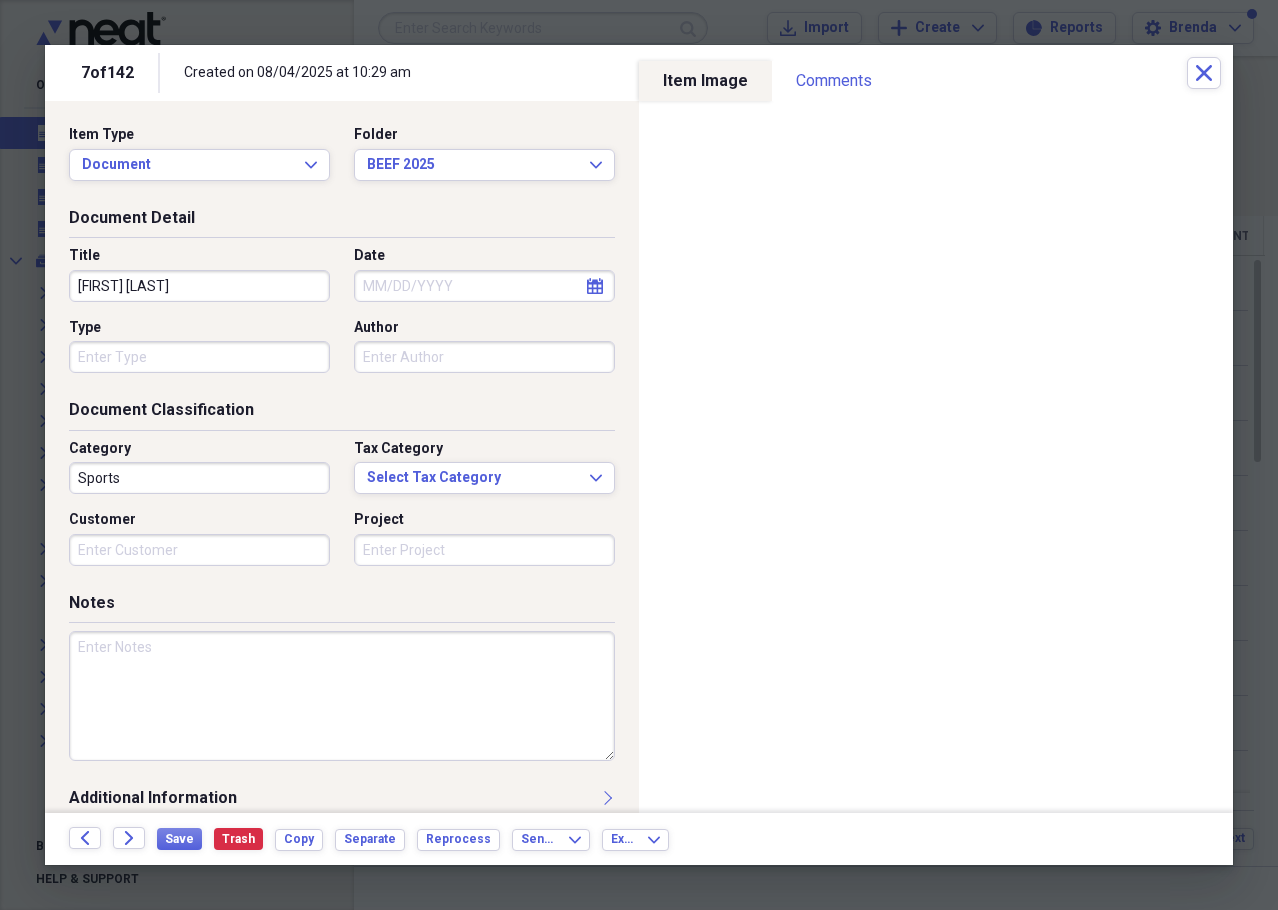 type on "[FIRST] [LAST]" 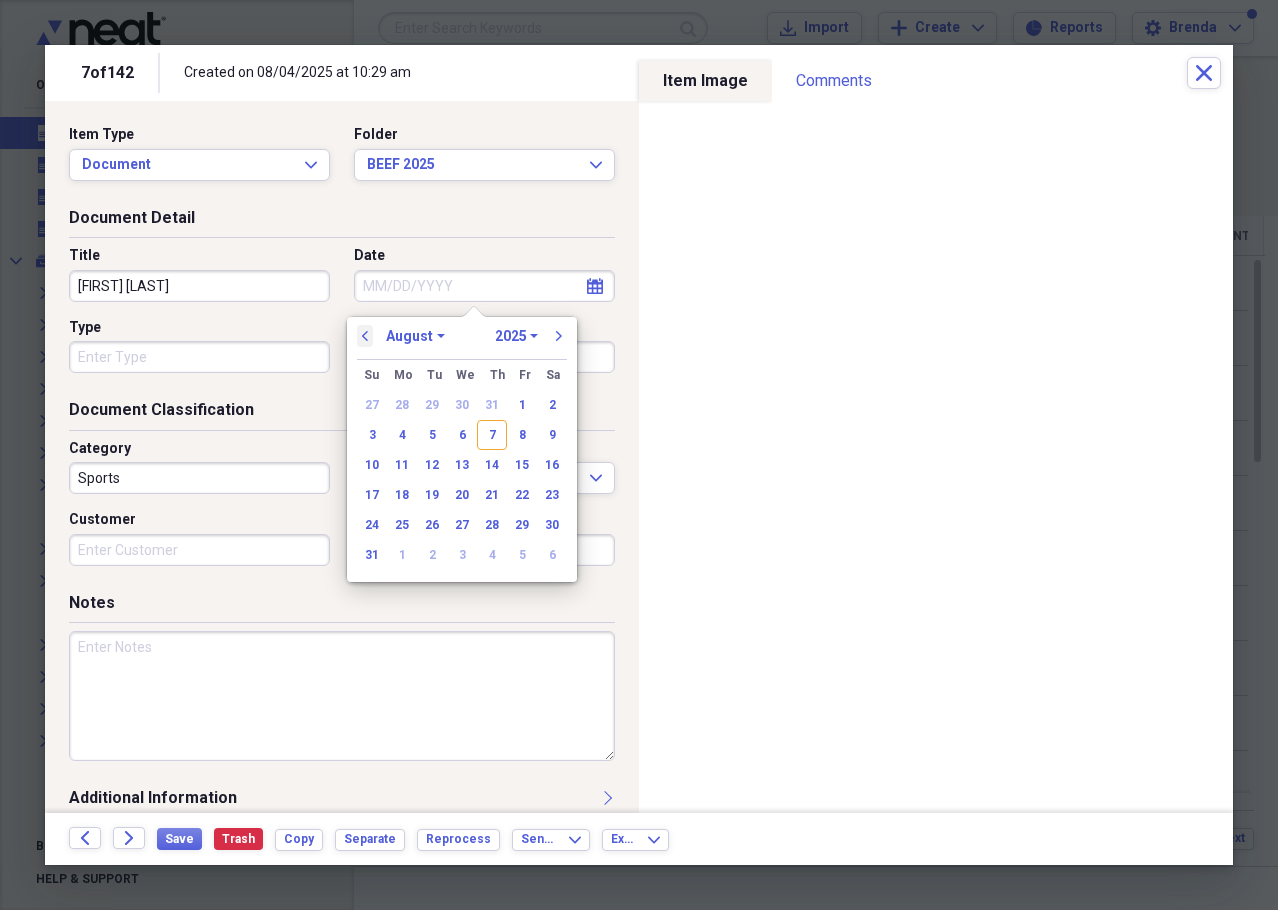 click on "previous" at bounding box center (365, 336) 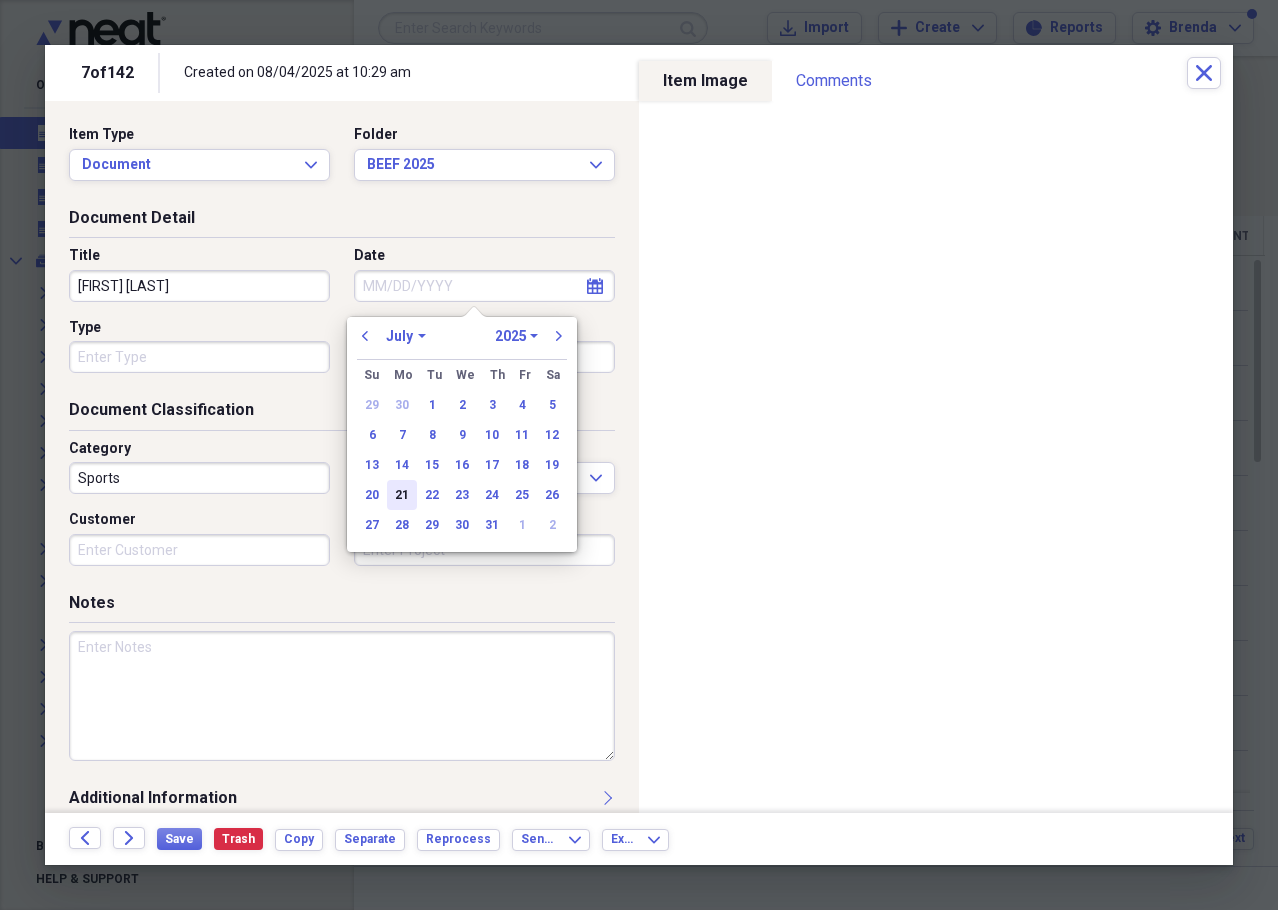 click on "21" at bounding box center (402, 495) 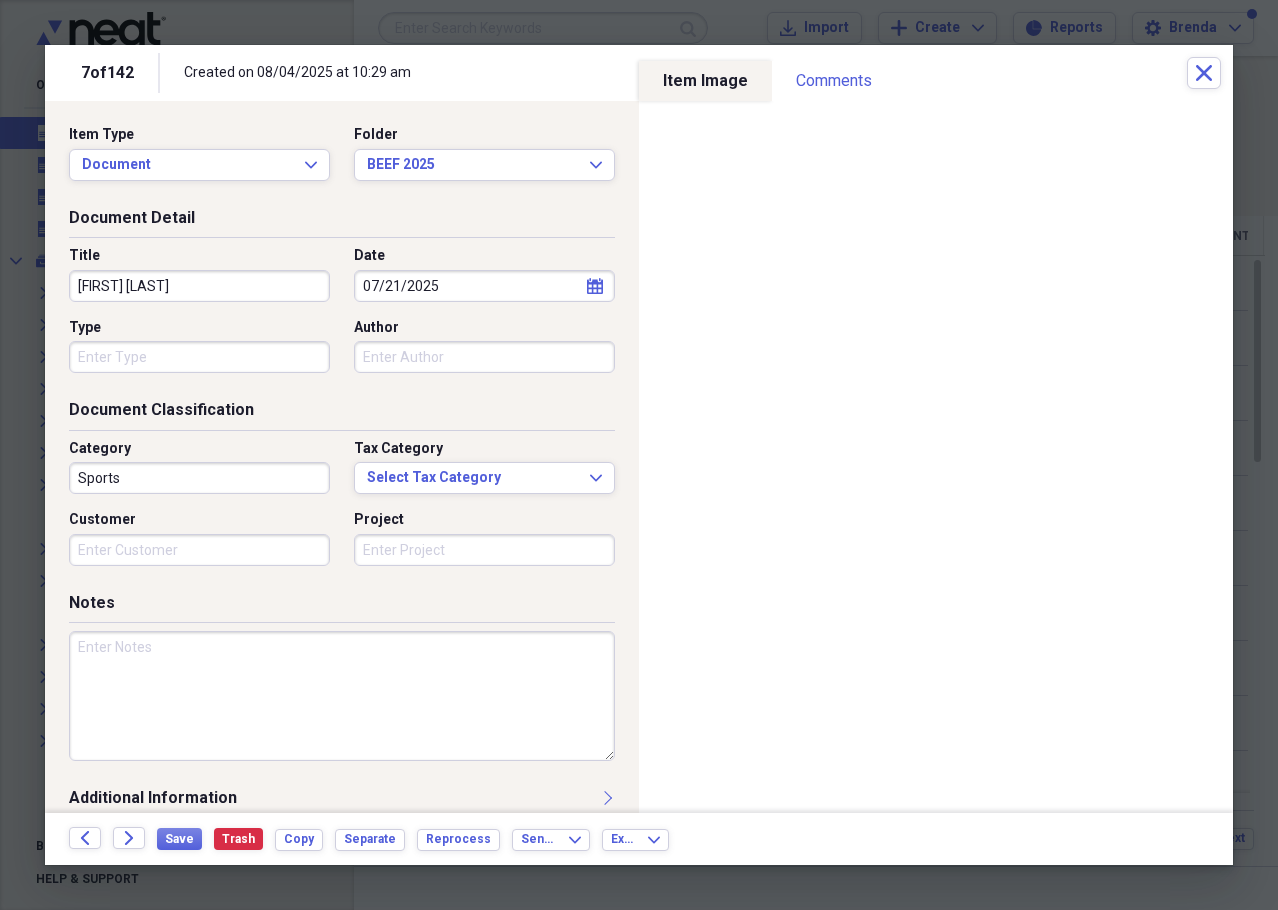 click on "Back Forward Save Trash Copy Separate Reprocess Send To Expand Export Expand" at bounding box center [639, 839] 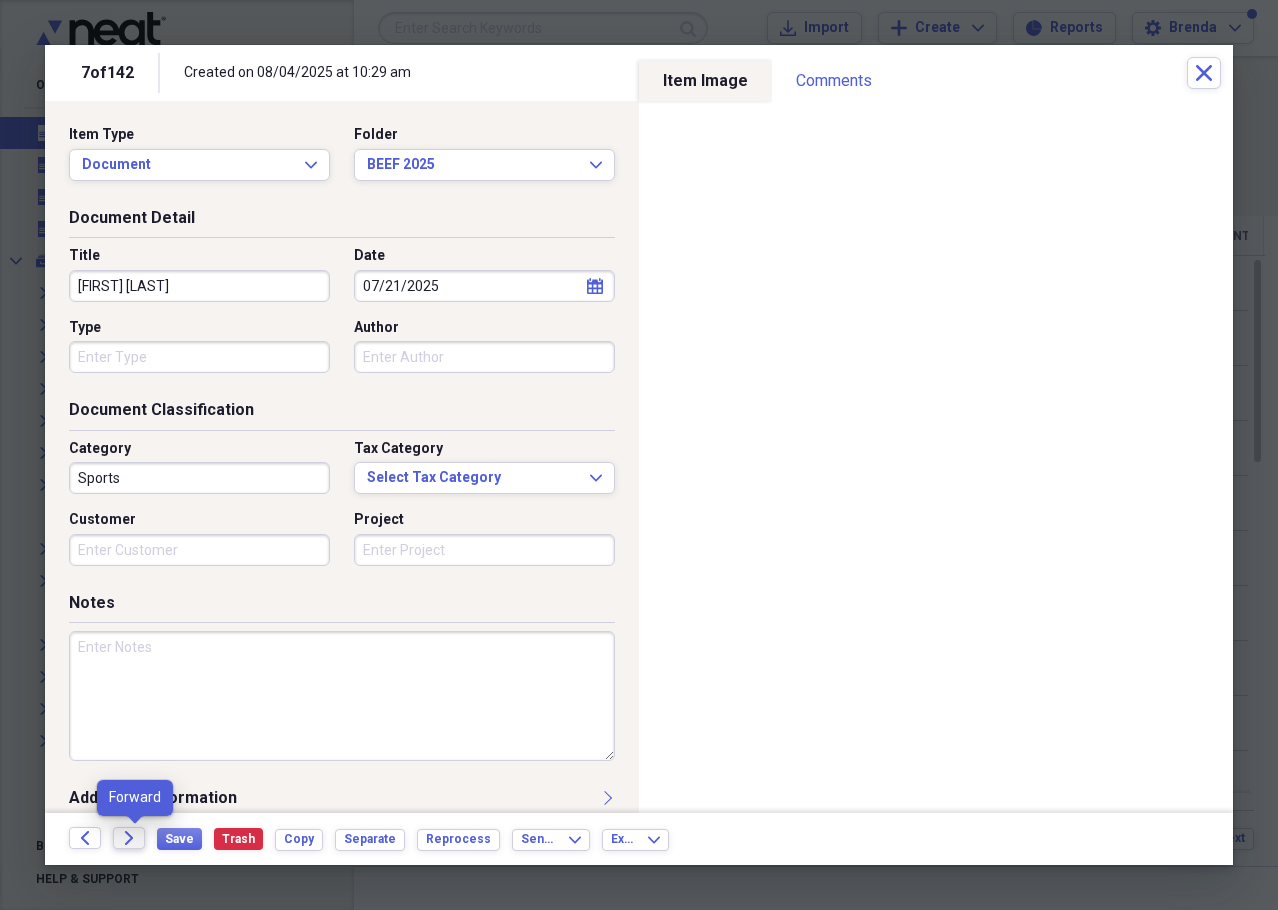 click 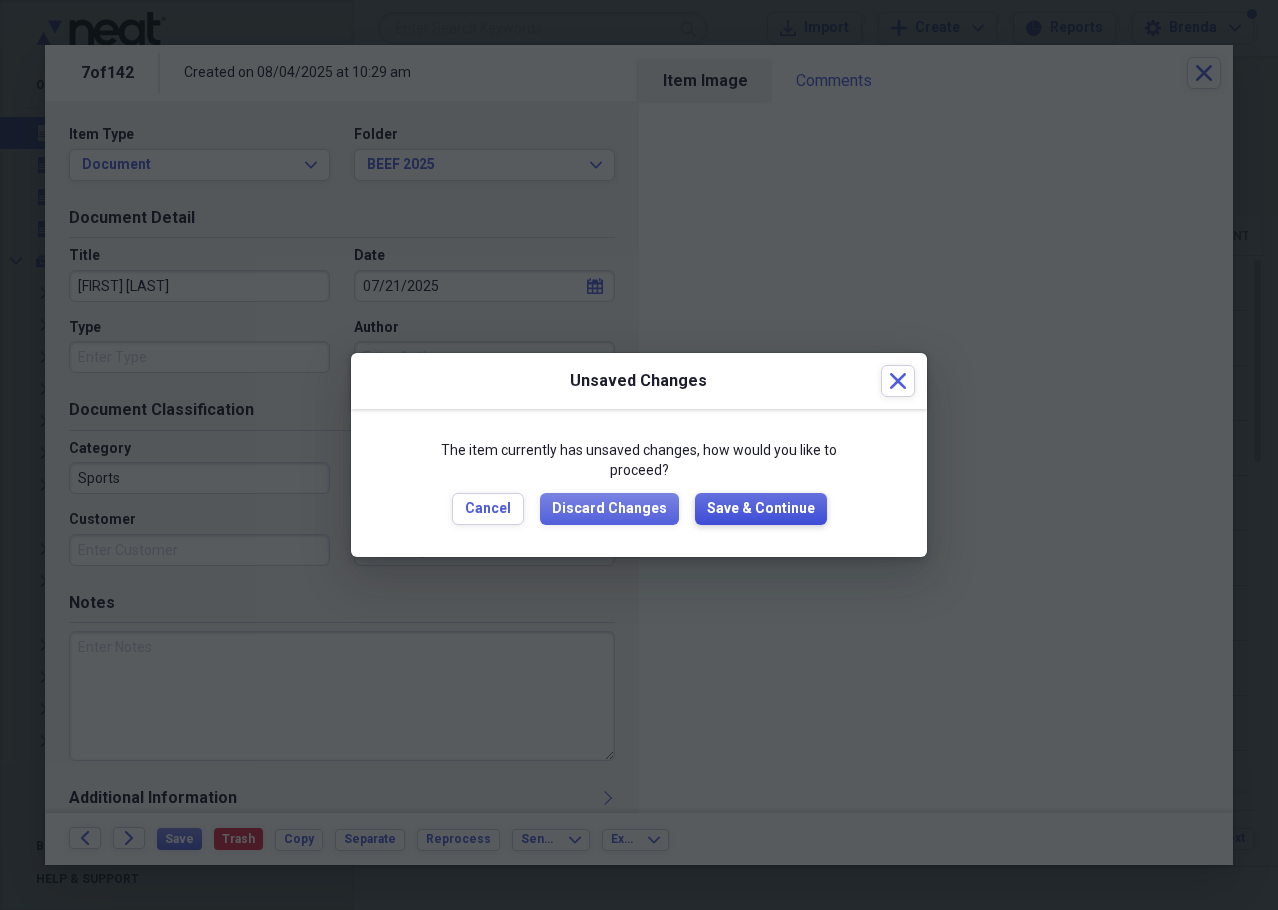 click on "Save & Continue" at bounding box center (761, 509) 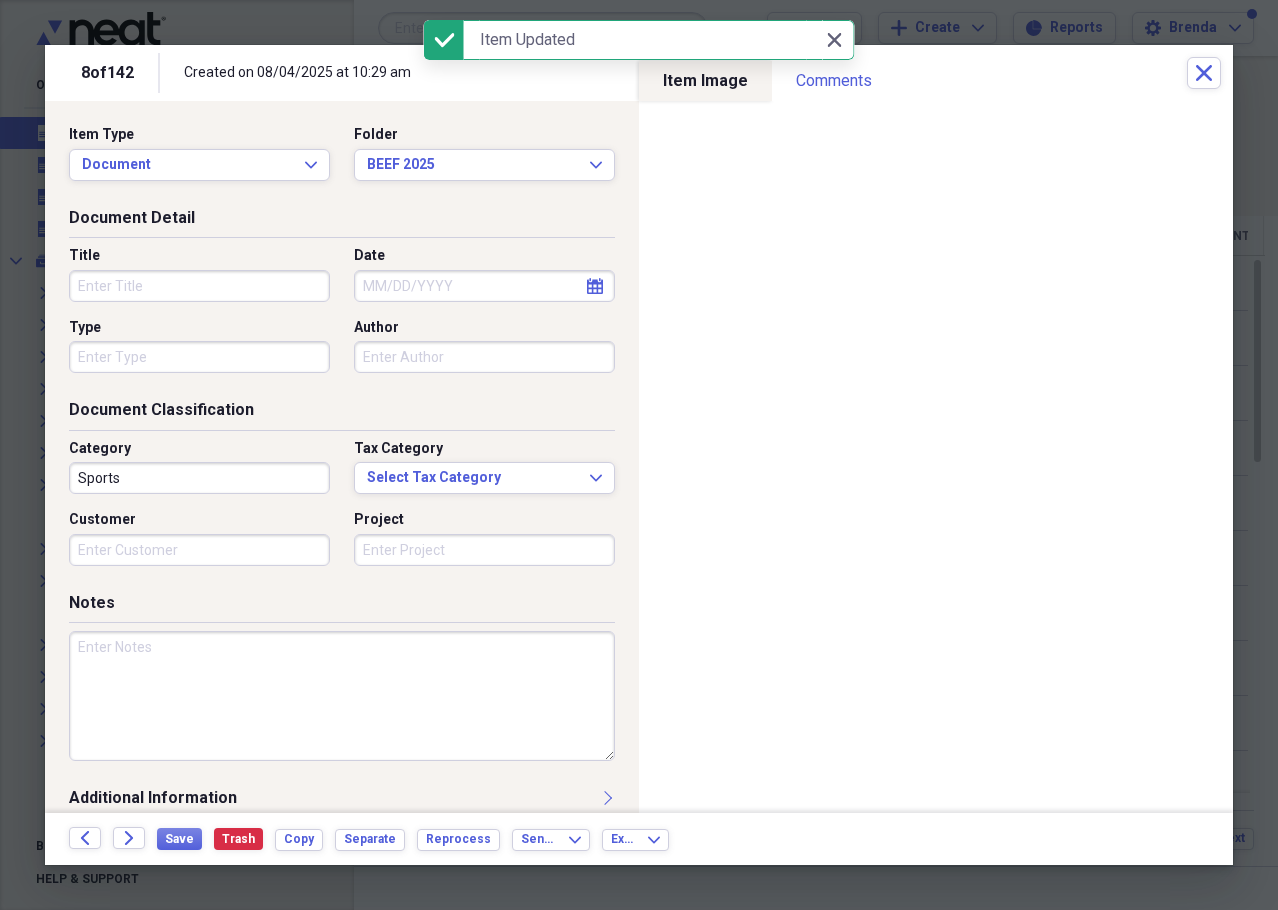 click on "Title" at bounding box center [199, 286] 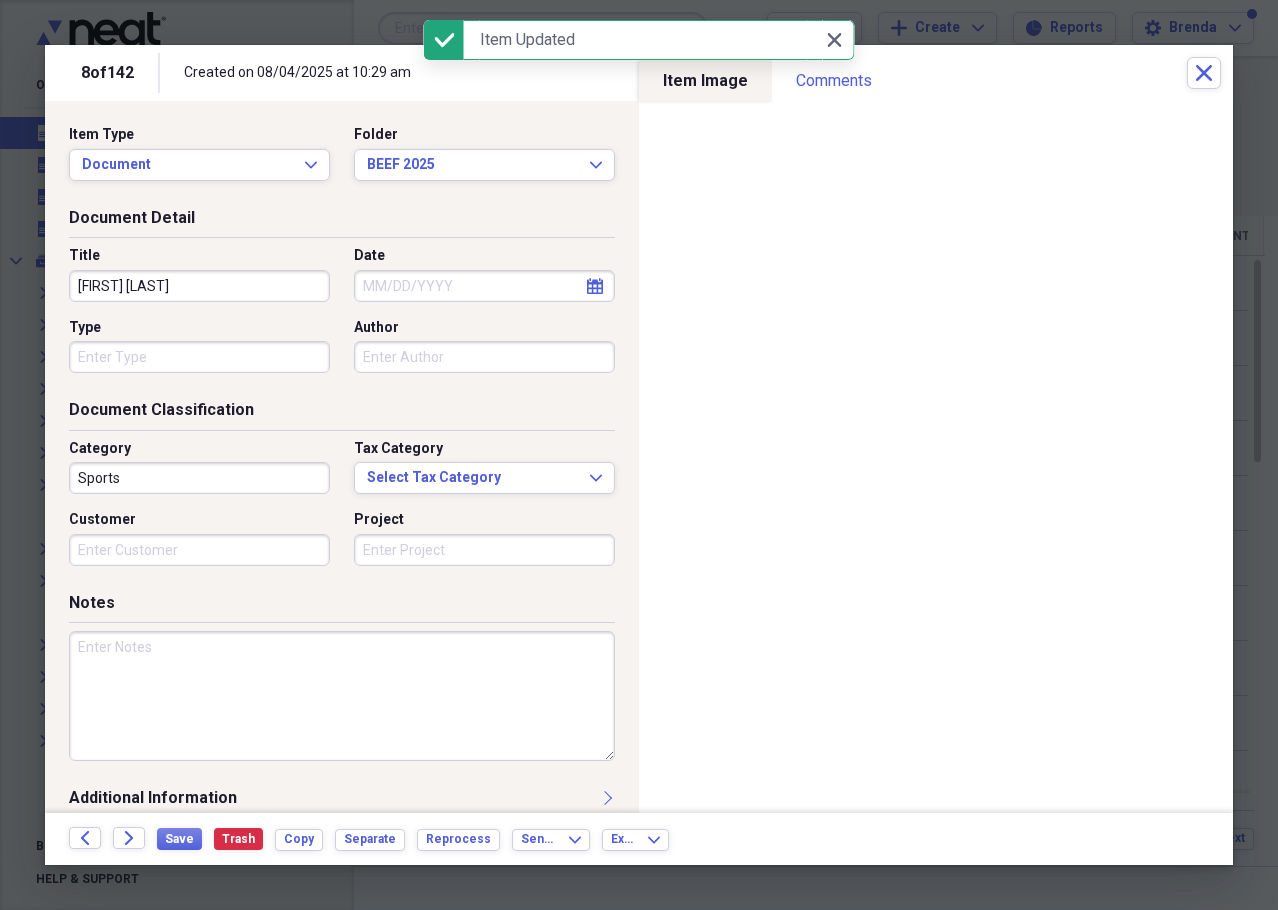 type on "[FIRST] [LAST]" 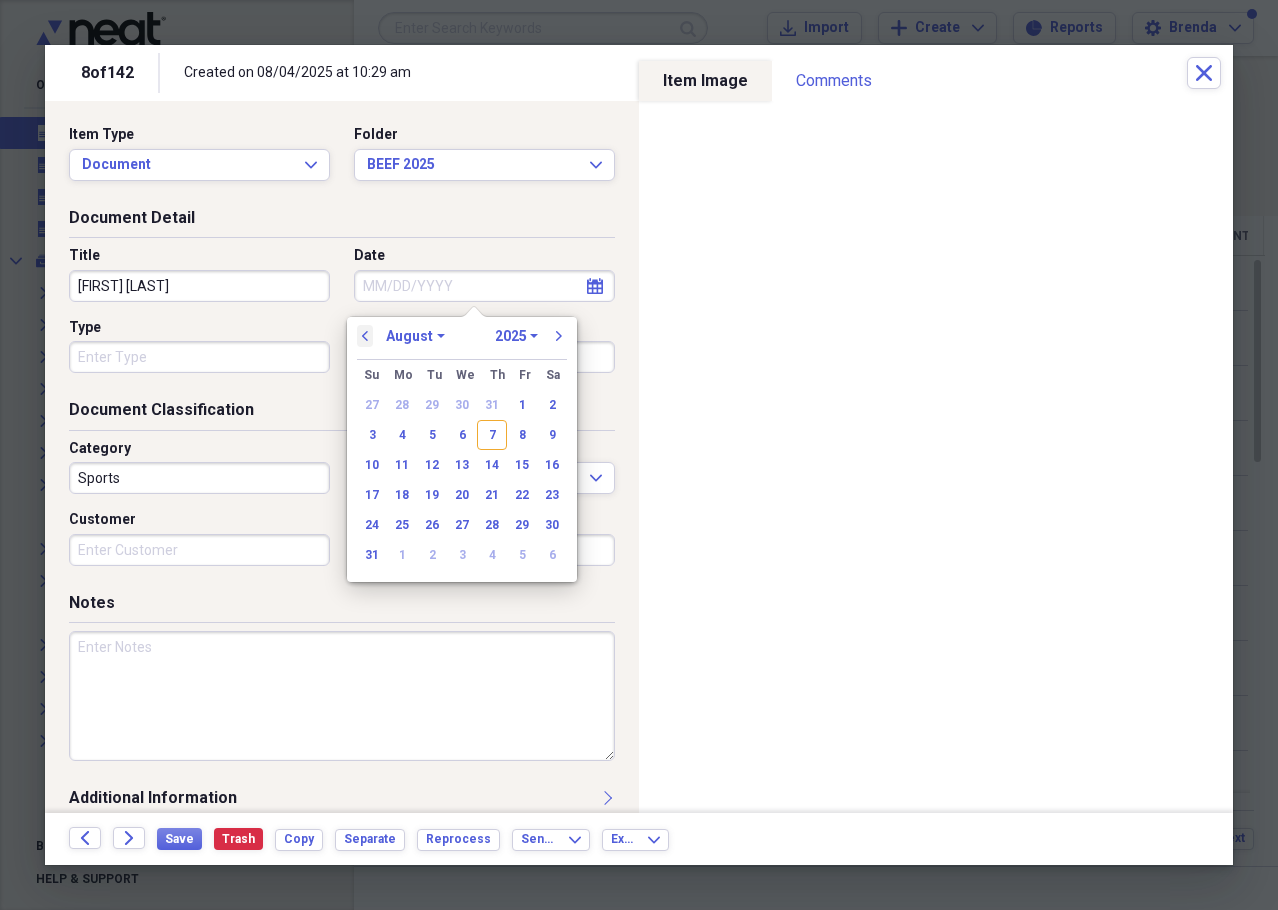 drag, startPoint x: 363, startPoint y: 330, endPoint x: 372, endPoint y: 344, distance: 16.643316 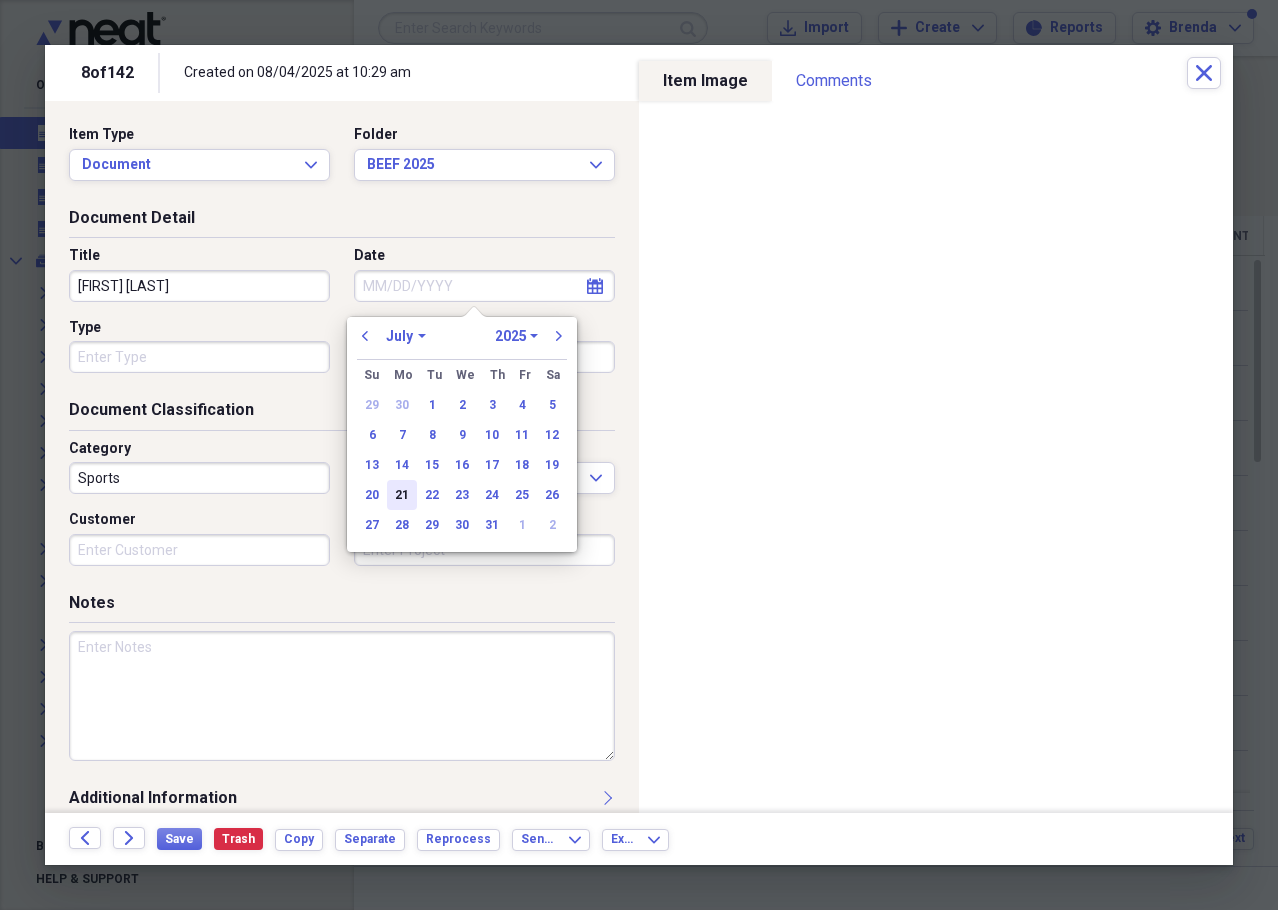 click on "21" at bounding box center [402, 495] 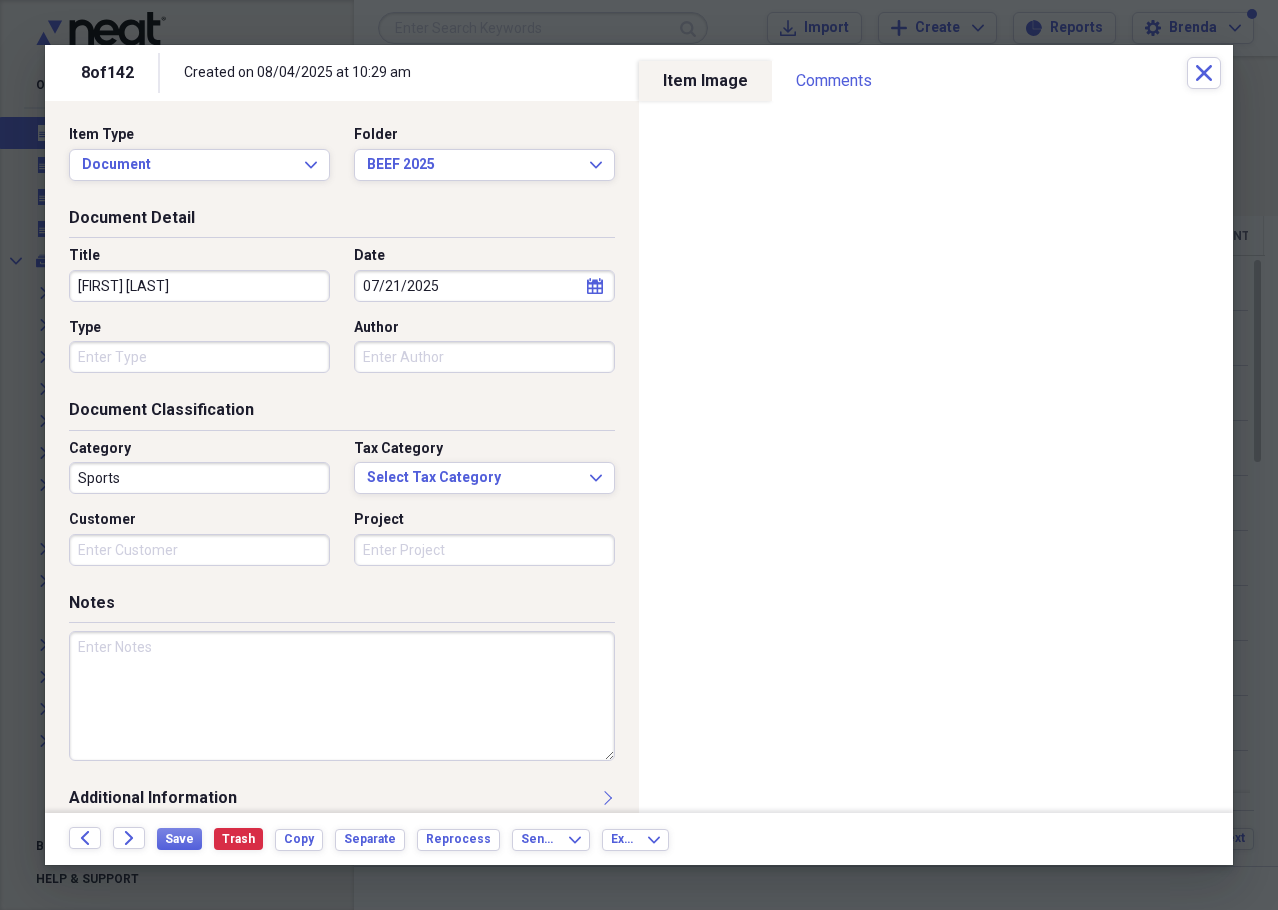 click at bounding box center [342, 696] 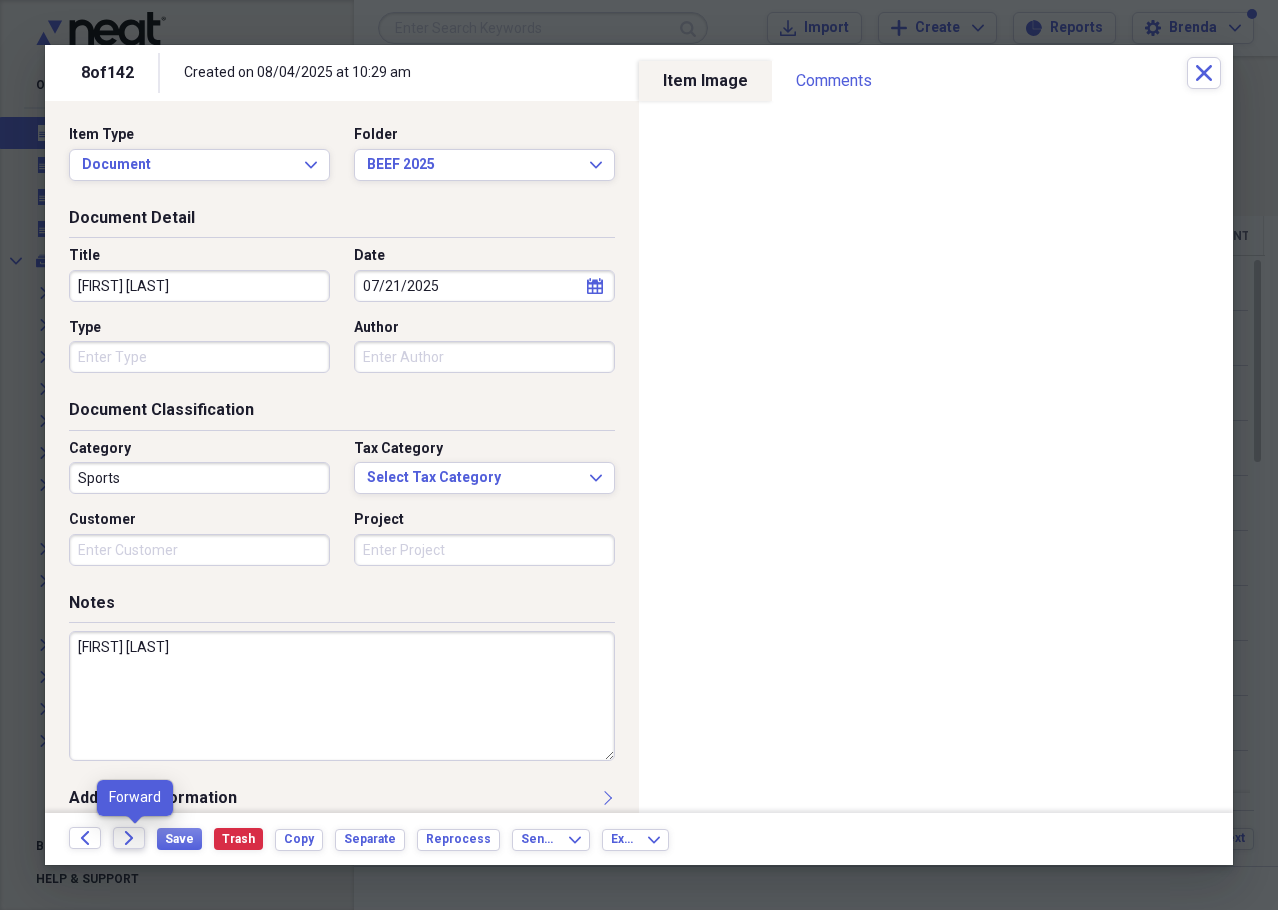type on "[FIRST] [LAST]" 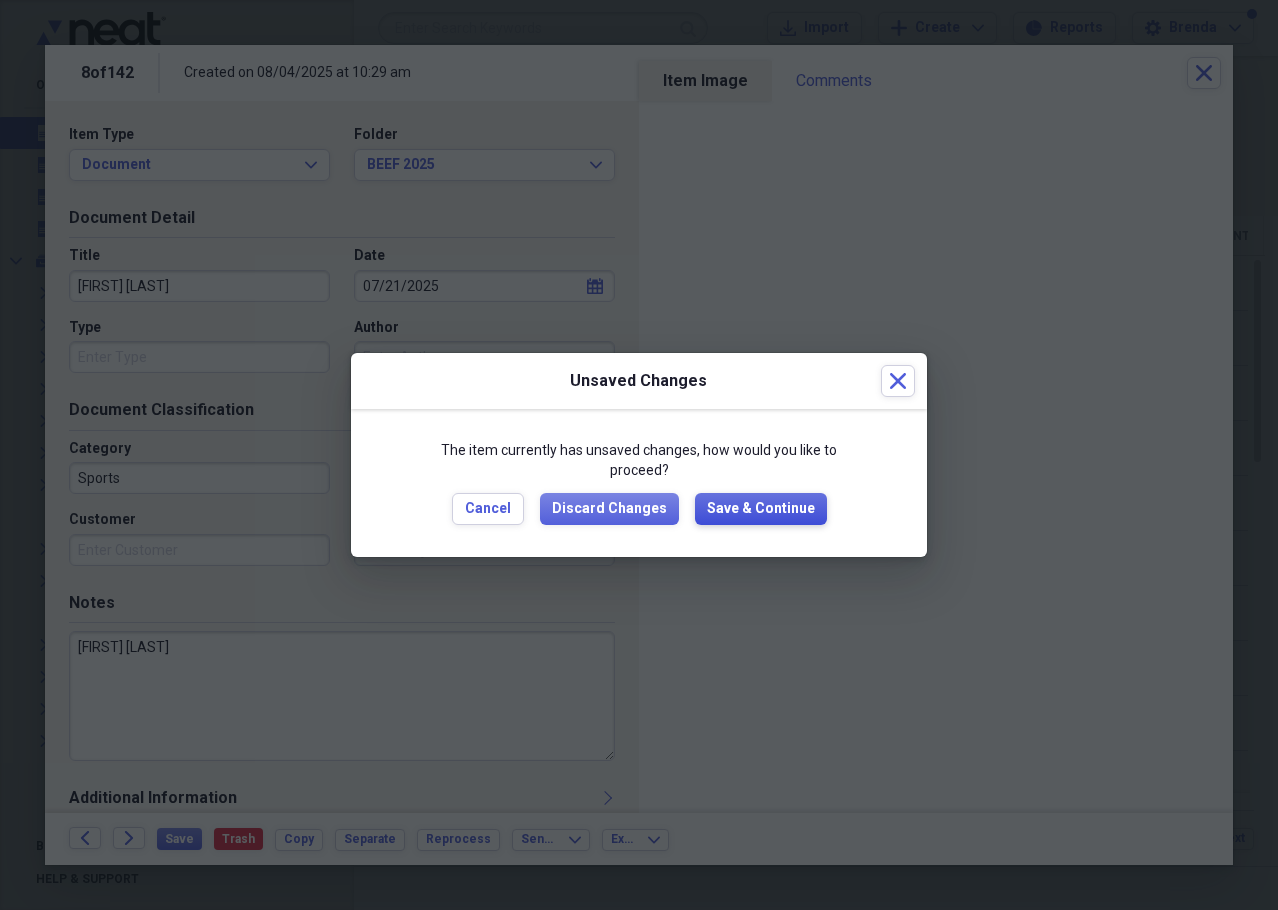 click on "Save & Continue" at bounding box center [761, 509] 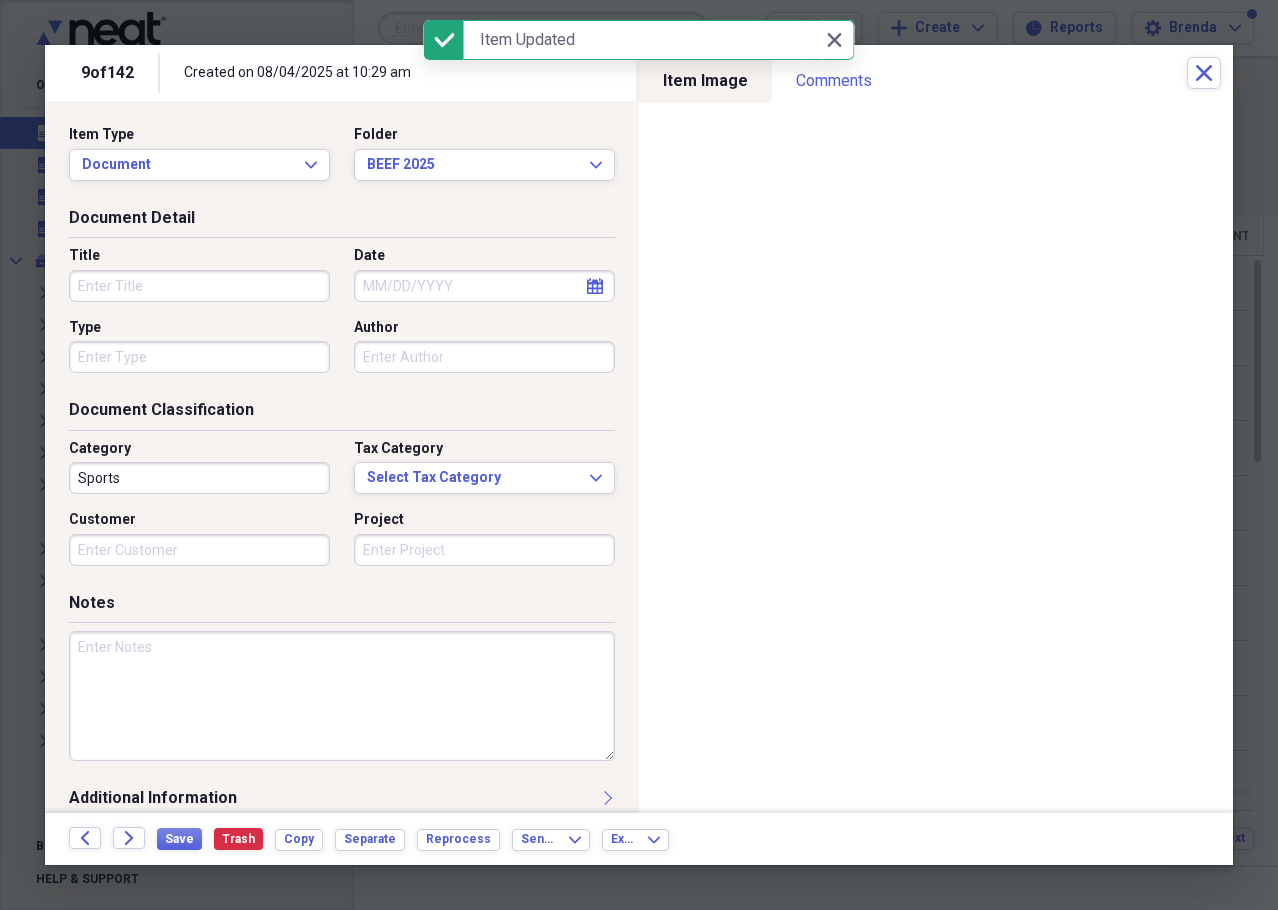 click on "Title" at bounding box center (199, 286) 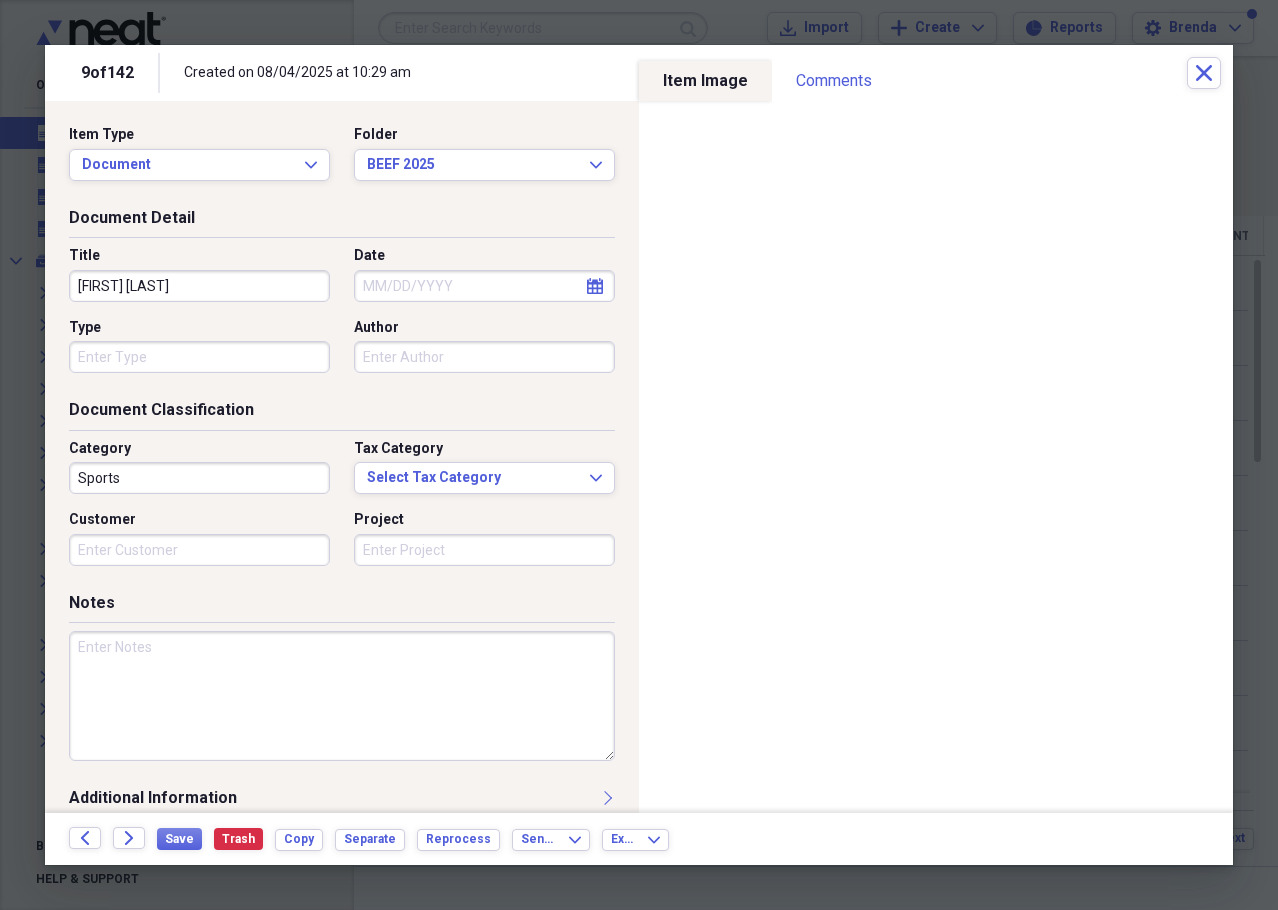 type on "[FIRST] [LAST]" 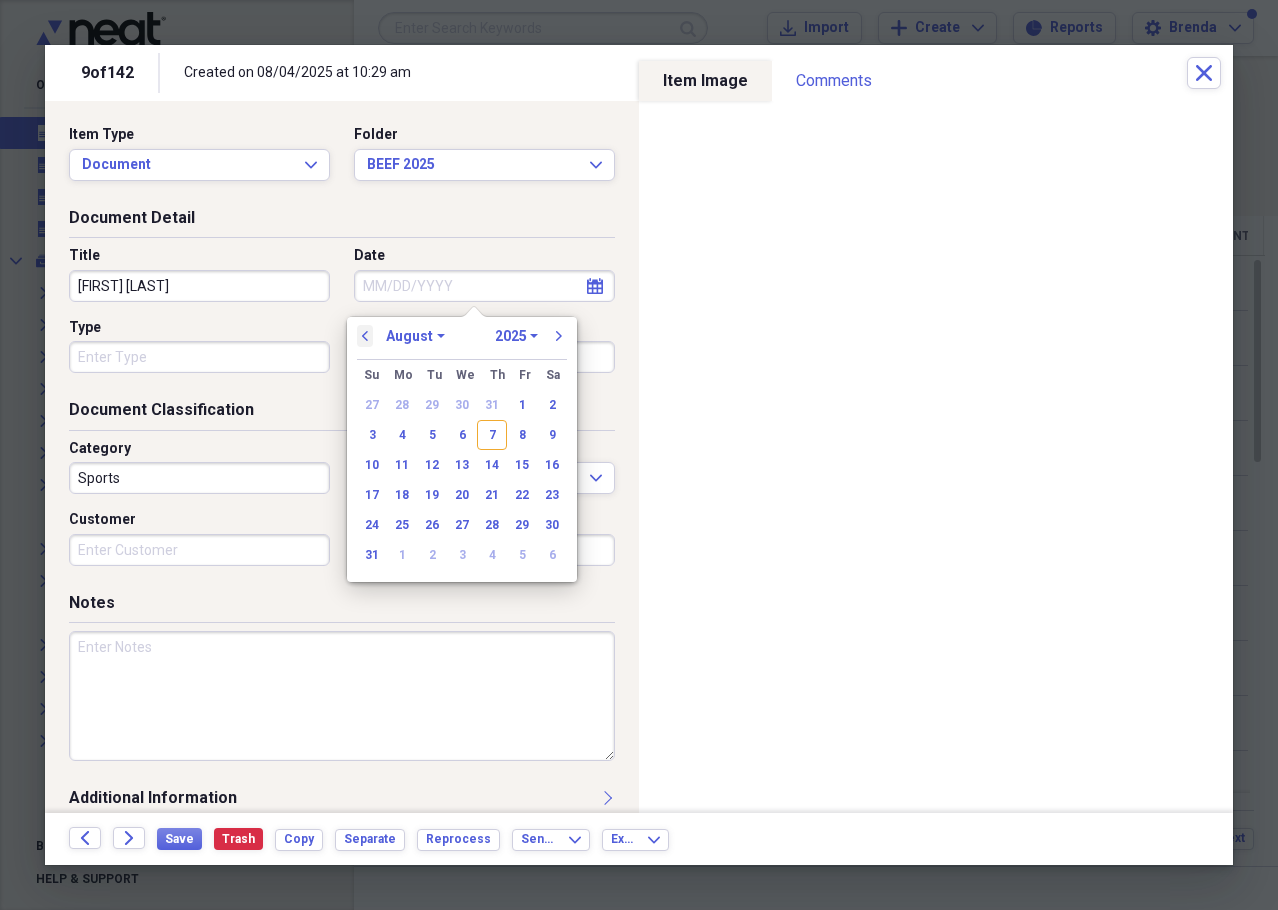 click on "previous" at bounding box center (365, 336) 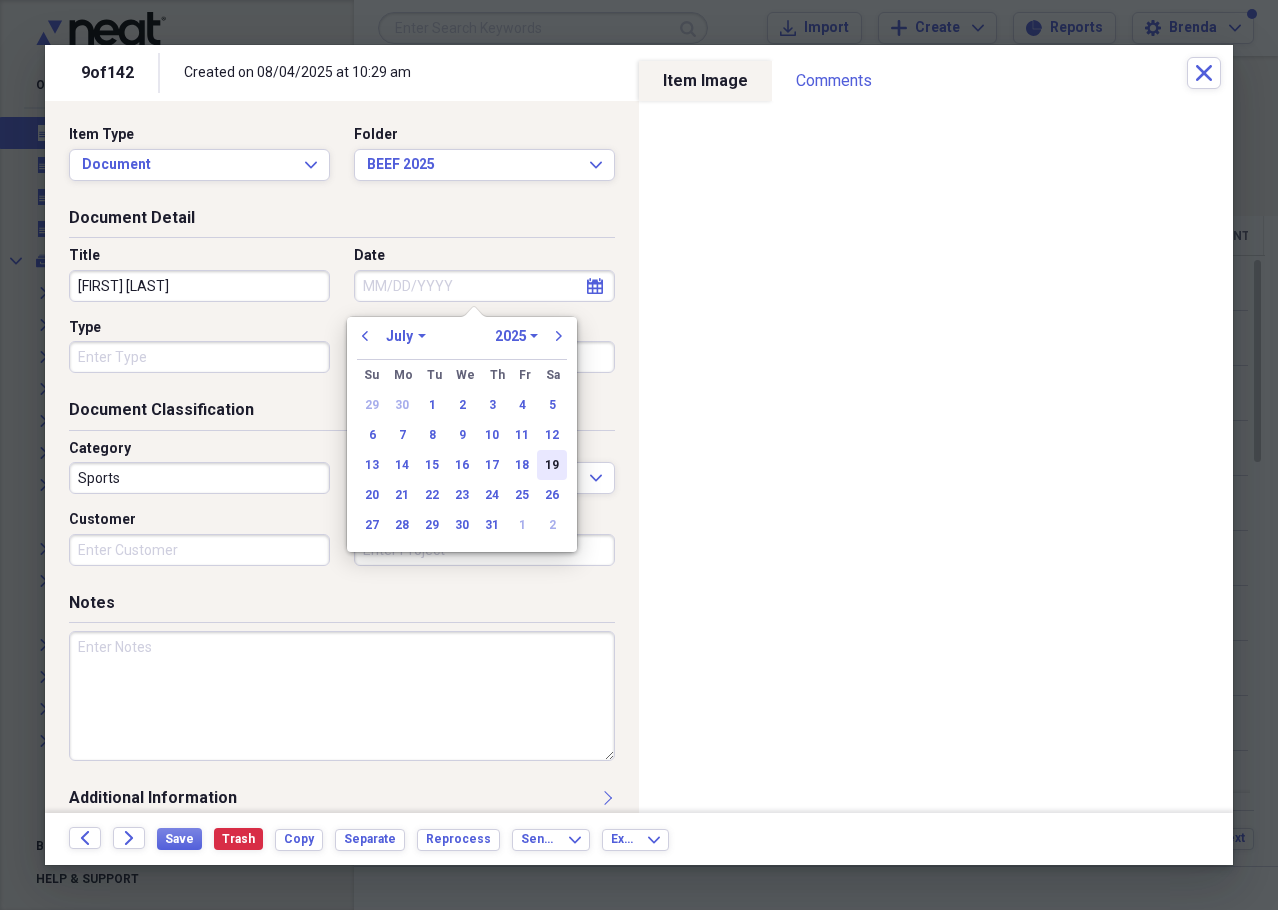 click on "19" at bounding box center (552, 465) 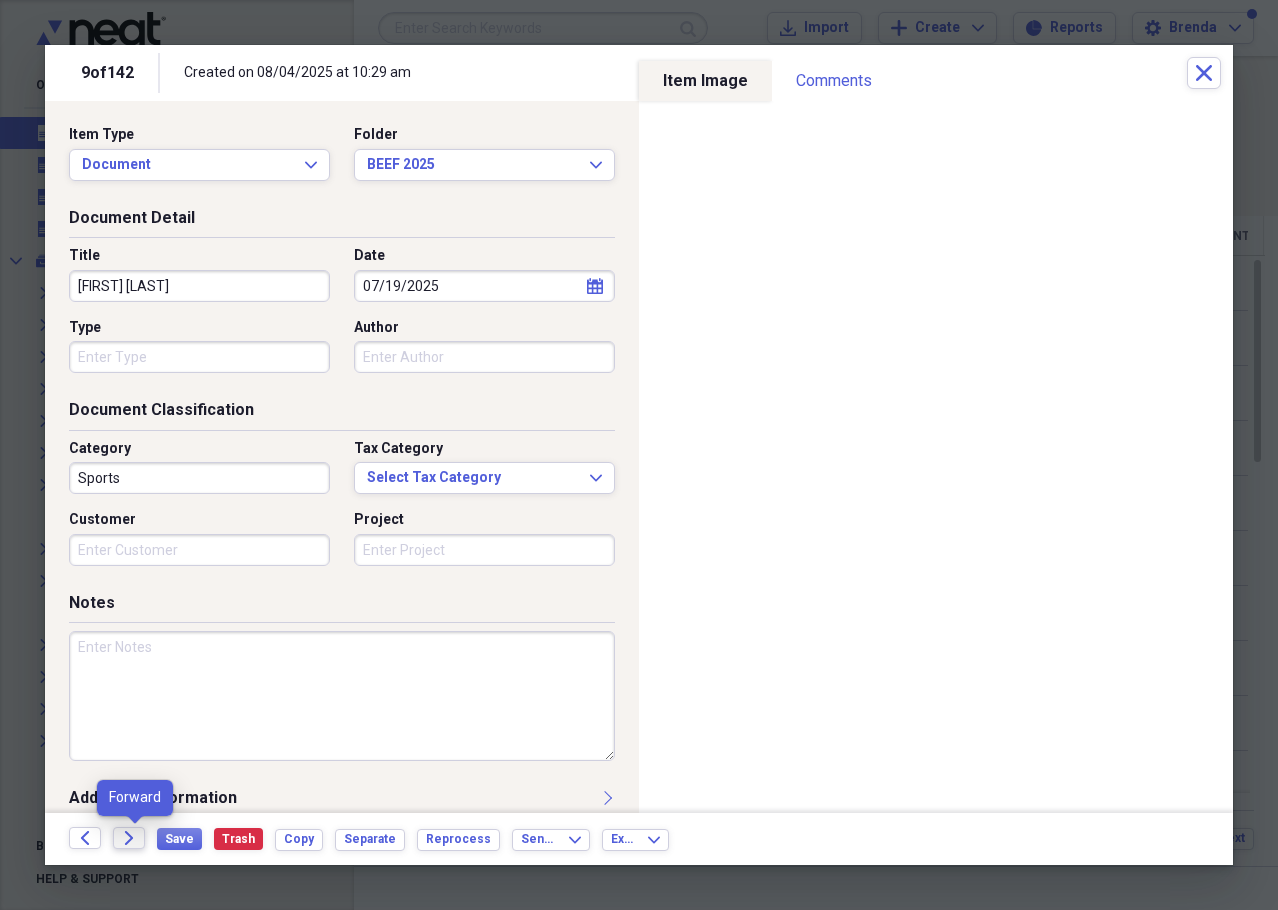 click on "Forward" 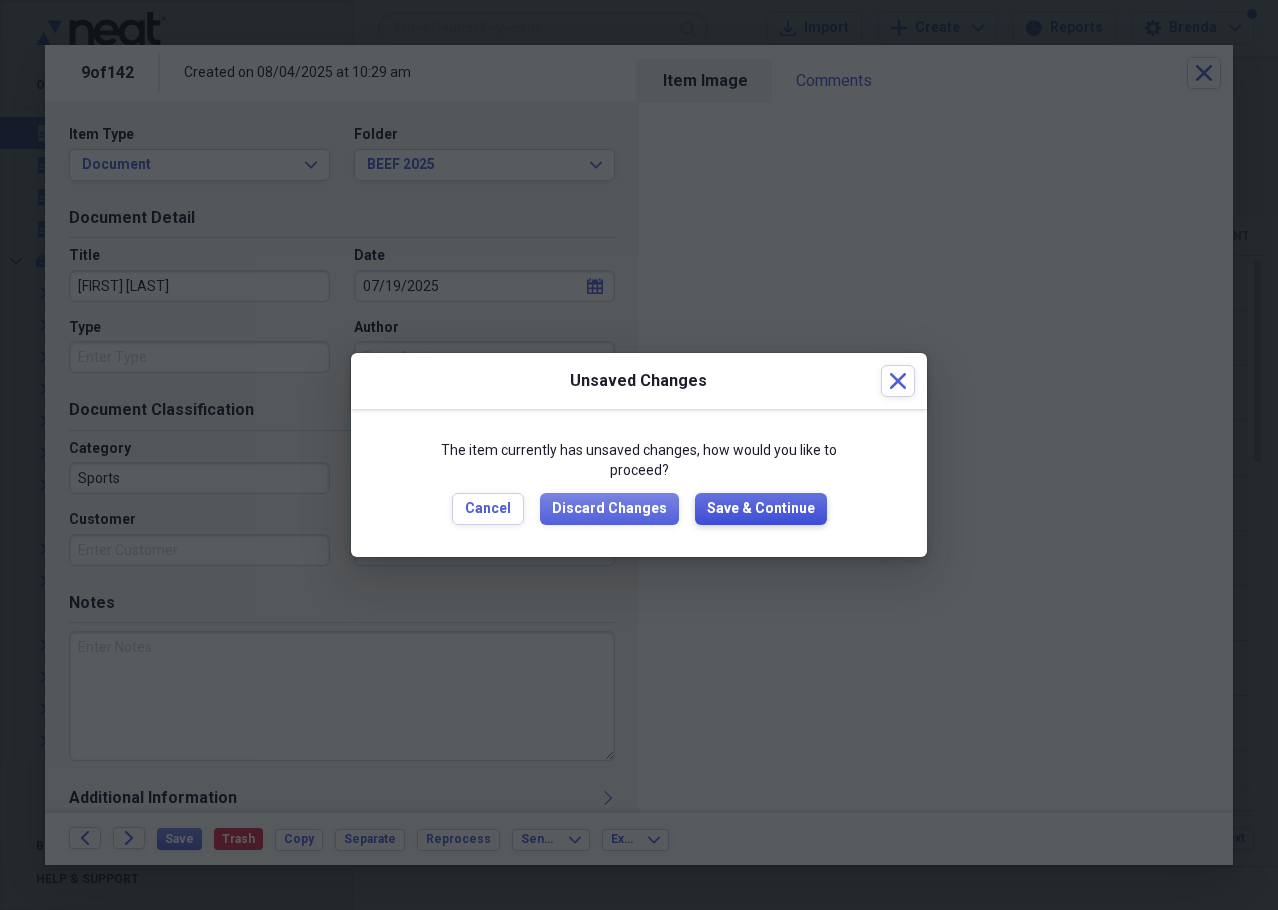 click on "Save & Continue" at bounding box center [761, 509] 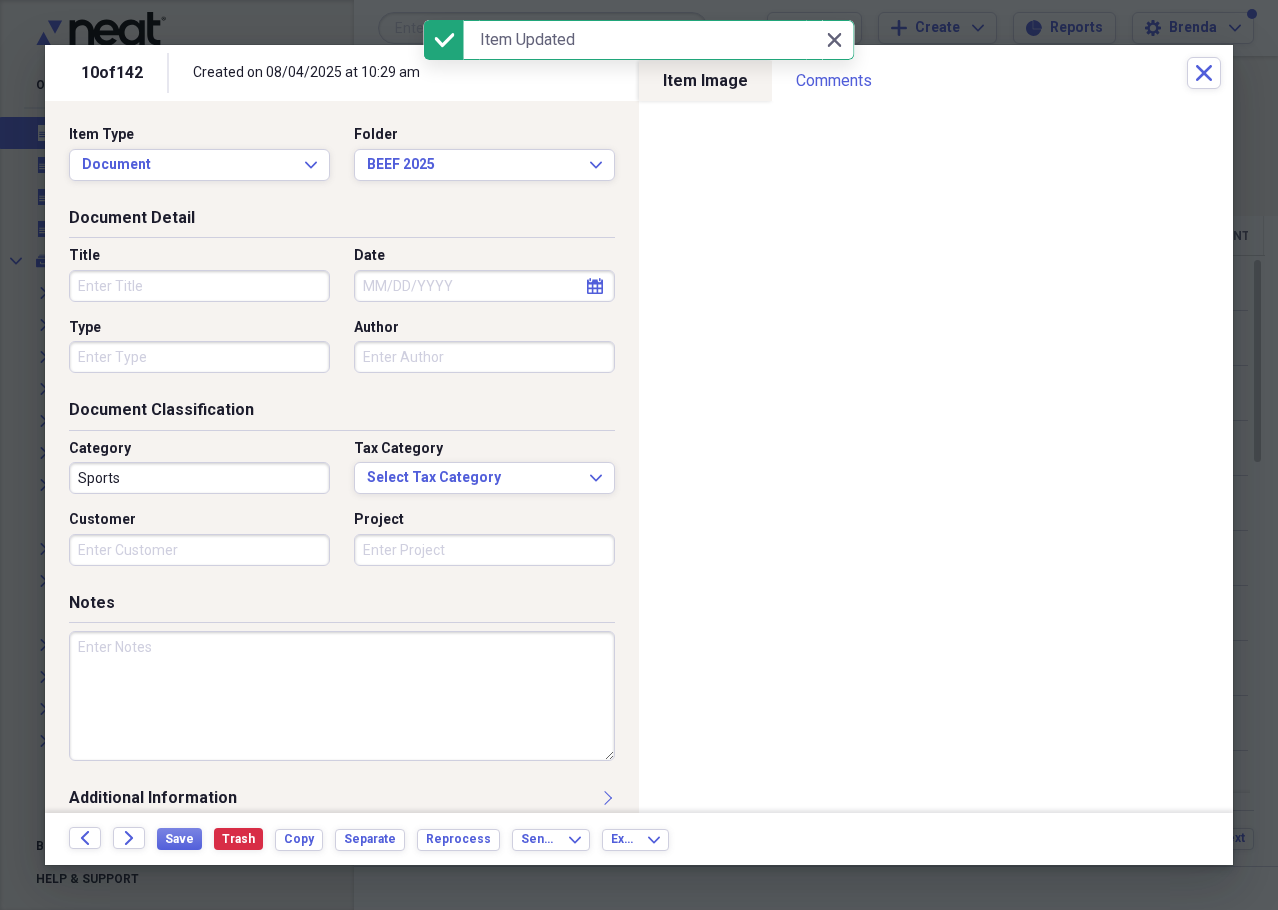 click on "Title" at bounding box center (199, 286) 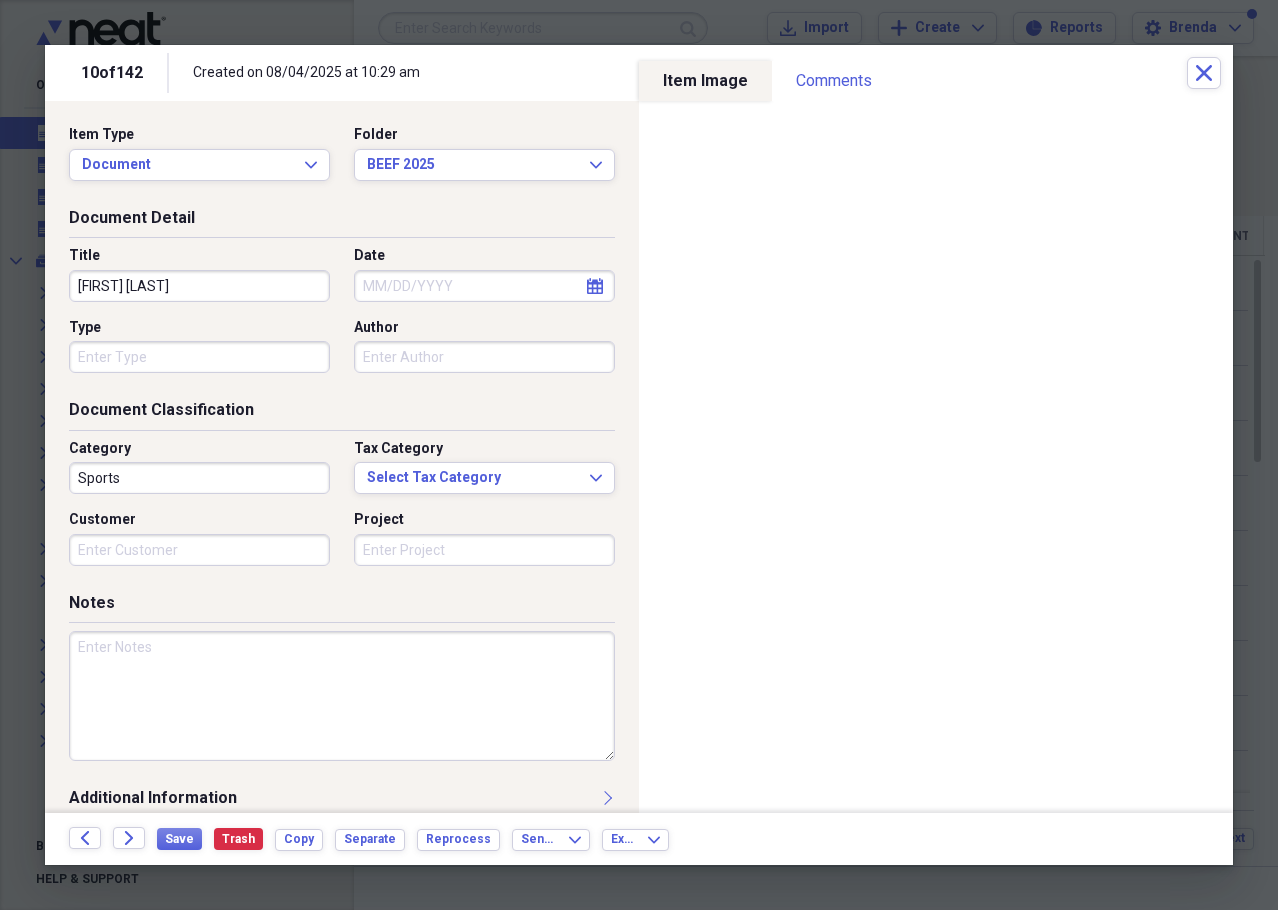 type on "[FIRST] [LAST]" 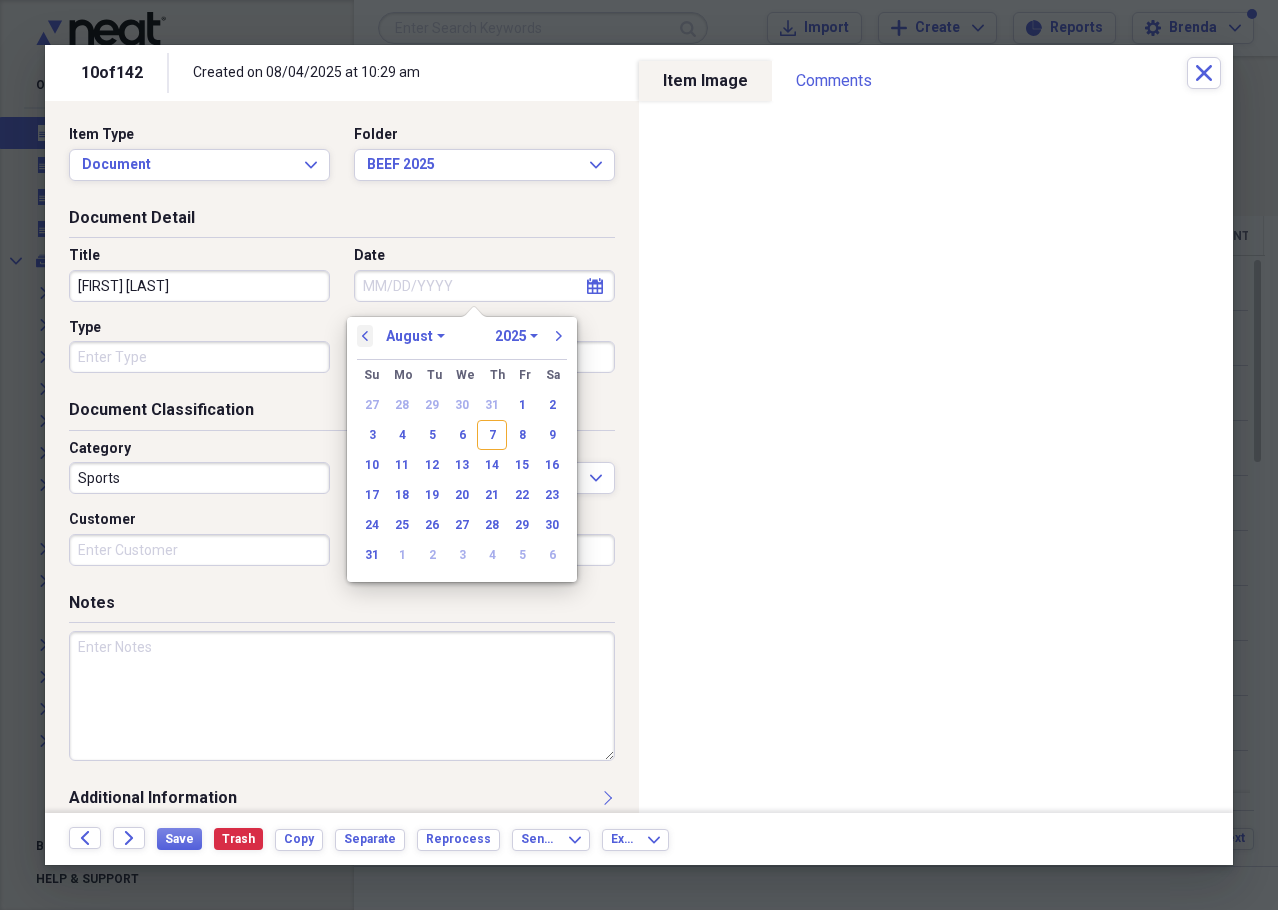 drag, startPoint x: 359, startPoint y: 329, endPoint x: 370, endPoint y: 335, distance: 12.529964 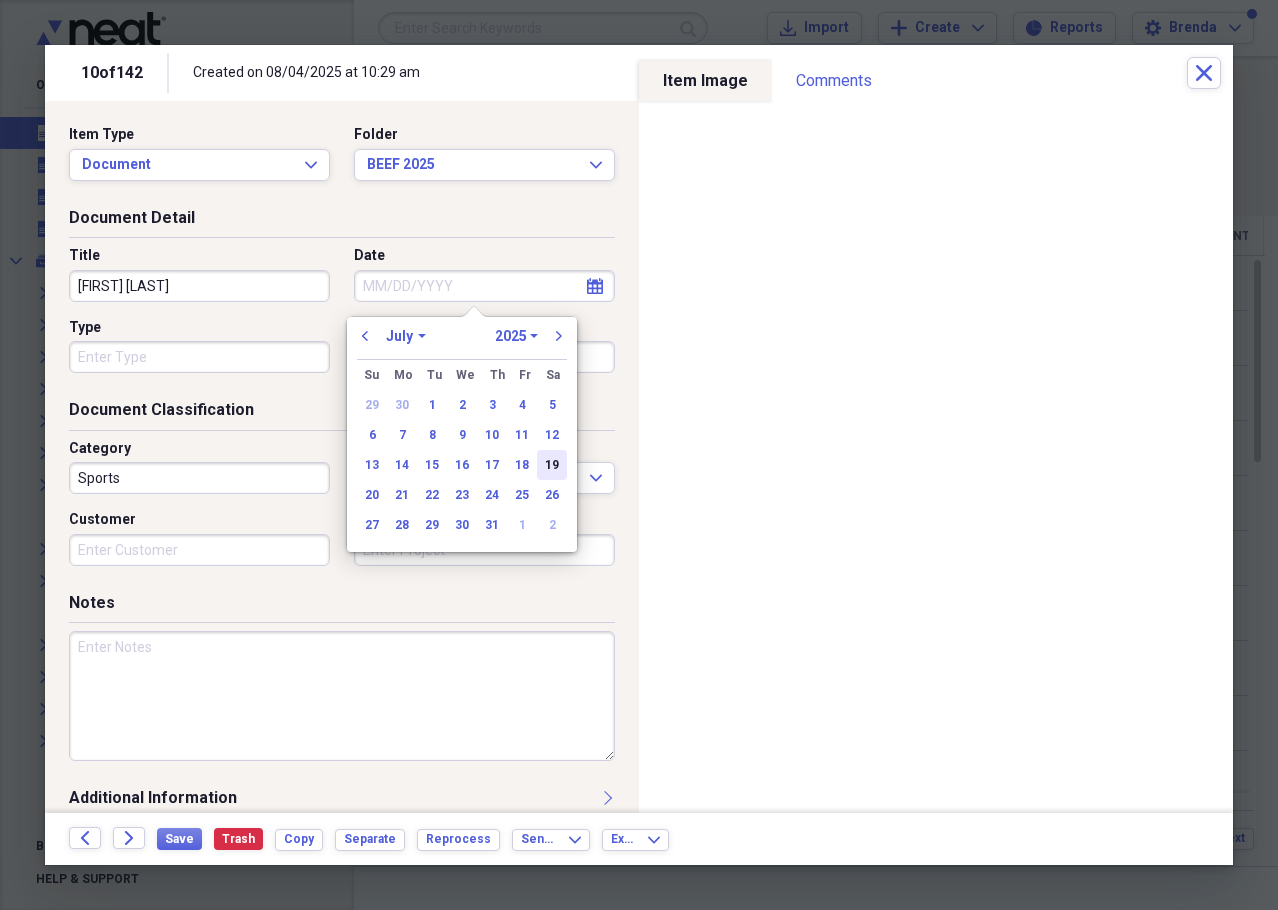 click on "19" at bounding box center (552, 465) 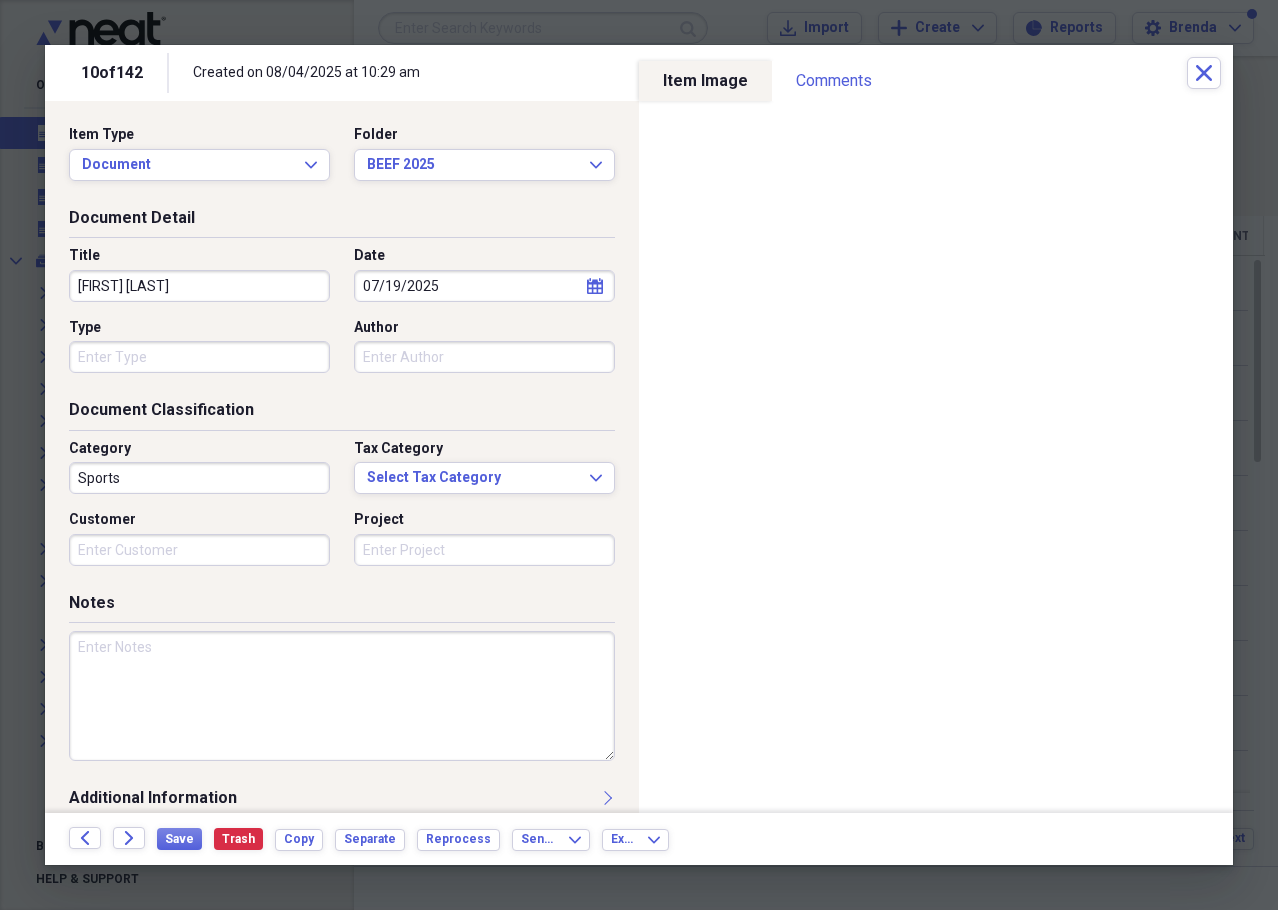 click at bounding box center (342, 696) 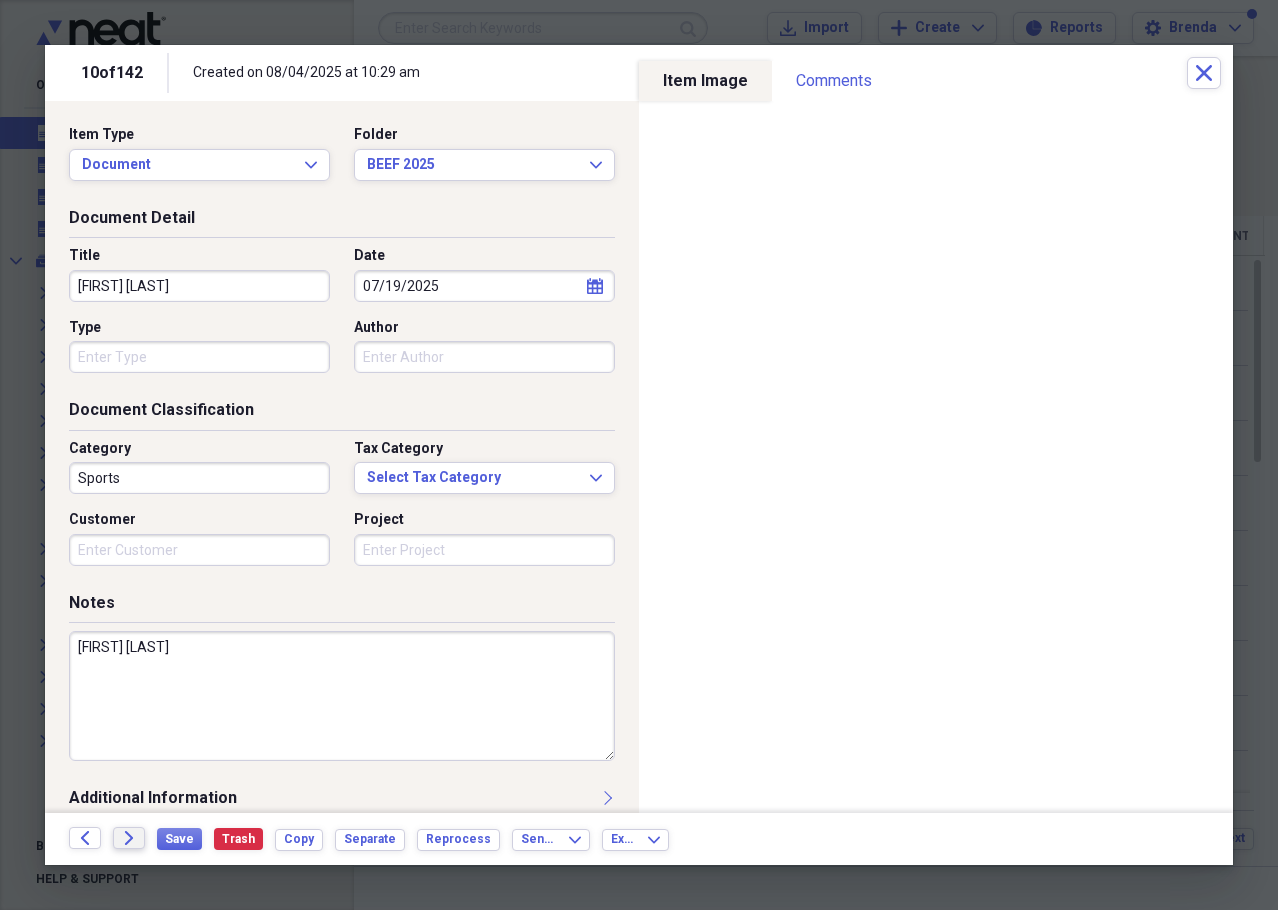 type on "[FIRST] [LAST]" 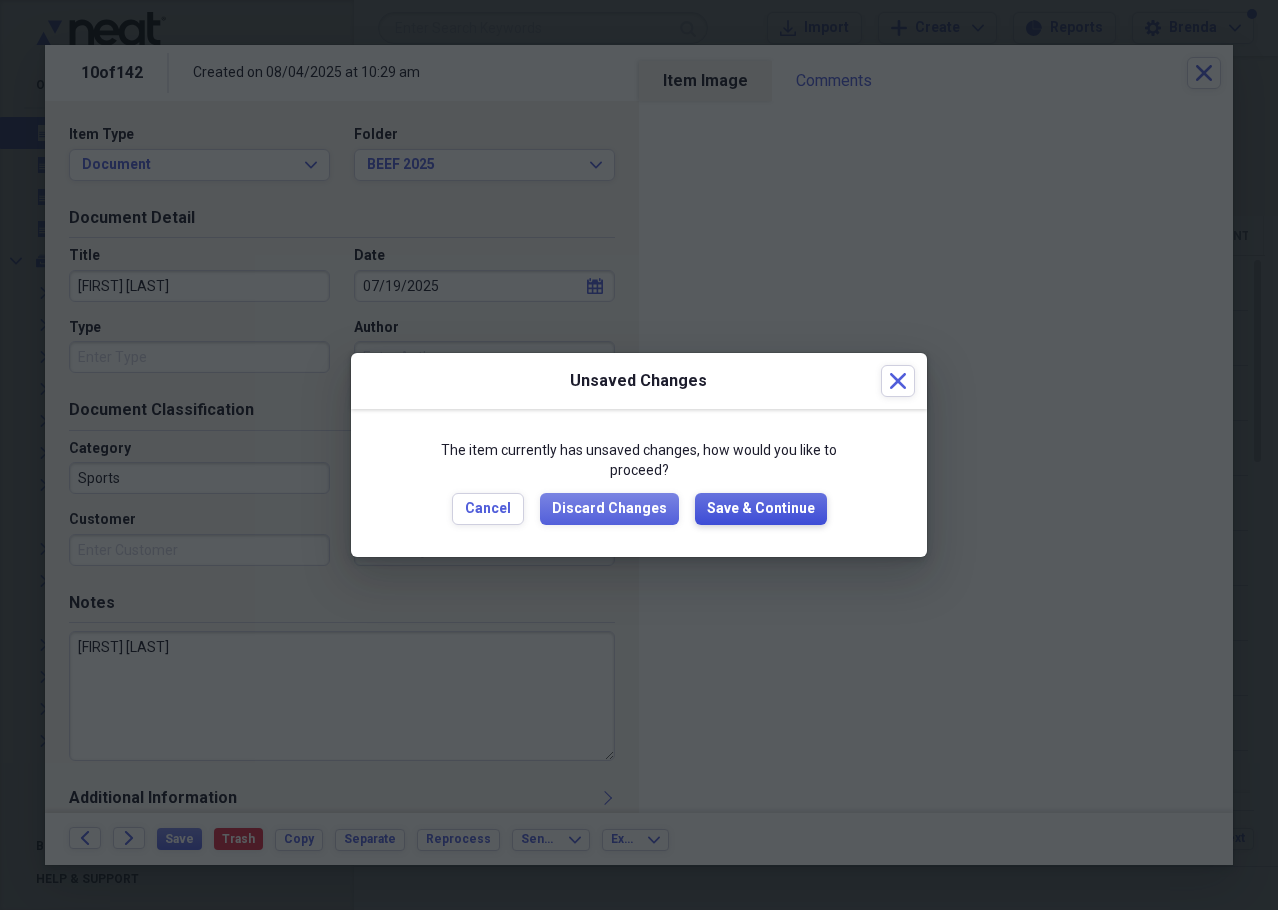 click on "Save & Continue" at bounding box center [761, 509] 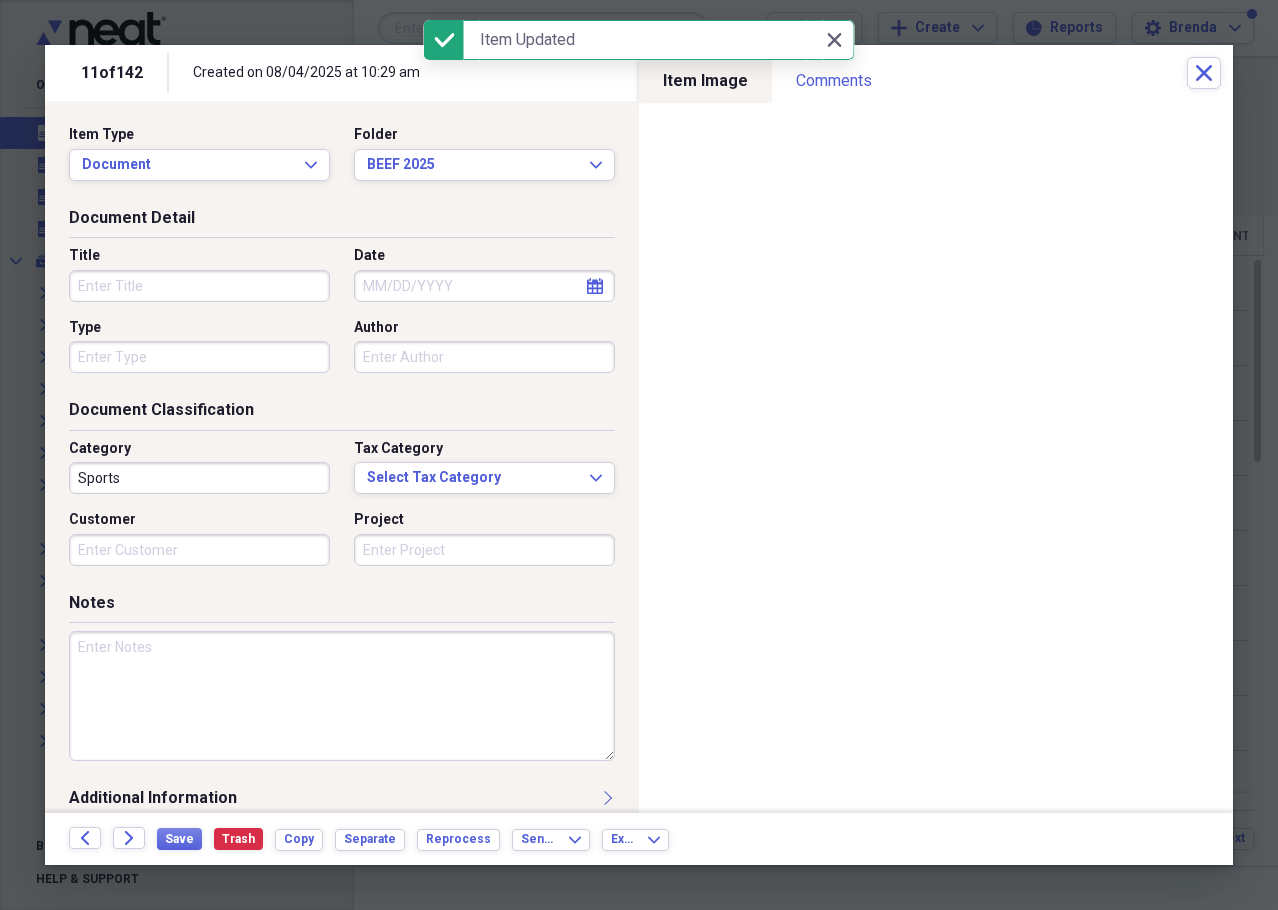 click on "Title" at bounding box center (199, 286) 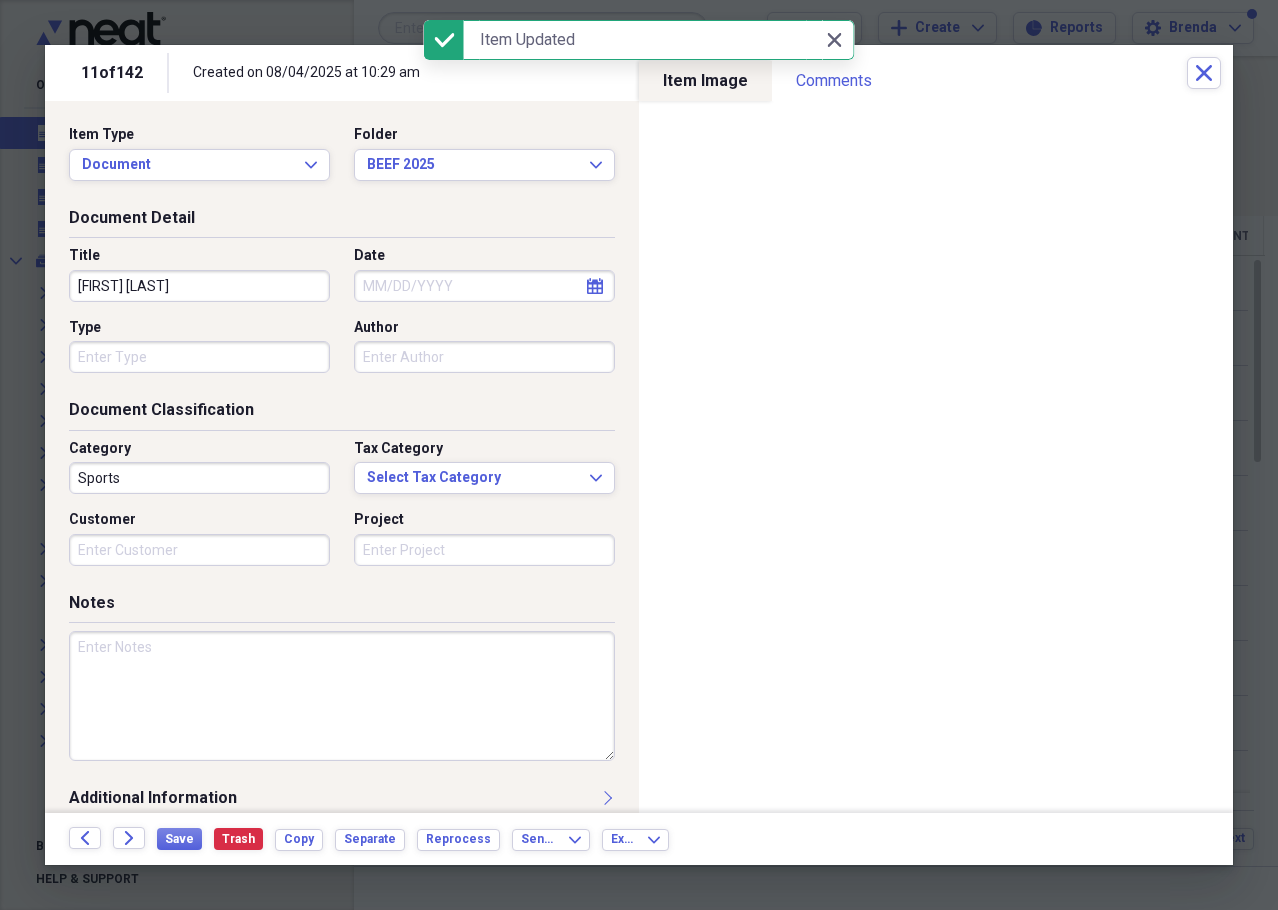 type on "[FIRST] [LAST]" 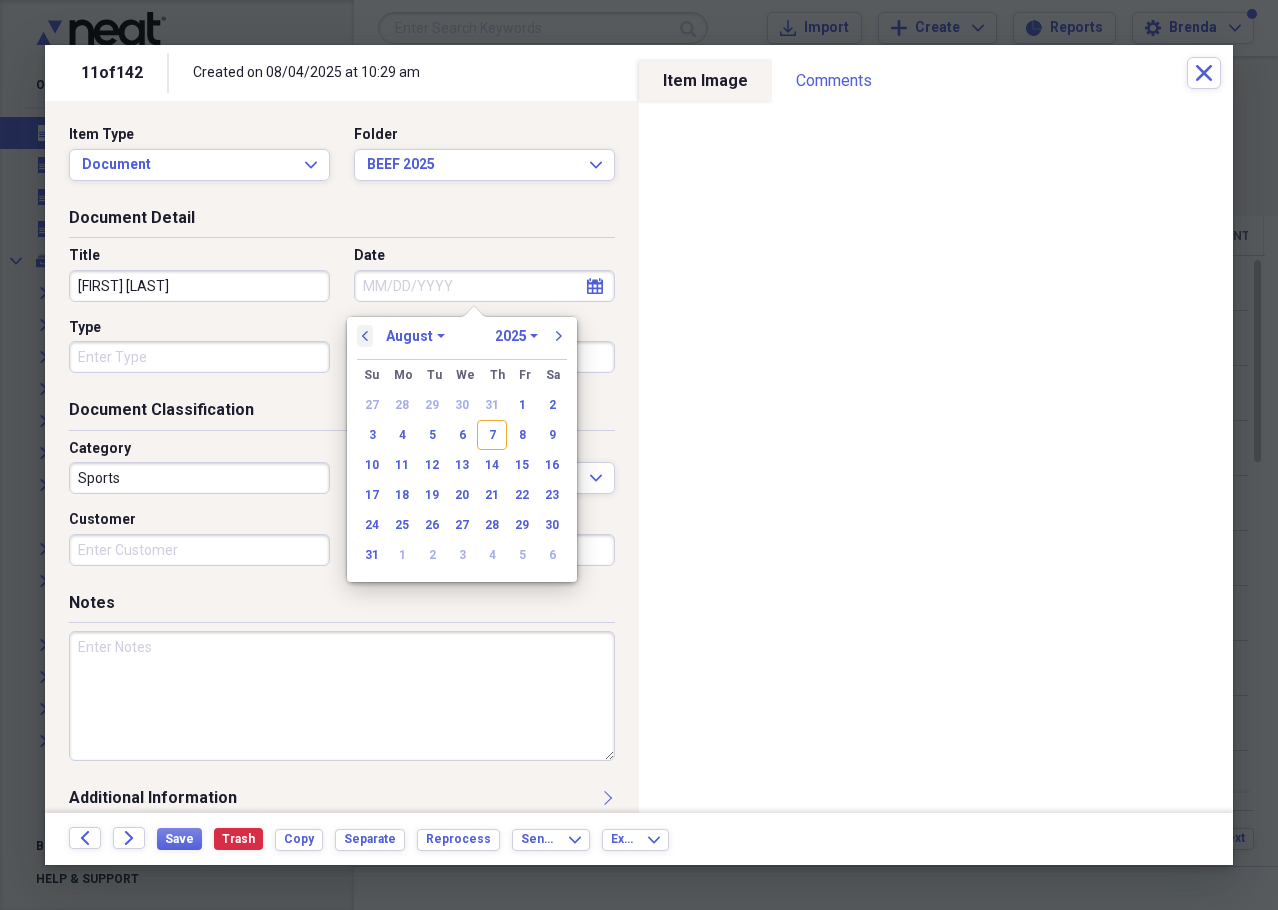 click on "previous" at bounding box center (365, 336) 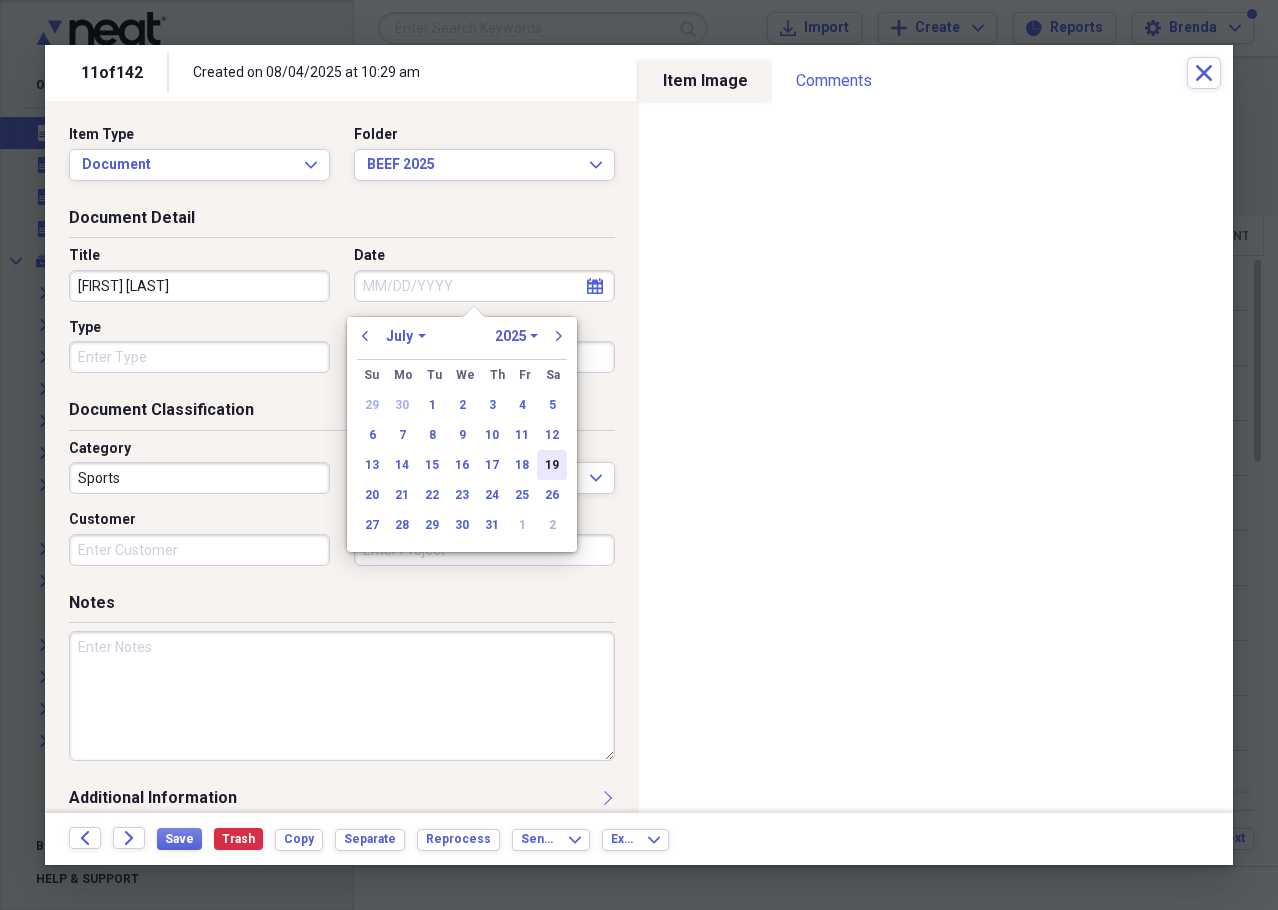 click on "19" at bounding box center (552, 465) 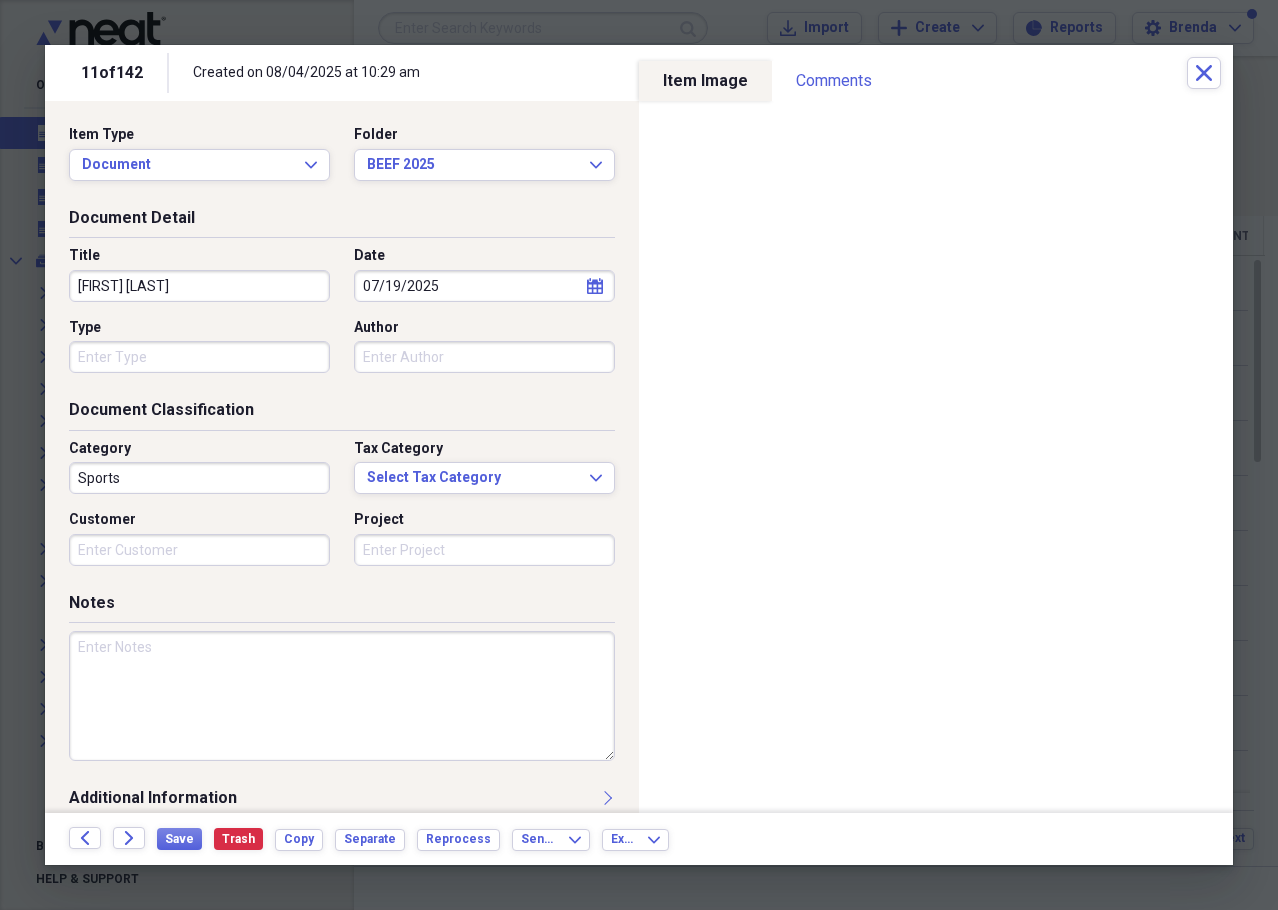 click on "Forward" at bounding box center (135, 839) 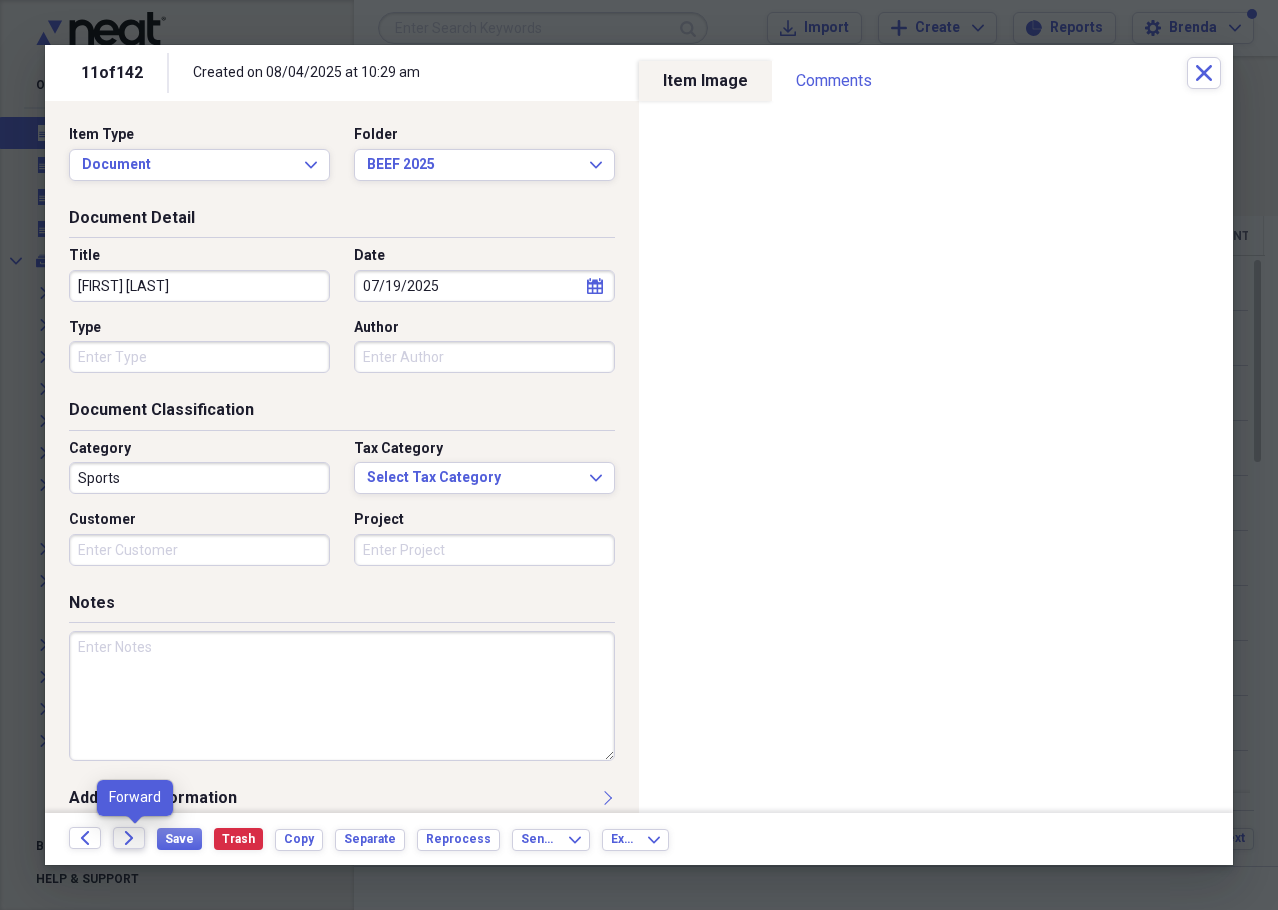 click on "Forward" at bounding box center (129, 838) 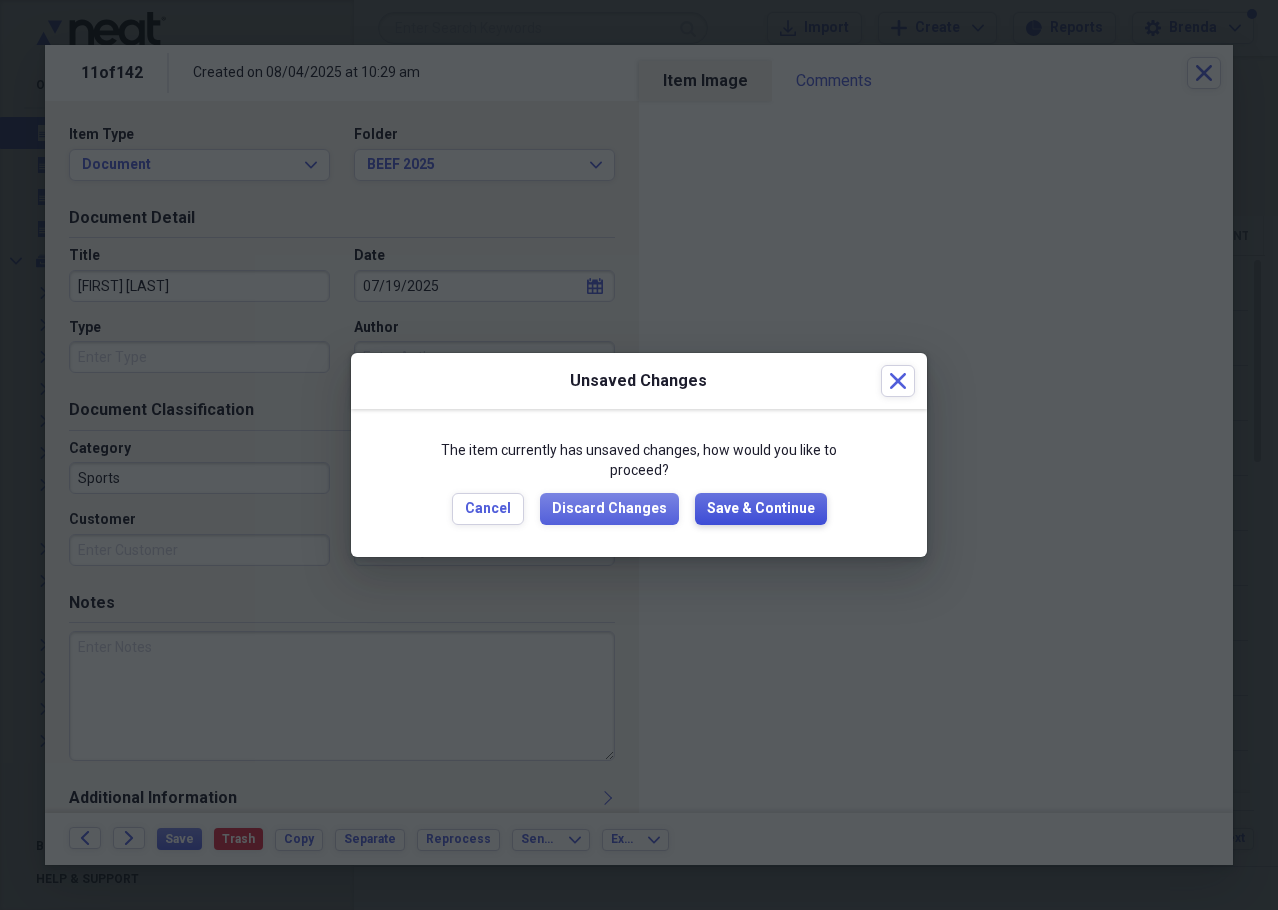 click on "Save & Continue" at bounding box center (761, 509) 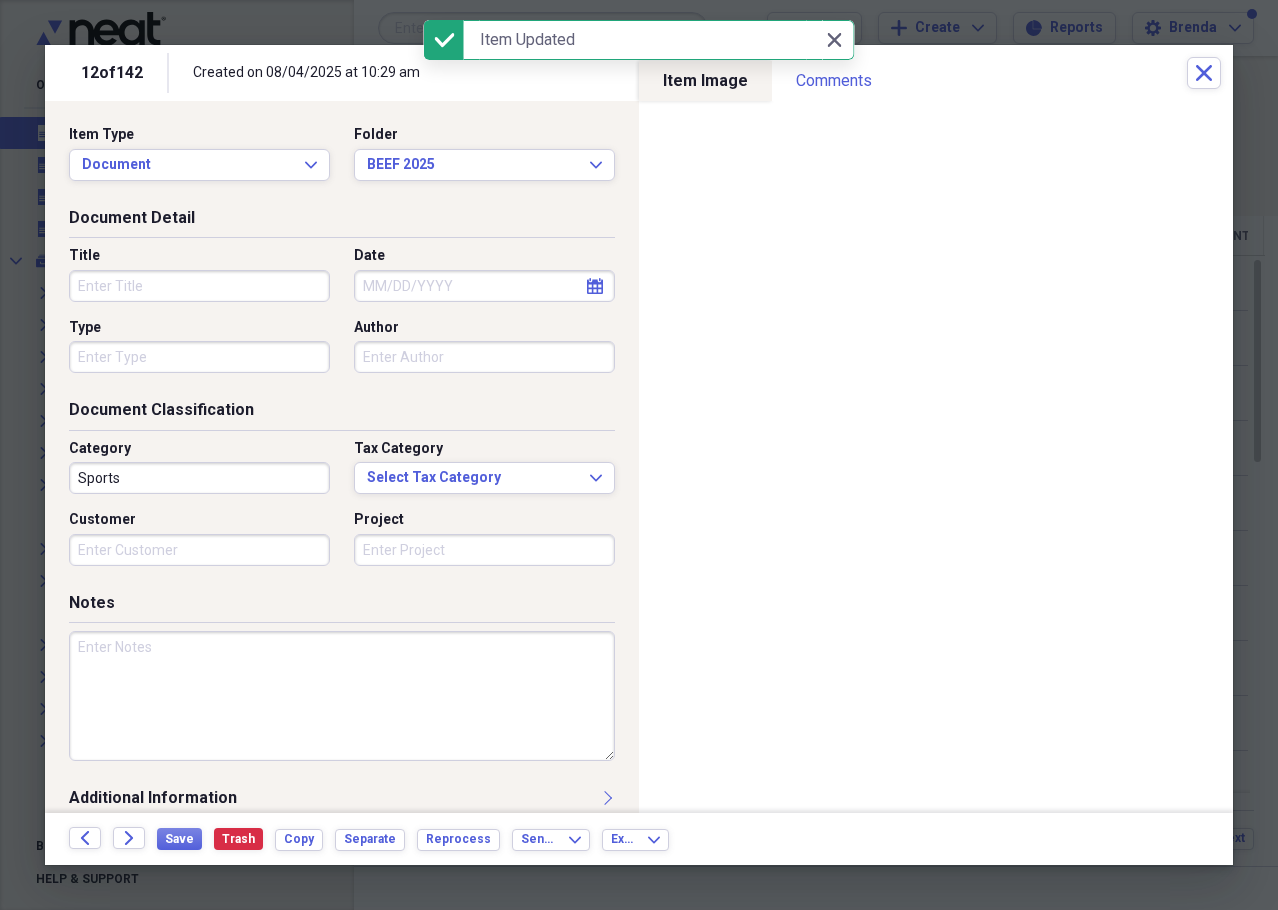 click on "Title" at bounding box center [199, 286] 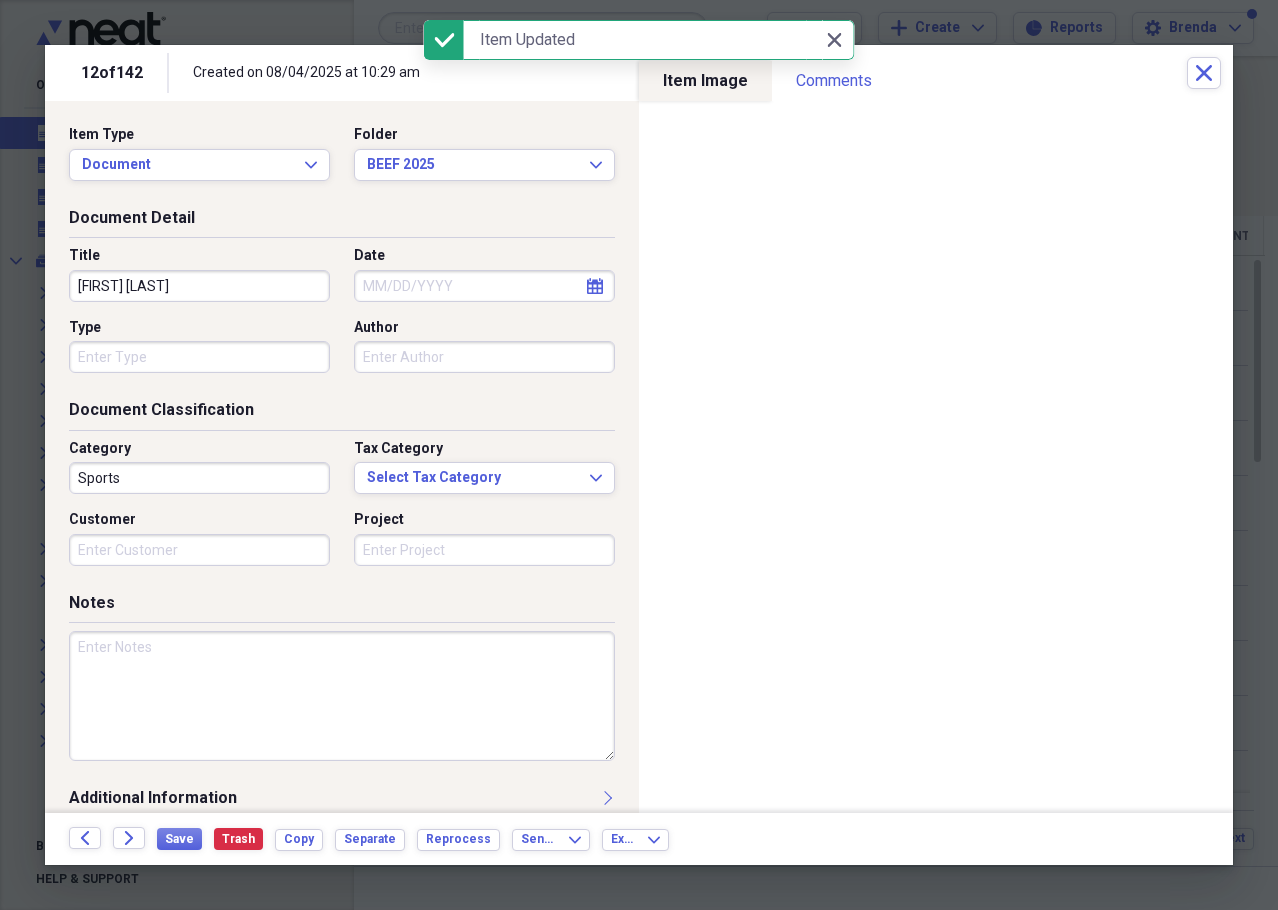 type on "[FIRST] [LAST]" 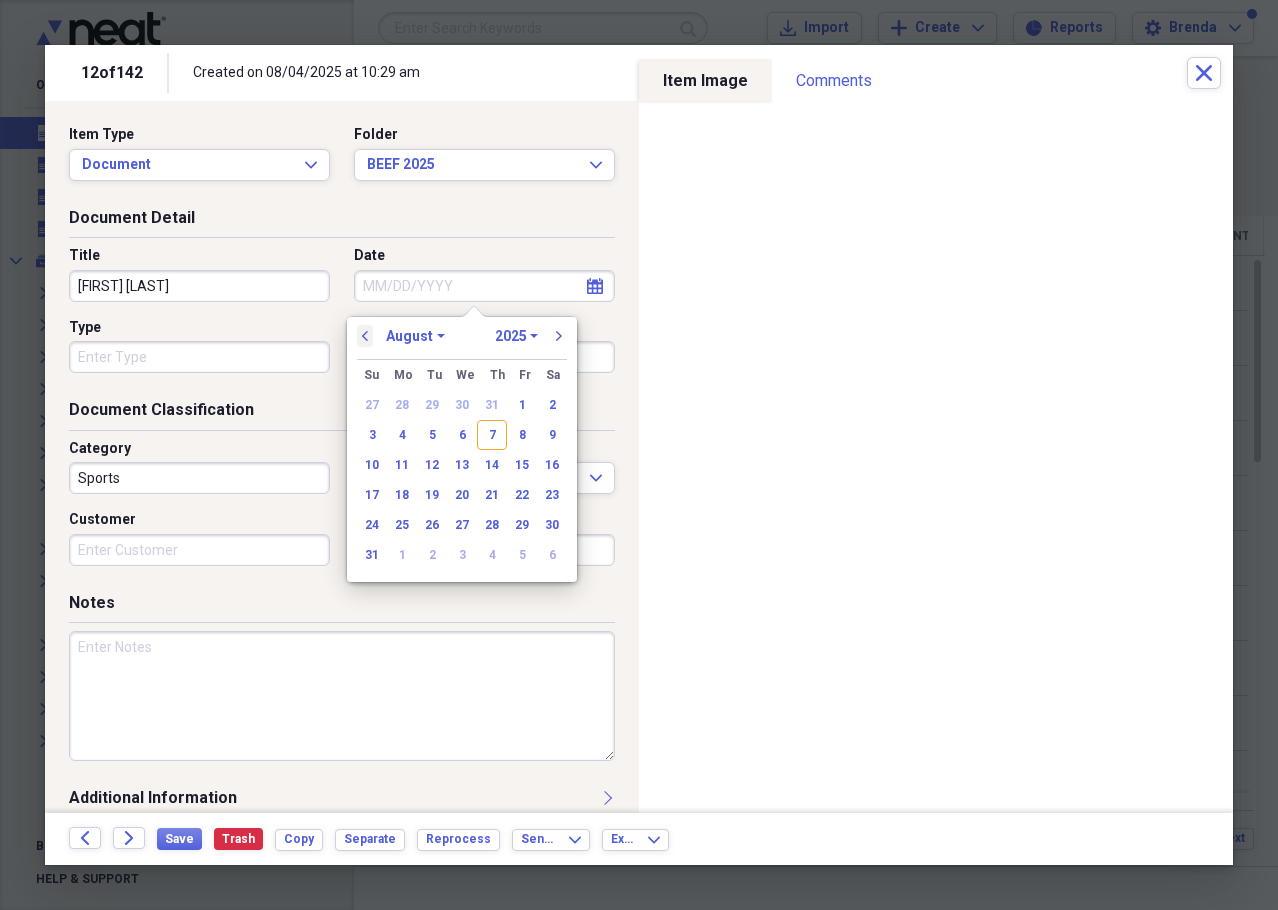 click on "previous" at bounding box center (365, 336) 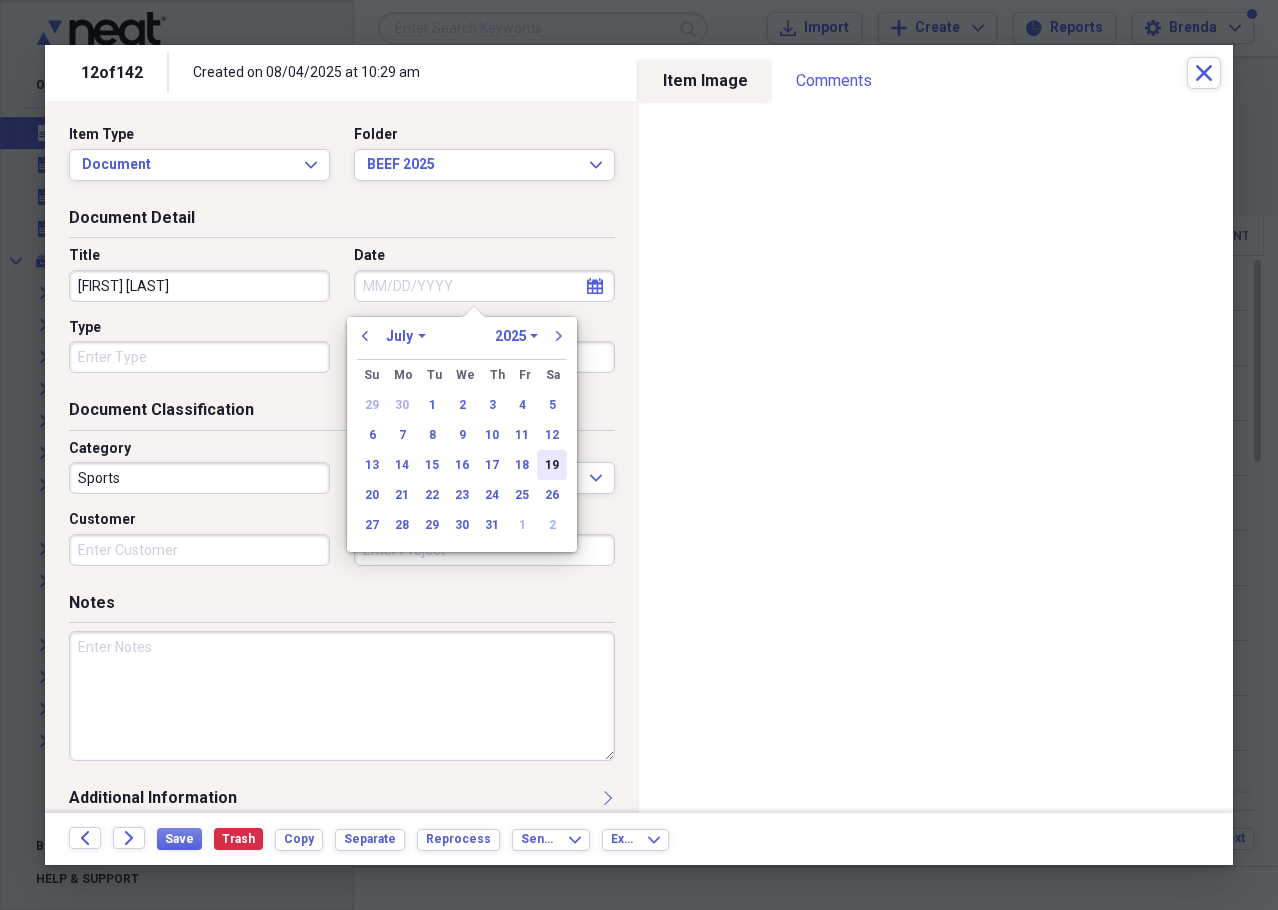 click on "19" at bounding box center (552, 465) 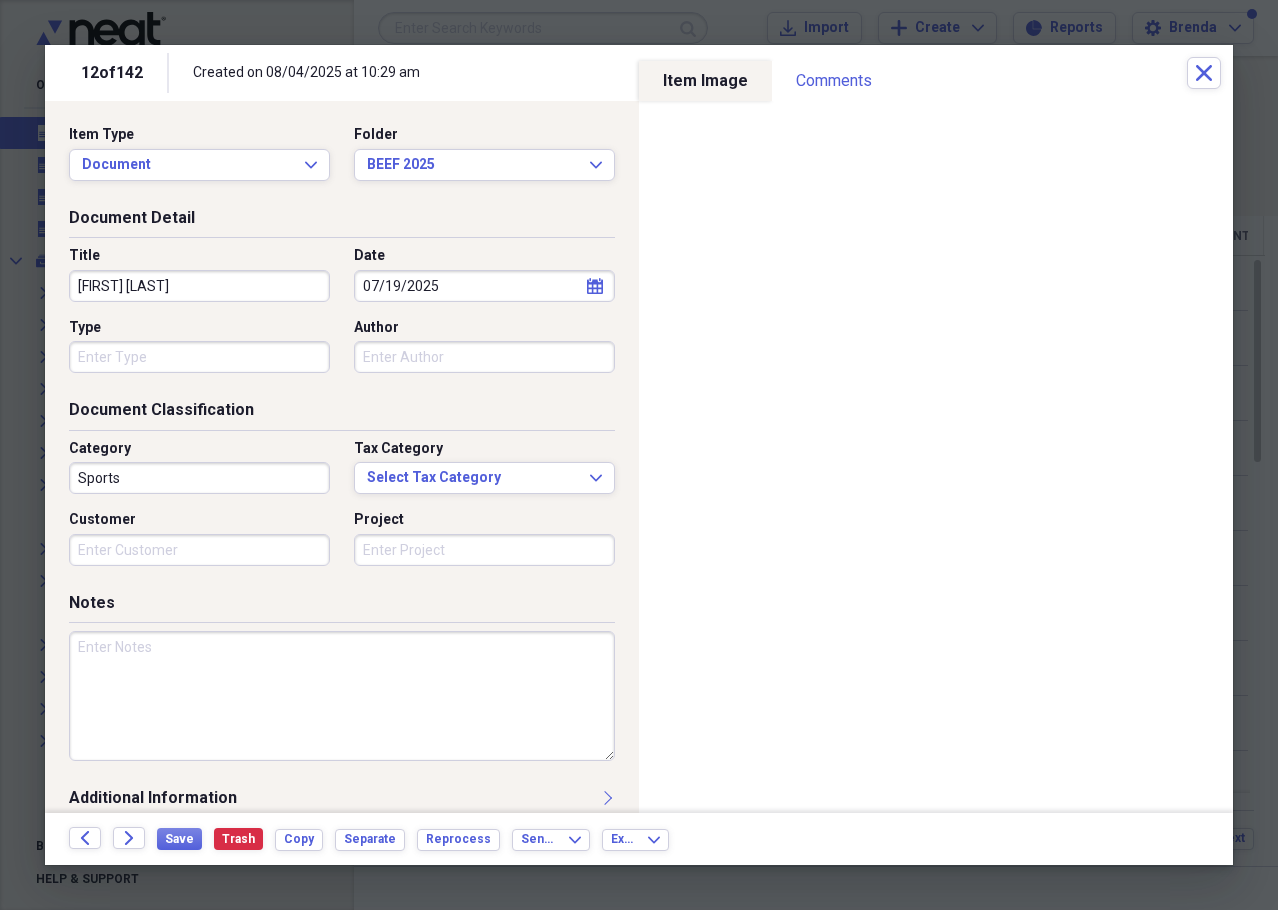 click at bounding box center (342, 696) 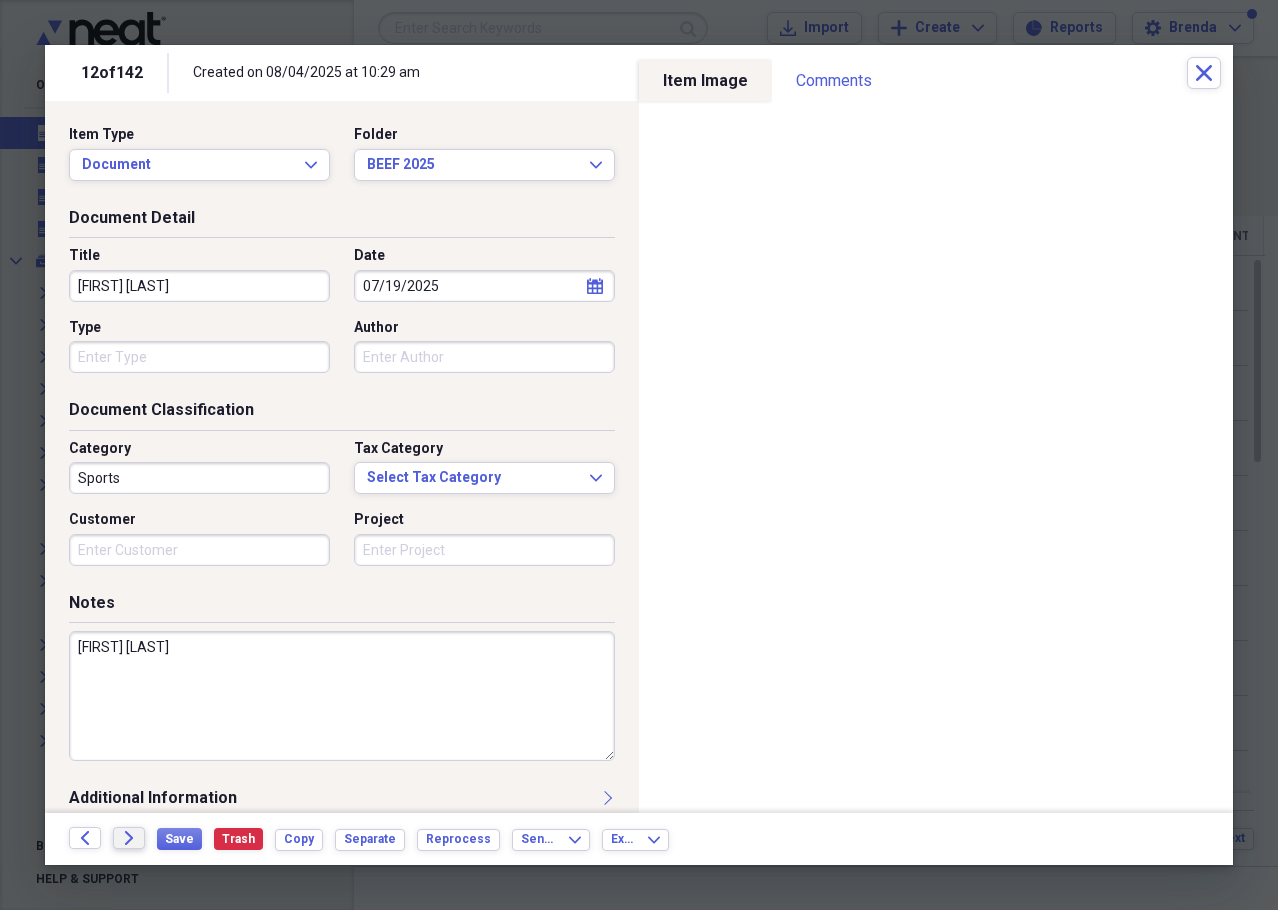 type on "[FIRST] [LAST]" 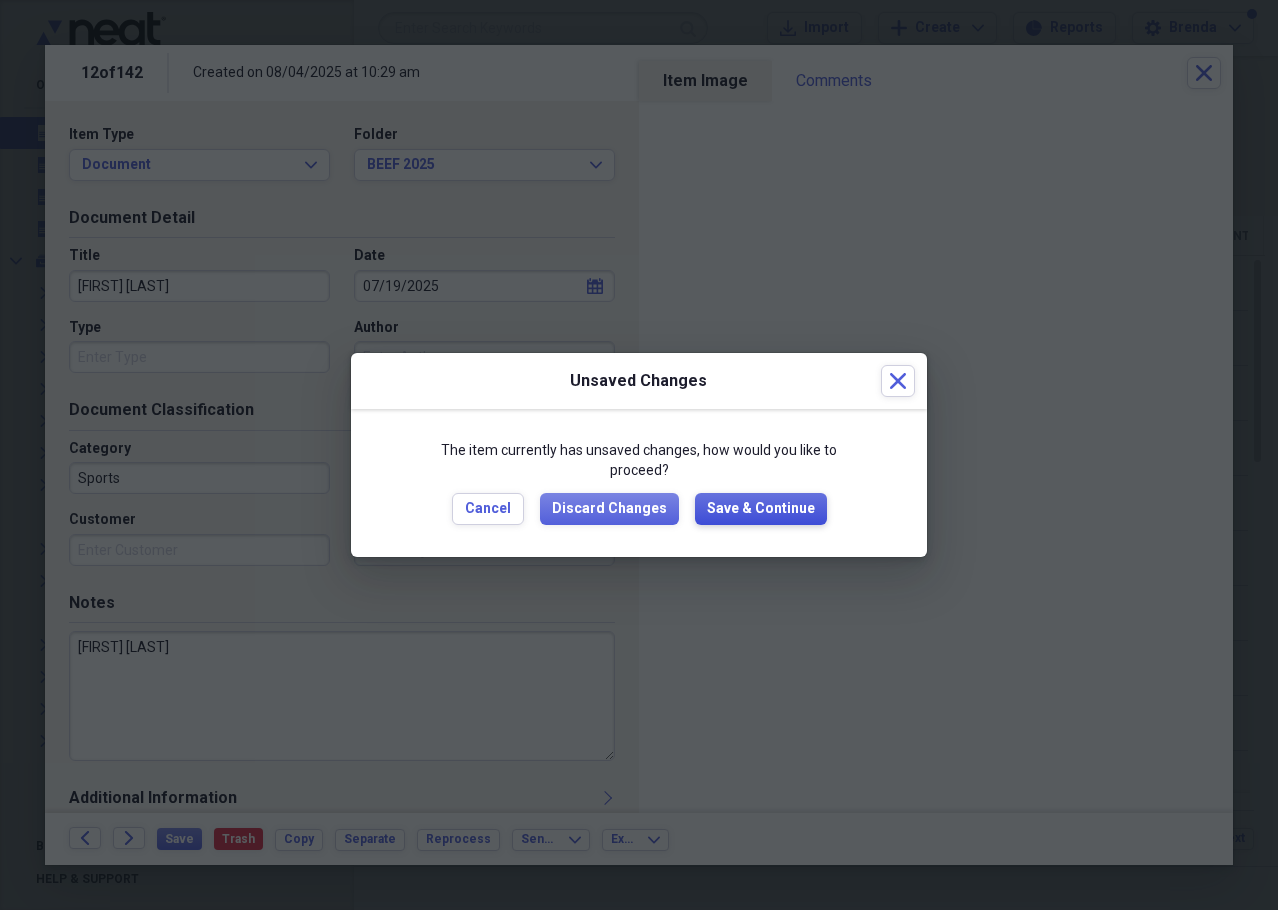 click on "Save & Continue" at bounding box center [761, 509] 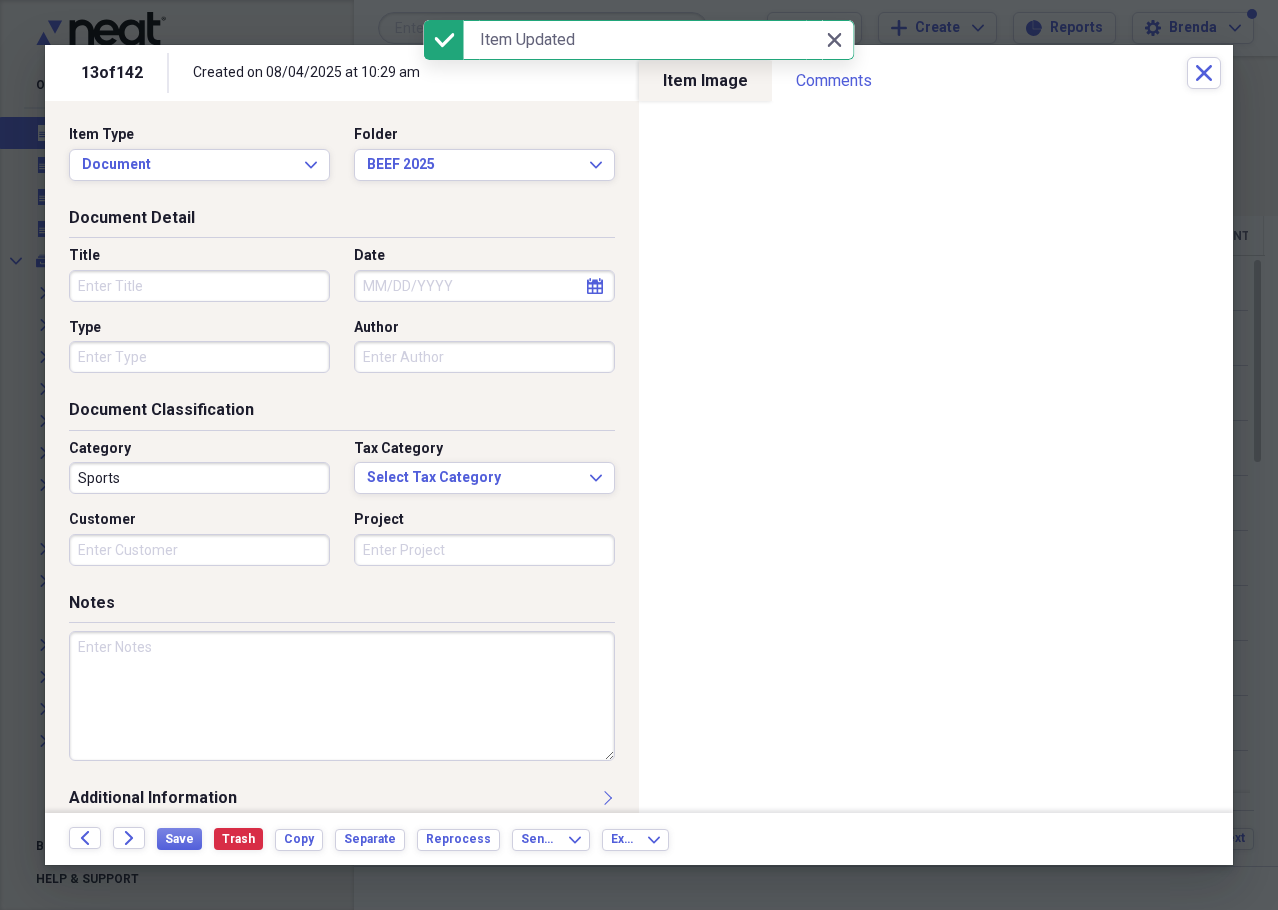 click on "Title" at bounding box center [199, 286] 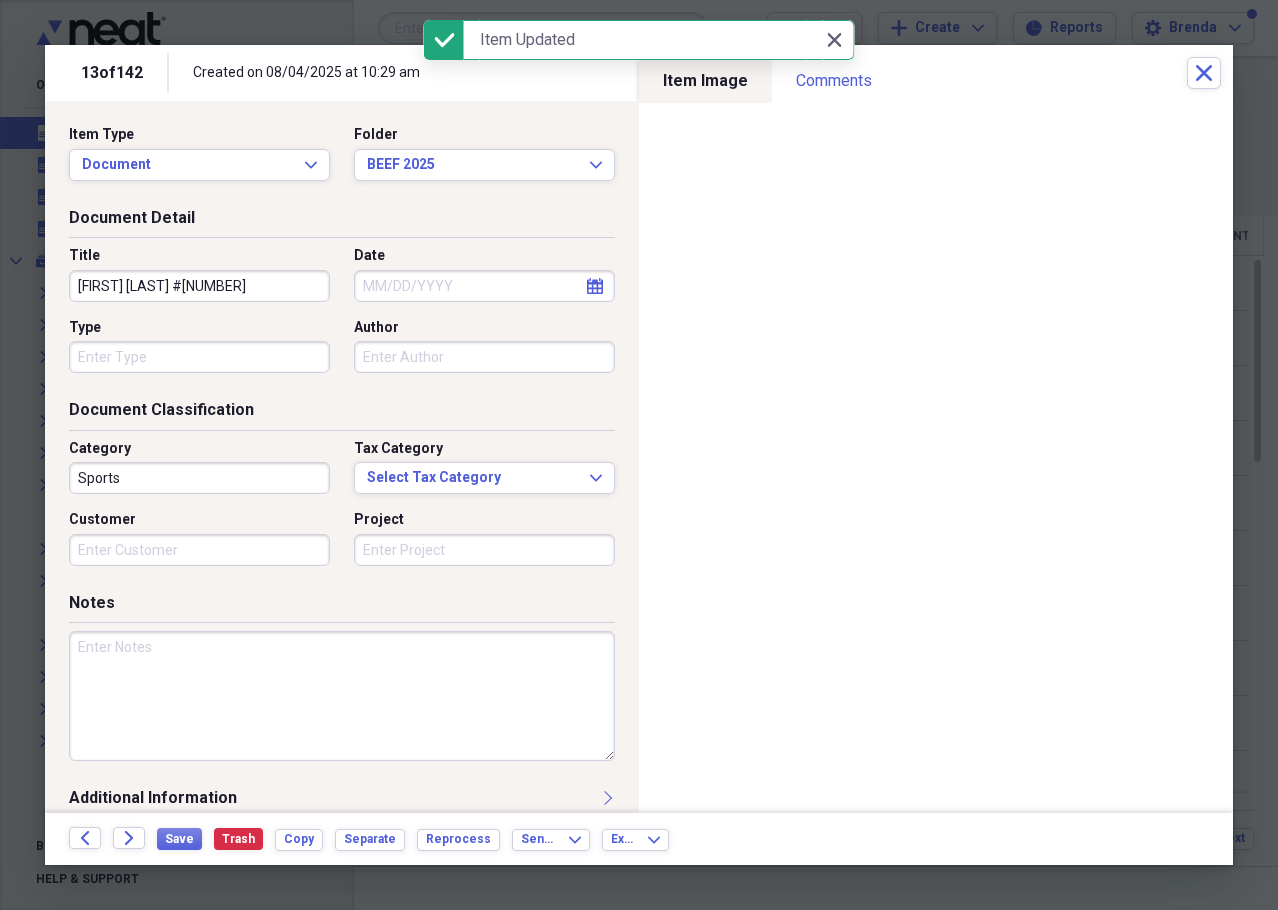 type on "[FIRST] [LAST] #[NUMBER]" 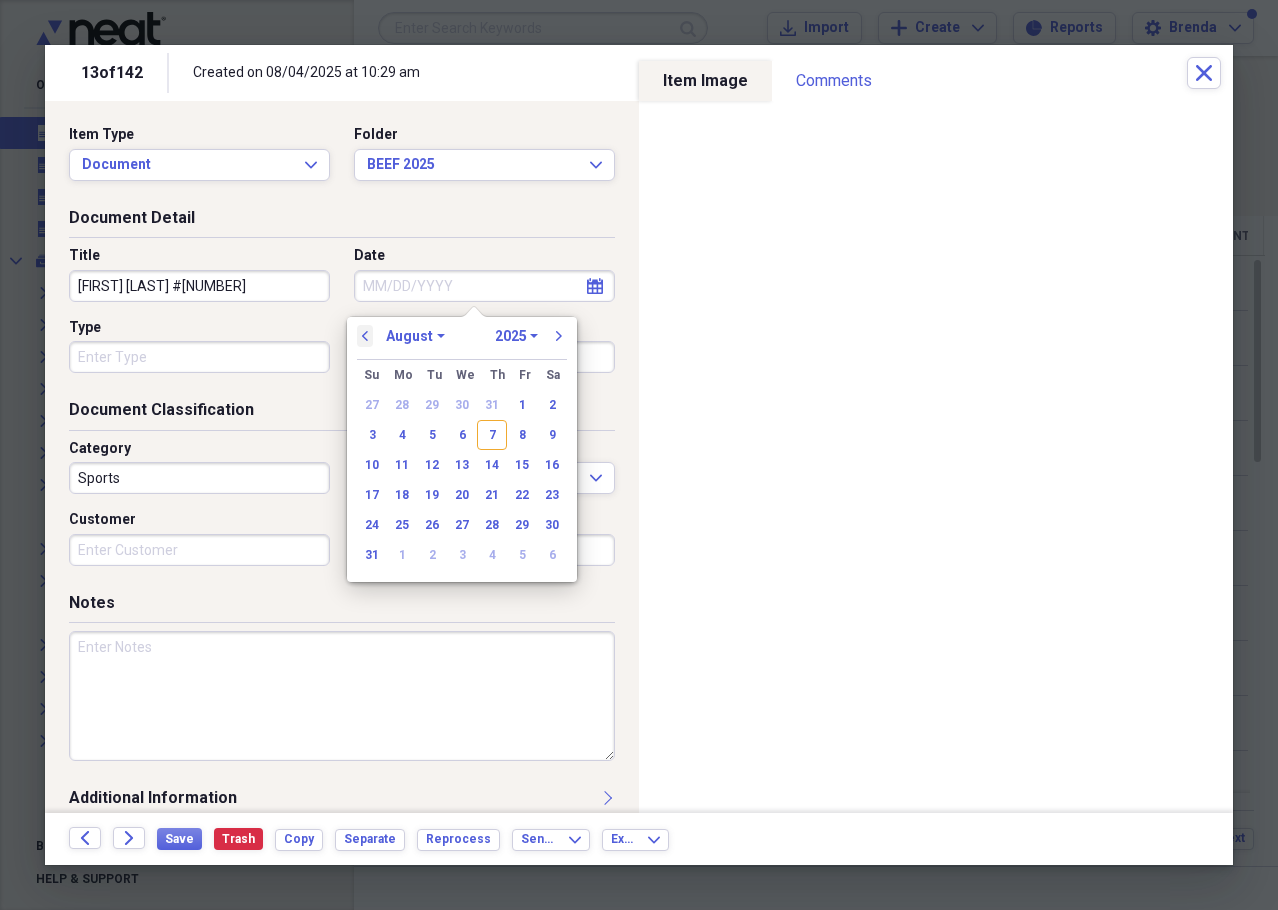 click on "previous" at bounding box center (365, 336) 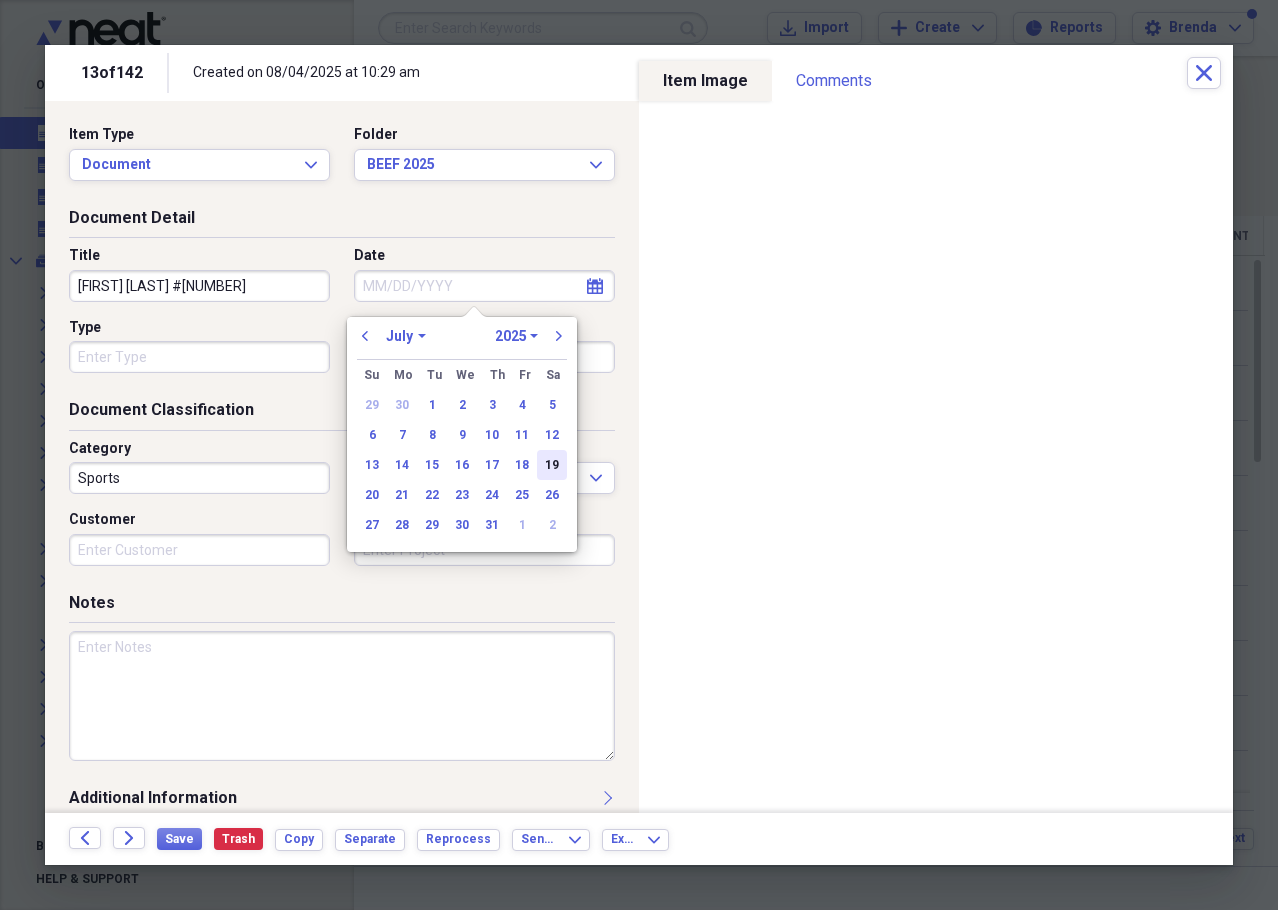 click on "19" at bounding box center (552, 465) 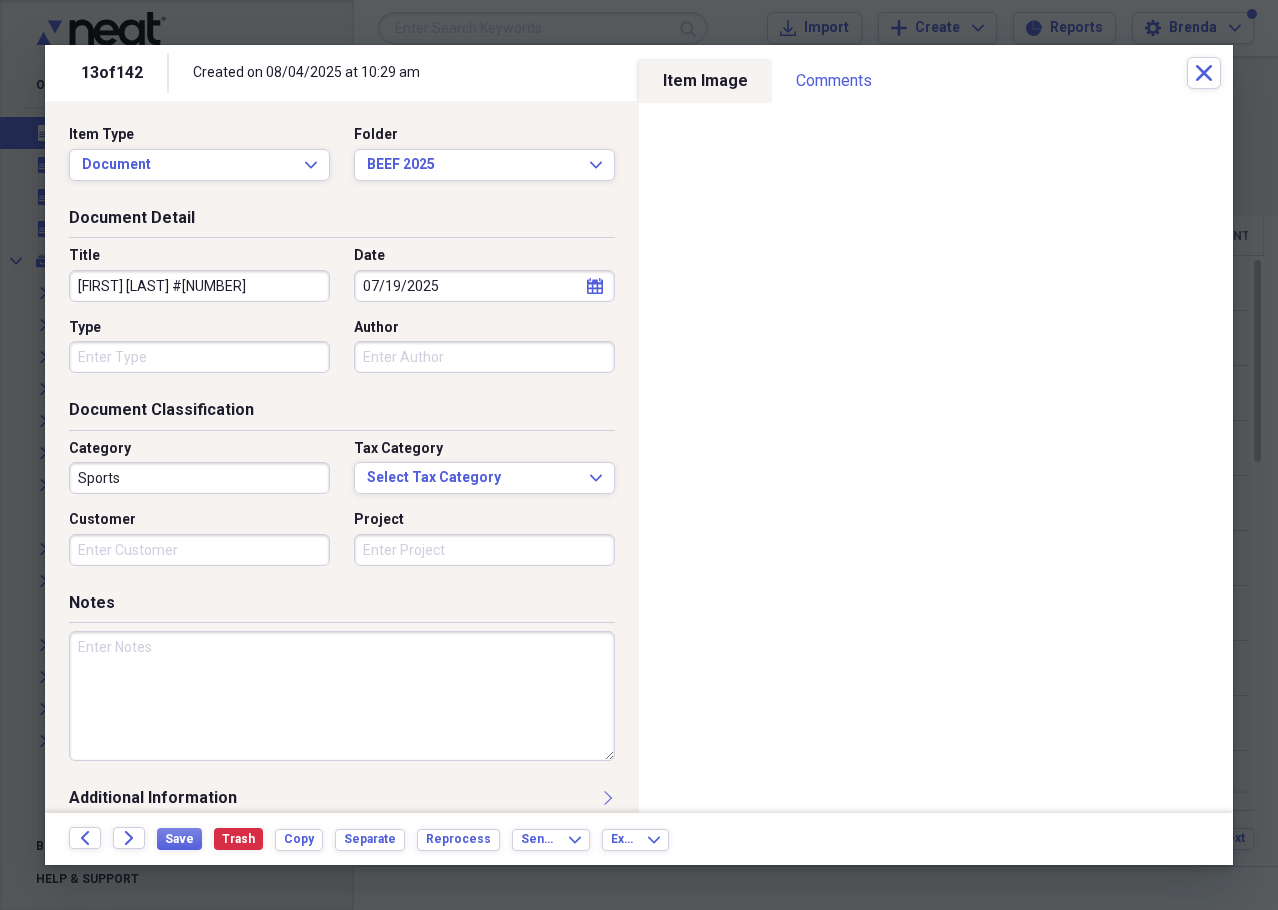 click at bounding box center [342, 696] 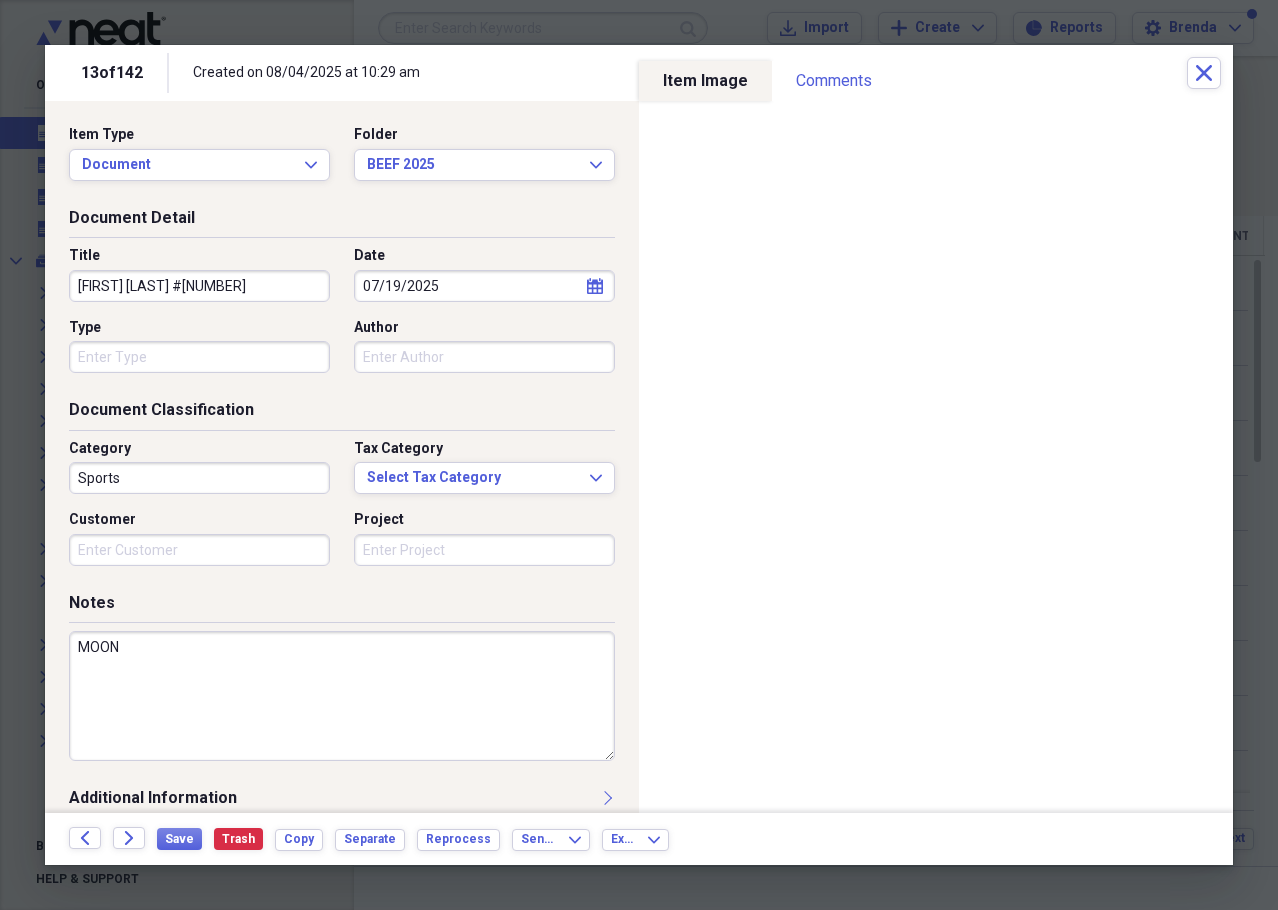 type on "MOON" 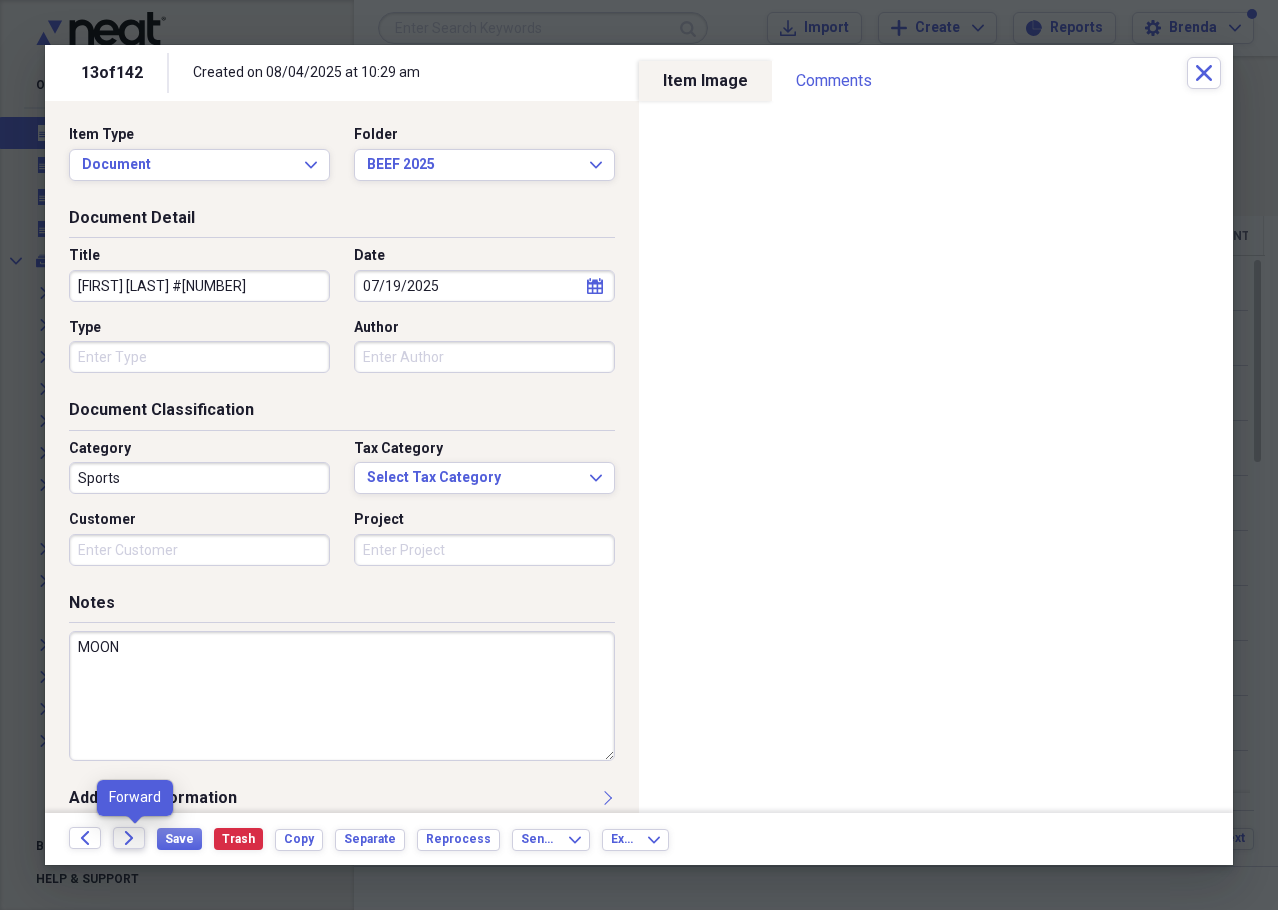 click on "Forward" at bounding box center (135, 839) 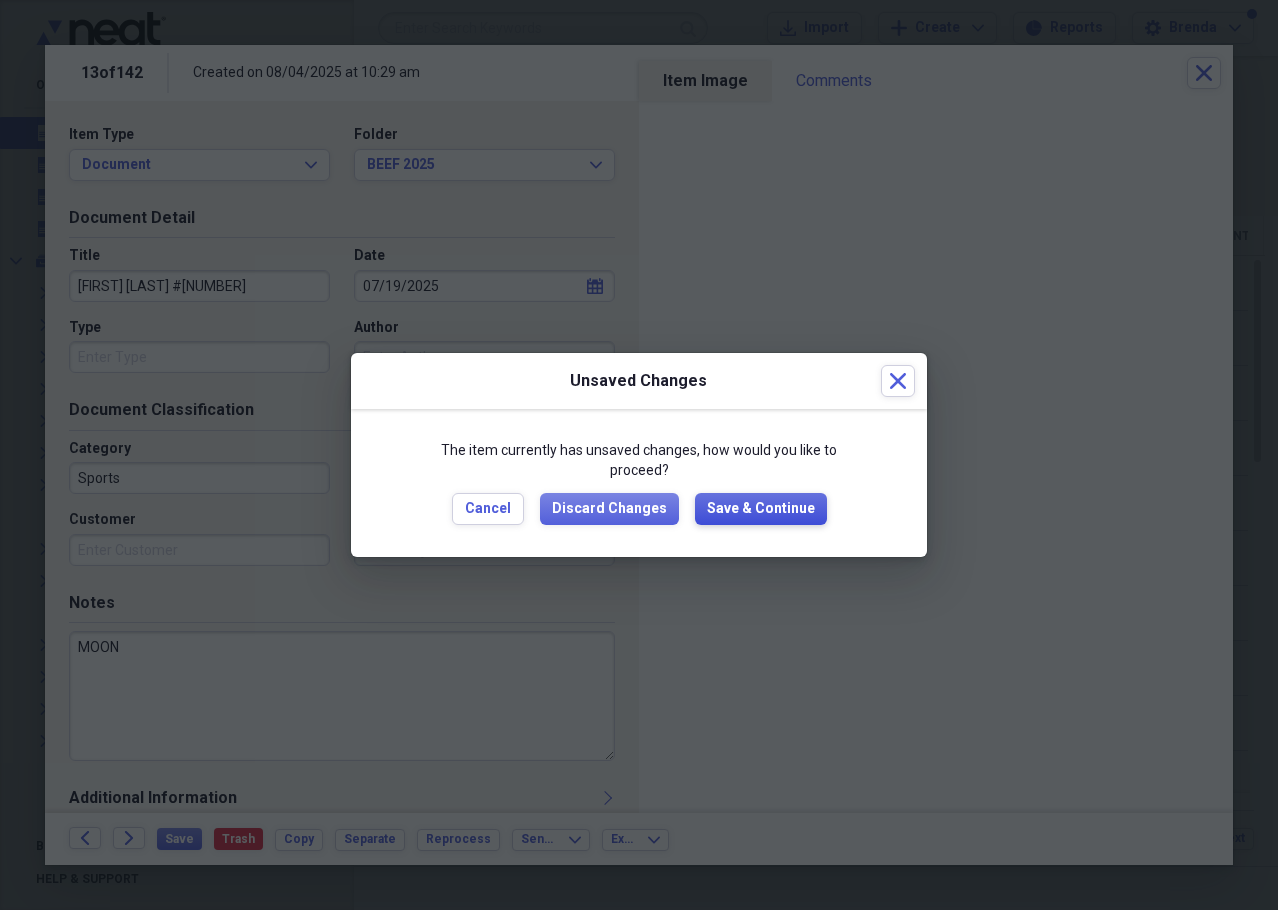 click on "Save & Continue" at bounding box center (761, 509) 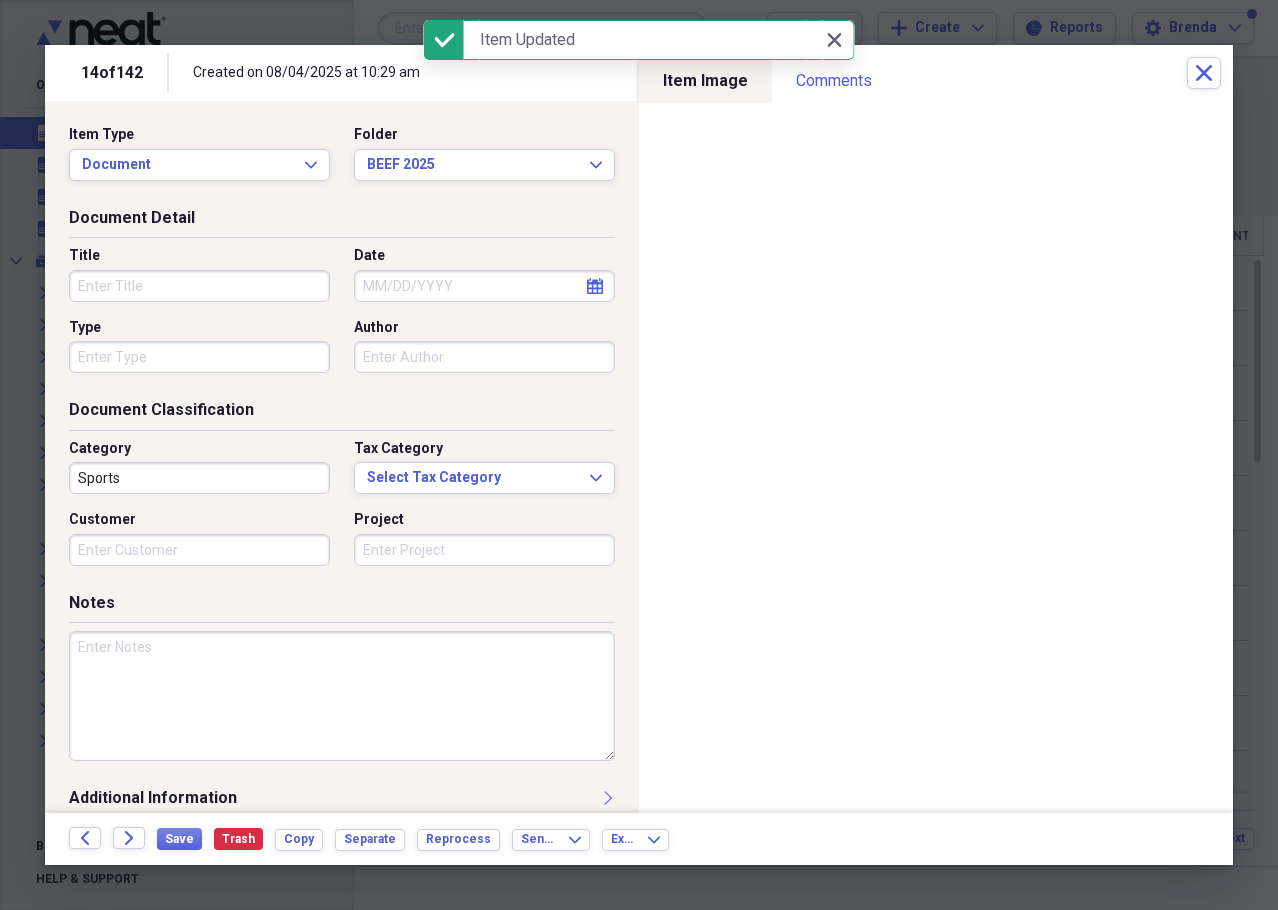 click on "Title" at bounding box center (199, 286) 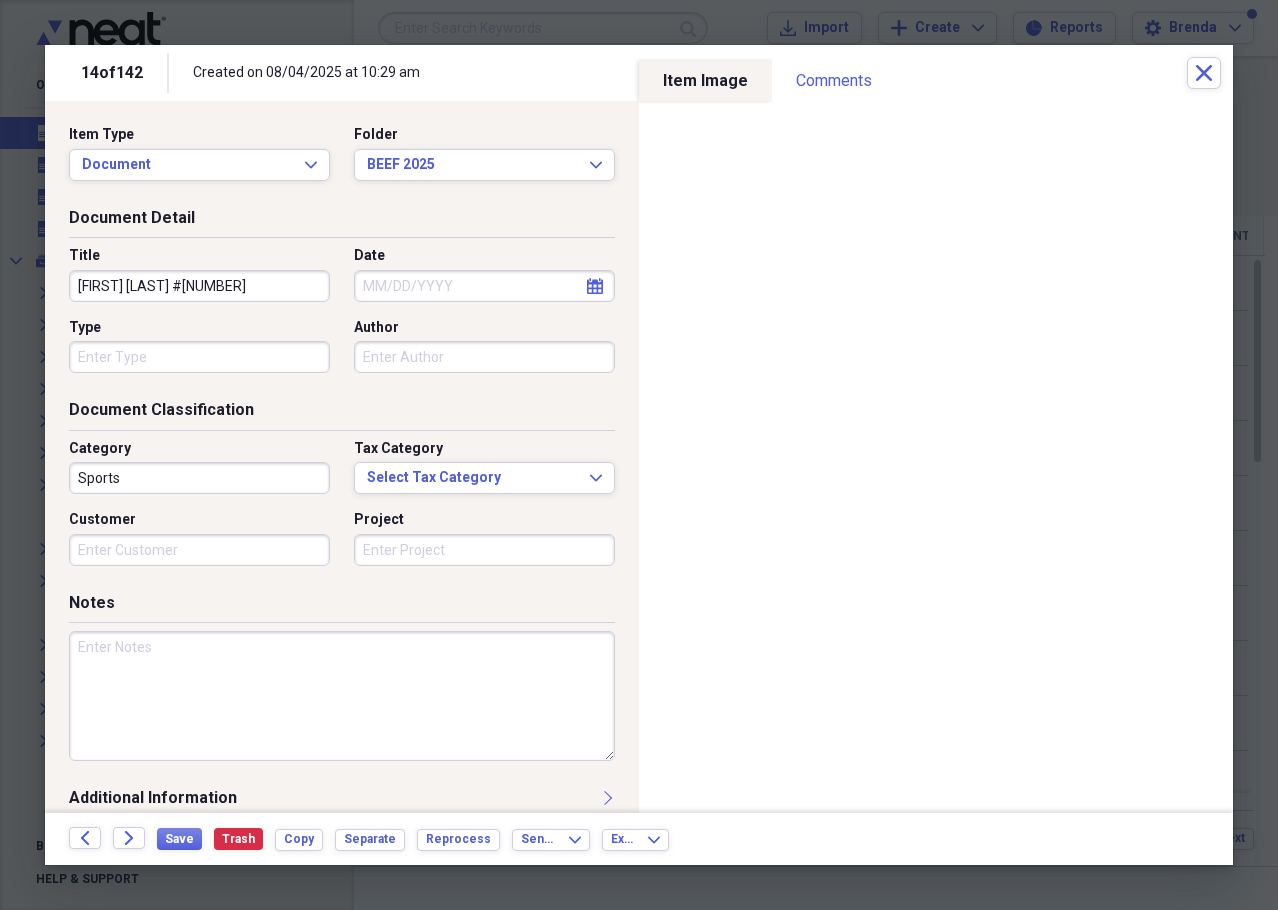 type on "[FIRST] [LAST] #[NUMBER]" 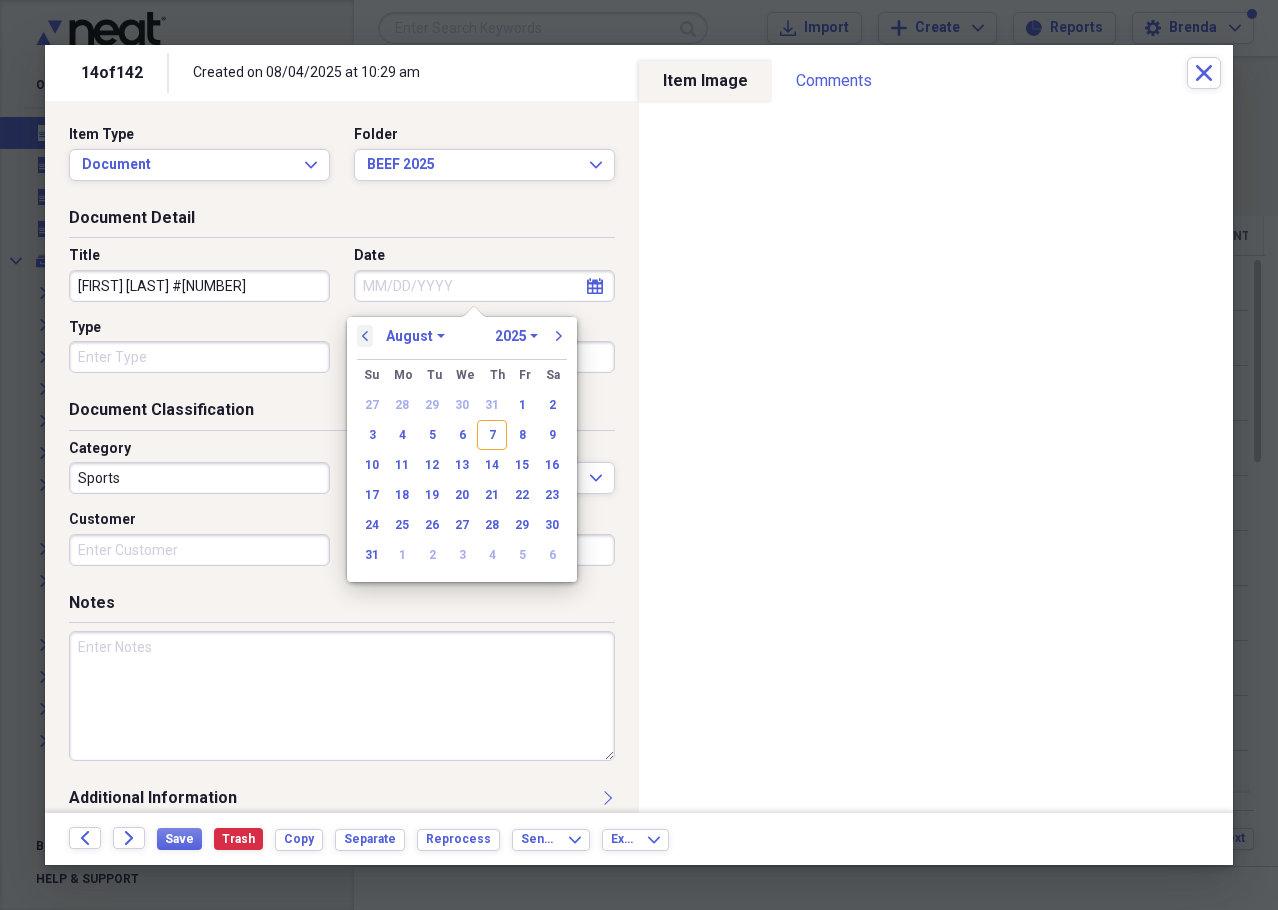 click on "previous" at bounding box center [365, 336] 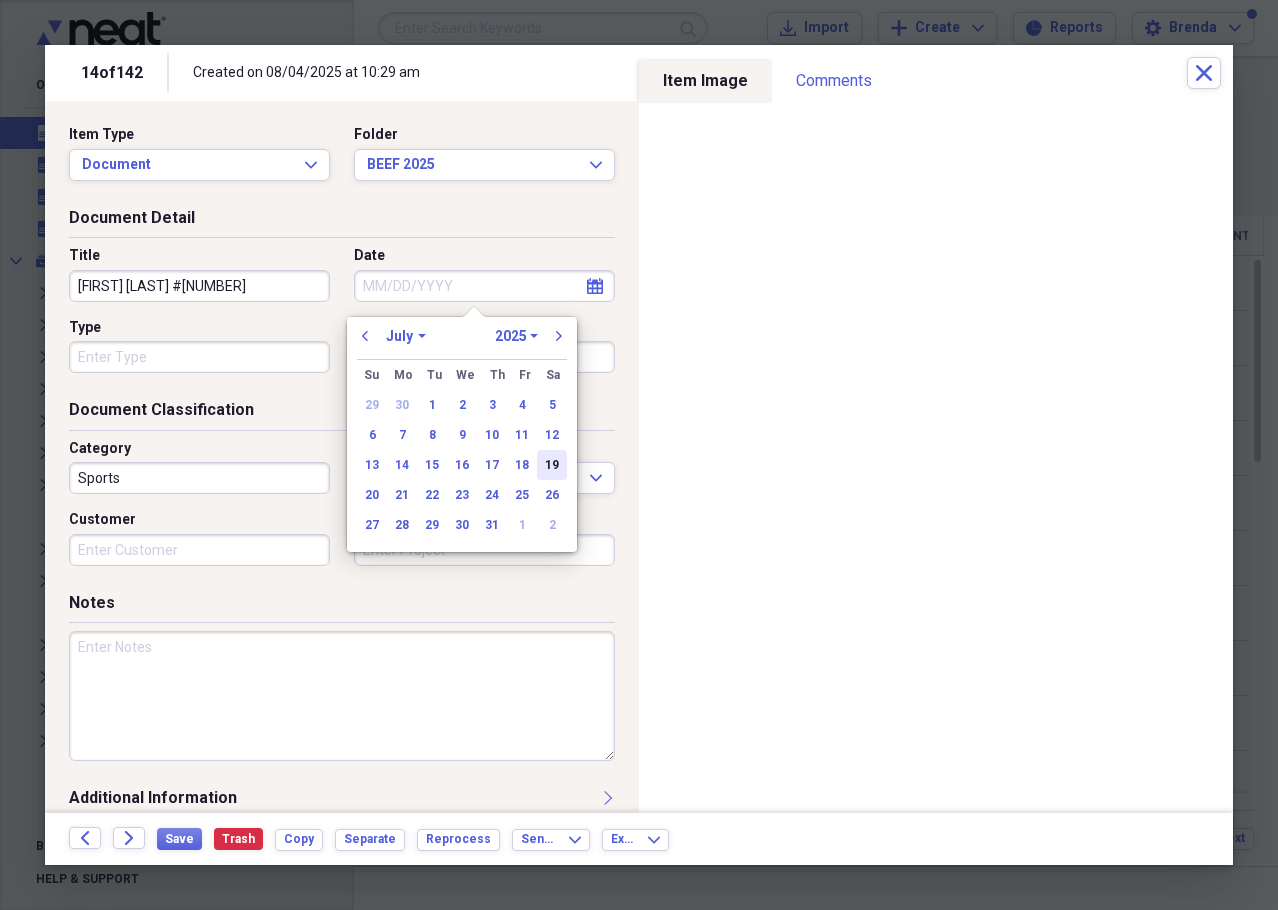 click on "19" at bounding box center (552, 465) 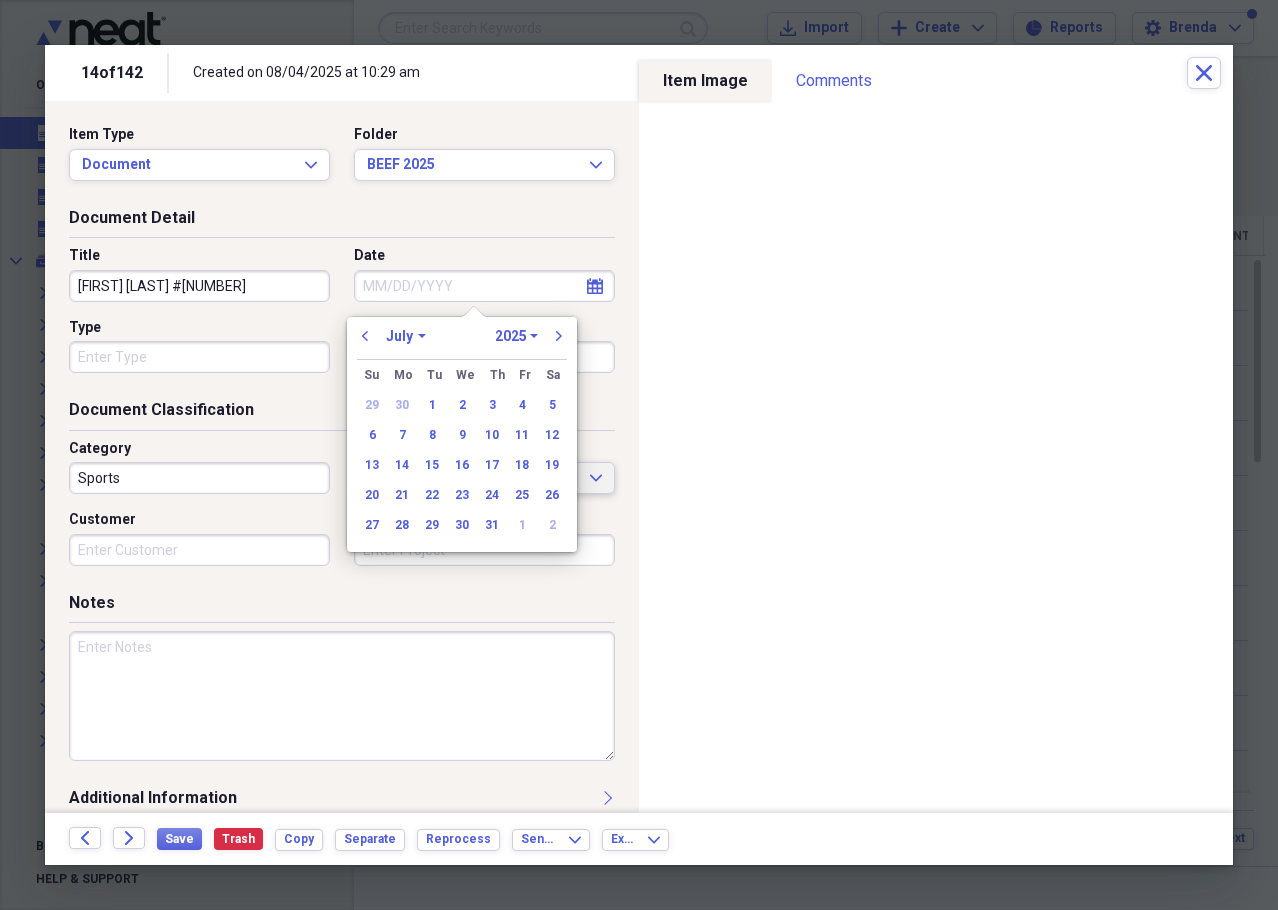 type on "07/19/2025" 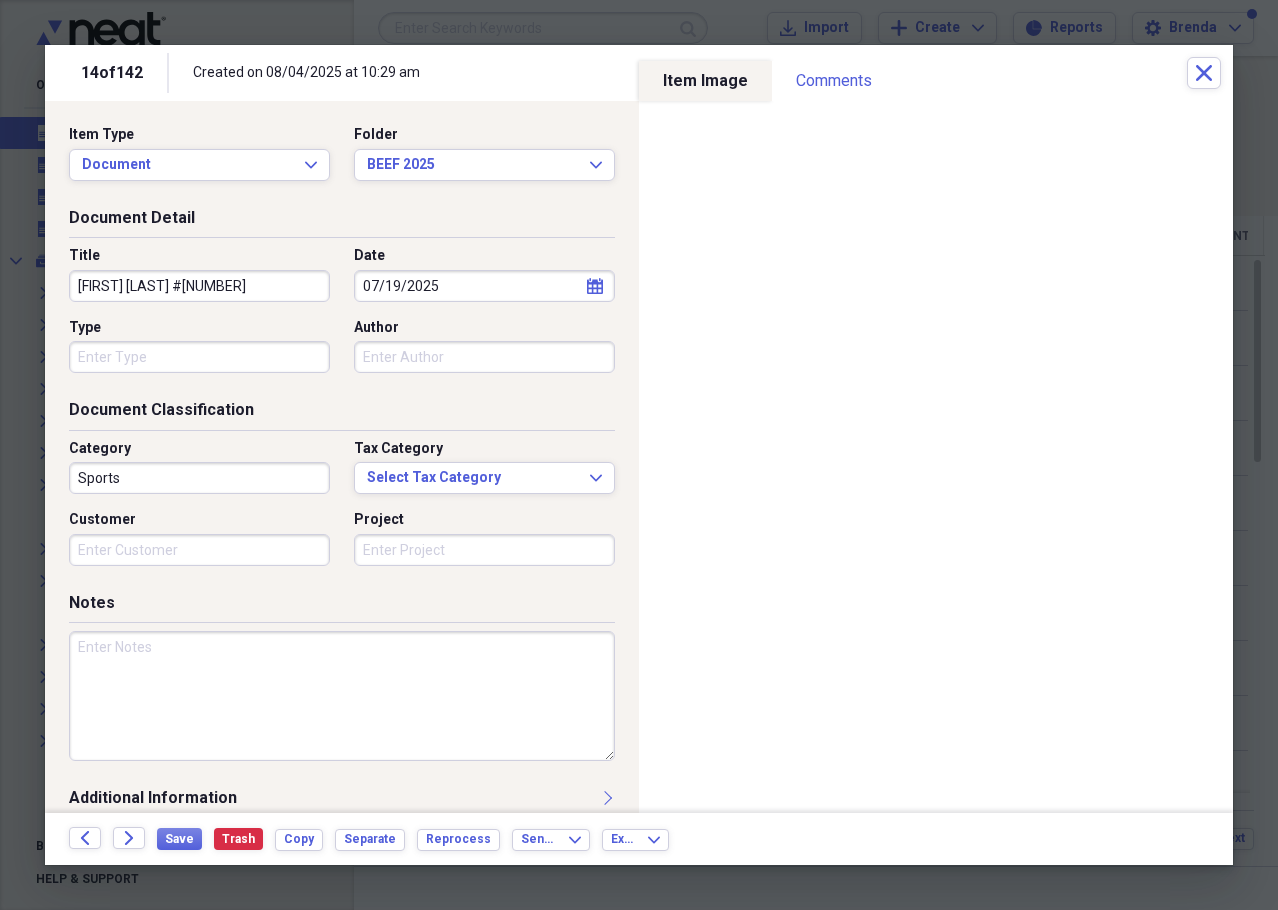 click at bounding box center (342, 696) 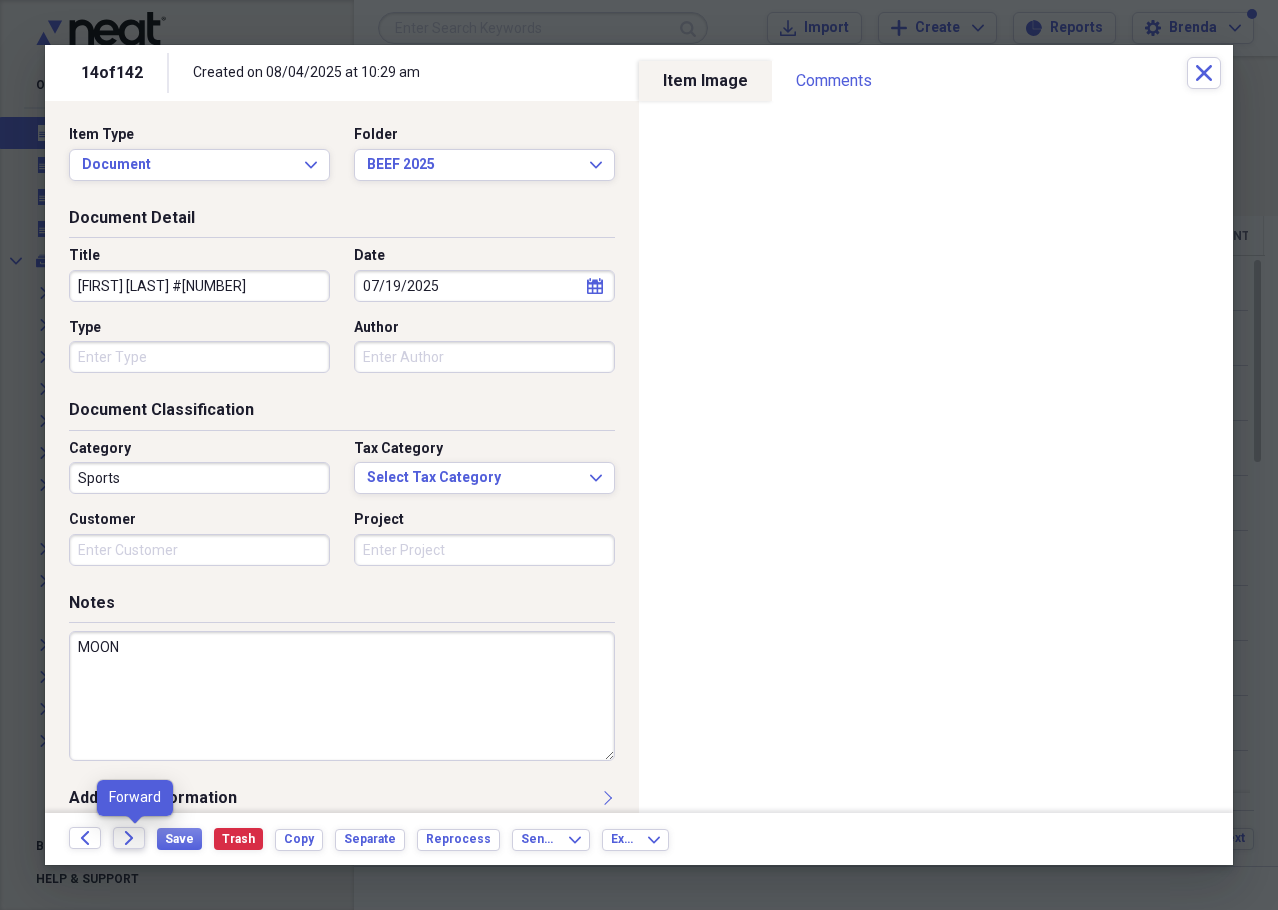 type on "MOON" 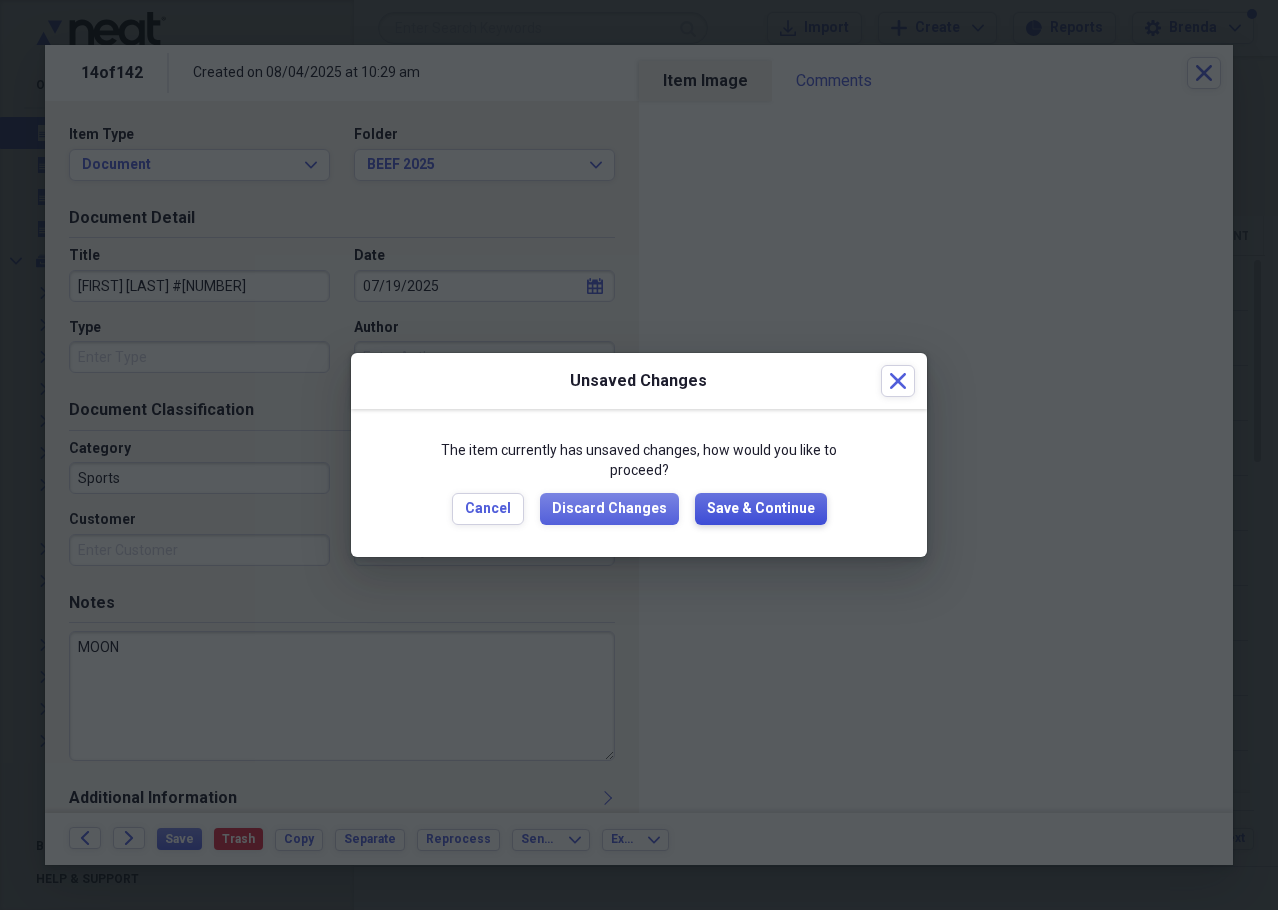 click on "Save & Continue" at bounding box center (761, 509) 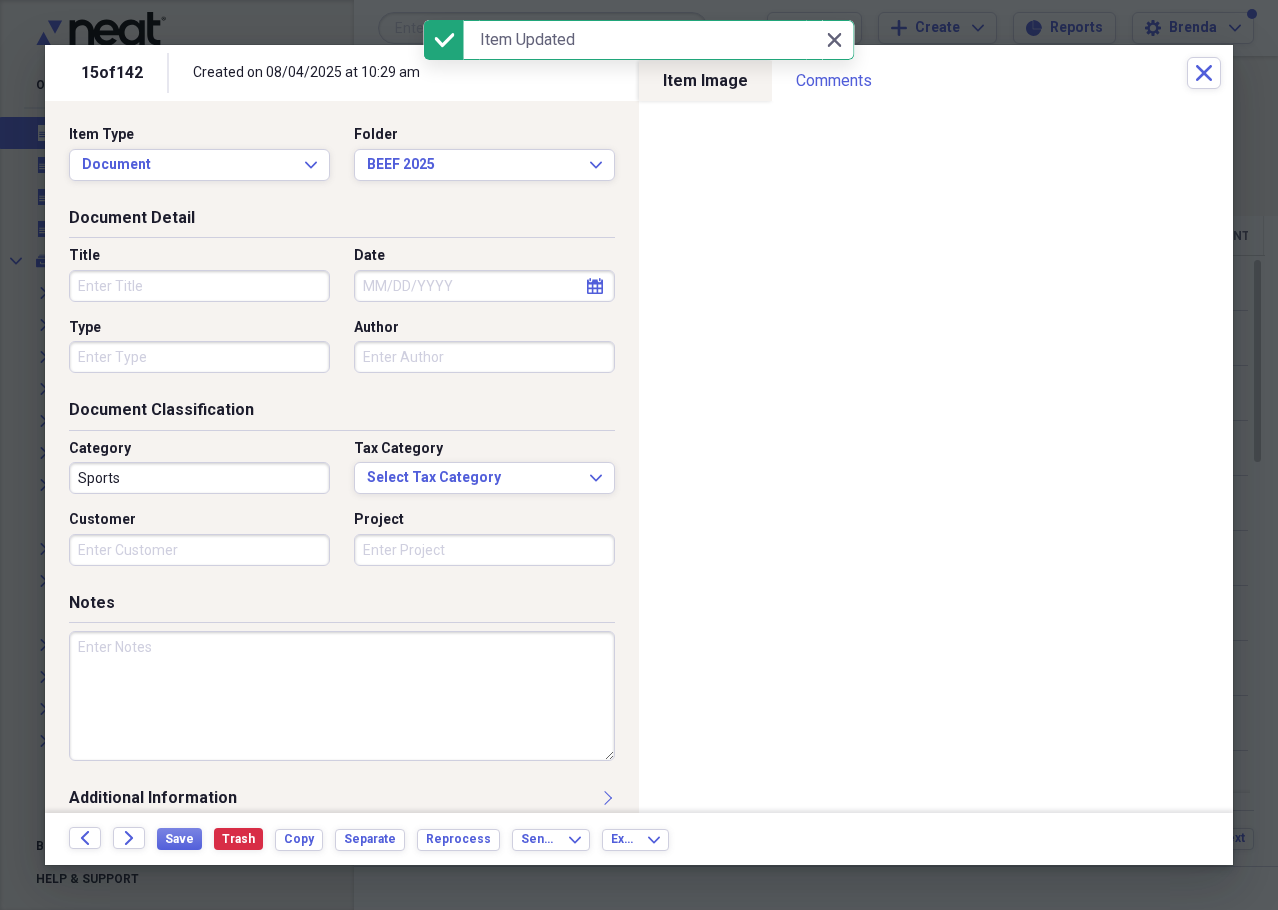 click on "Title" at bounding box center [199, 286] 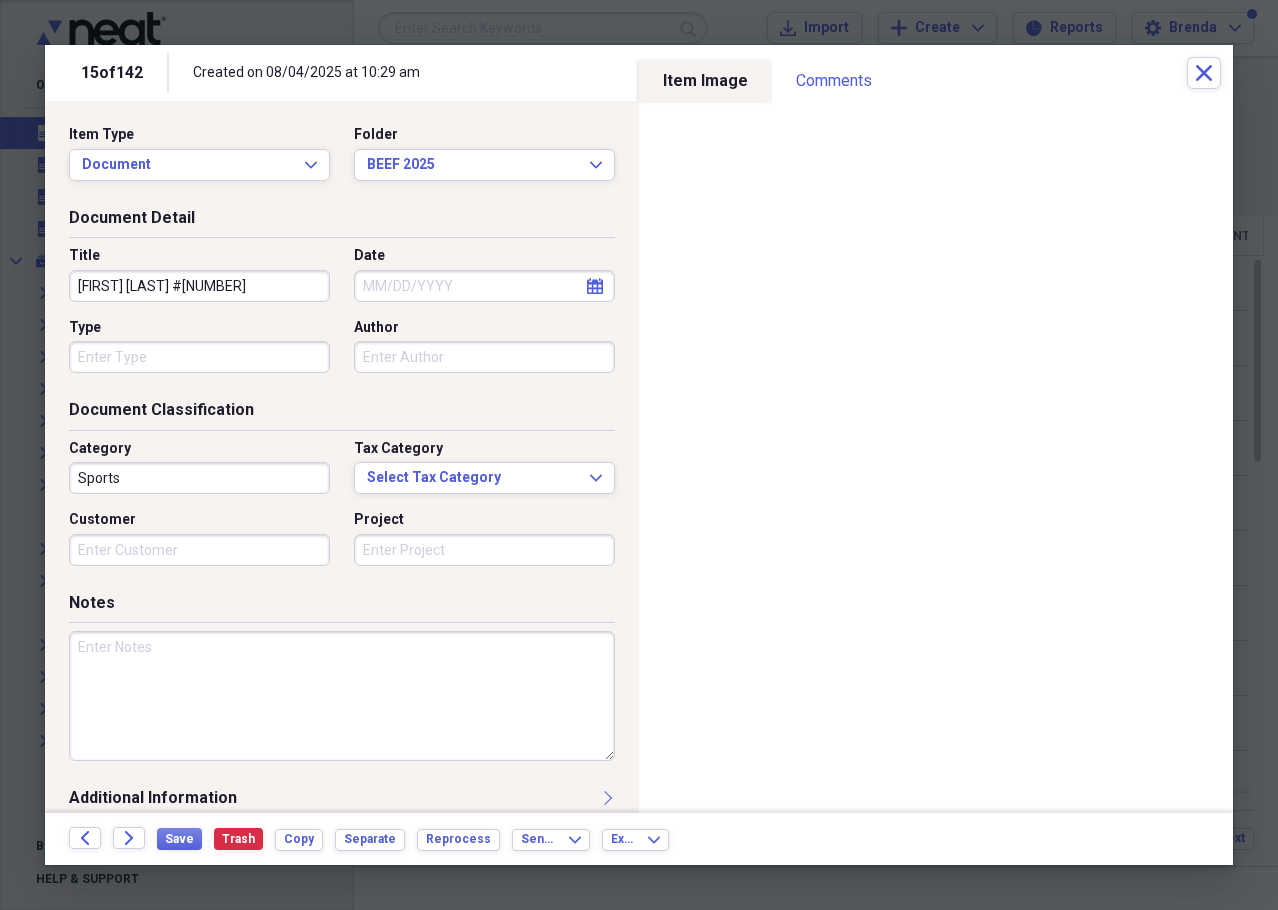type on "[FIRST] [LAST] #[NUMBER]" 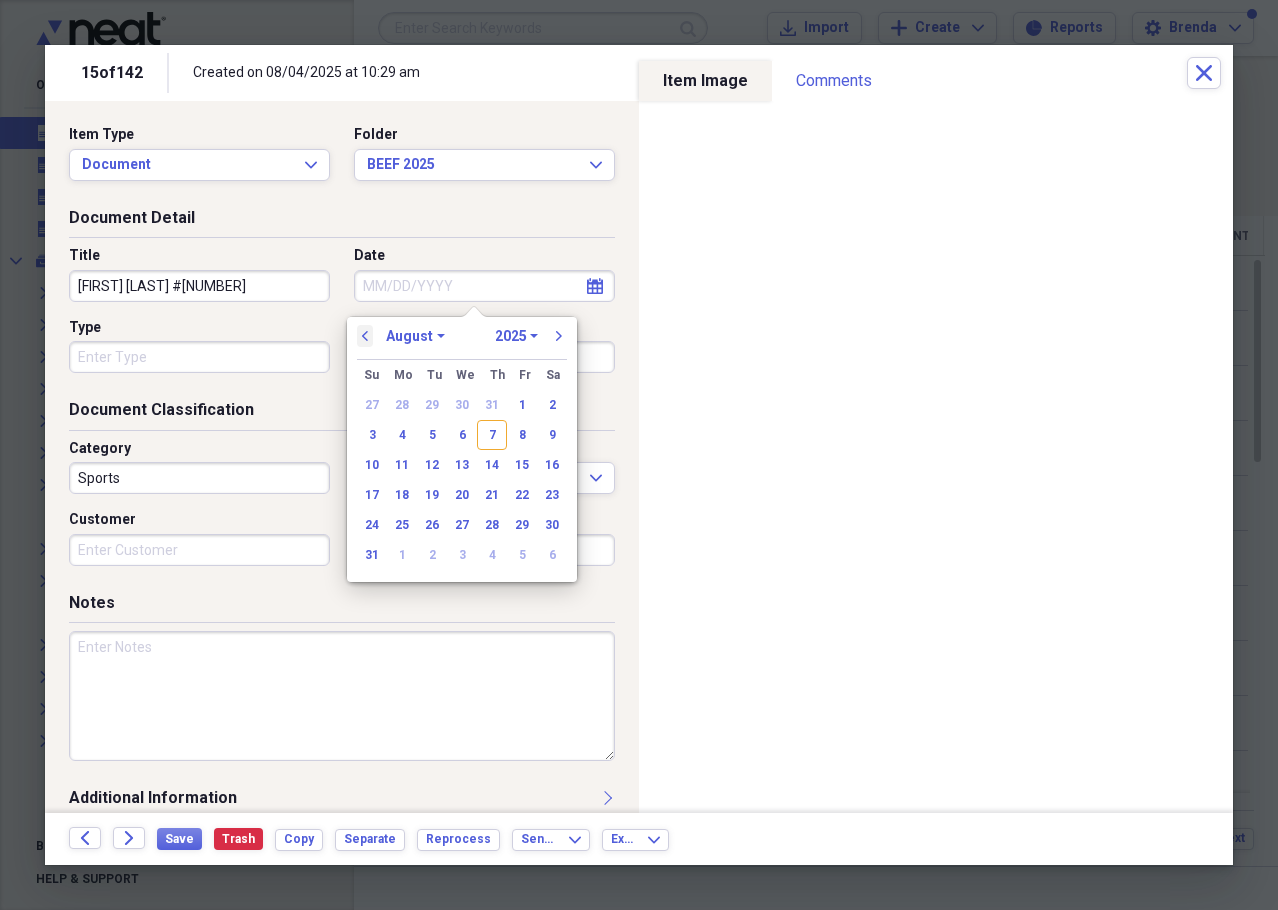 click on "previous" at bounding box center (365, 336) 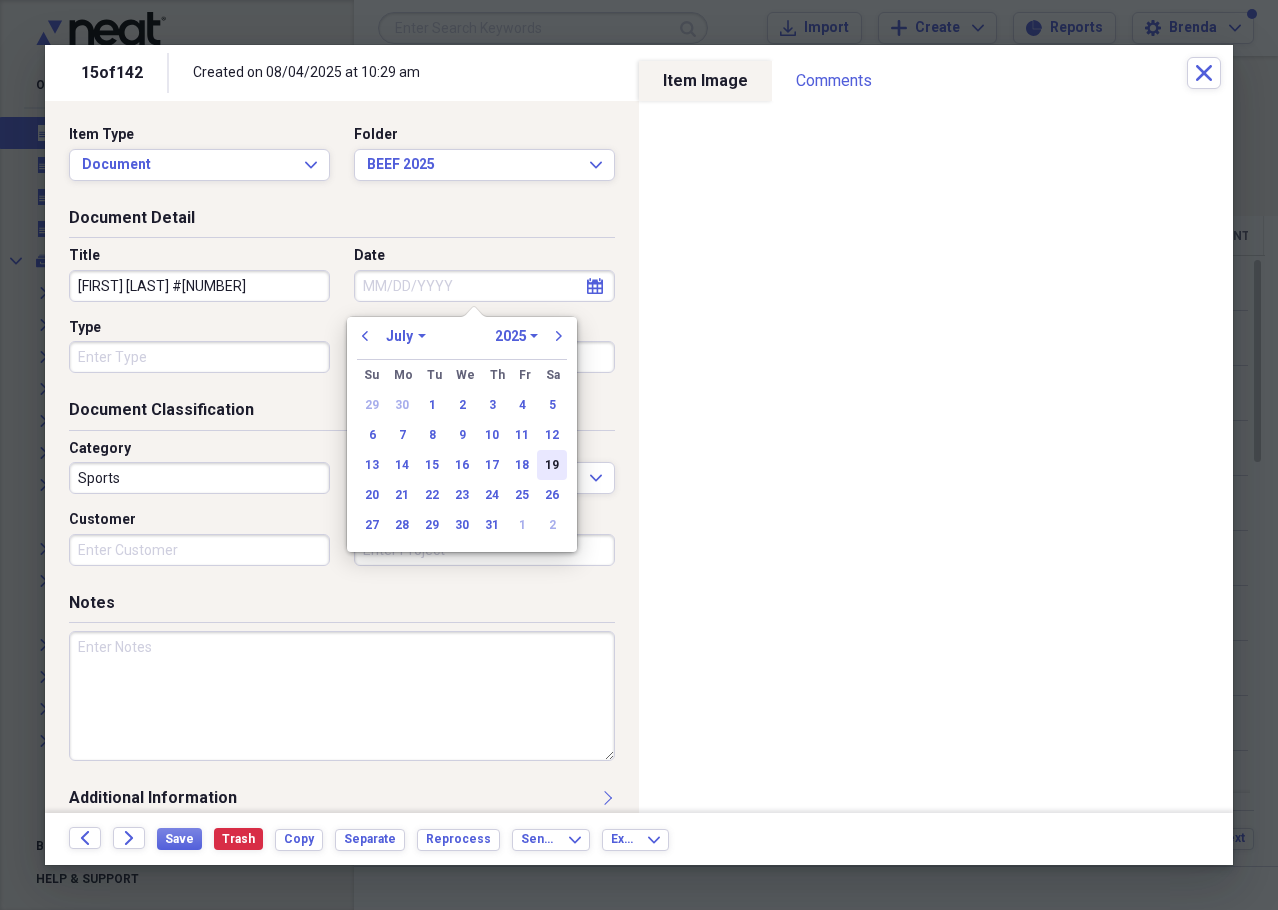 click on "19" at bounding box center (552, 465) 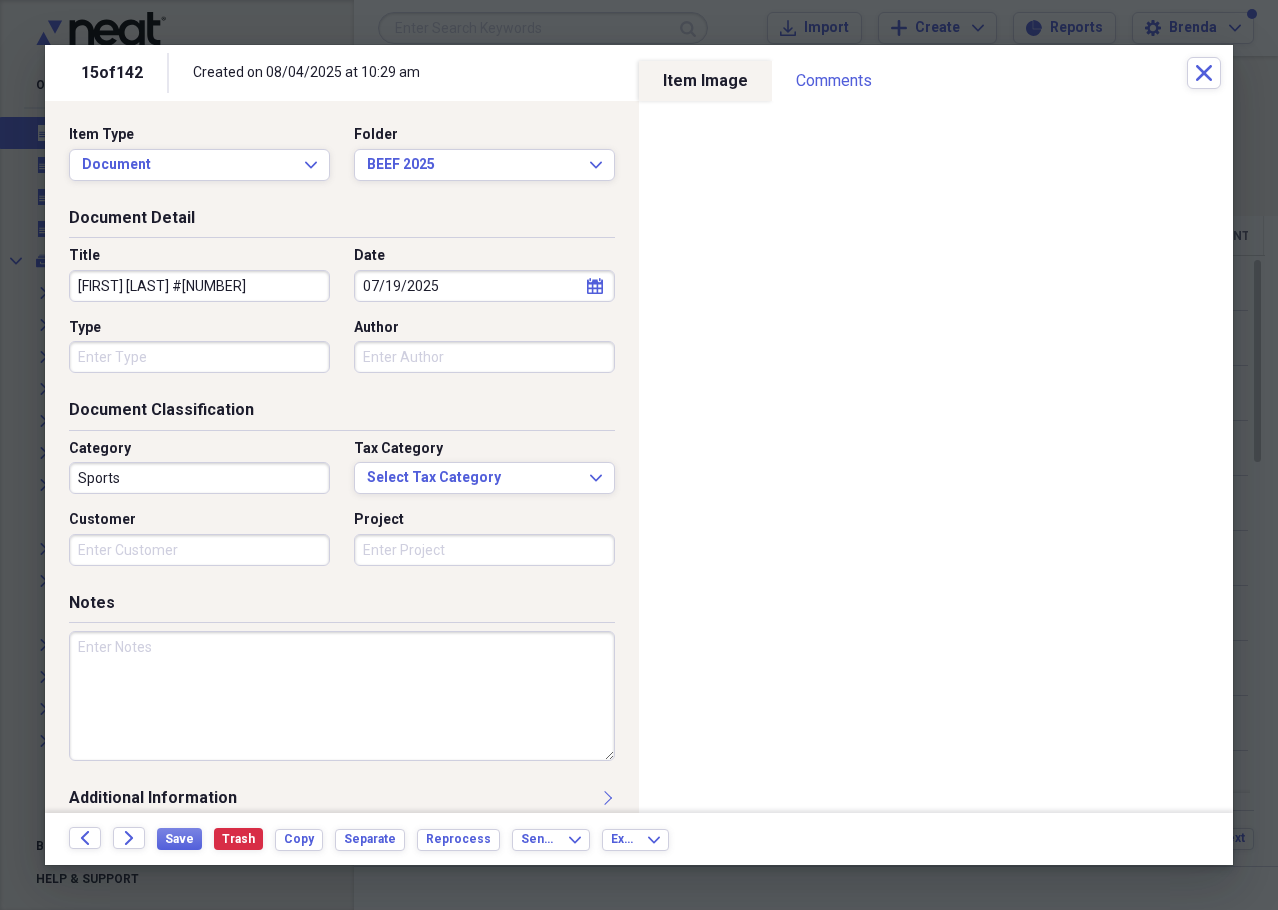 click at bounding box center (342, 696) 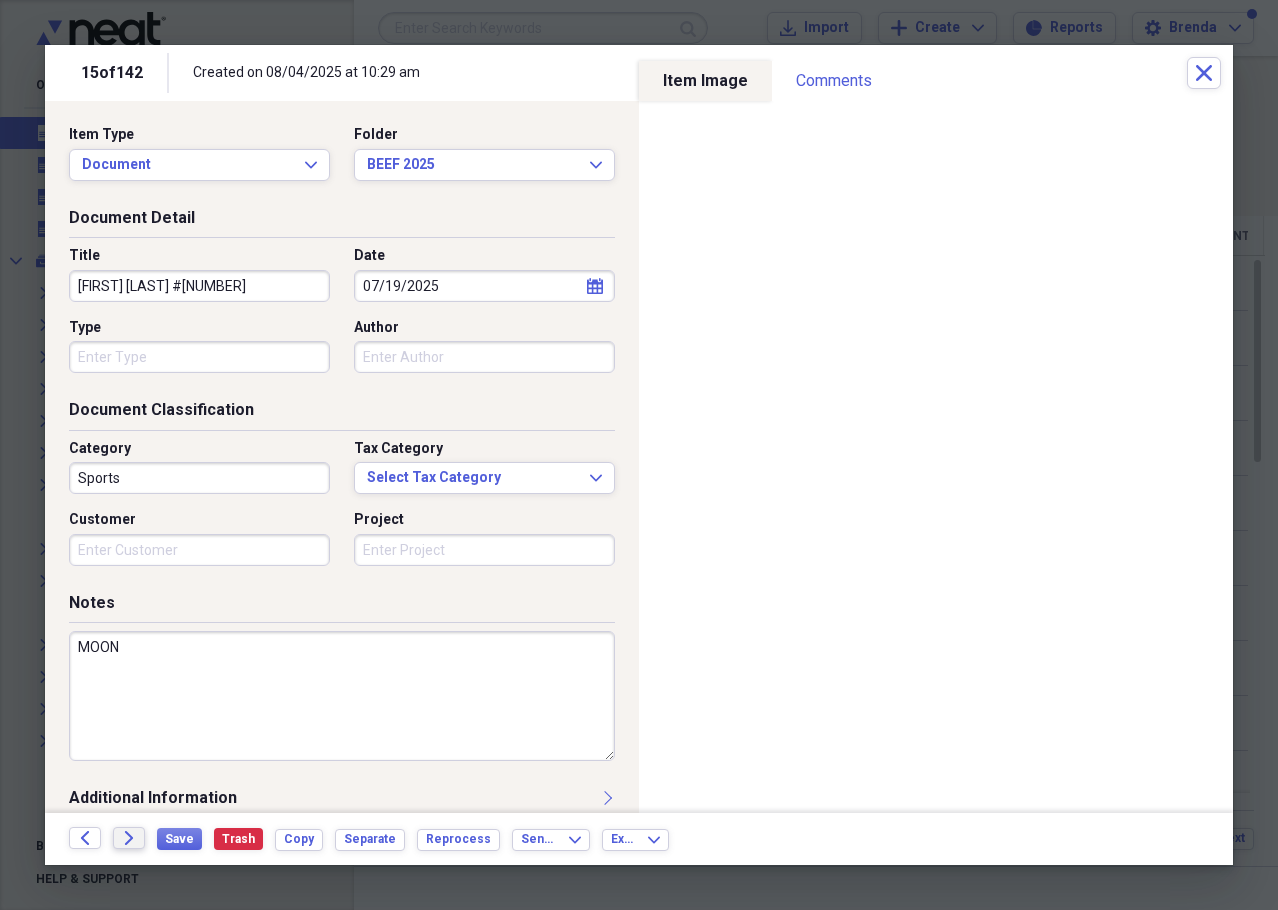 type on "MOON" 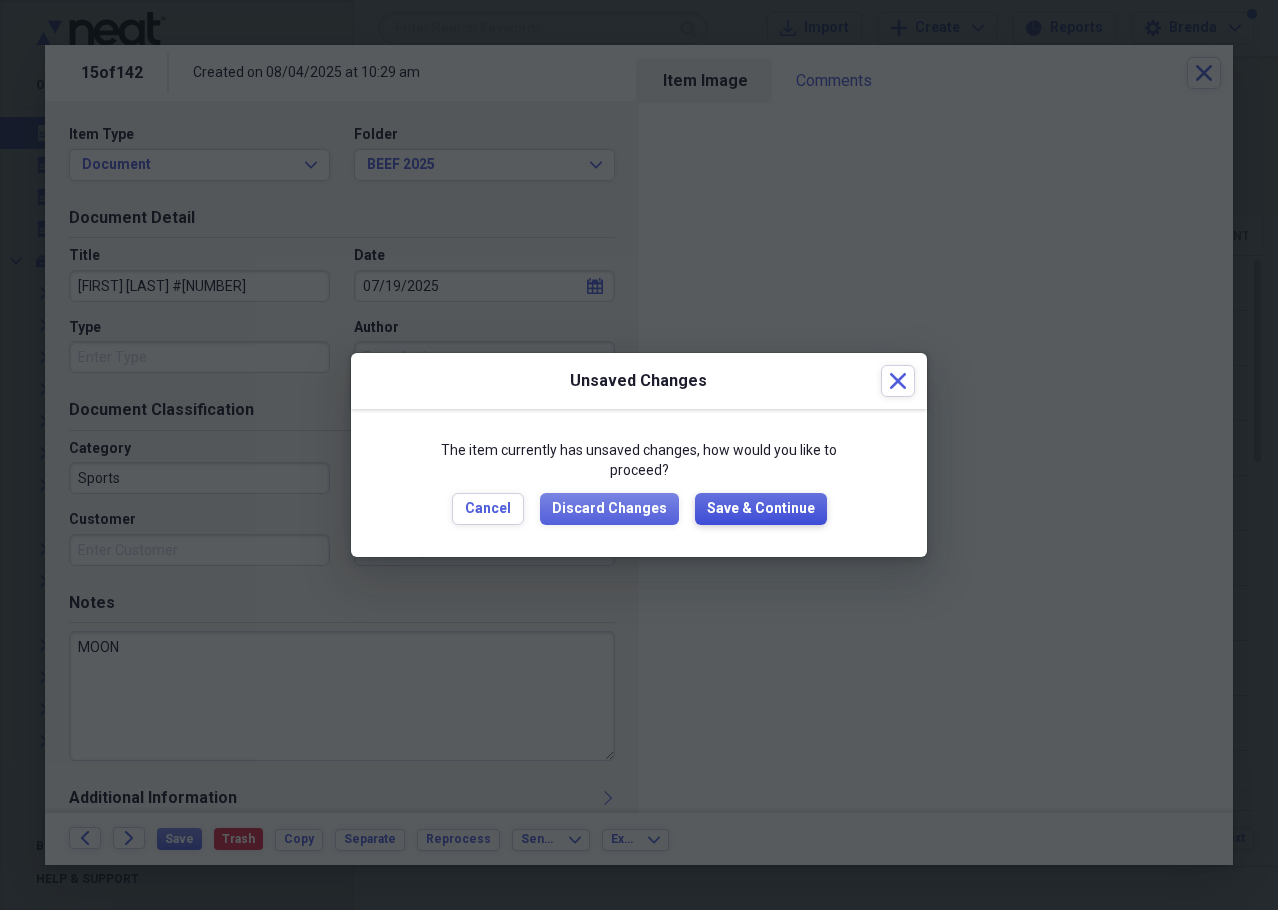 click on "Save & Continue" at bounding box center [761, 509] 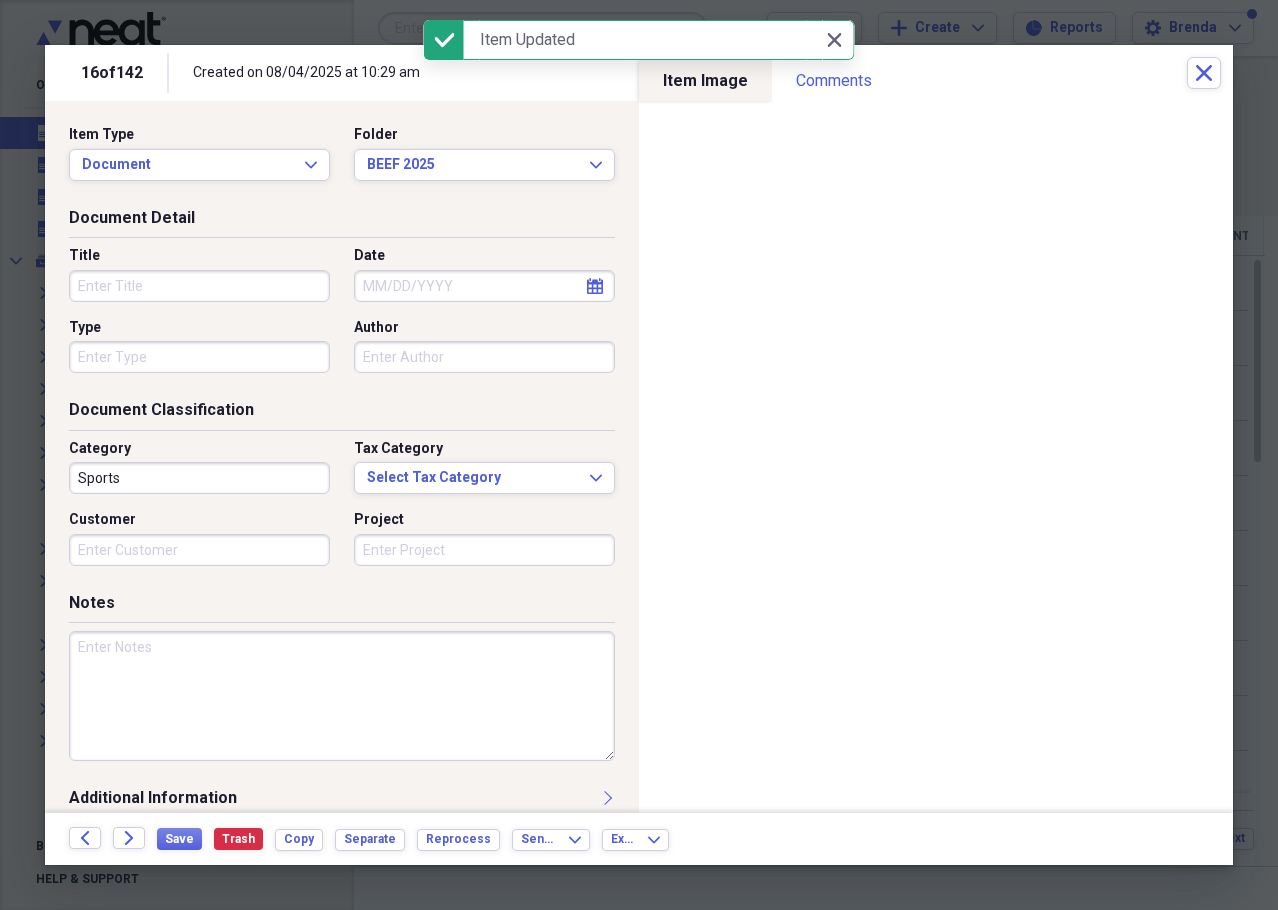 click on "Title" at bounding box center [199, 286] 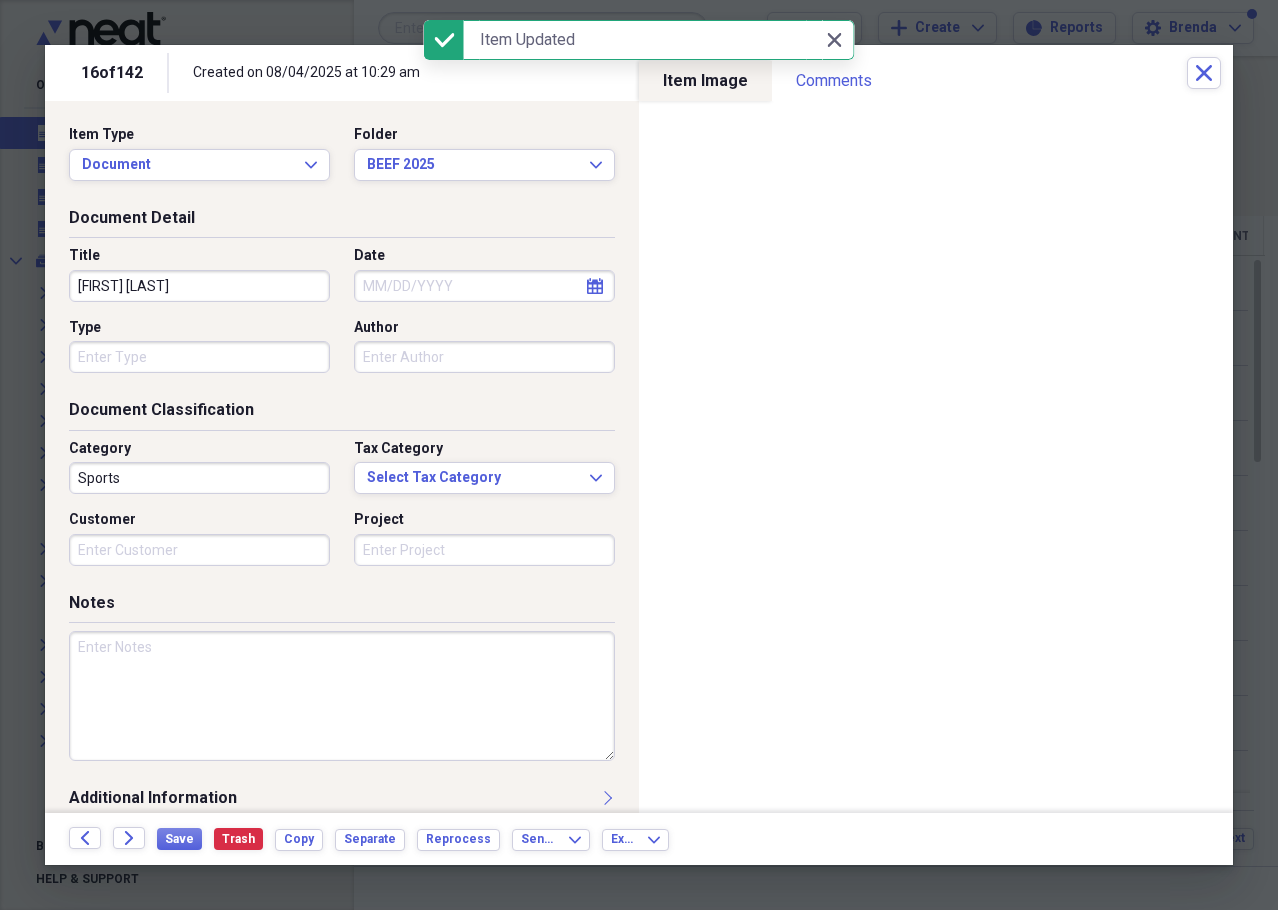 type on "[FIRST] [LAST]" 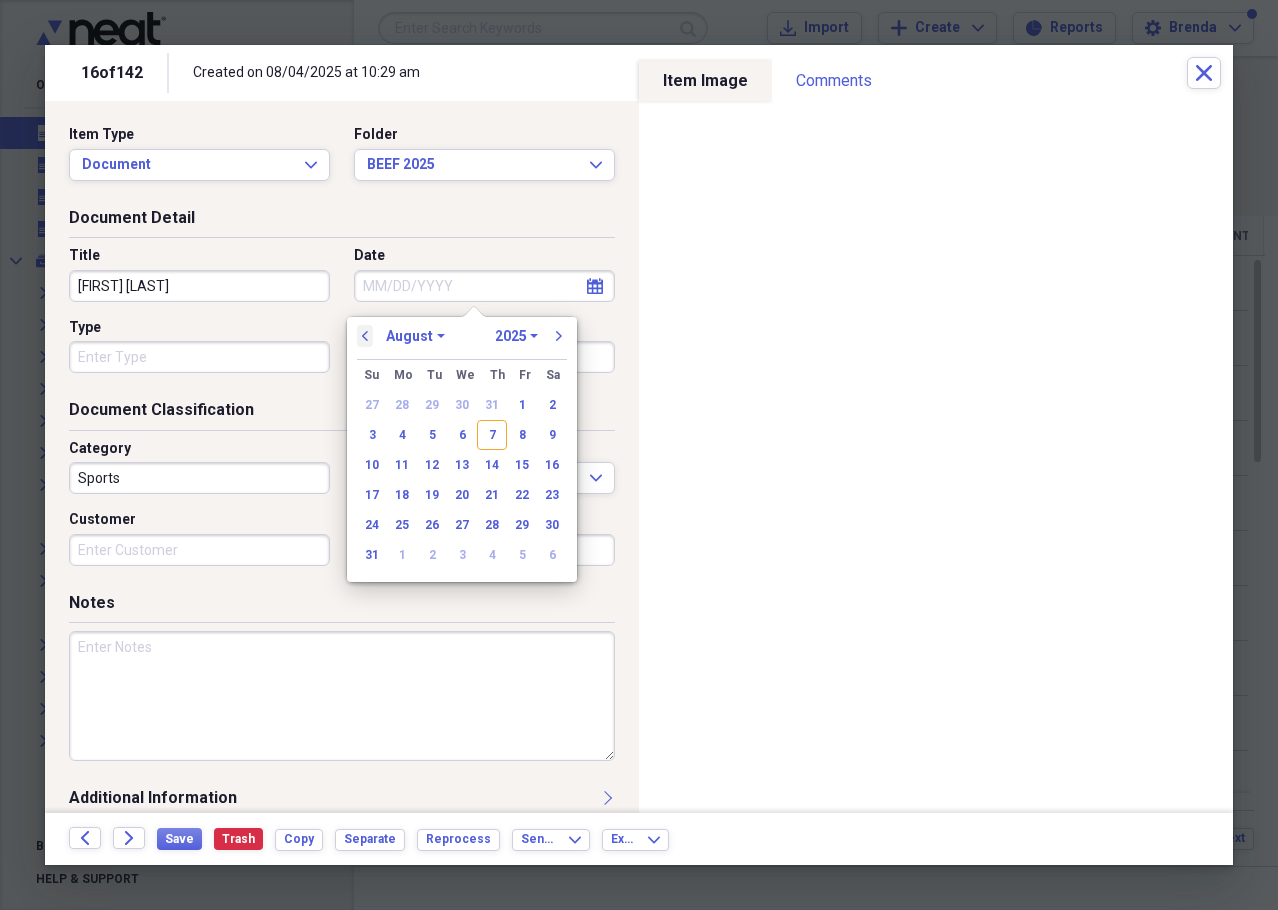 click on "previous" at bounding box center [365, 336] 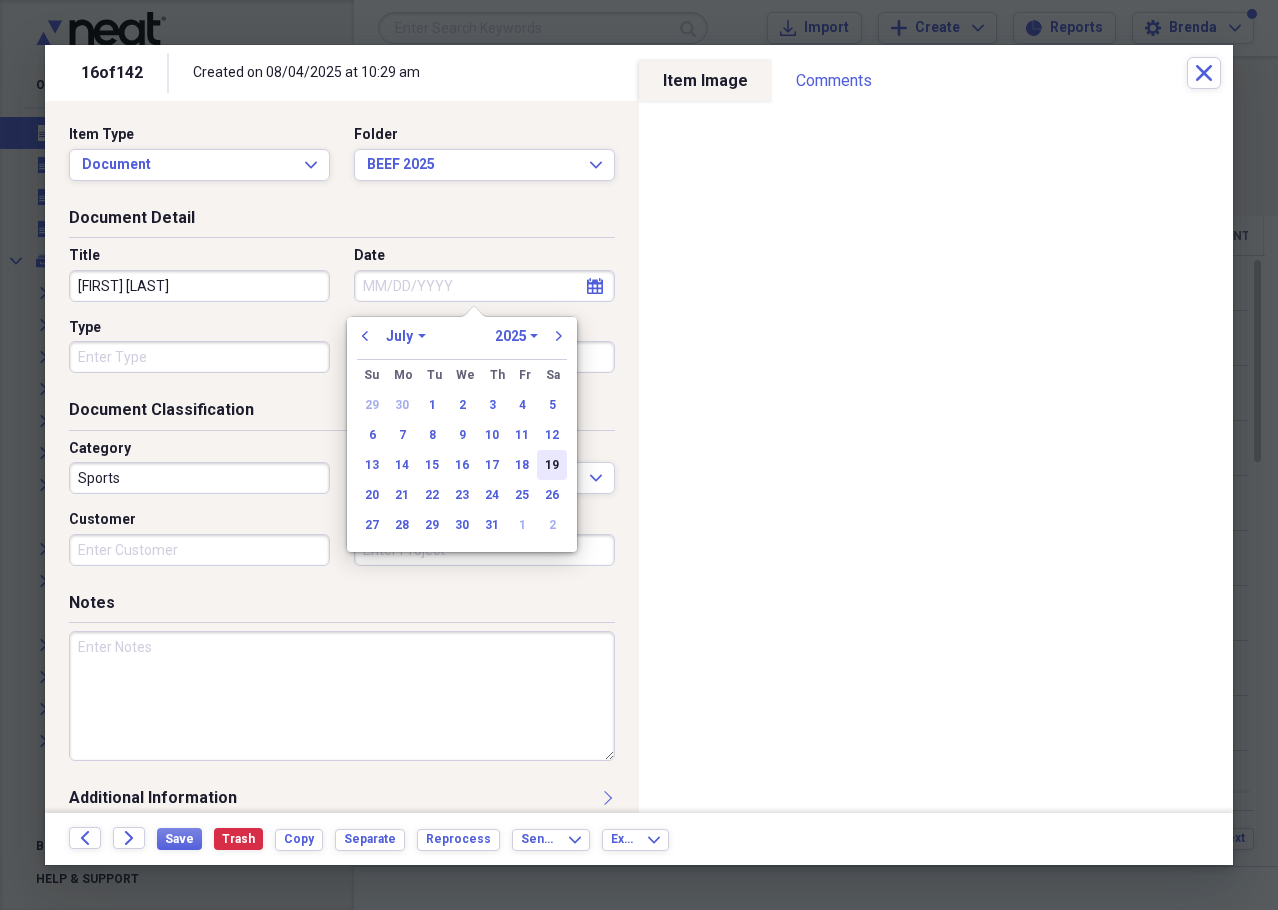 click on "19" at bounding box center (552, 465) 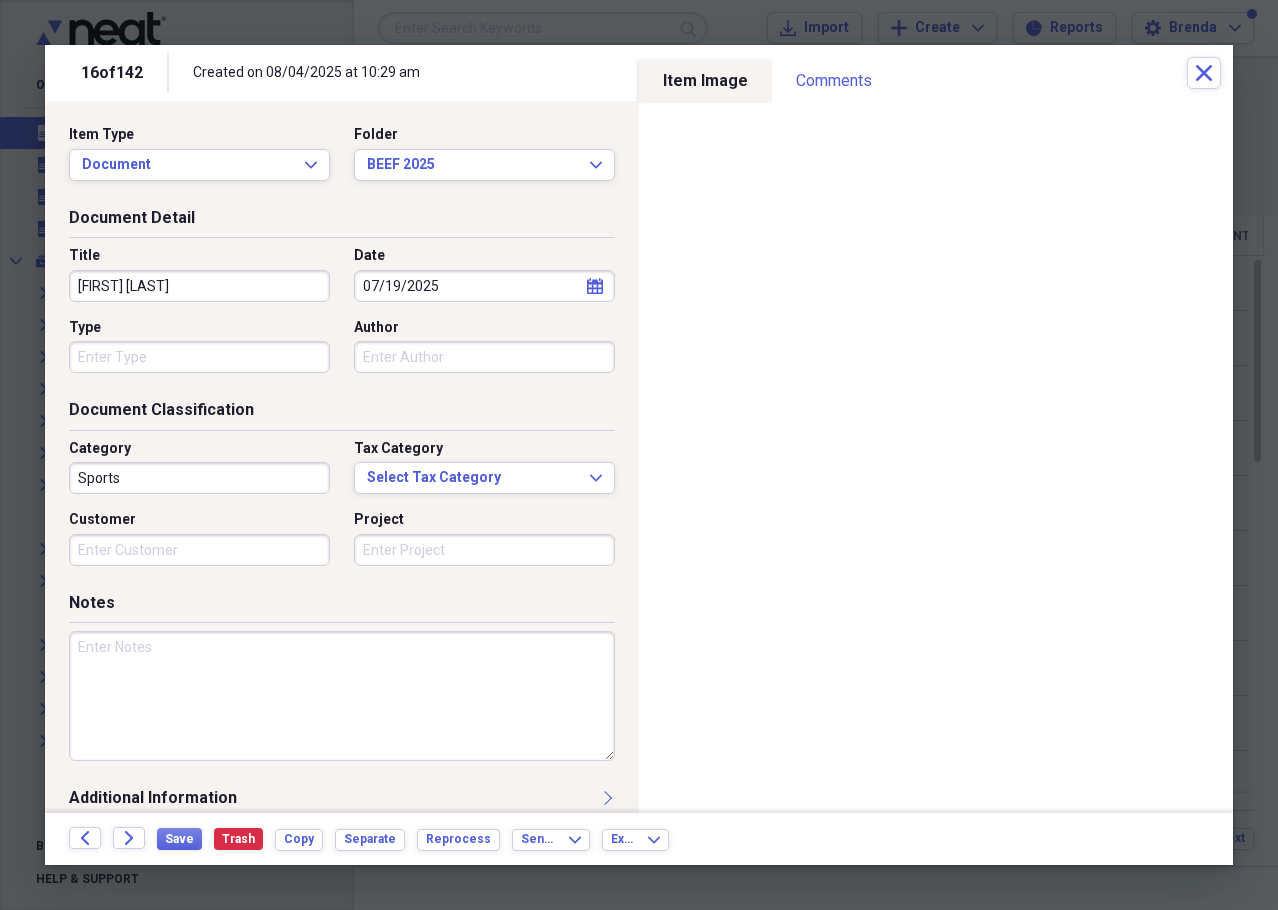 click at bounding box center [342, 696] 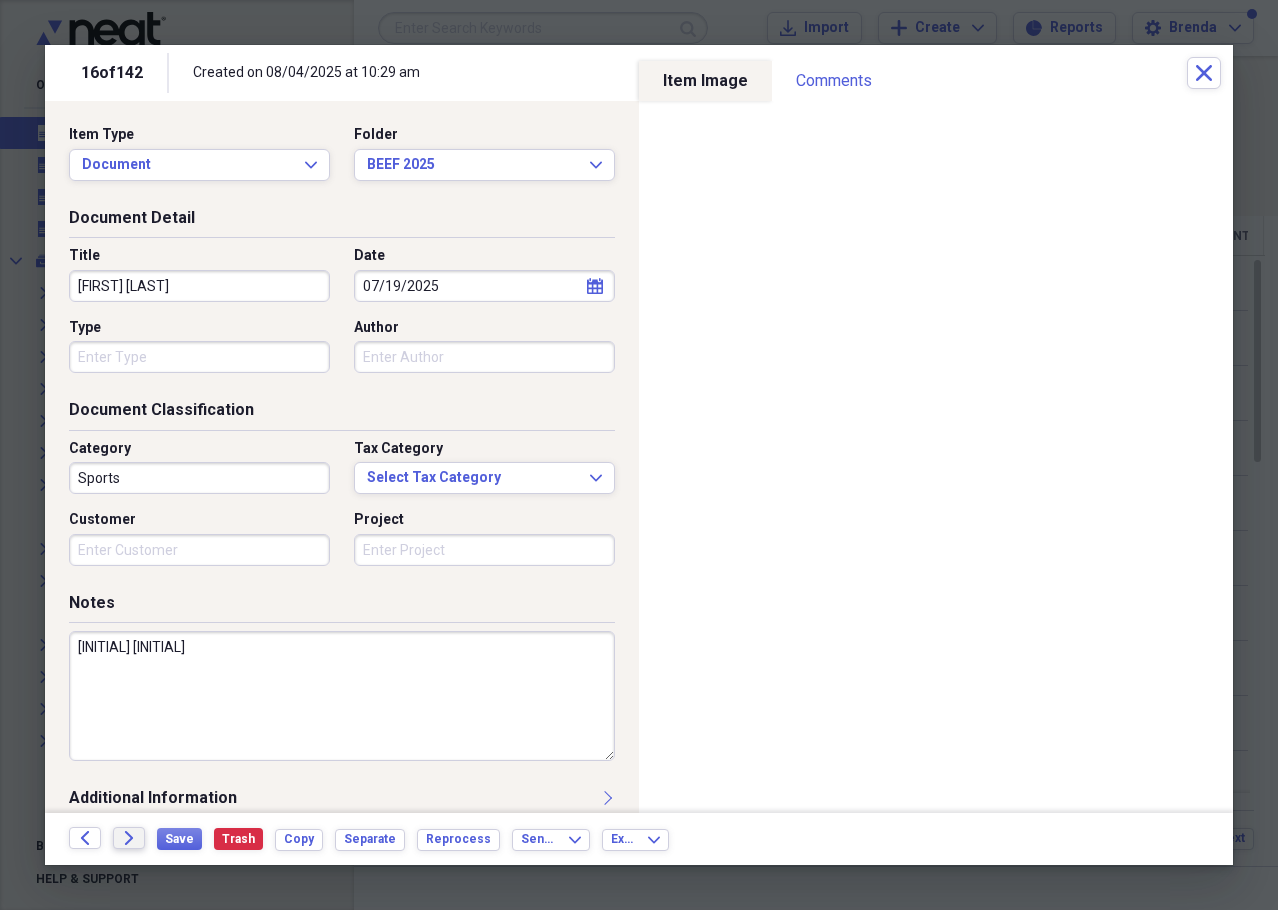 type on "[INITIAL] [INITIAL]" 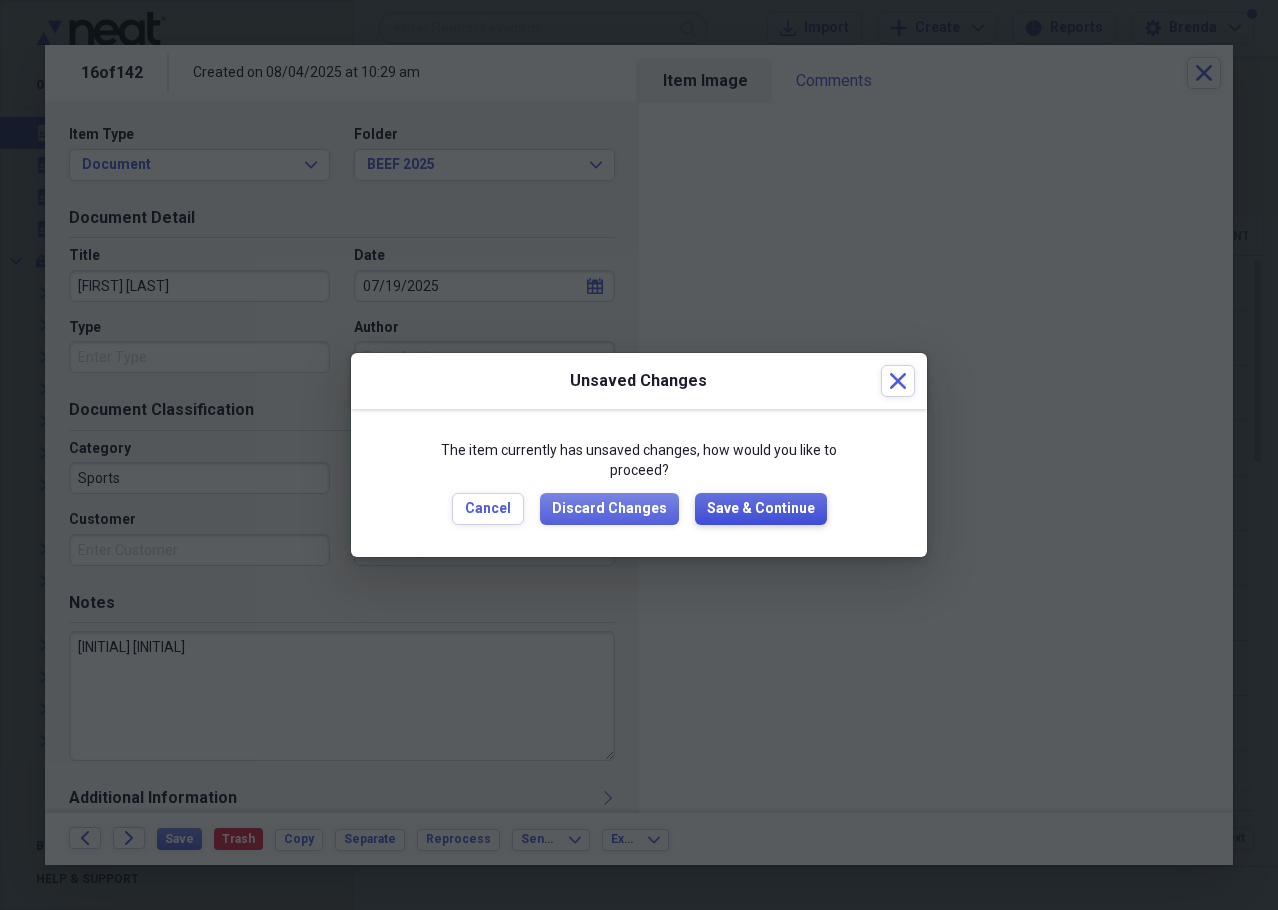 click on "Save & Continue" at bounding box center [761, 509] 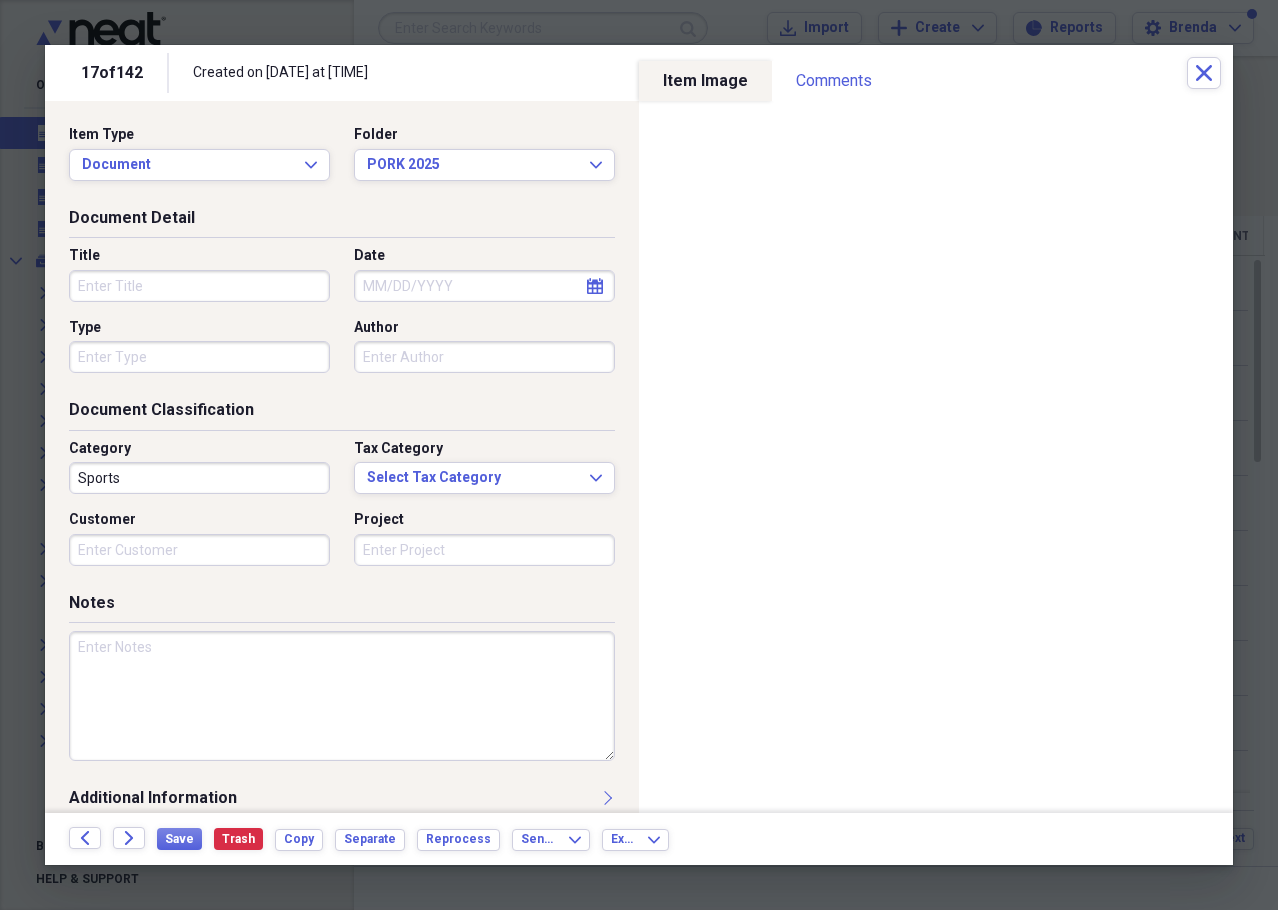 click on "Title" at bounding box center (199, 286) 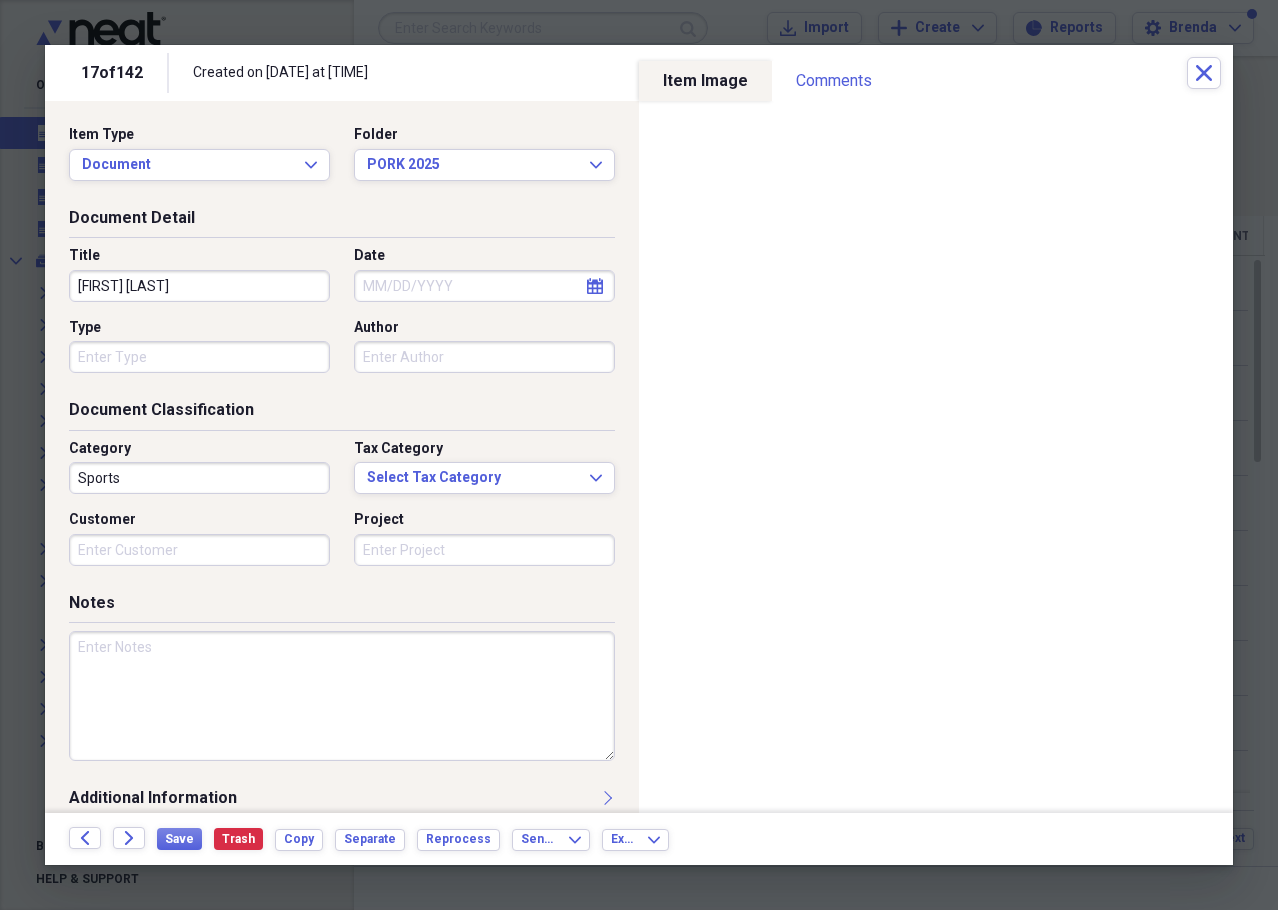type on "[FIRST] [LAST]" 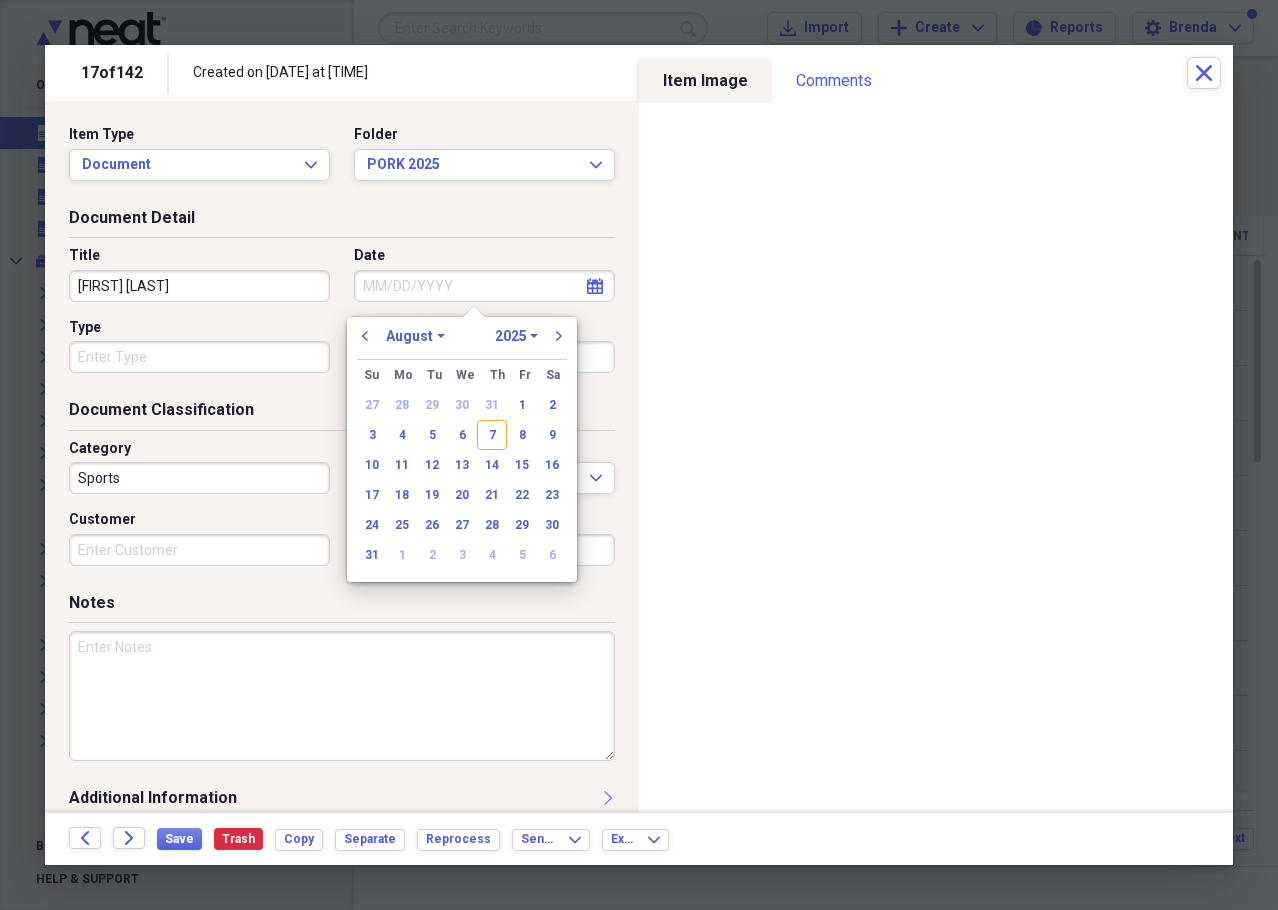 click on "previous January February March April May June July August September October November December 1970 1971 1972 1973 1974 1975 1976 1977 1978 1979 1980 1981 1982 1983 1984 1985 1986 1987 1988 1989 1990 1991 1992 1993 1994 1995 1996 1997 1998 1999 2000 2001 2002 2003 2004 2005 2006 2007 2008 2009 2010 2011 2012 2013 2014 2015 2016 2017 2018 2019 2020 2021 2022 2023 2024 2025 2026 2027 2028 2029 2030 2031 2032 2033 2034 2035 next" at bounding box center [462, 342] 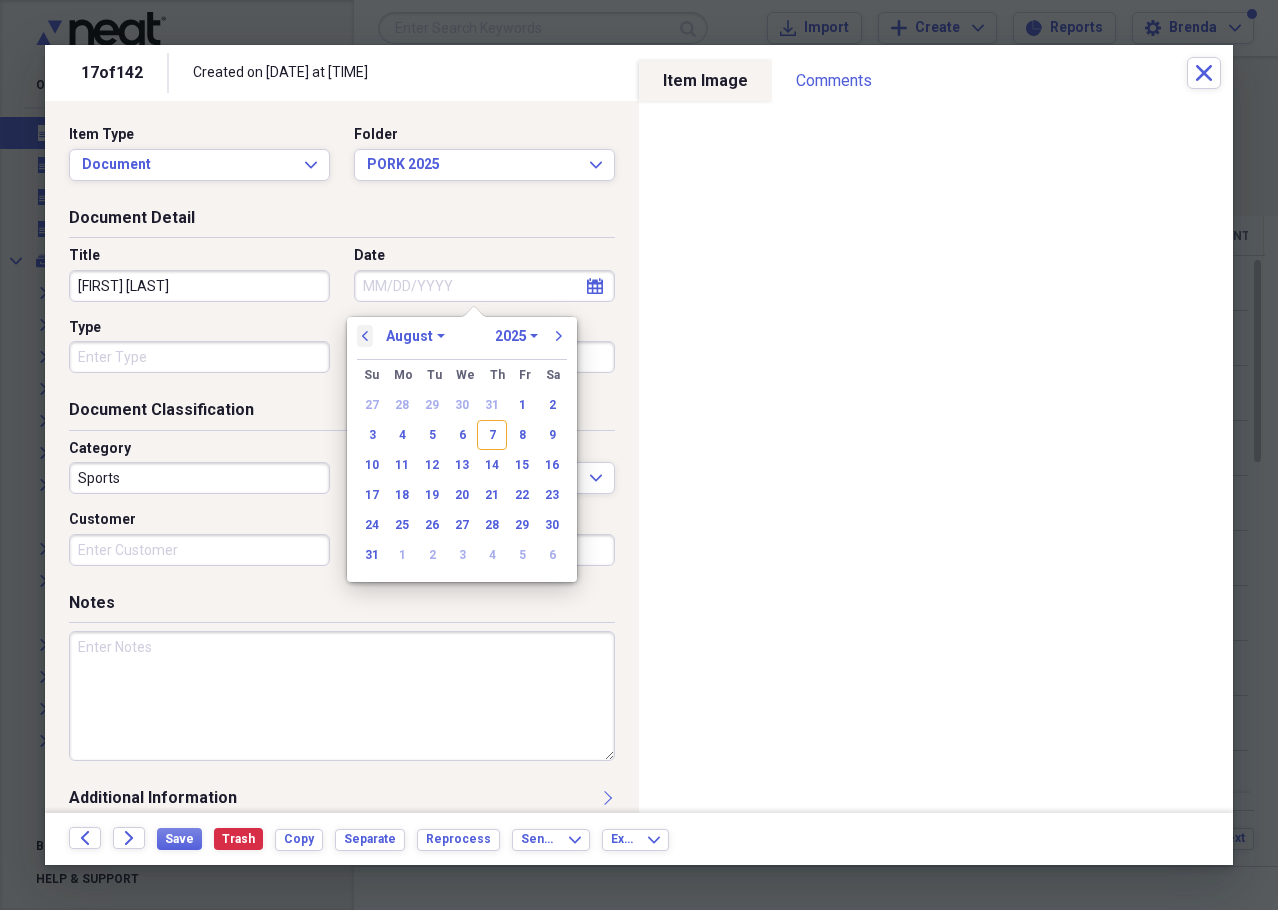 click on "previous" at bounding box center [365, 336] 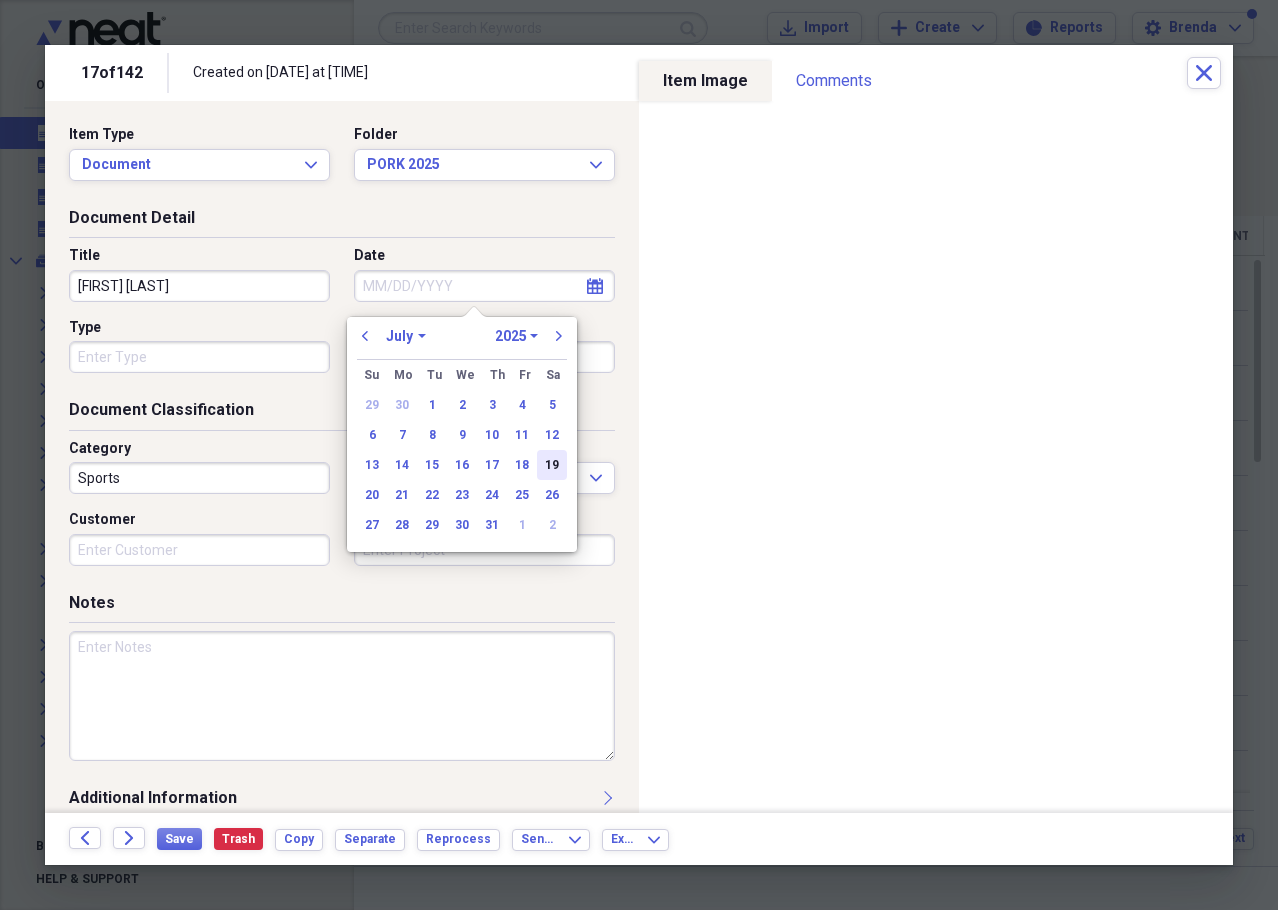 click on "19" at bounding box center (552, 465) 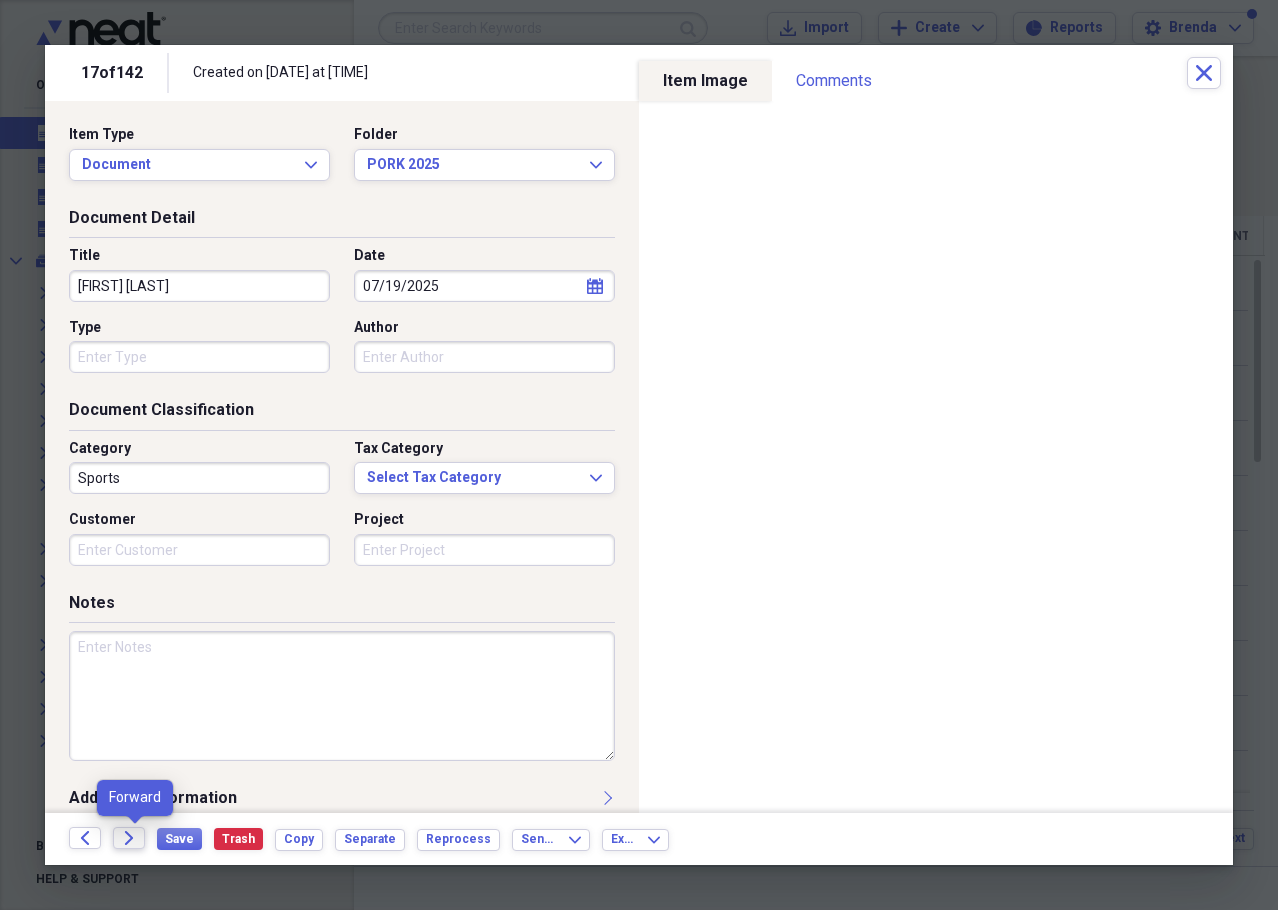 click on "Forward" 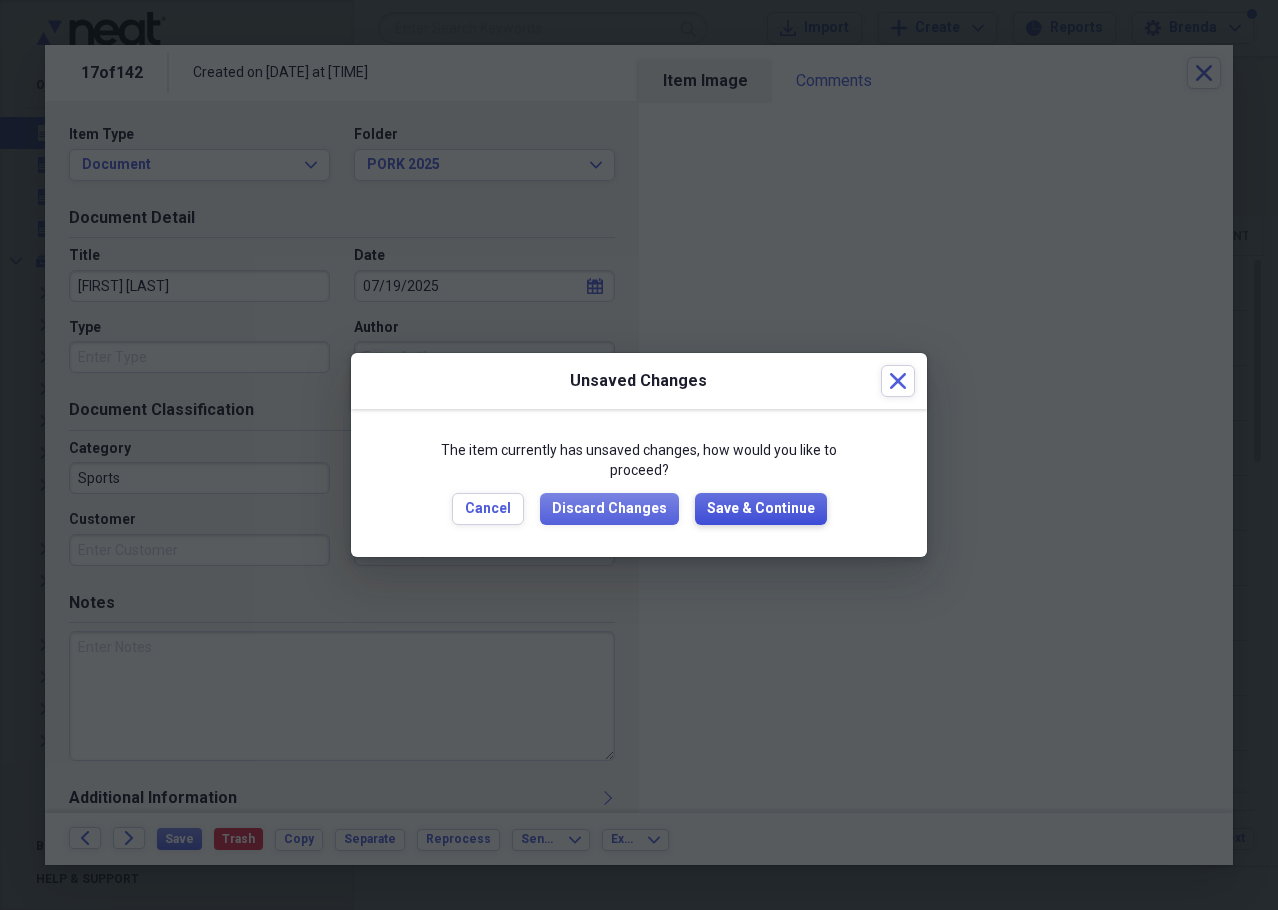 click on "Save & Continue" at bounding box center (761, 509) 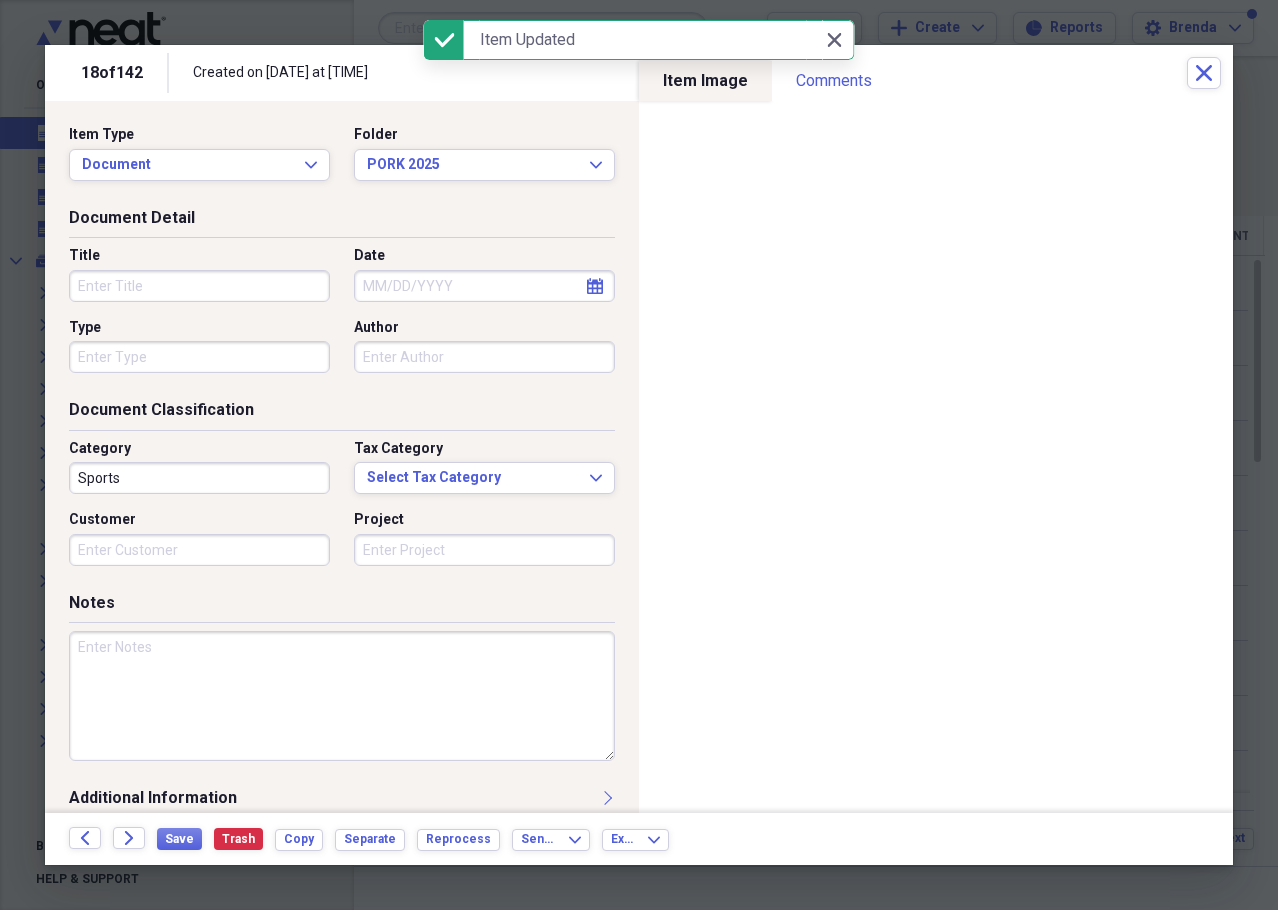 click on "Title" at bounding box center [199, 286] 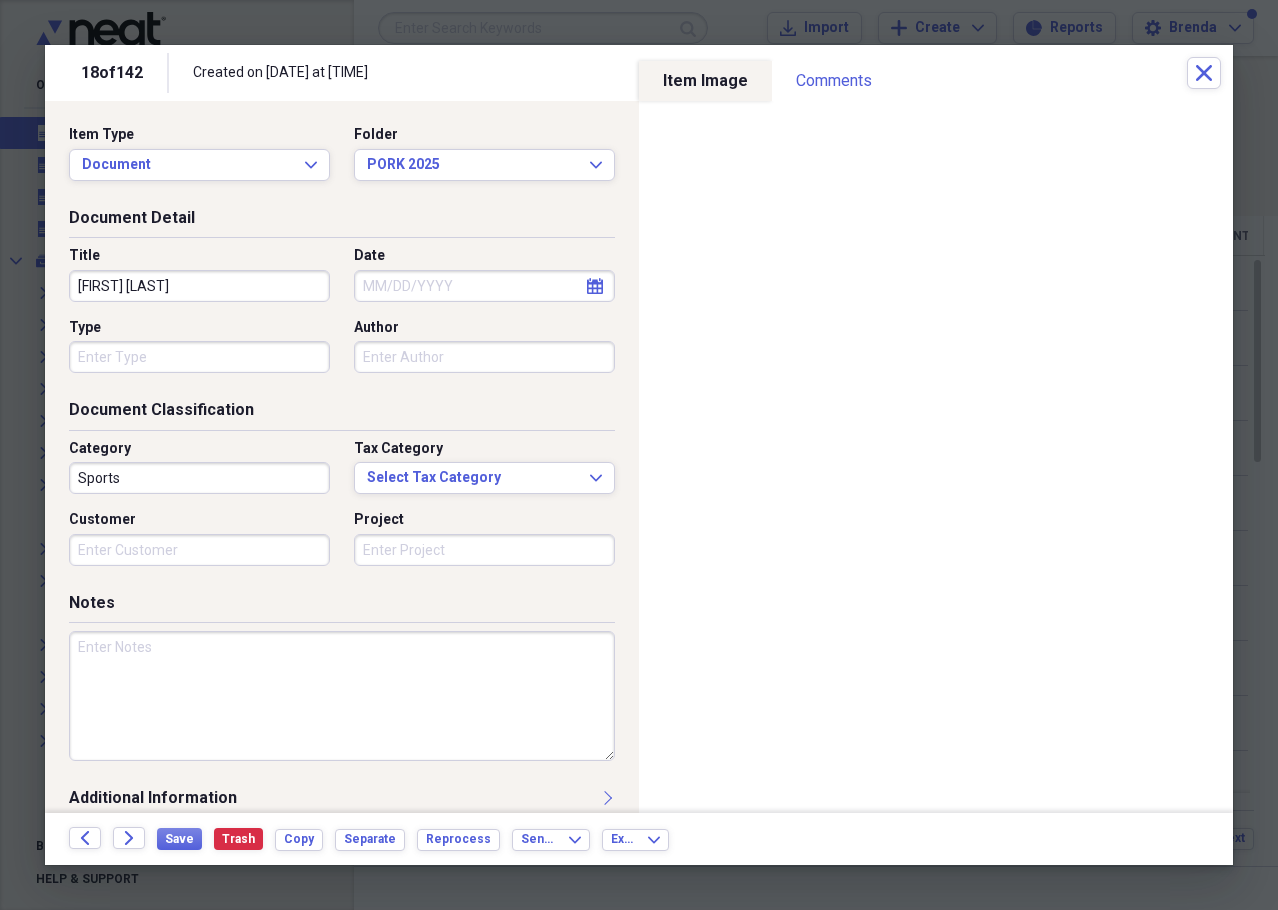 type on "[FIRST] [LAST]" 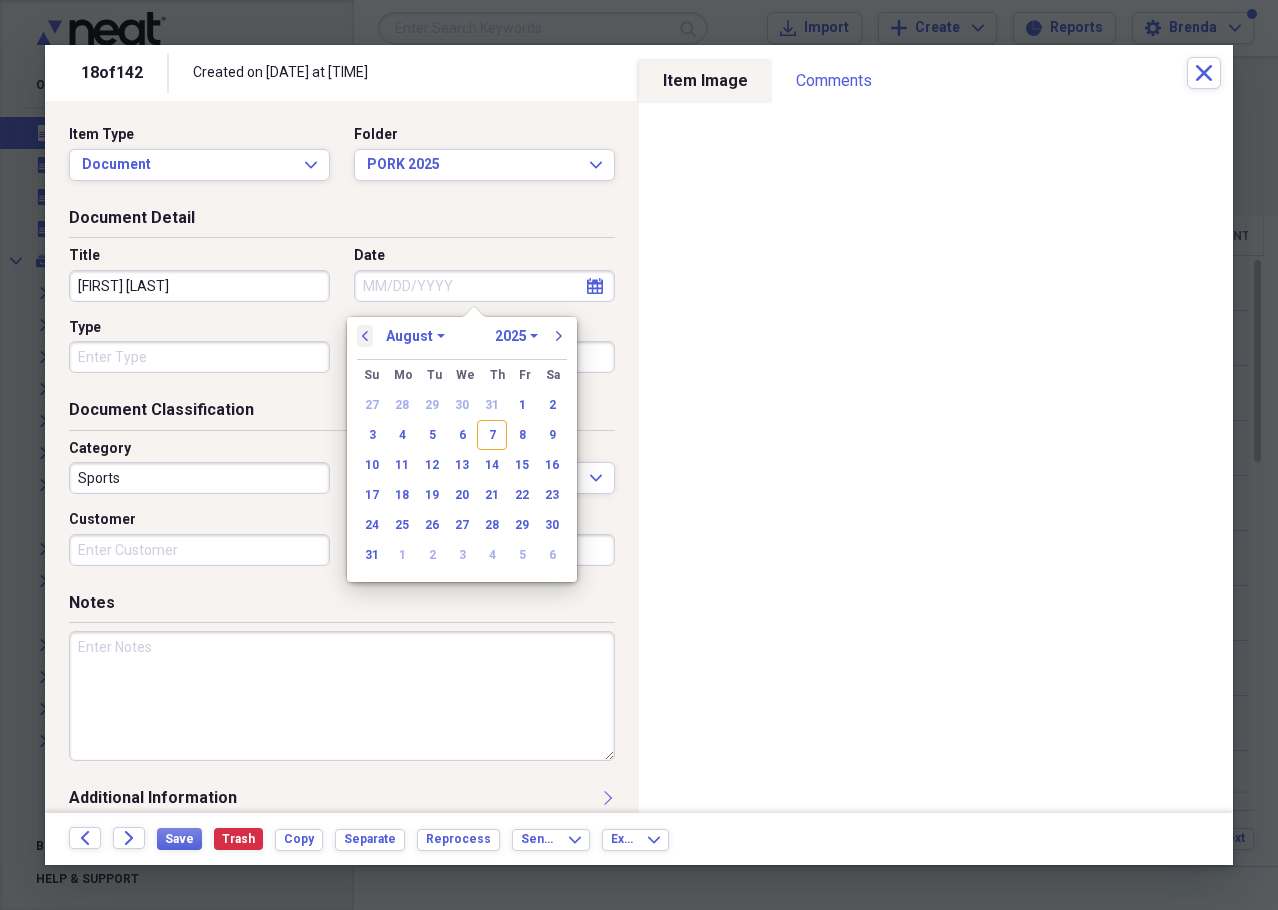 click on "previous" at bounding box center (365, 336) 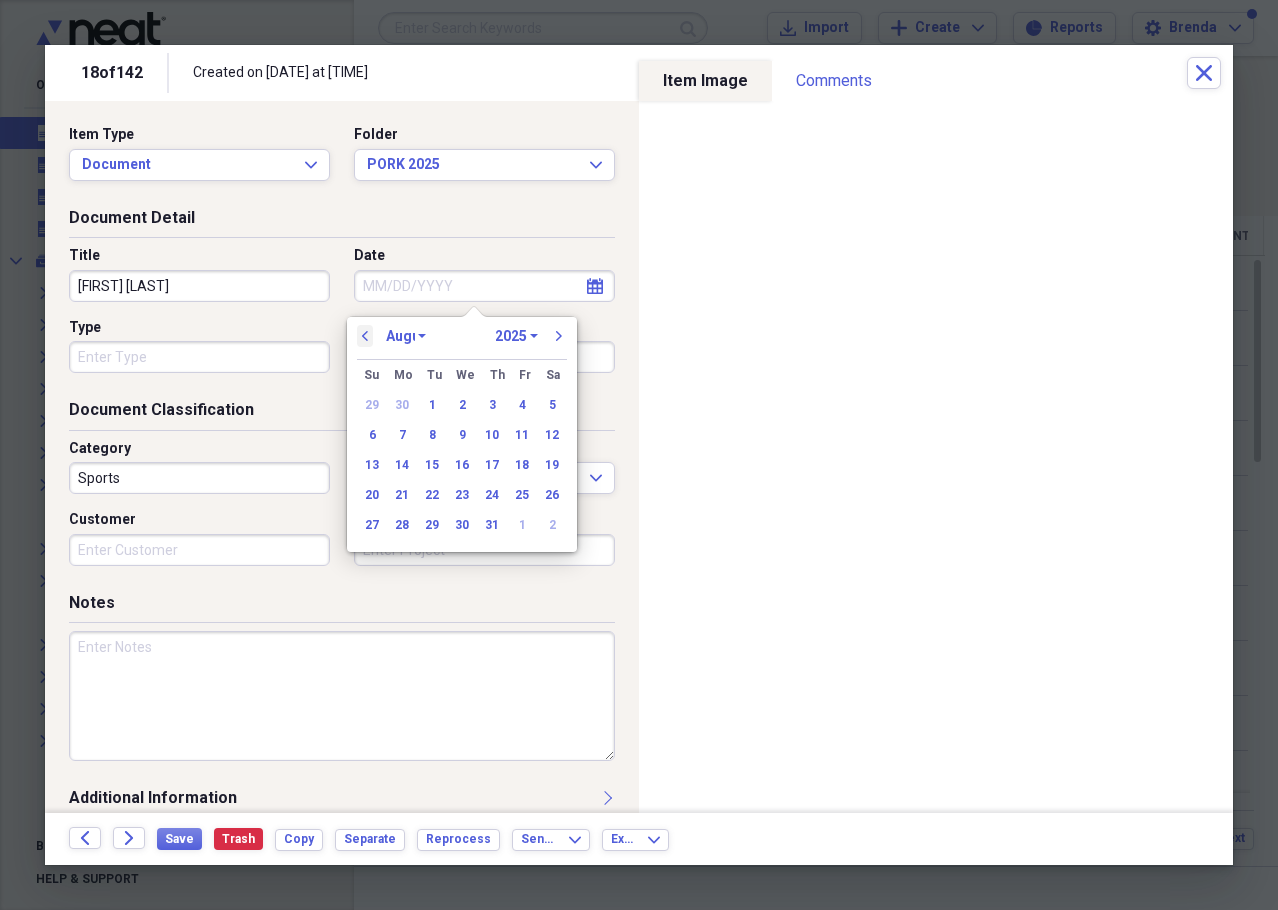select on "6" 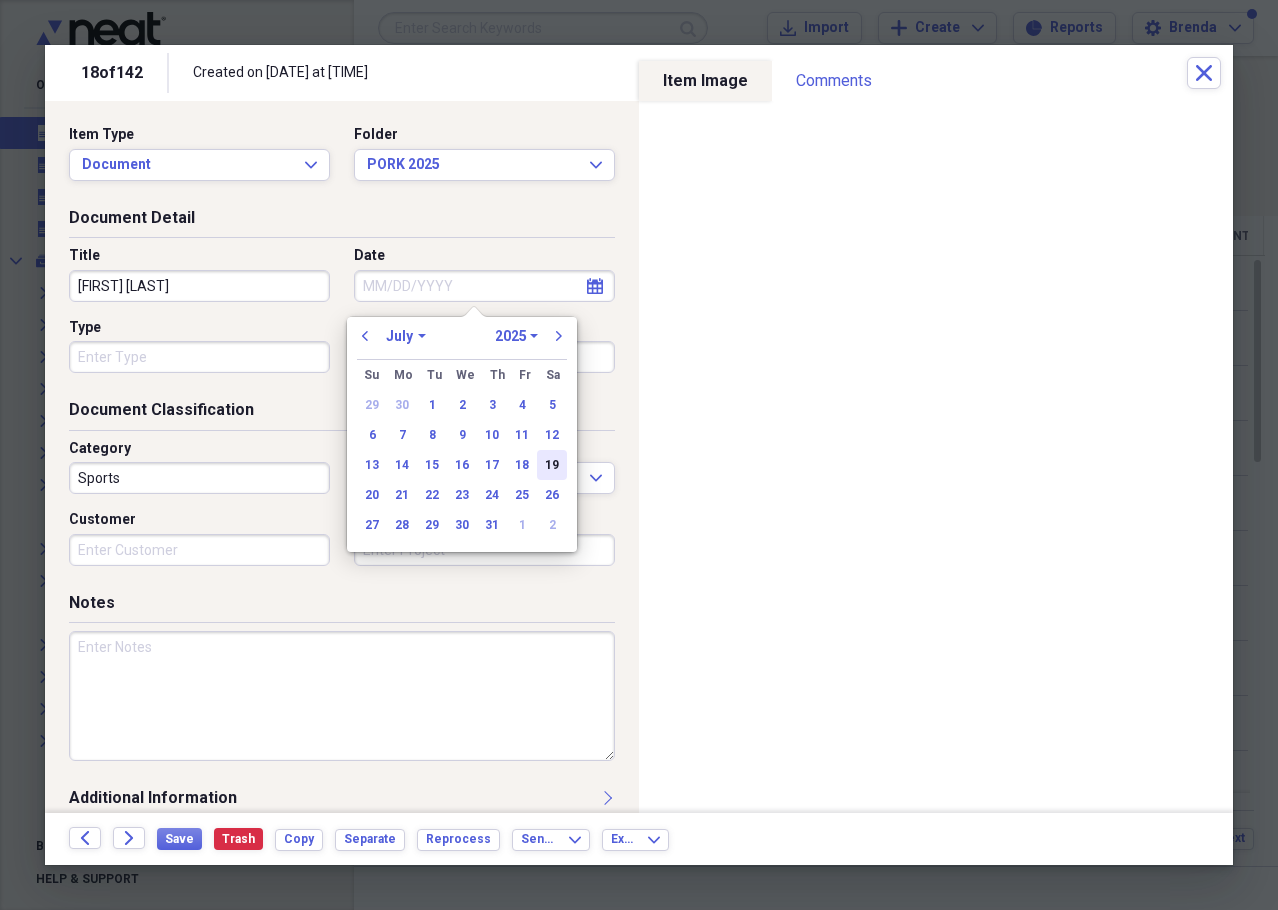 click on "19" at bounding box center [552, 465] 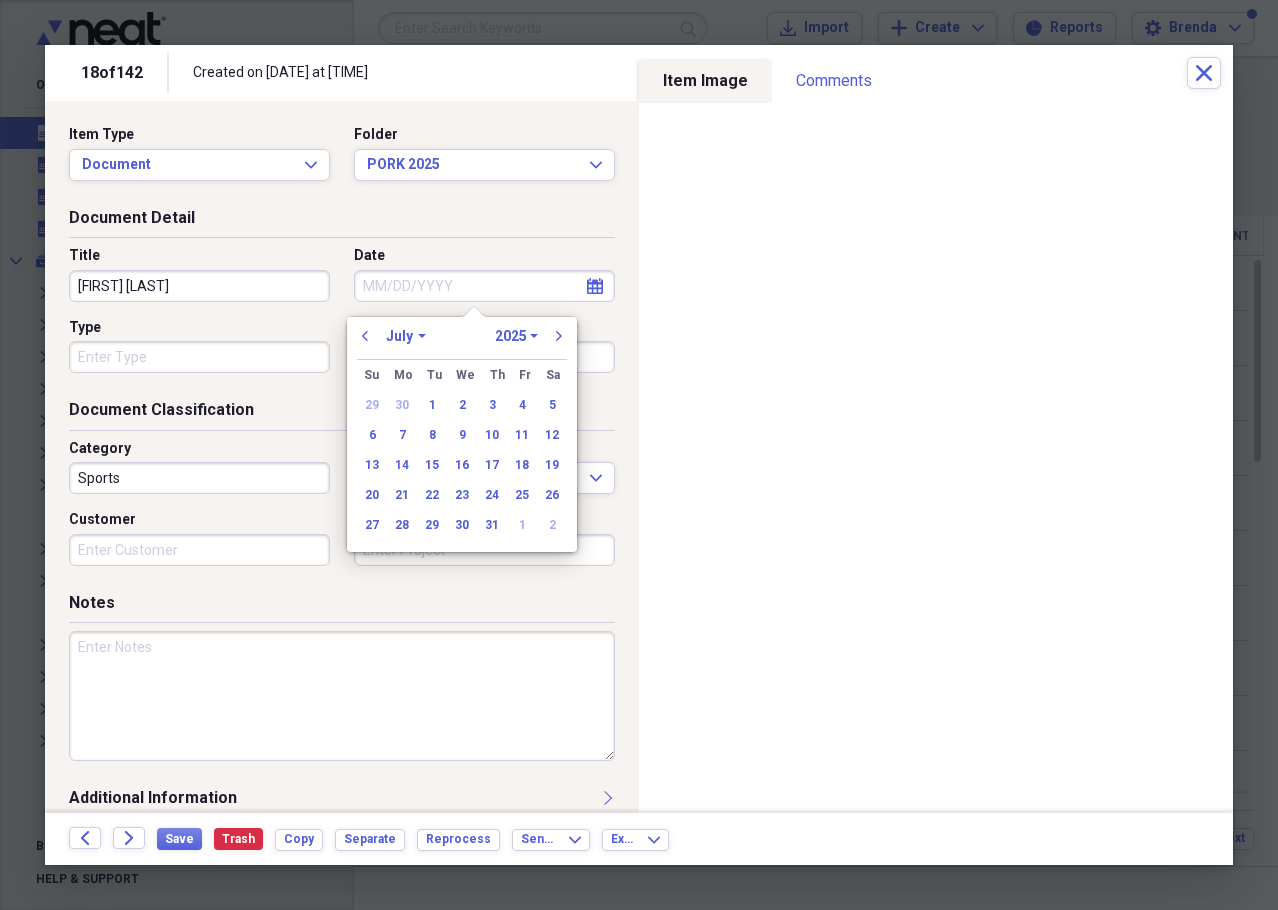 type on "07/19/2025" 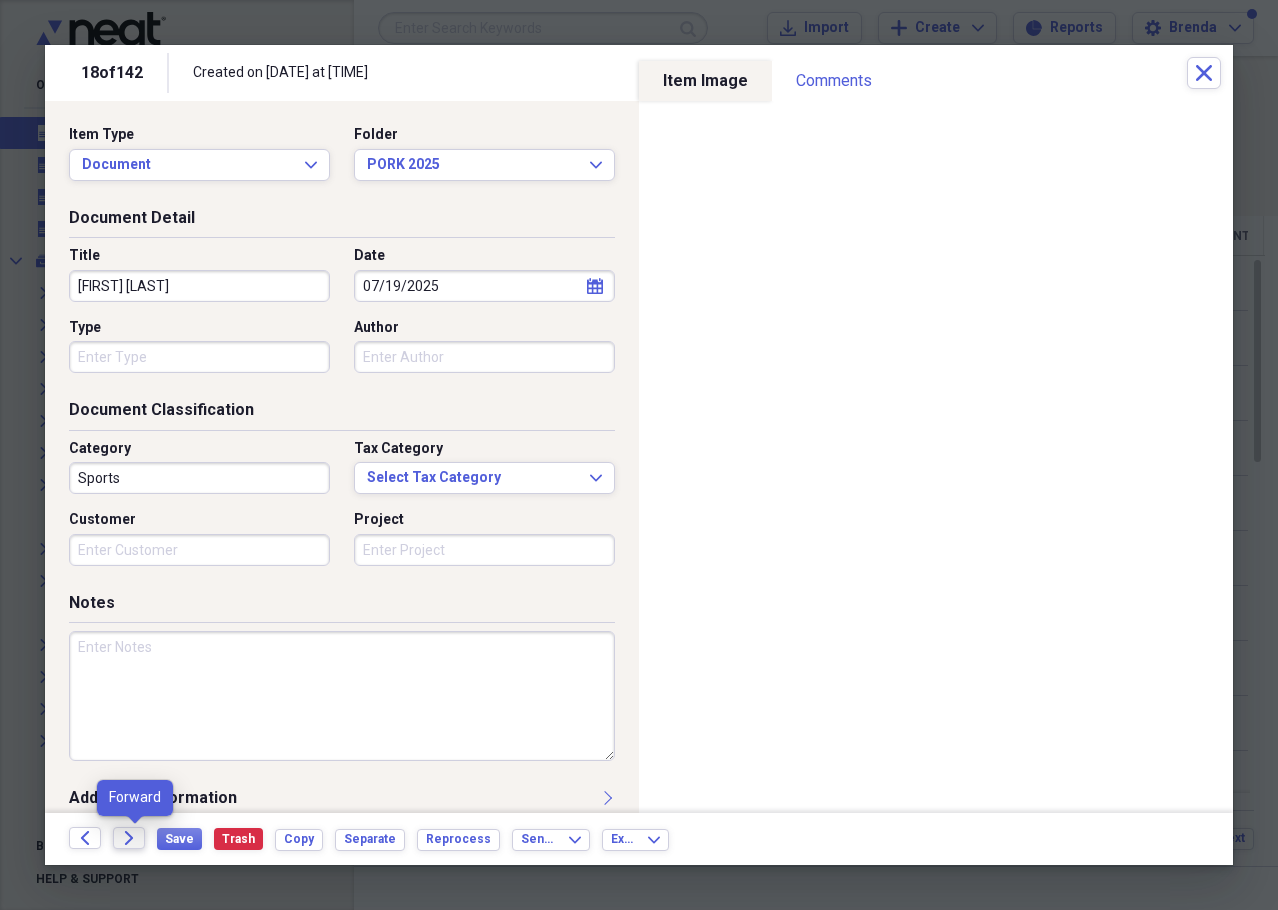 click on "Forward" 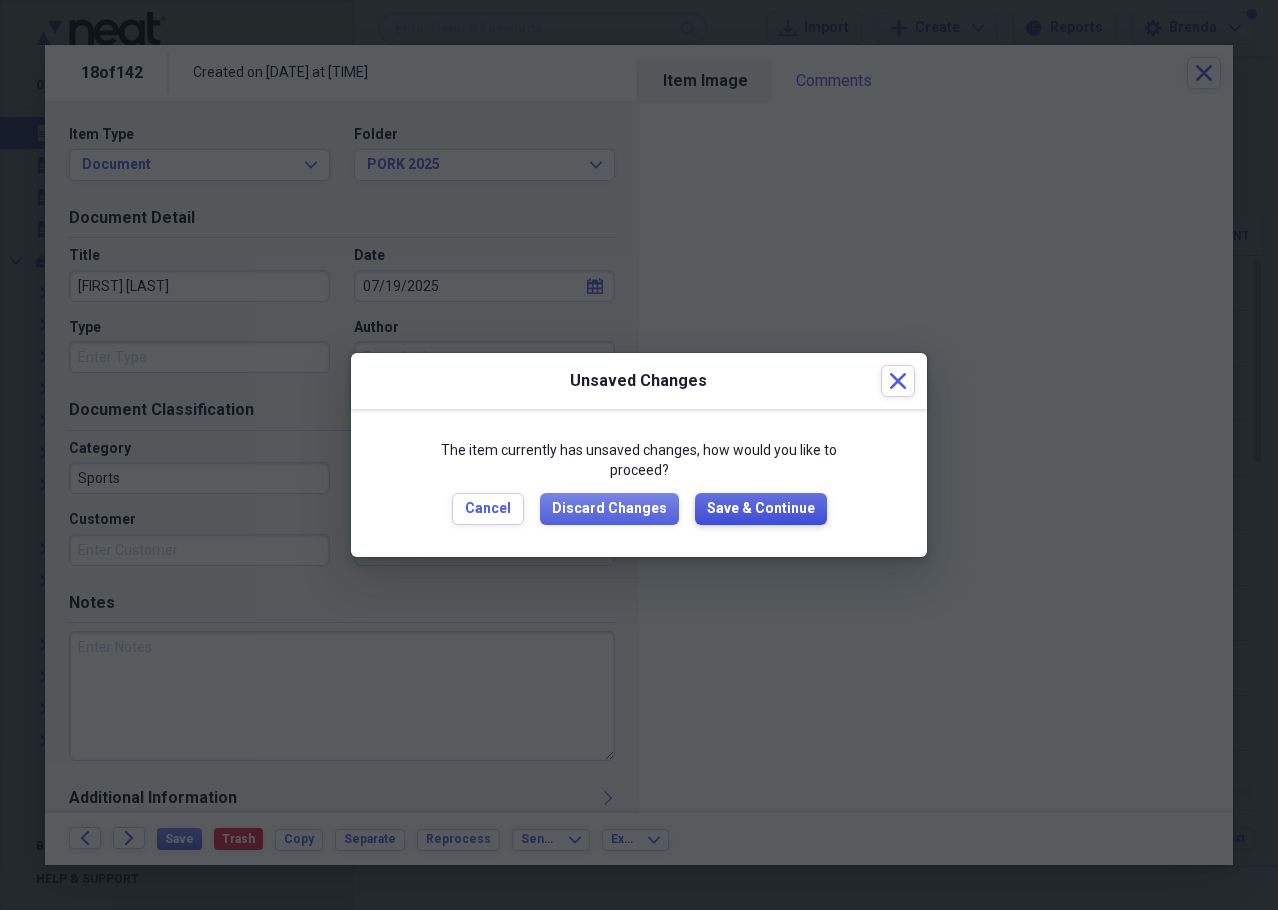 click on "Save & Continue" at bounding box center (761, 509) 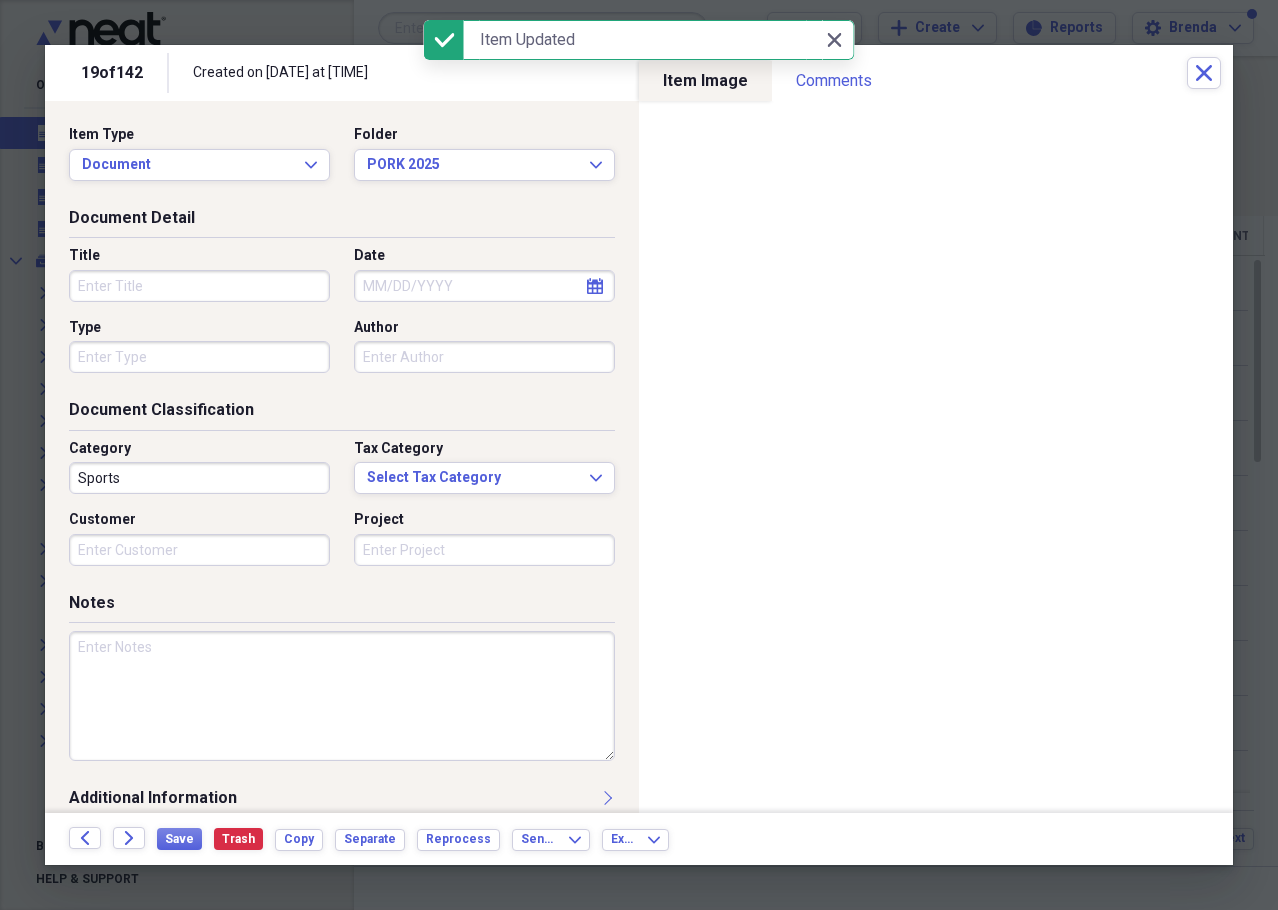 click on "Title" at bounding box center (199, 286) 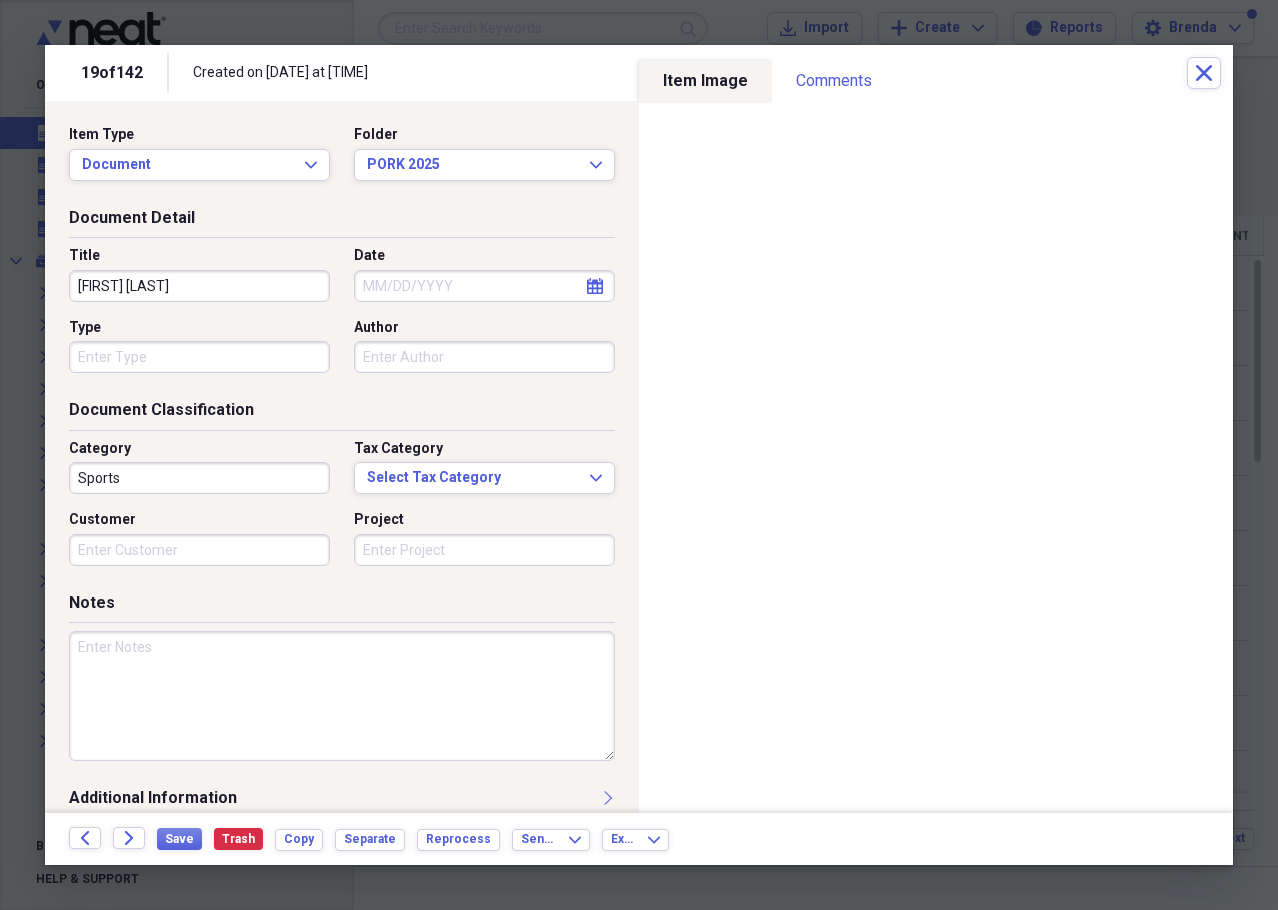 type on "[FIRST] [LAST]" 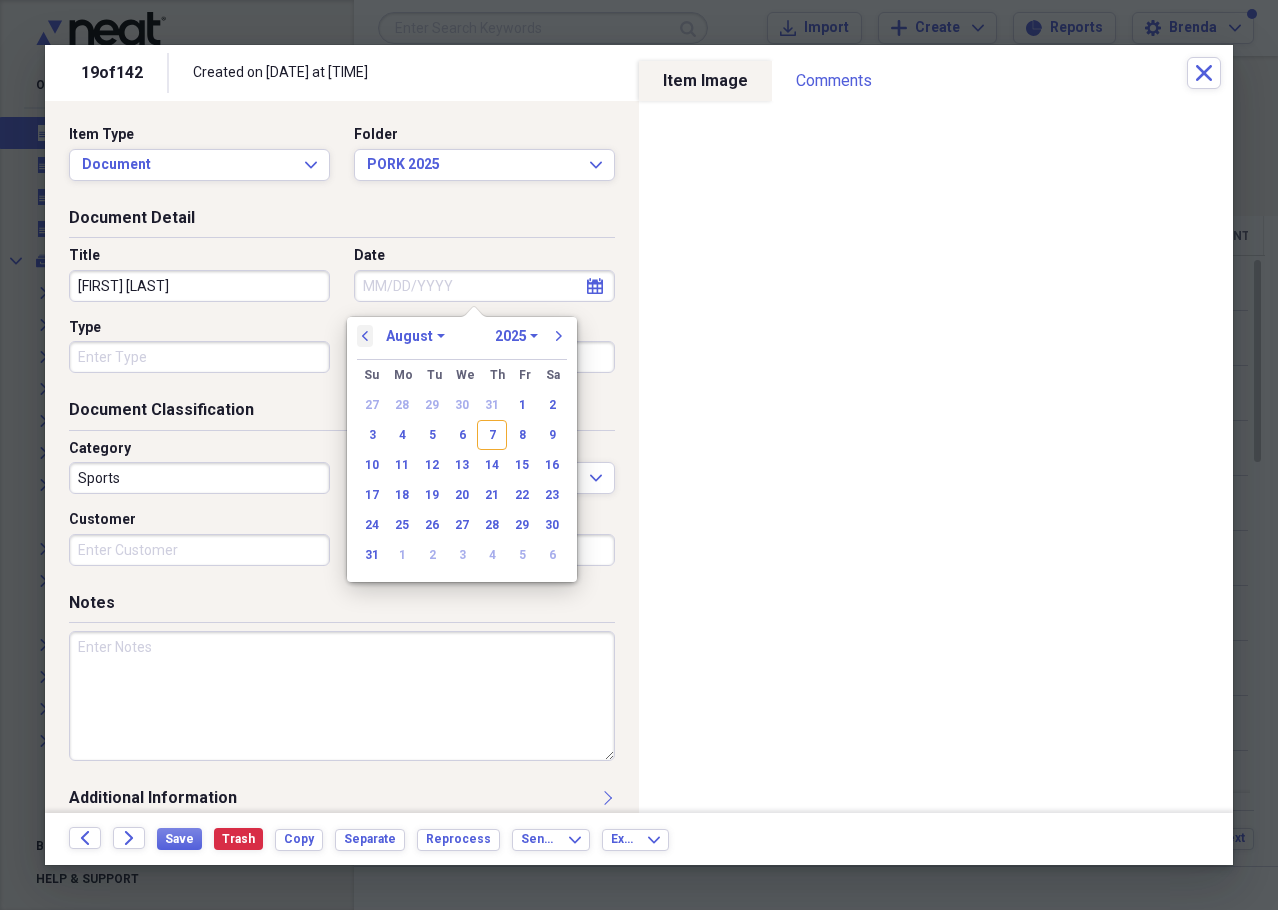 click on "previous" at bounding box center (365, 336) 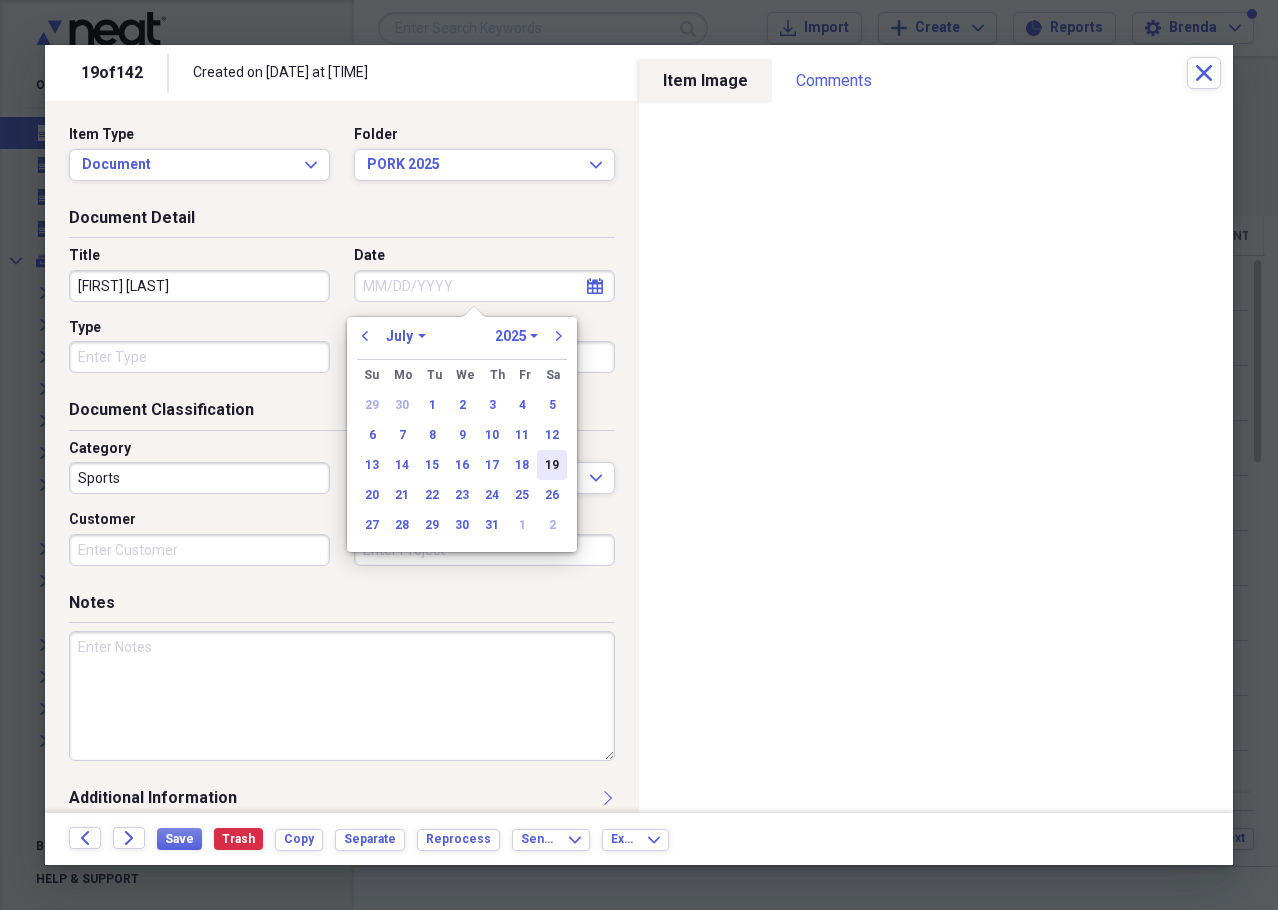 click on "19" at bounding box center [552, 465] 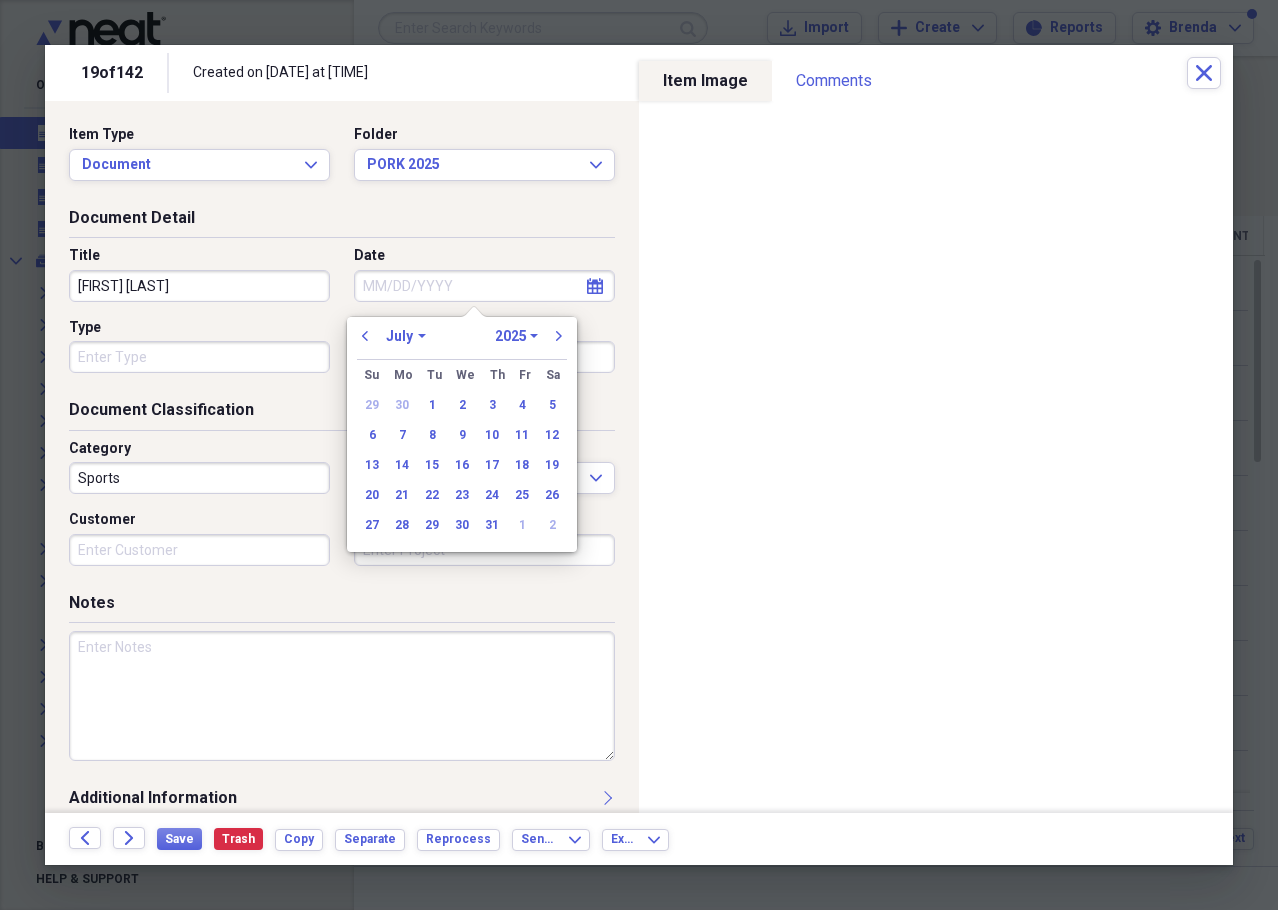 type on "07/19/2025" 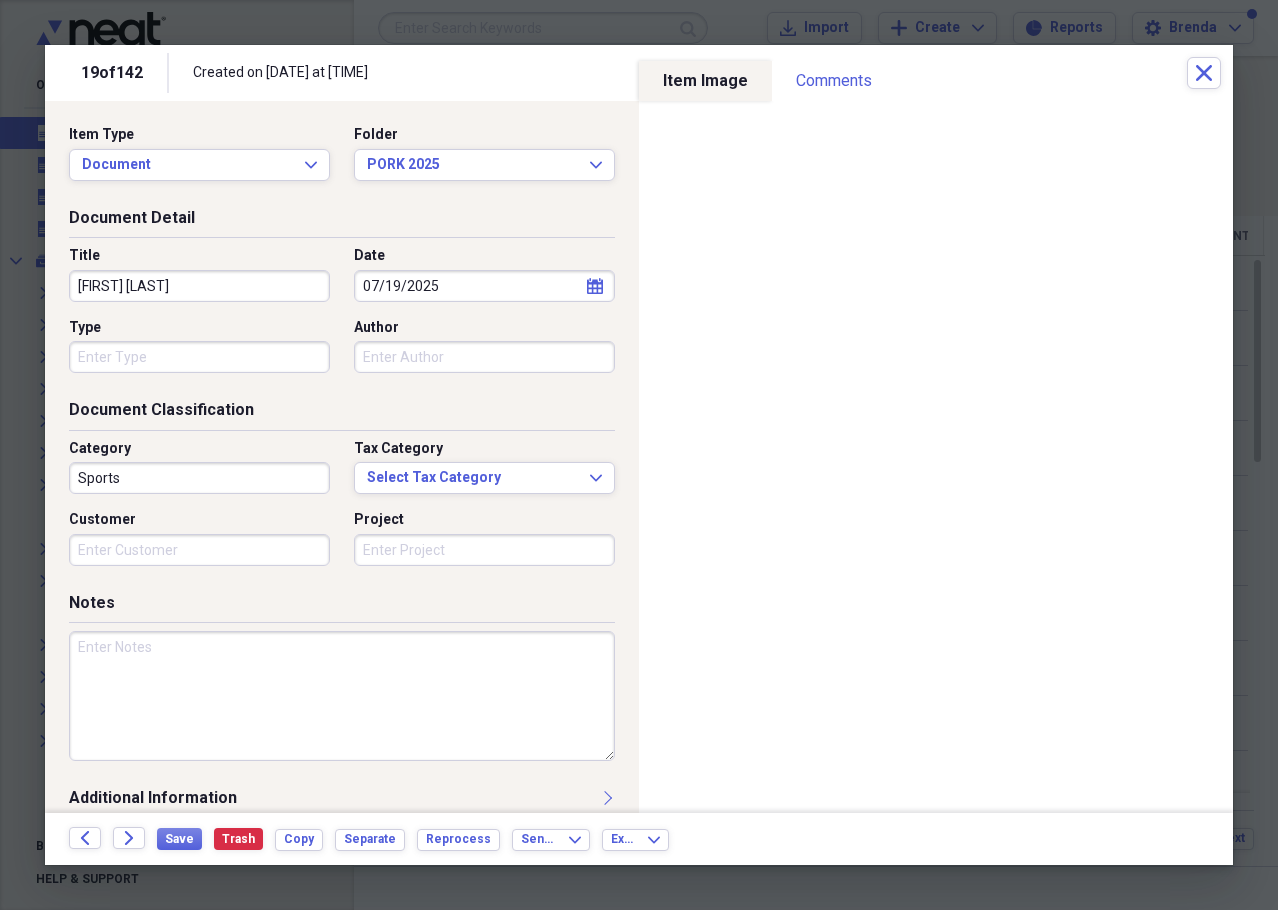click at bounding box center [342, 696] 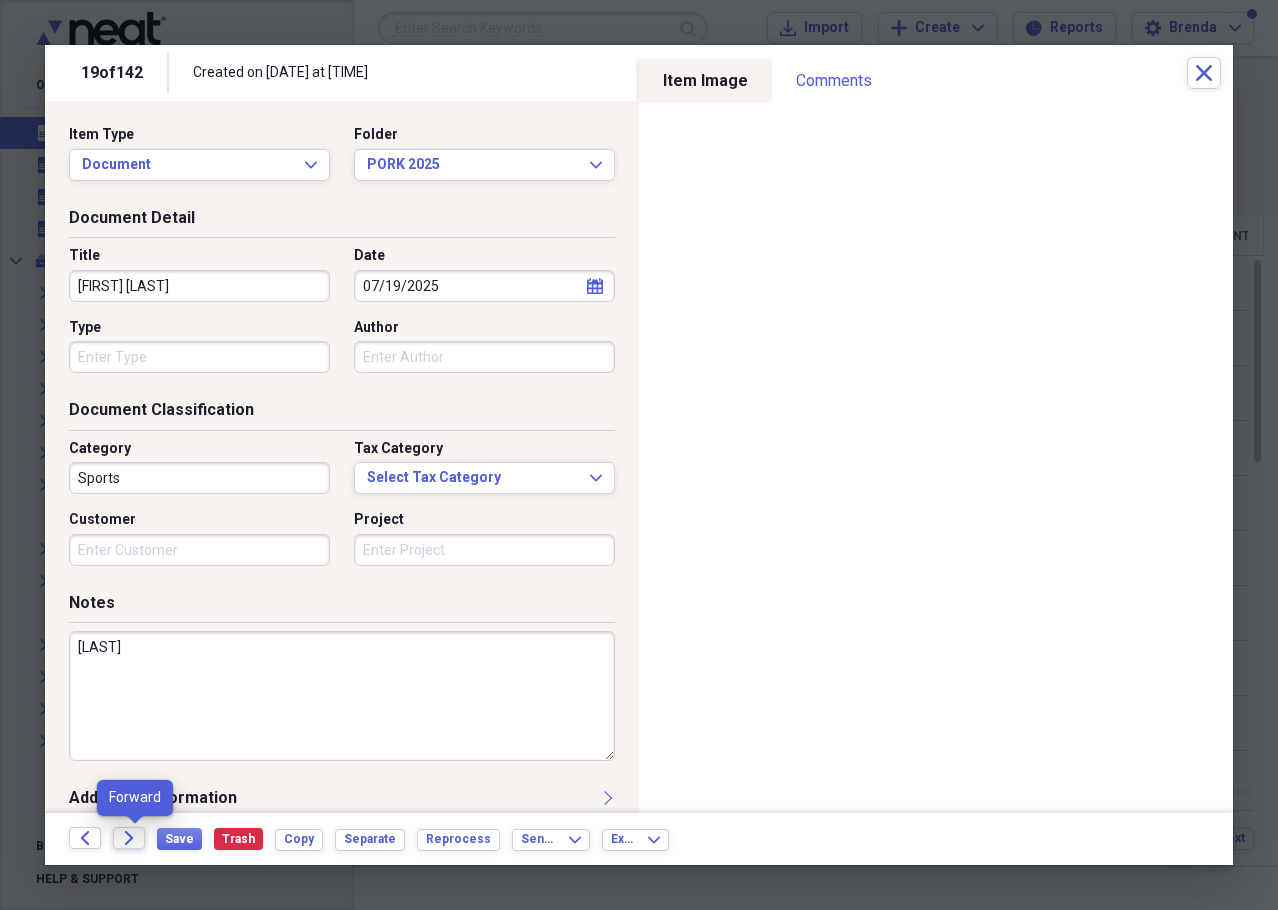 type on "[LAST]" 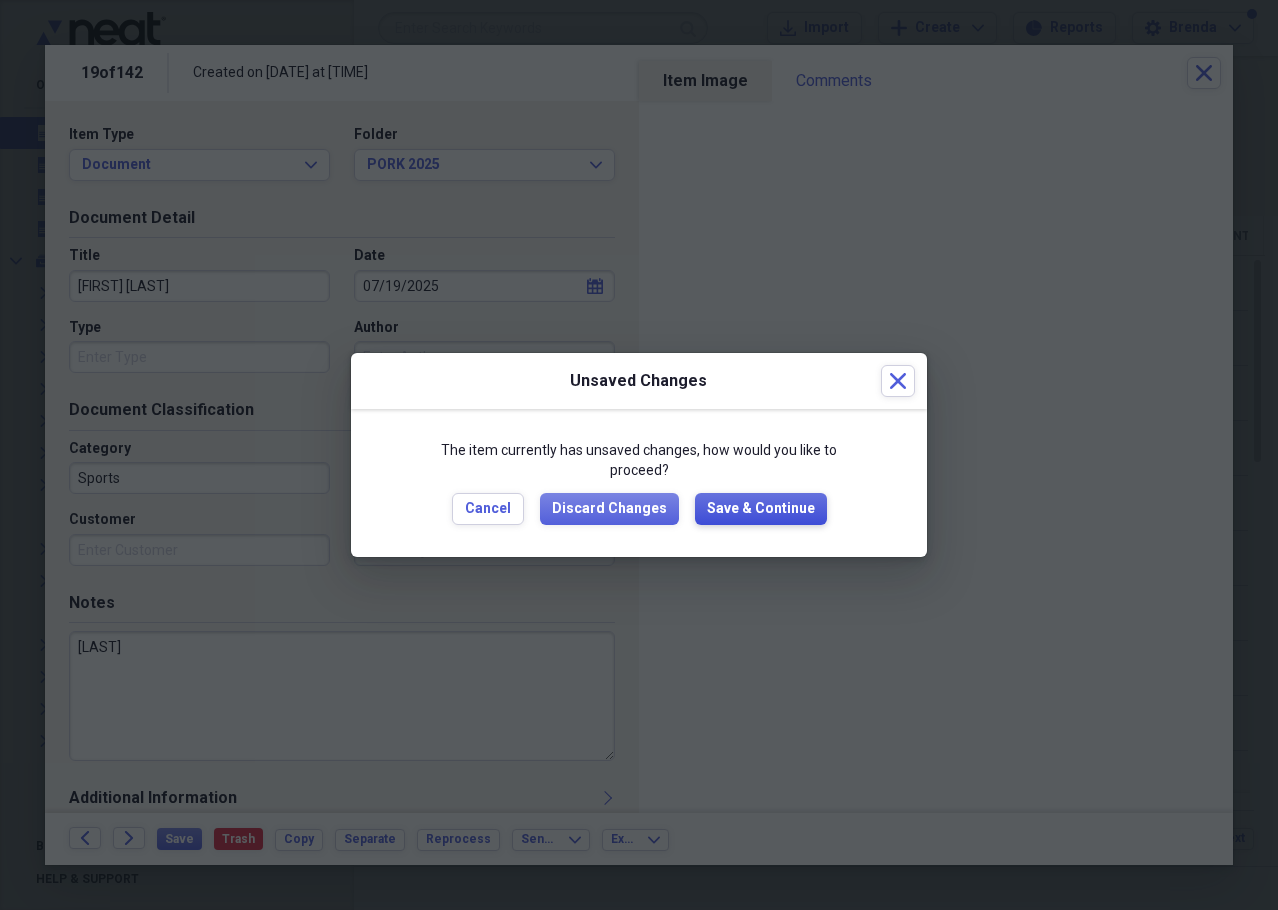 click on "Save & Continue" at bounding box center [761, 509] 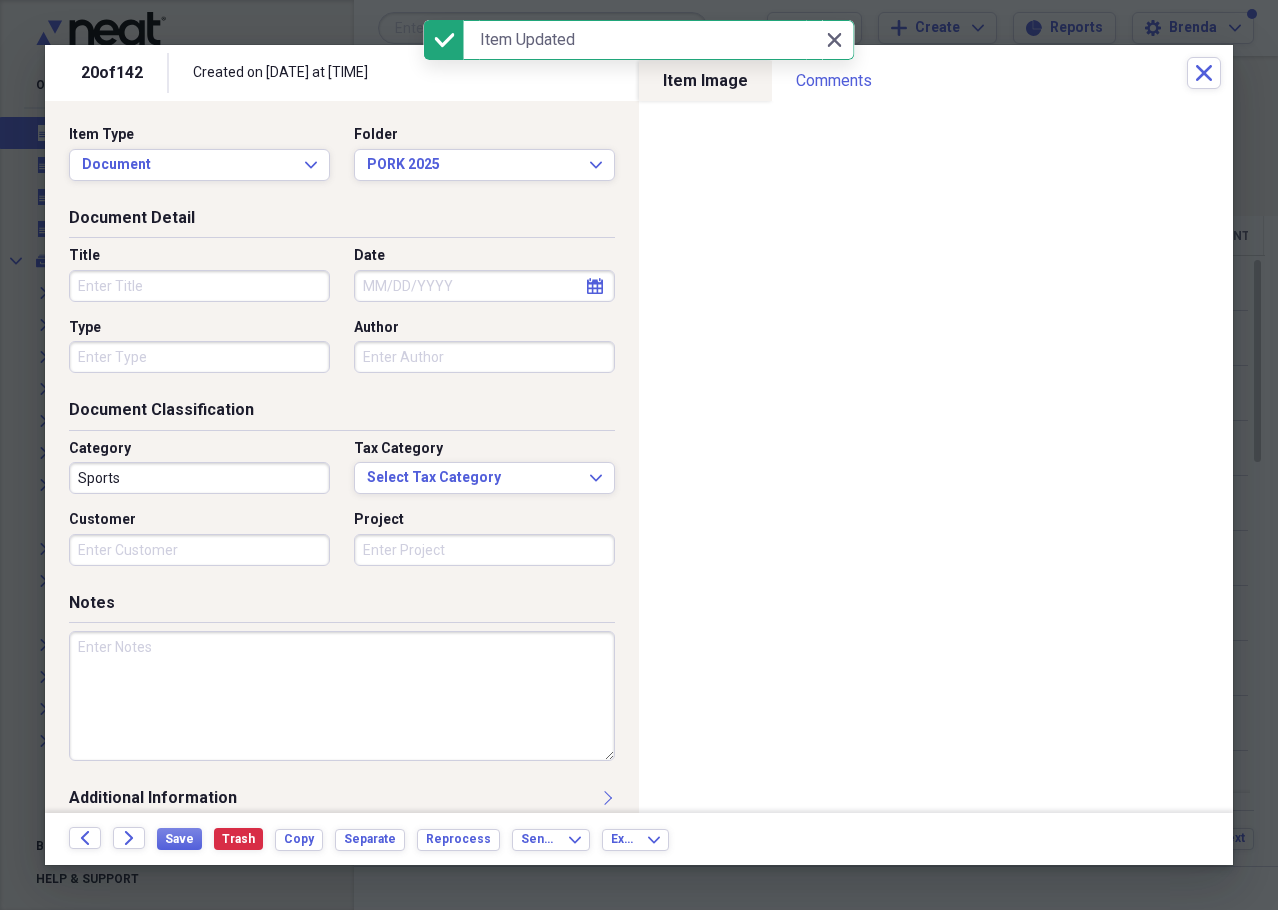 click on "Title" at bounding box center (199, 286) 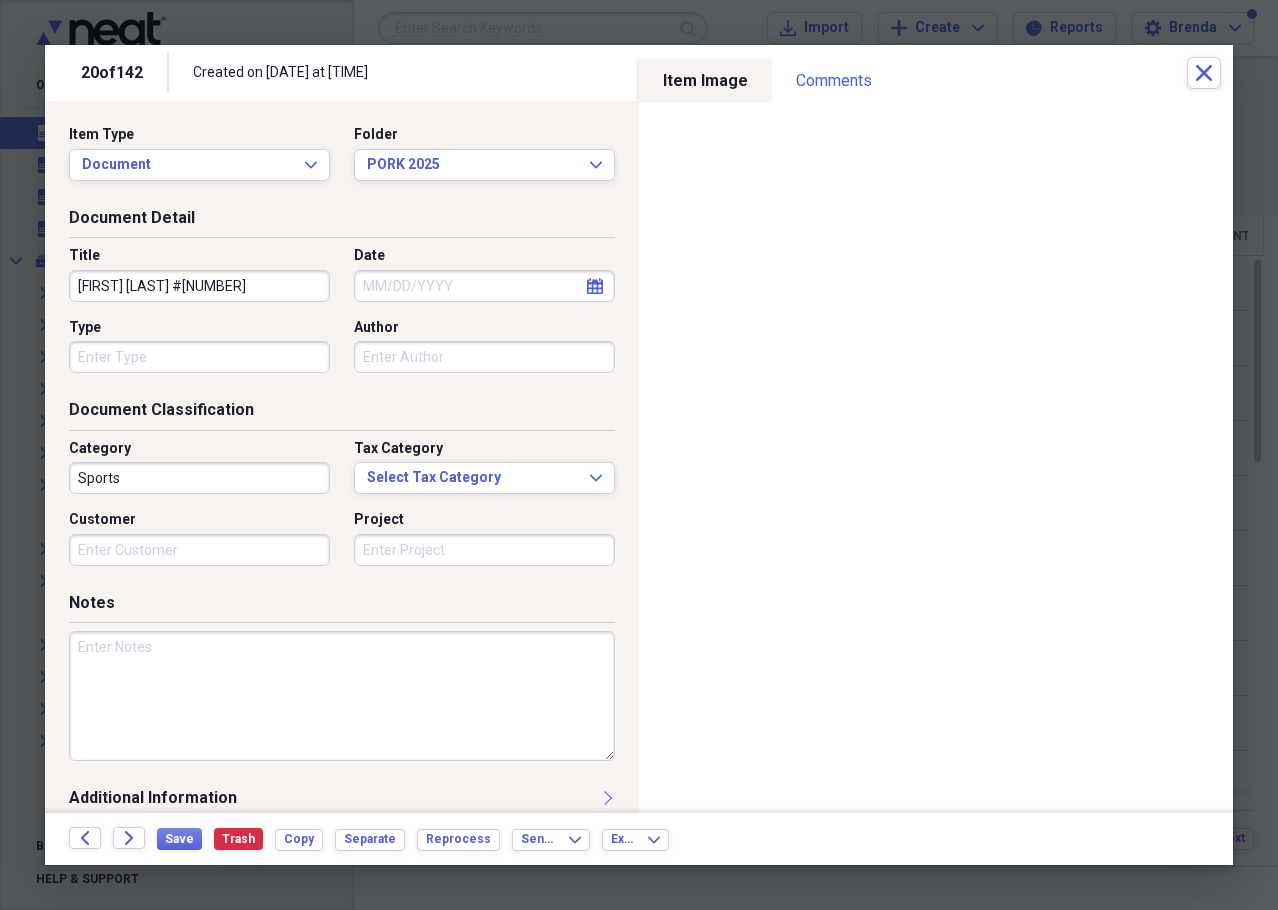 type on "[FIRST] [LAST] #[NUMBER]" 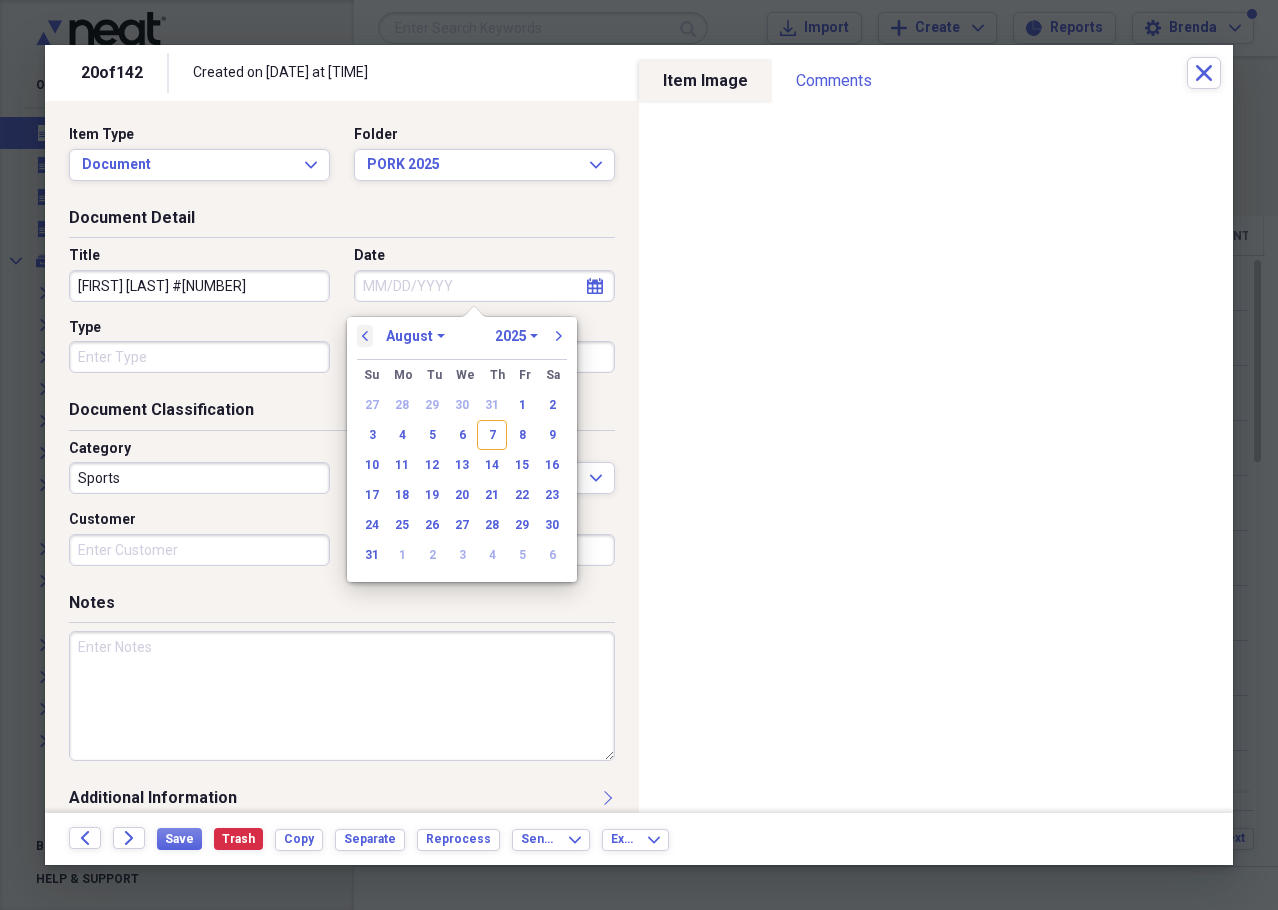 click on "previous" at bounding box center (365, 336) 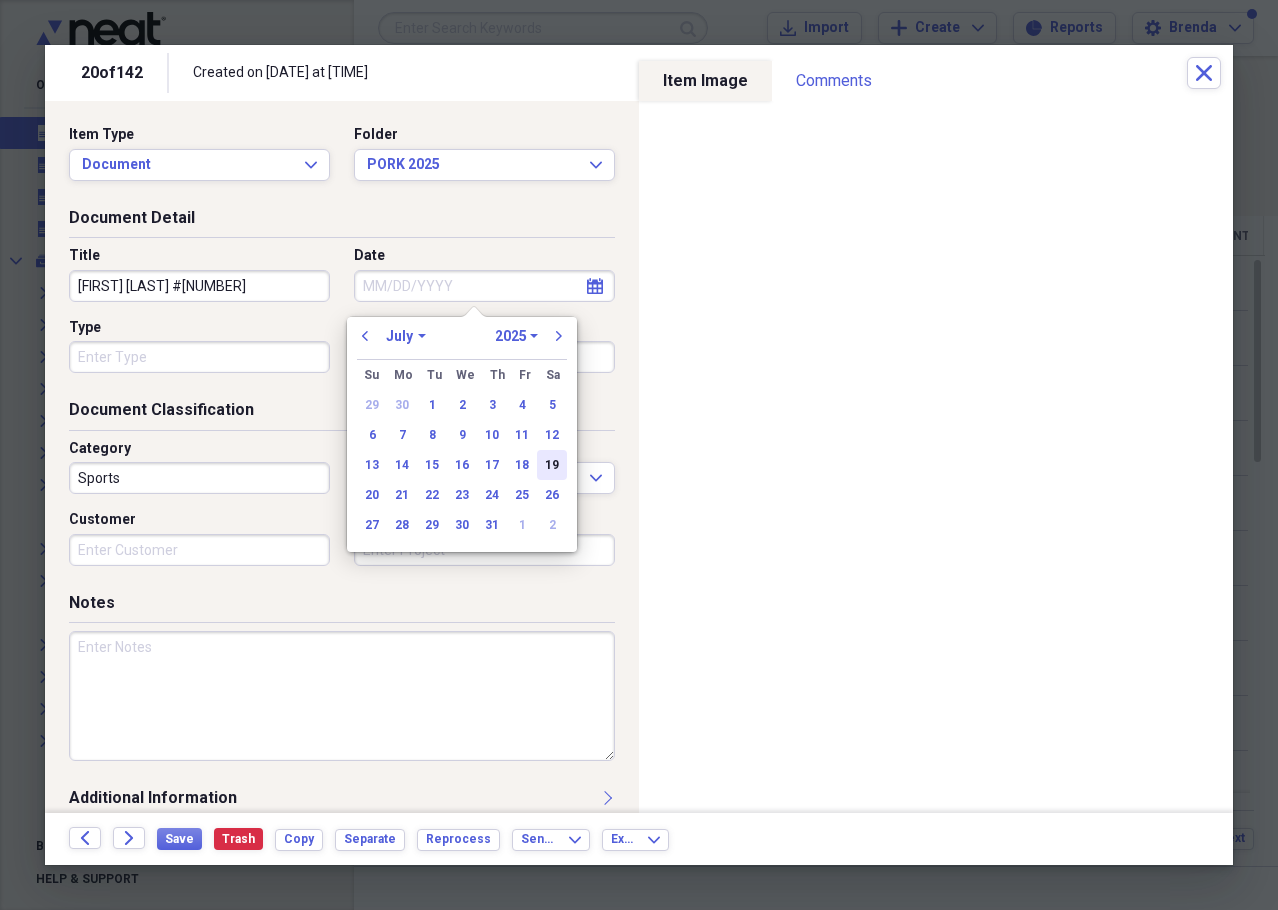 click on "19" at bounding box center (552, 465) 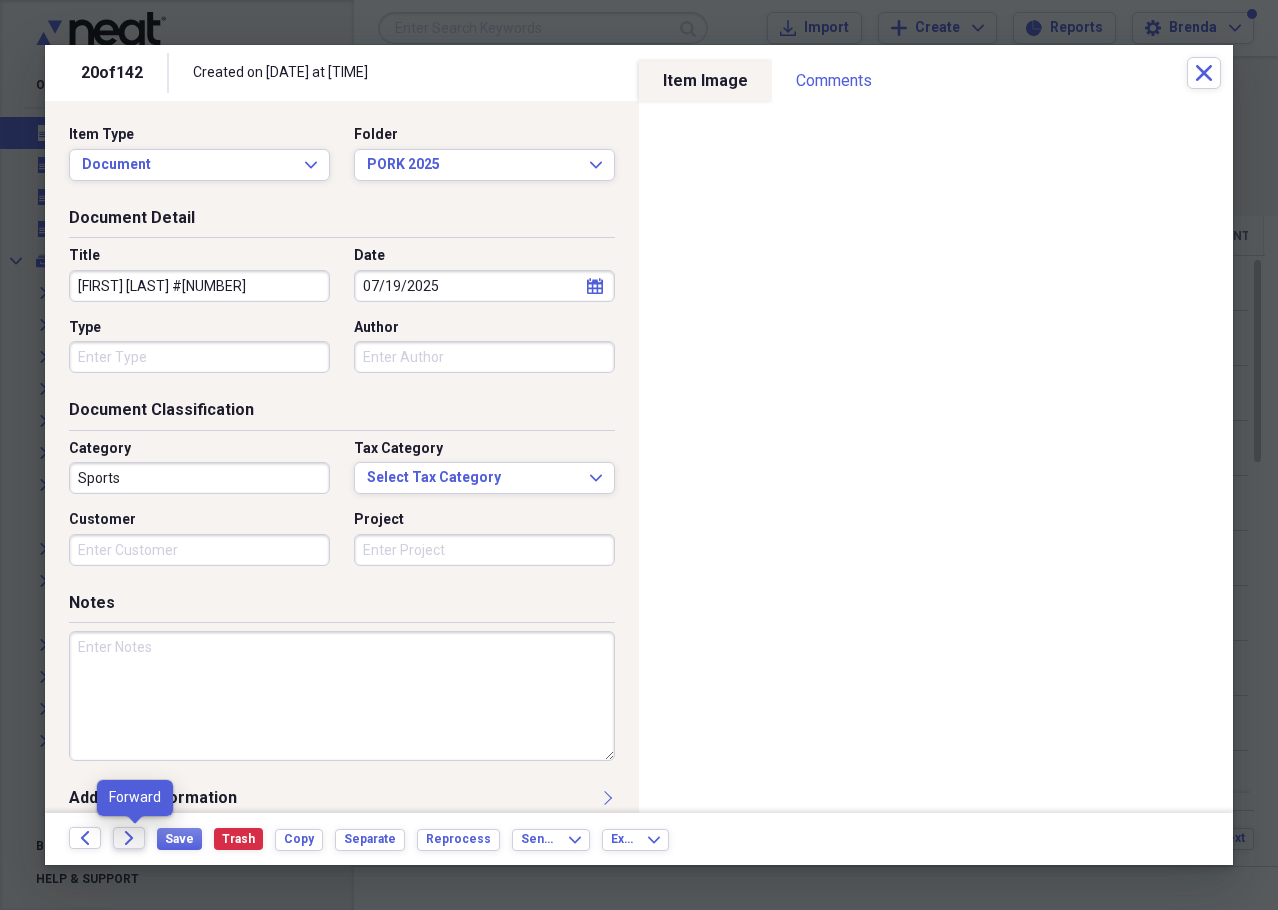click on "Forward" 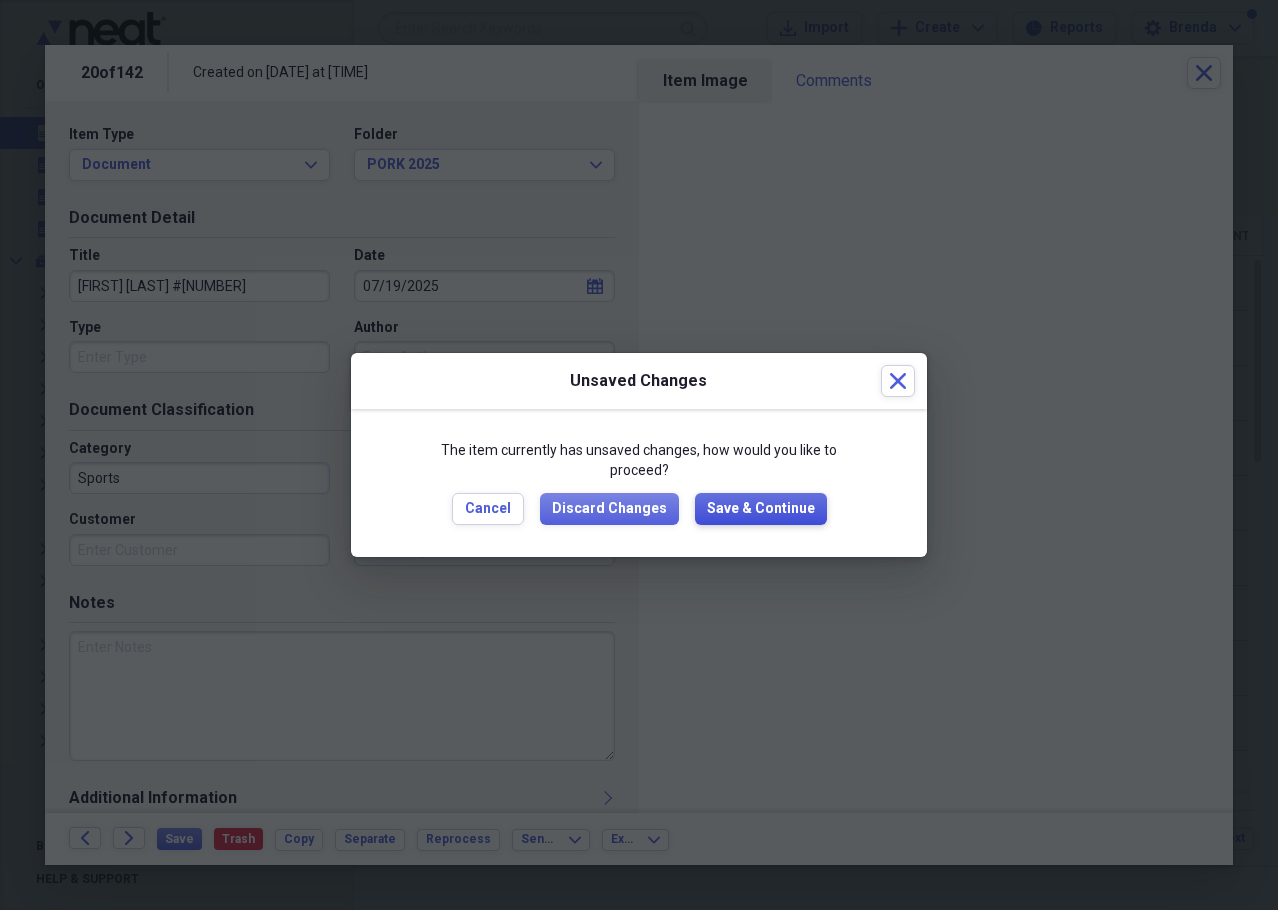 click on "Save & Continue" at bounding box center (761, 509) 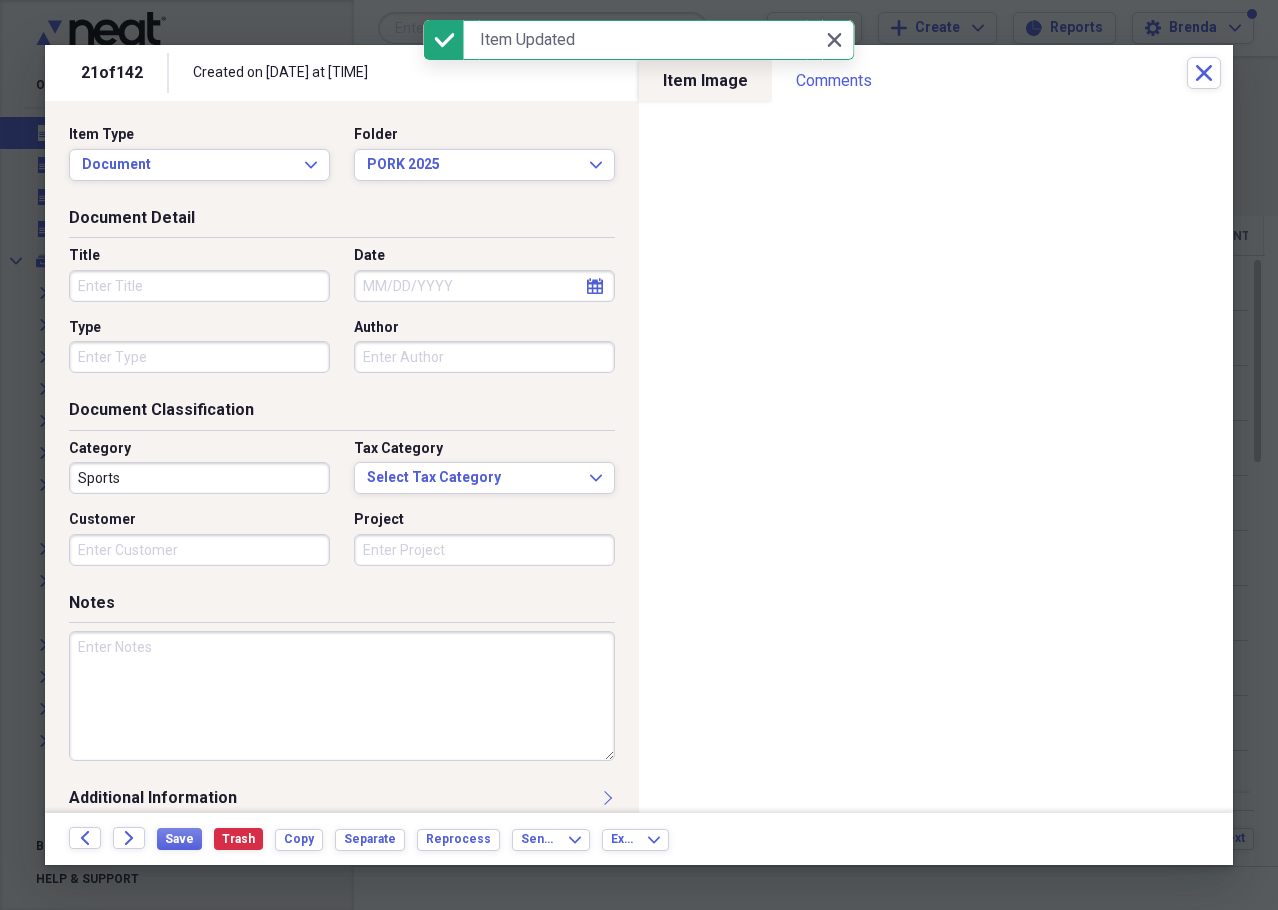 drag, startPoint x: 124, startPoint y: 289, endPoint x: 110, endPoint y: 275, distance: 19.79899 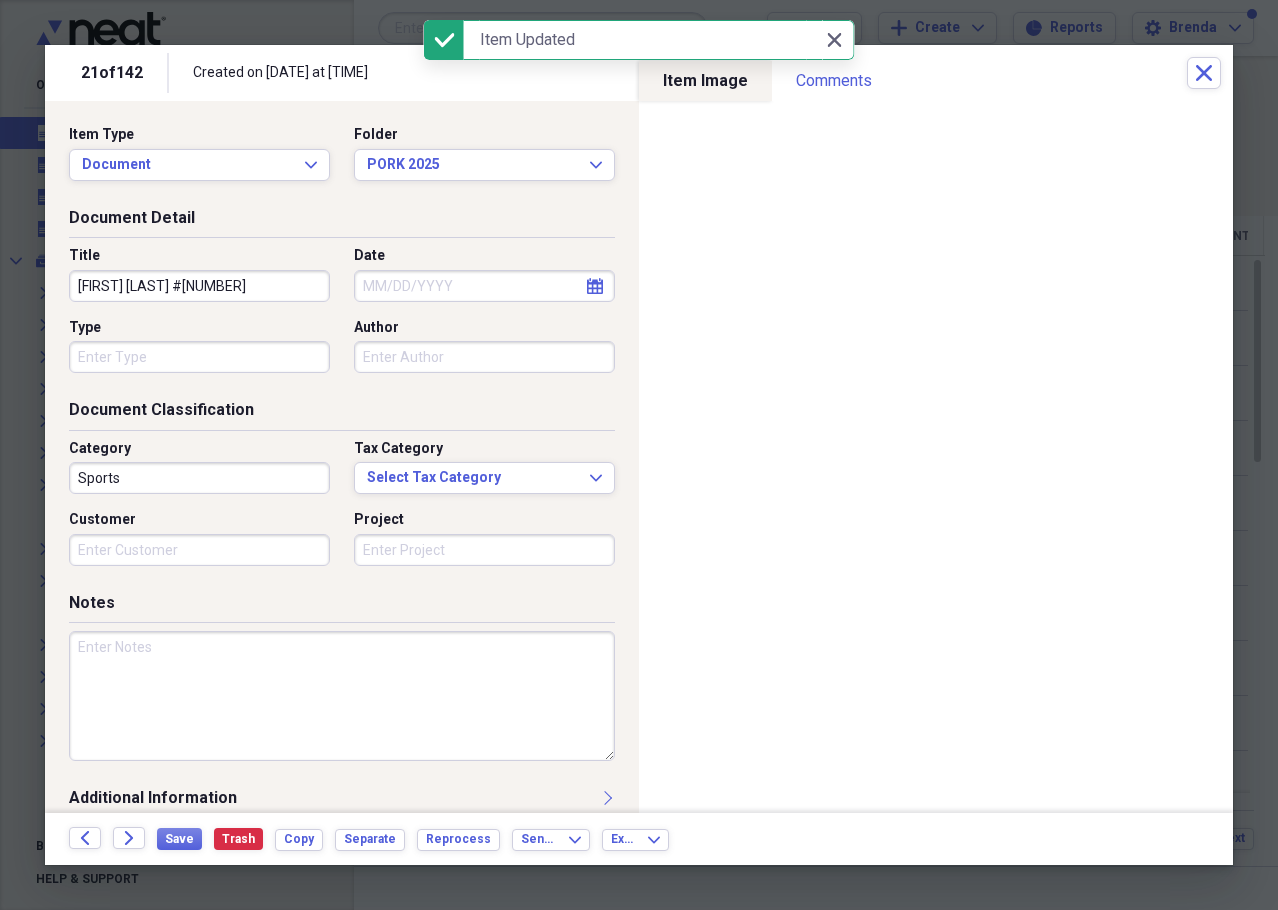 type on "[FIRST] [LAST] #[NUMBER]" 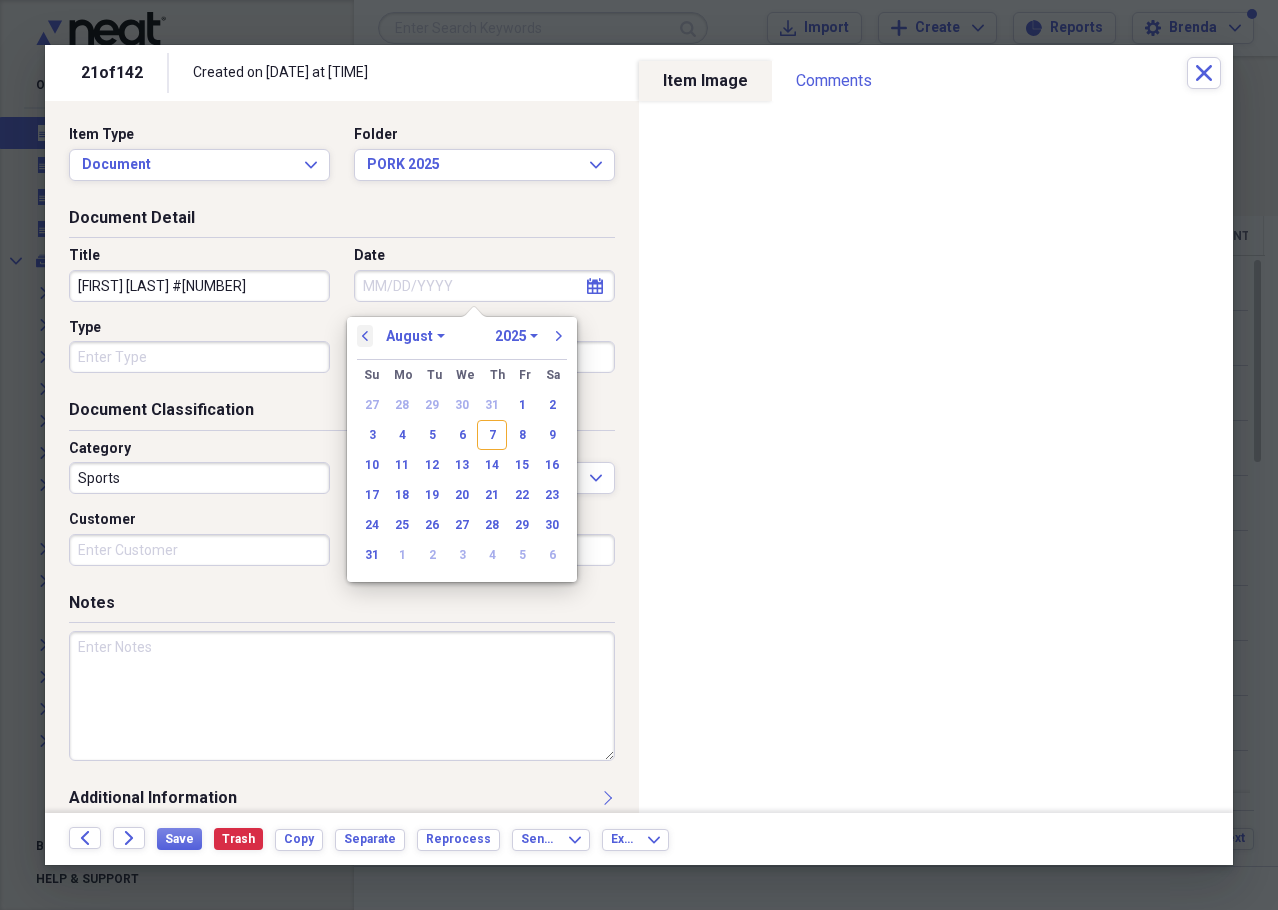 click on "previous" at bounding box center [365, 336] 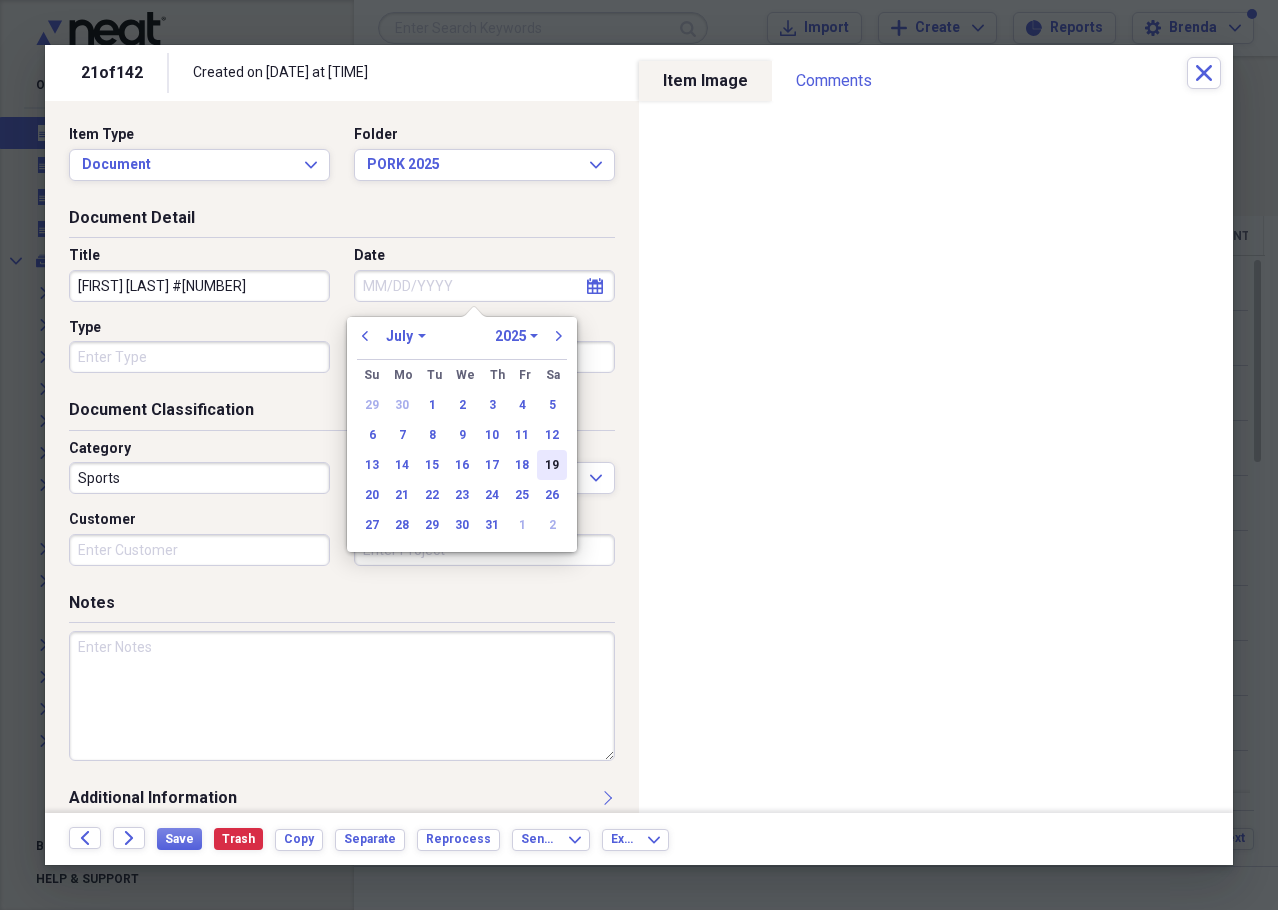 click on "19" at bounding box center (552, 465) 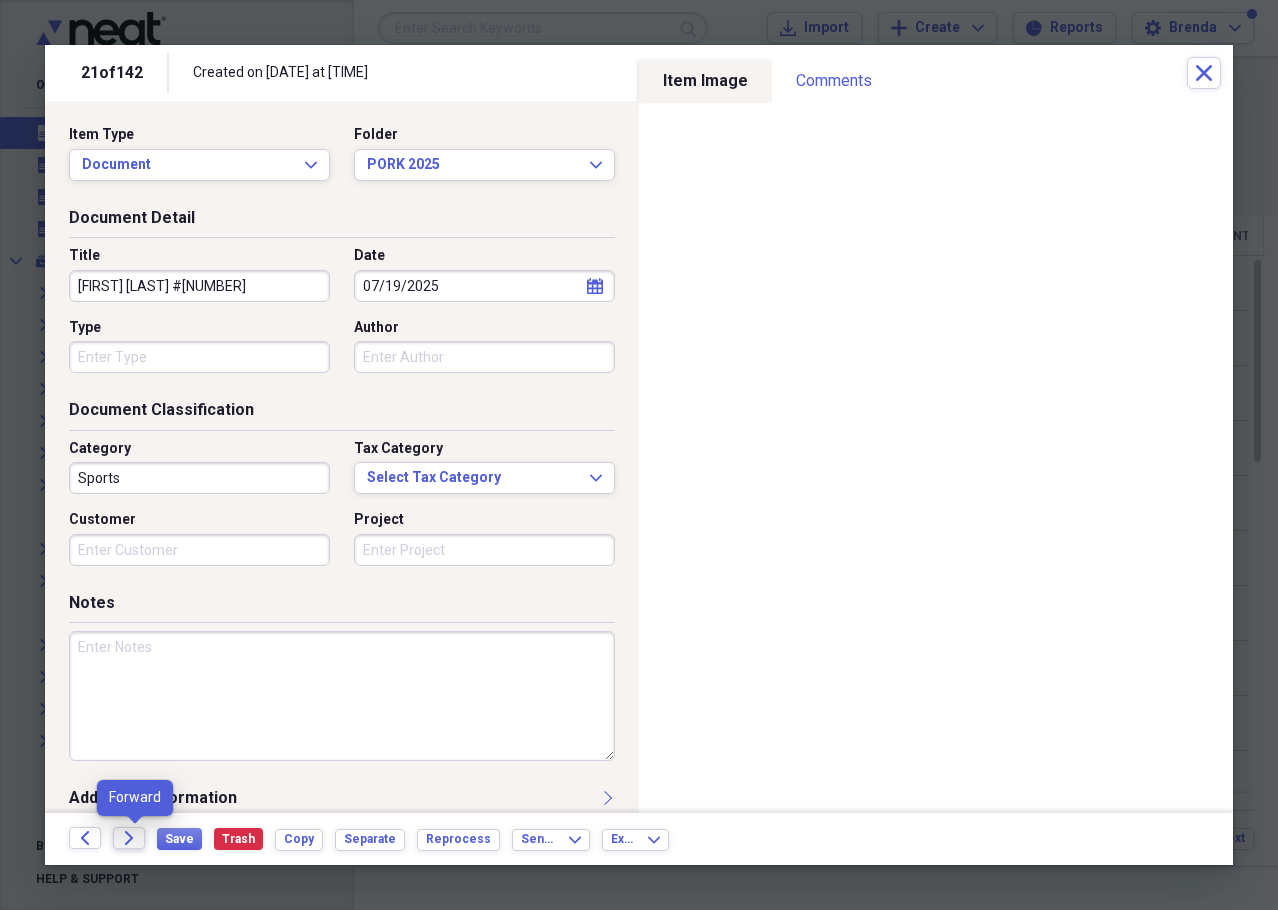 click on "Forward" at bounding box center [129, 838] 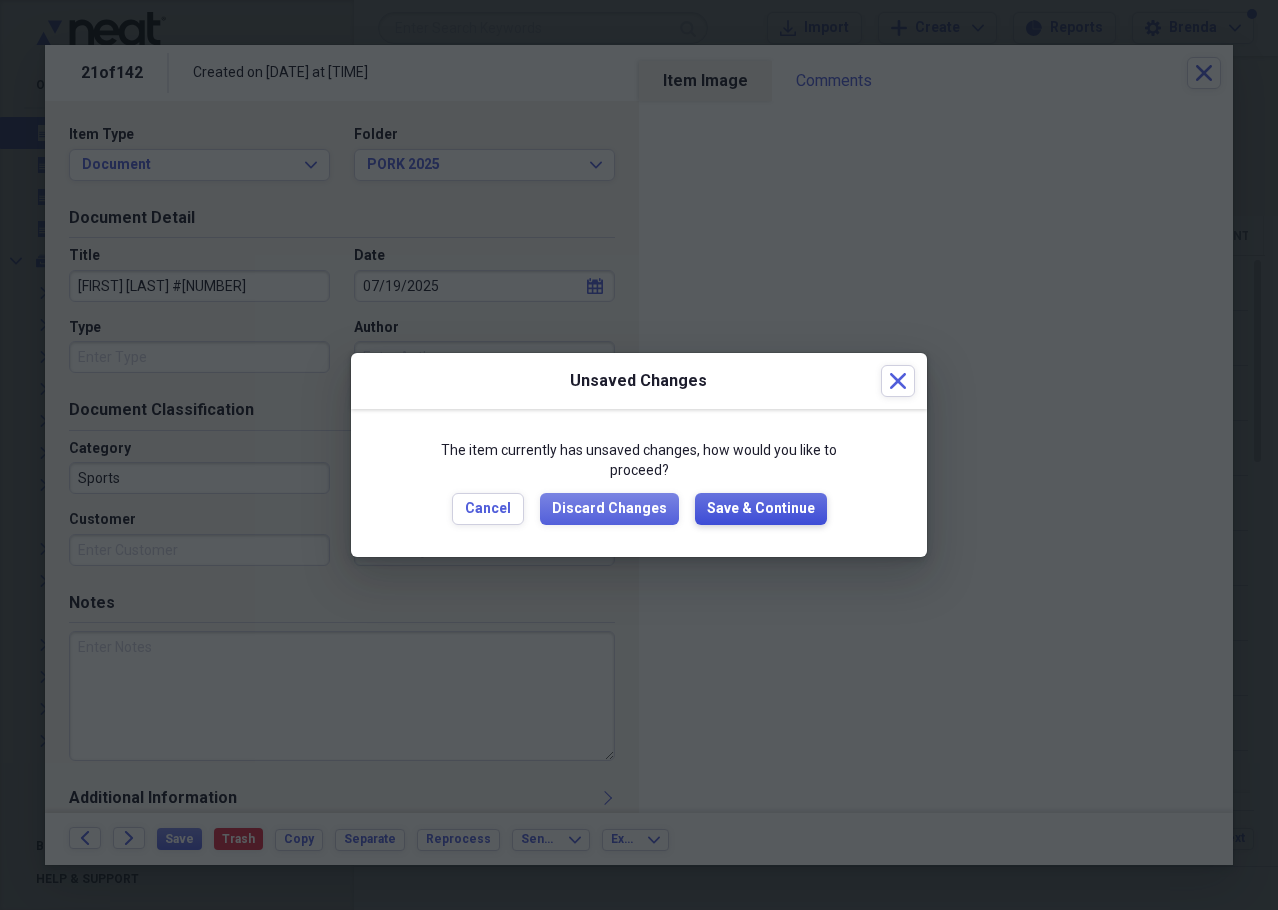 click on "Save & Continue" at bounding box center [761, 509] 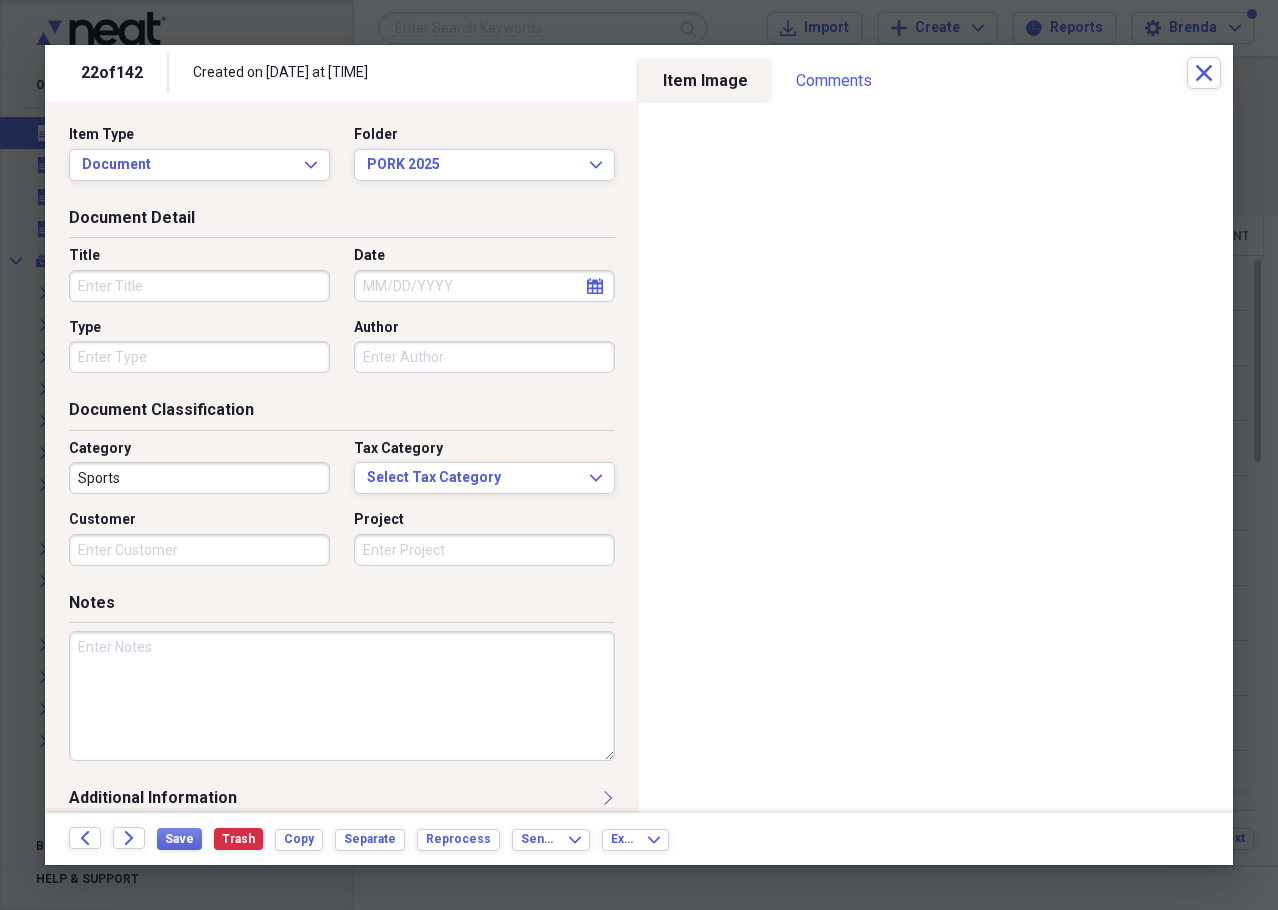 click on "Title" at bounding box center (199, 286) 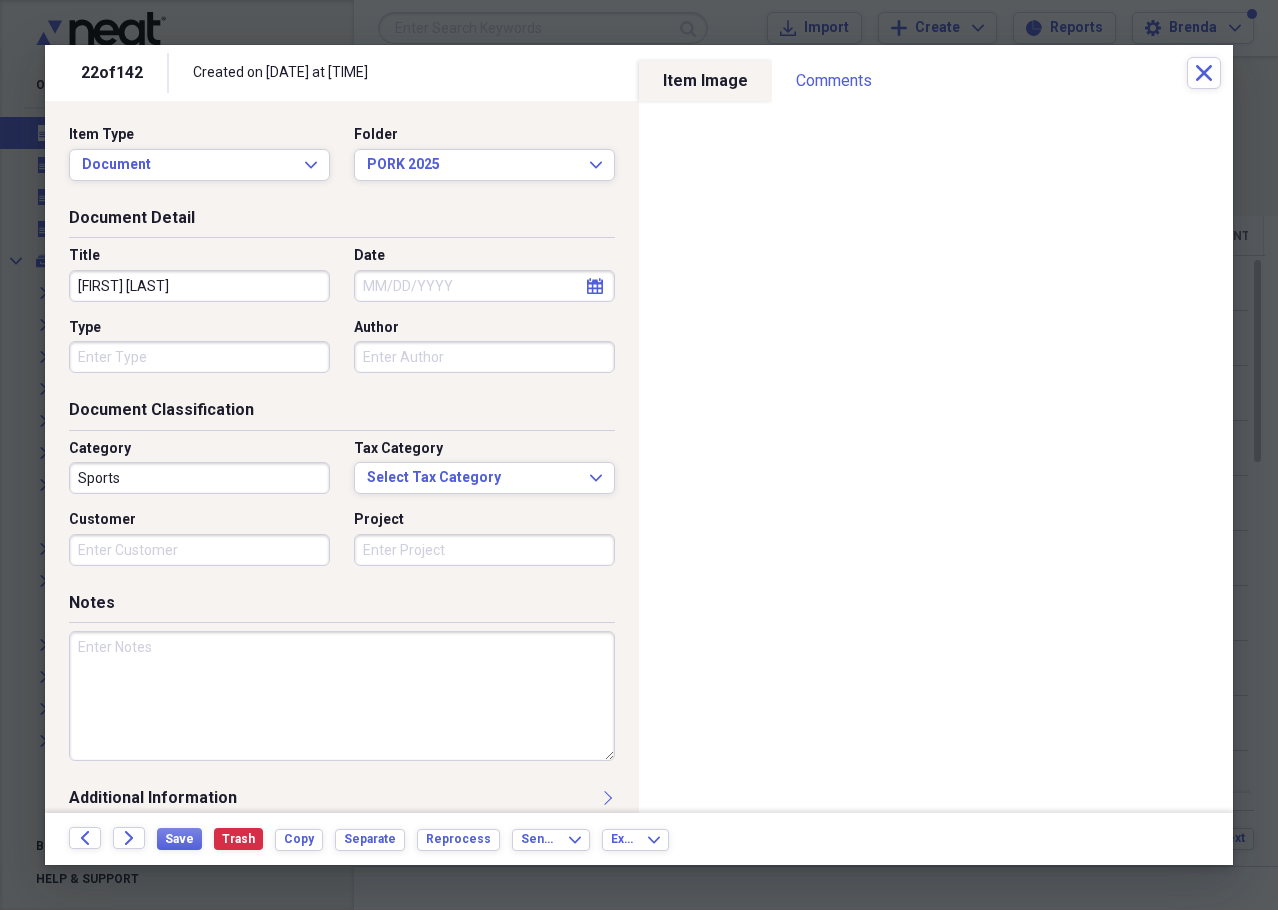 type on "[FIRST] [LAST]" 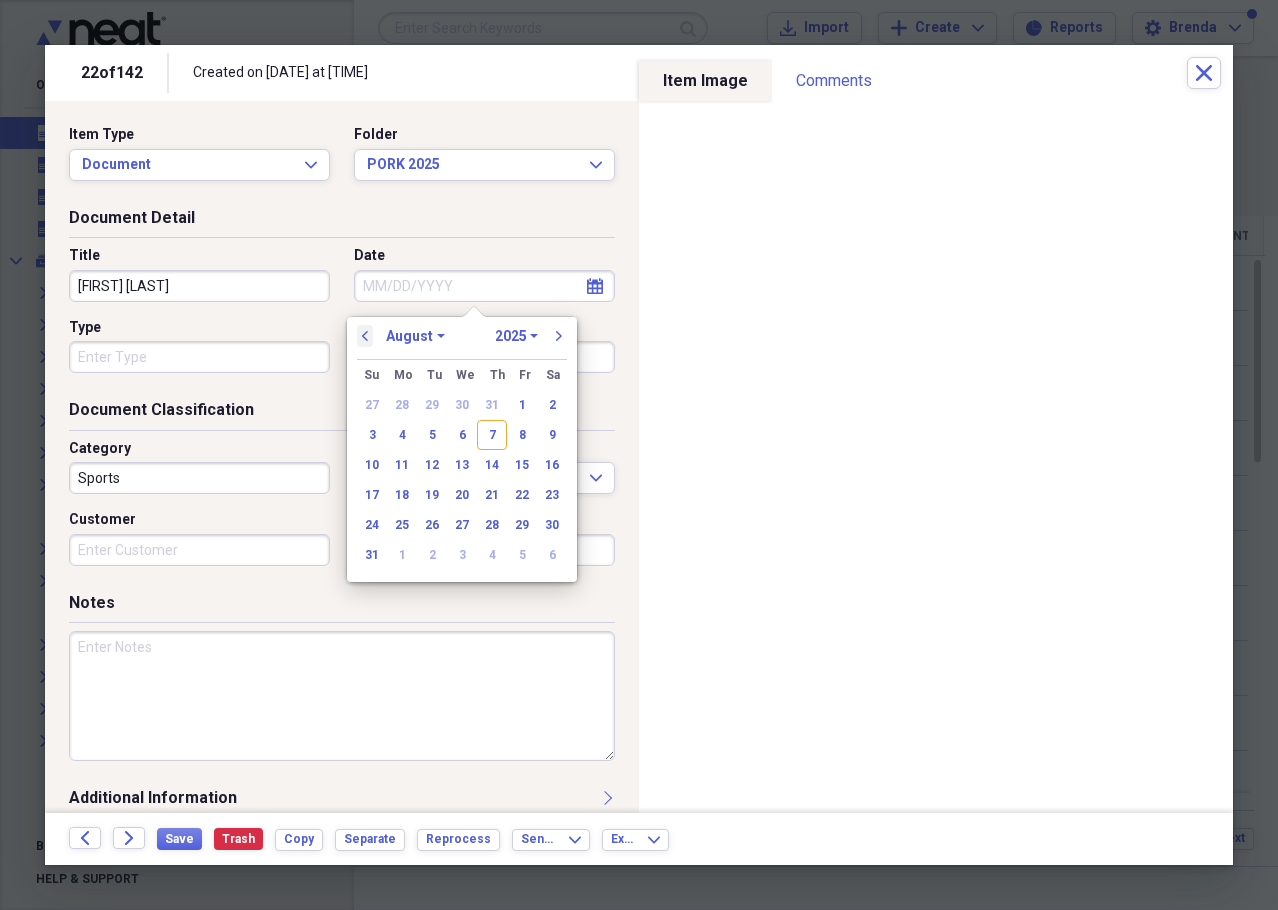 click on "previous" at bounding box center [365, 336] 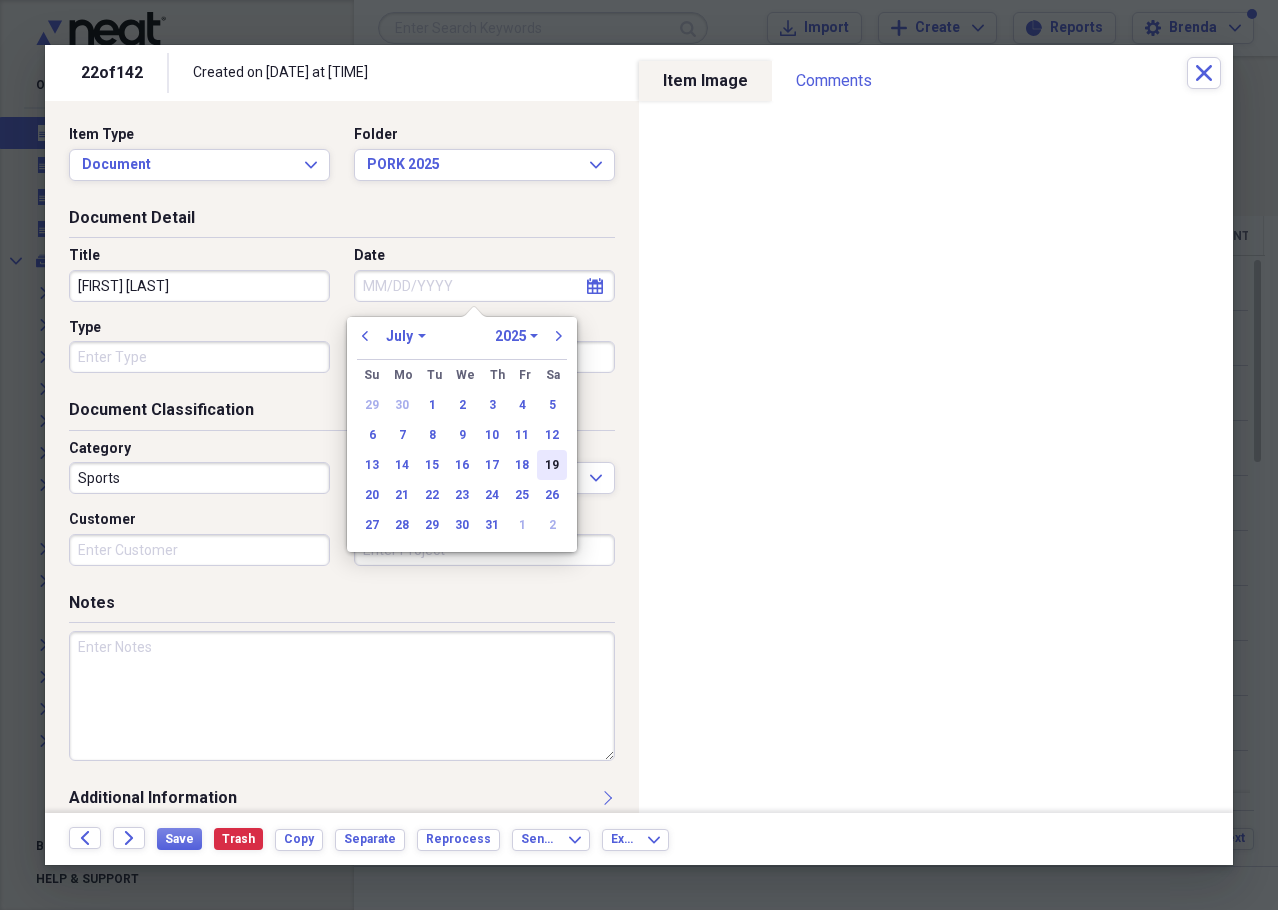 click on "19" at bounding box center (552, 465) 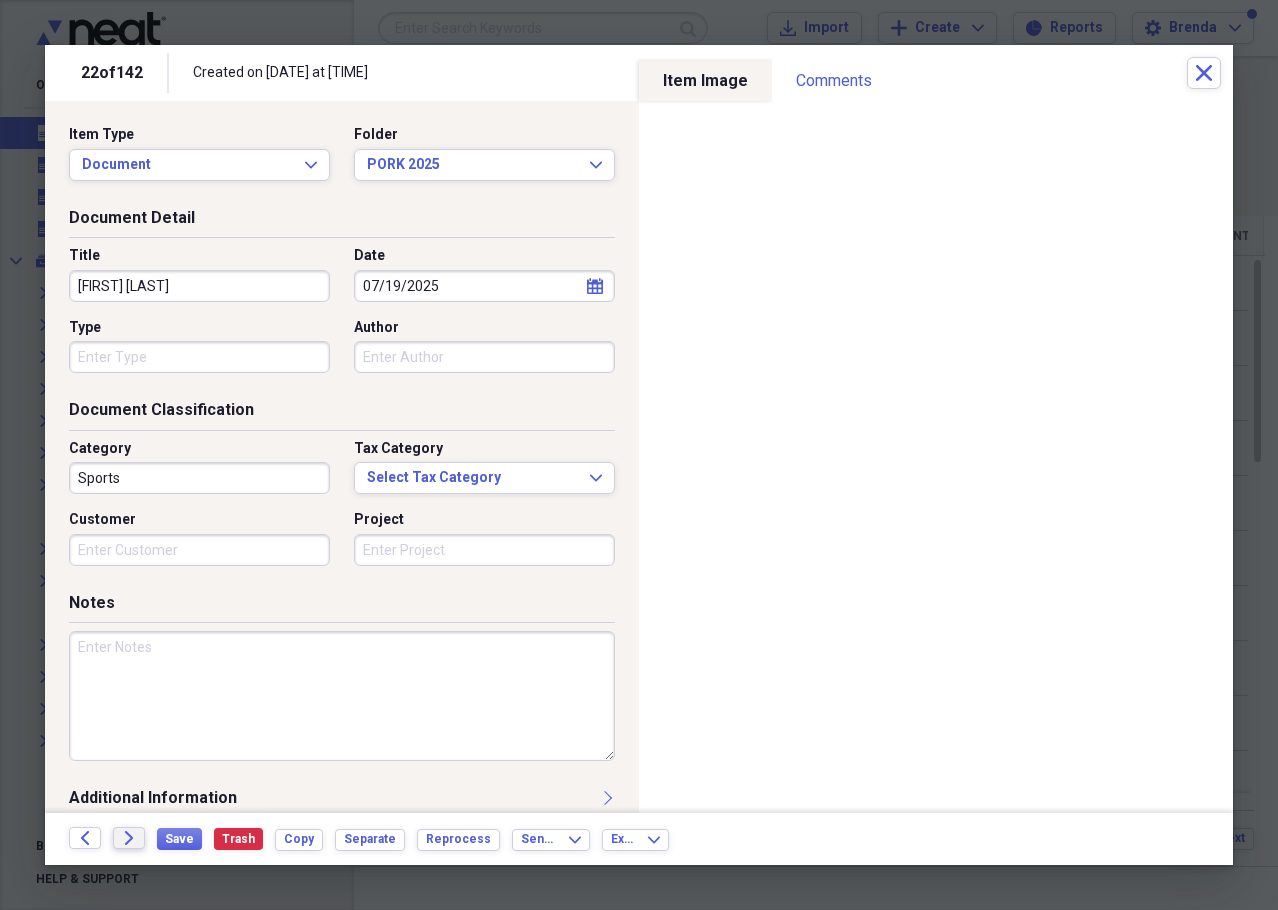 click on "Forward" at bounding box center [129, 838] 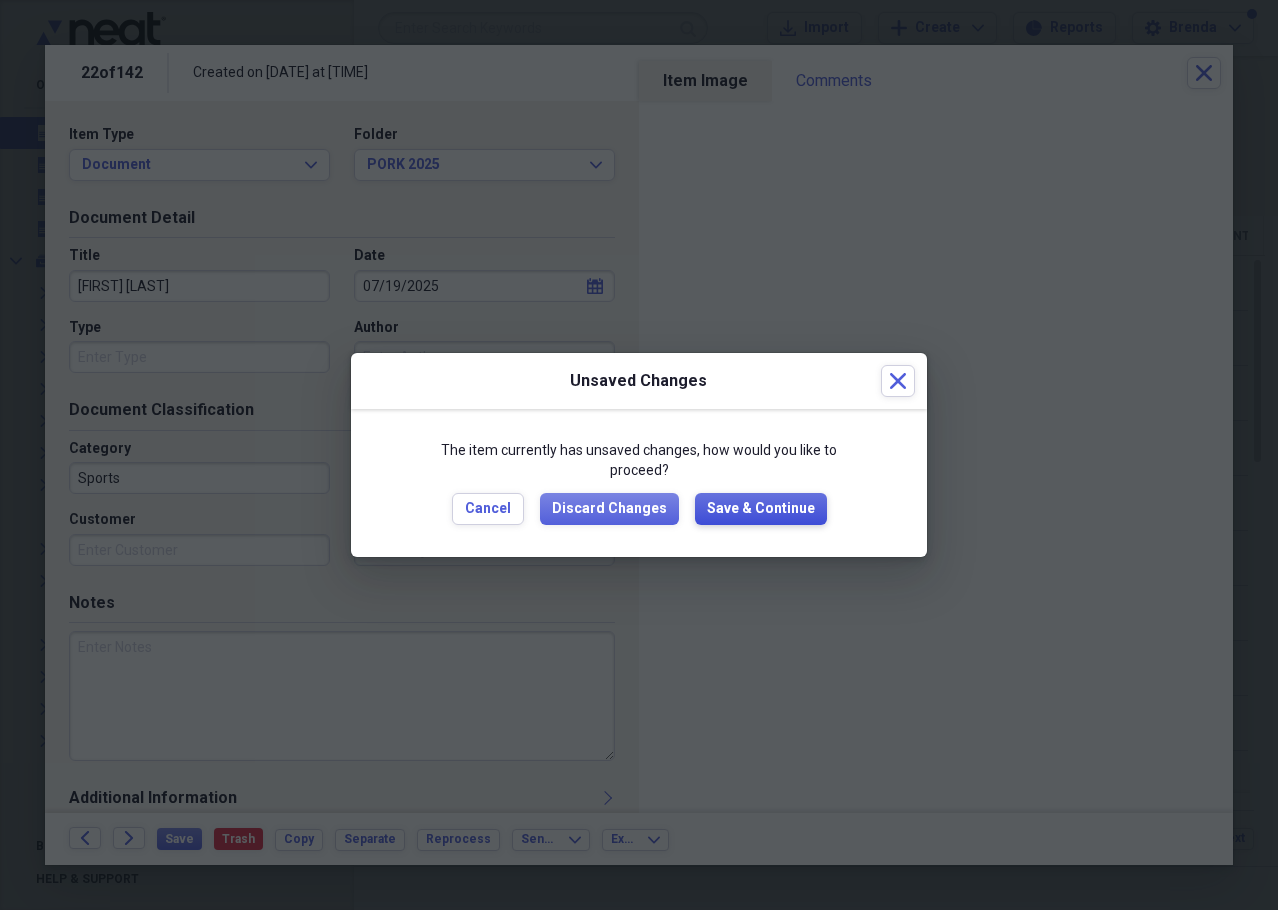 click on "Save & Continue" at bounding box center [761, 509] 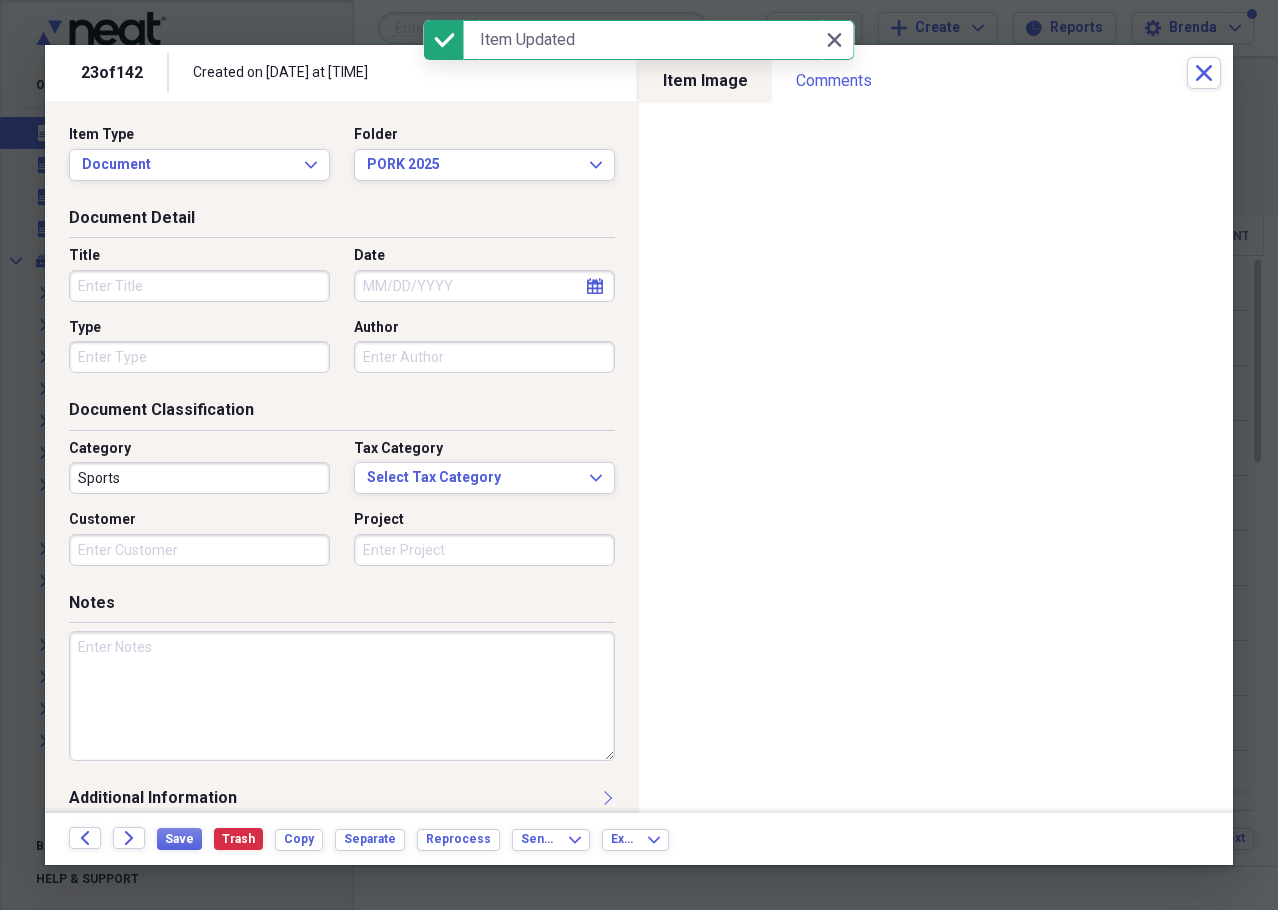 click on "Title" at bounding box center [199, 286] 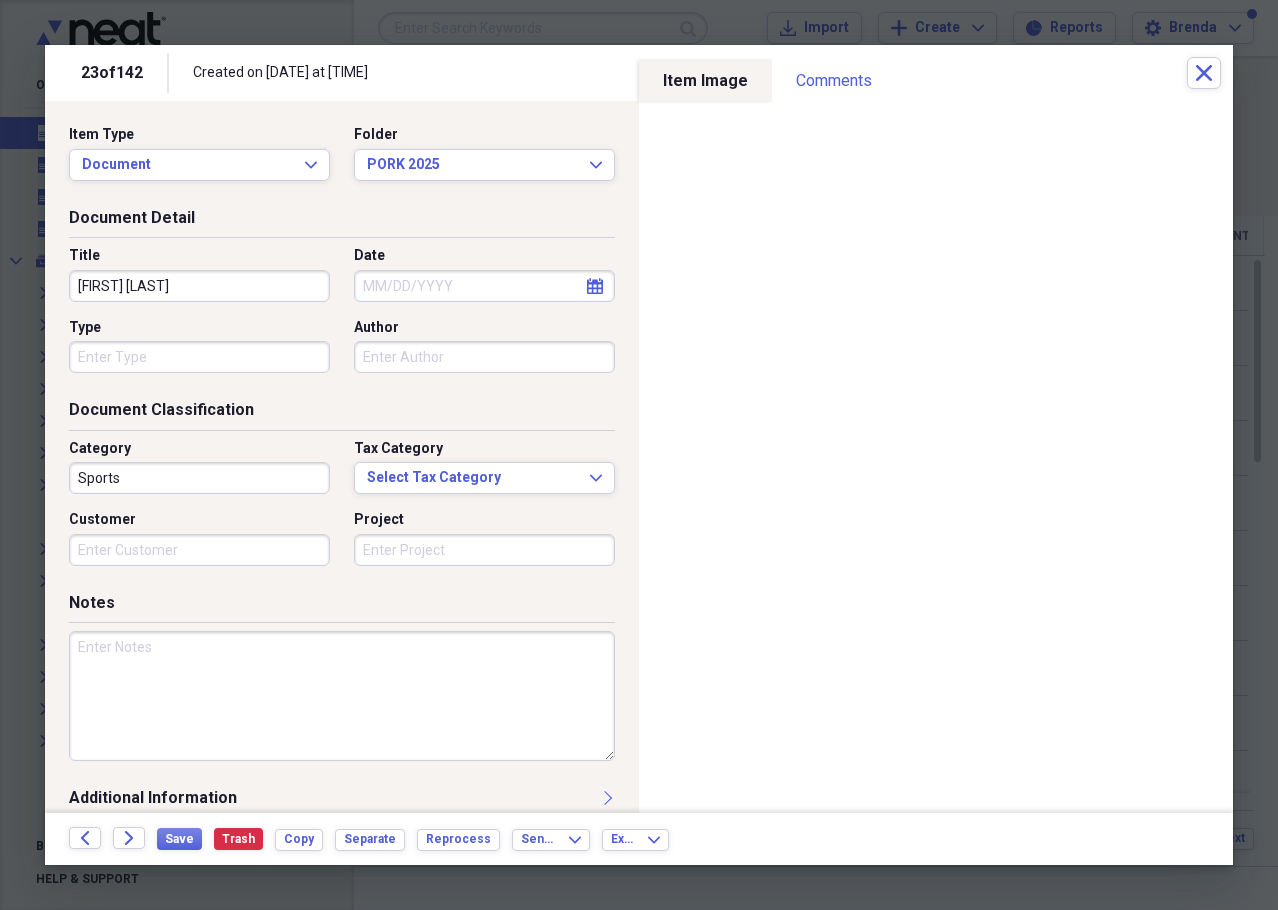 type on "[FIRST] [LAST]" 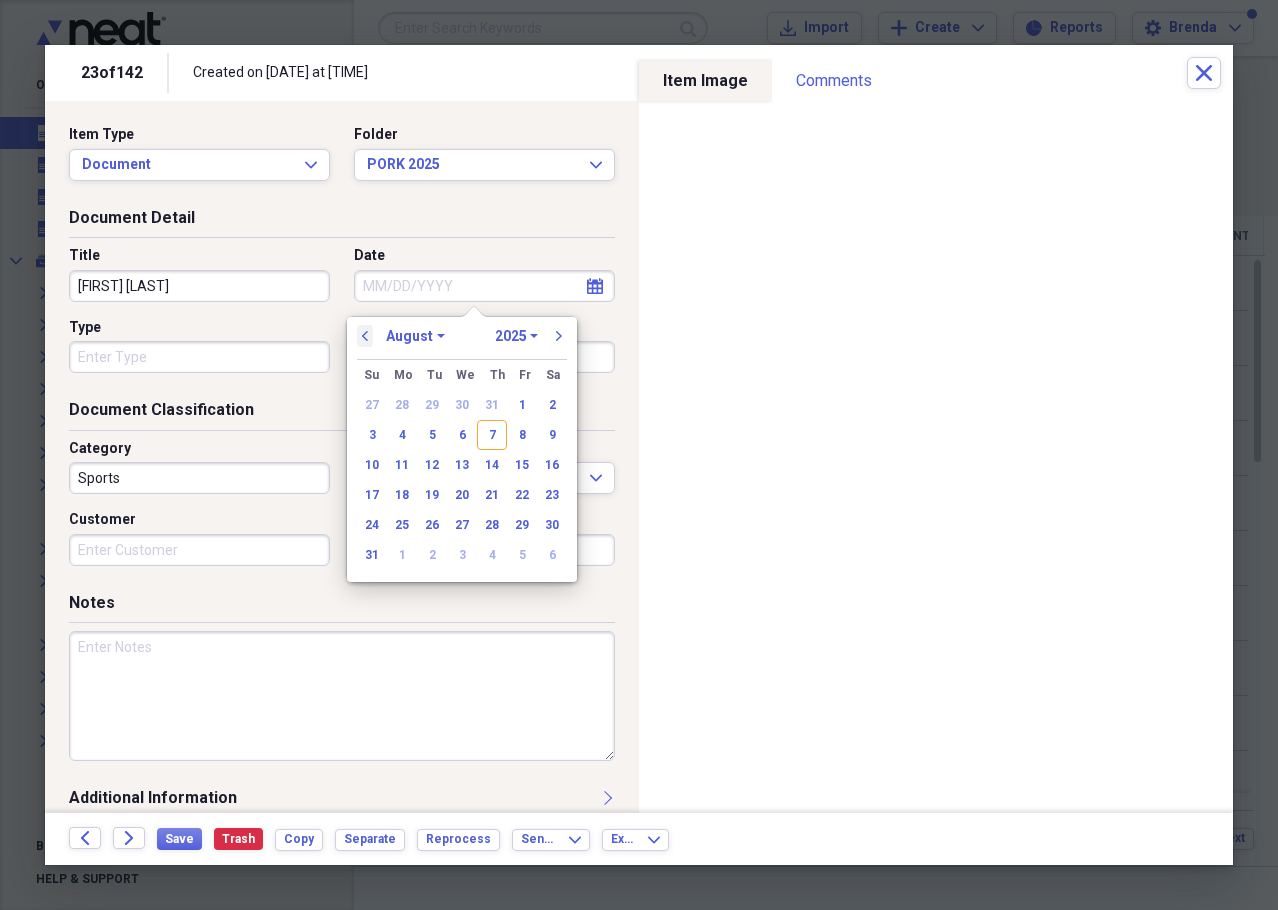 click on "previous" at bounding box center [365, 336] 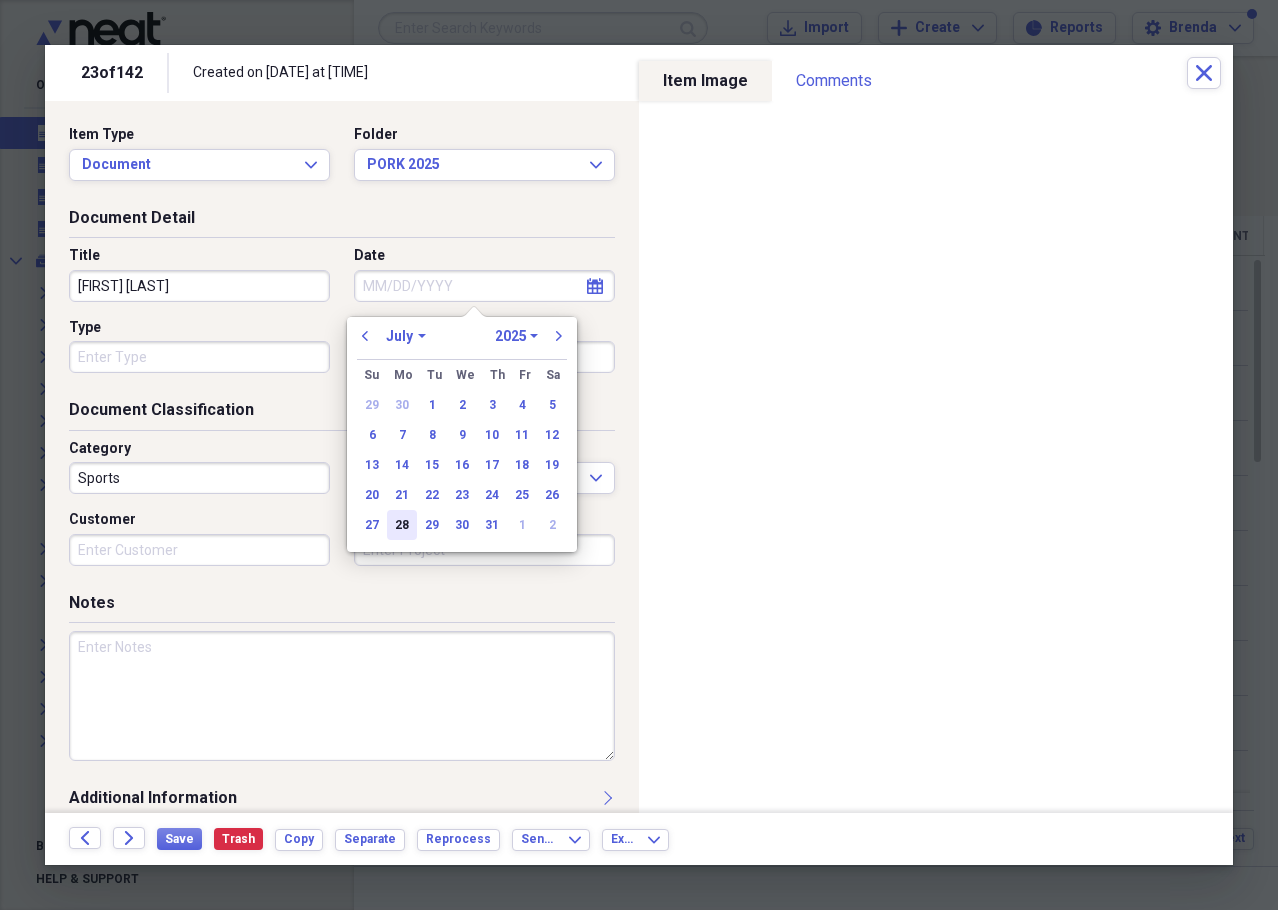 click on "28" at bounding box center [402, 525] 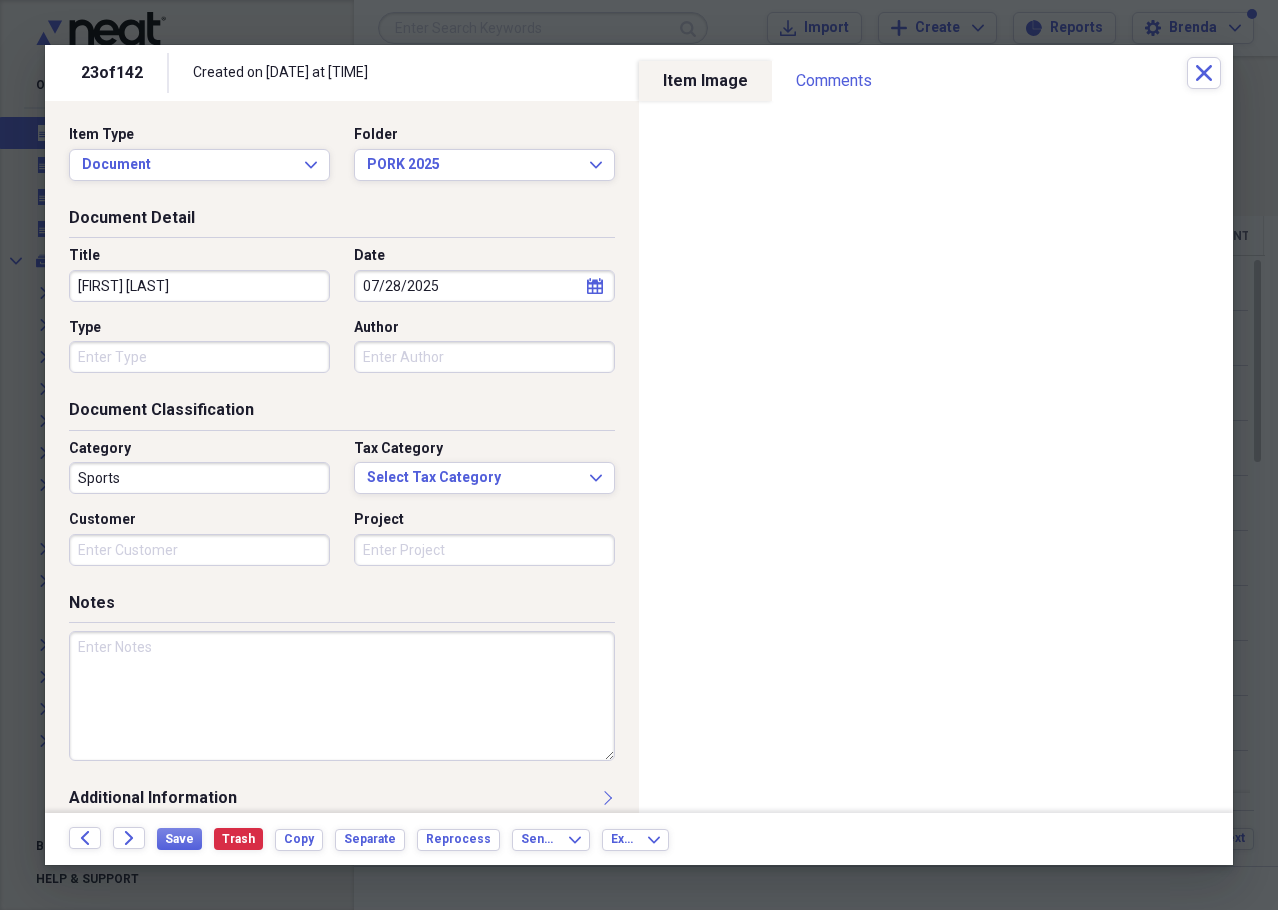 click at bounding box center (342, 696) 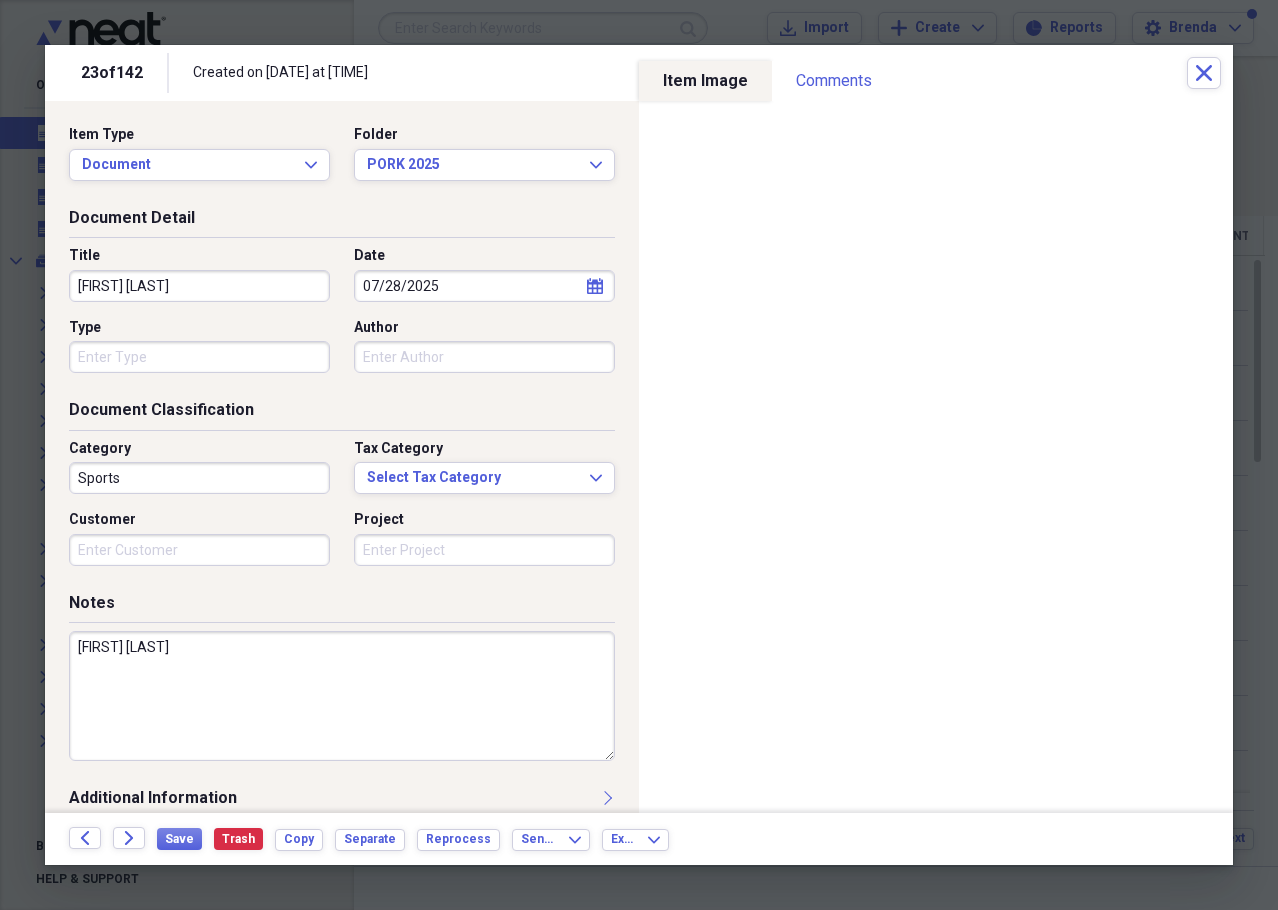 type on "[FIRST] [LAST]" 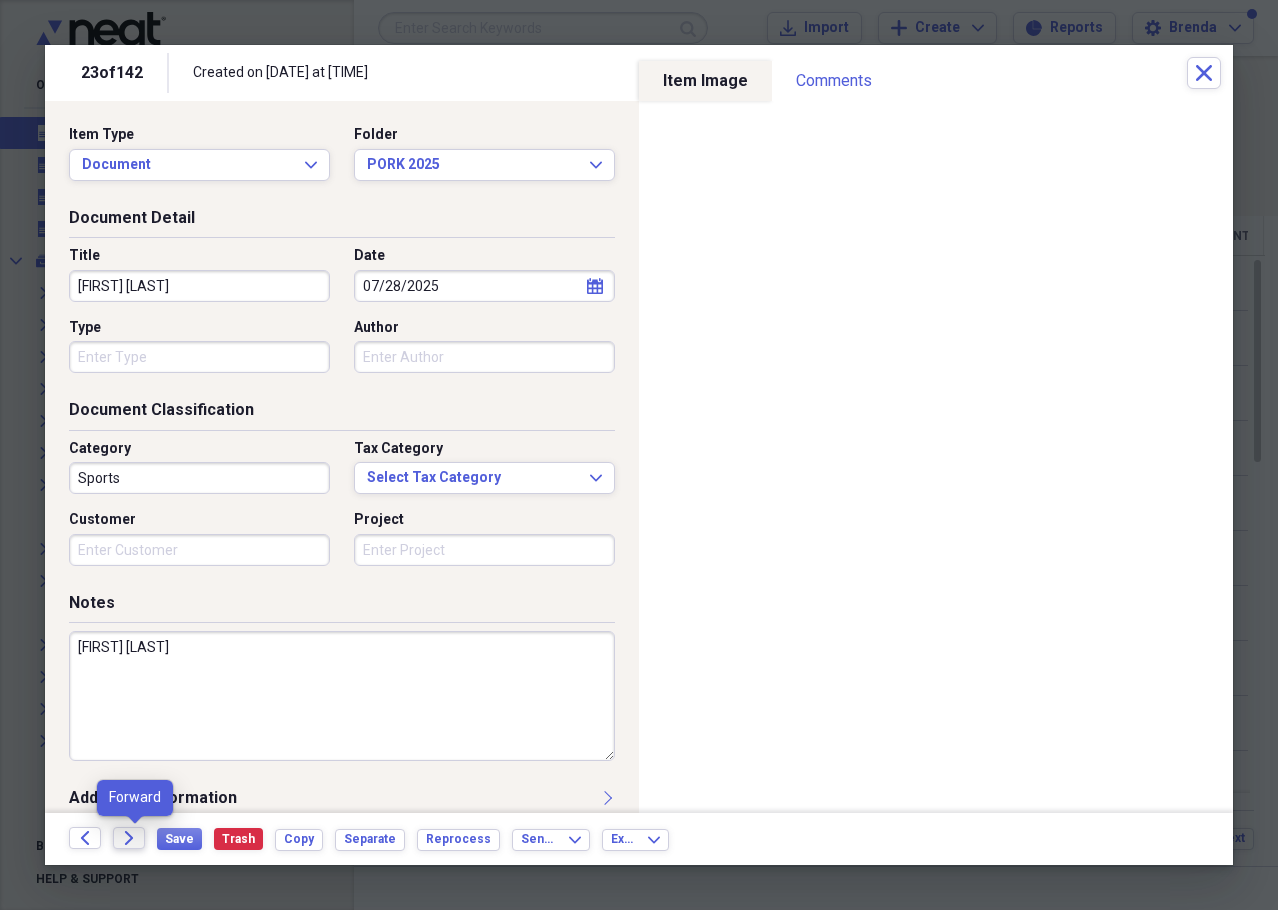 click on "Forward" 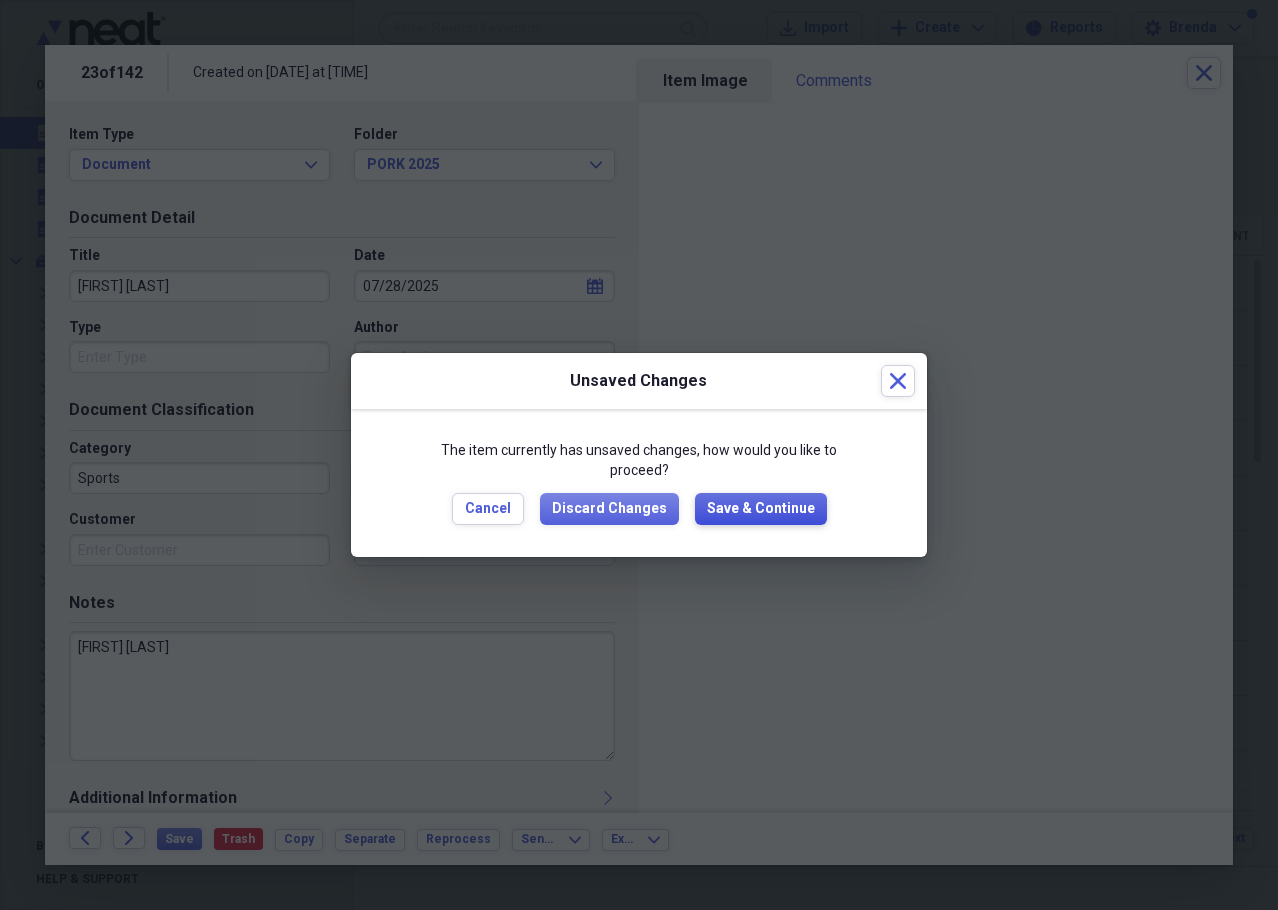 click on "Save & Continue" at bounding box center [761, 509] 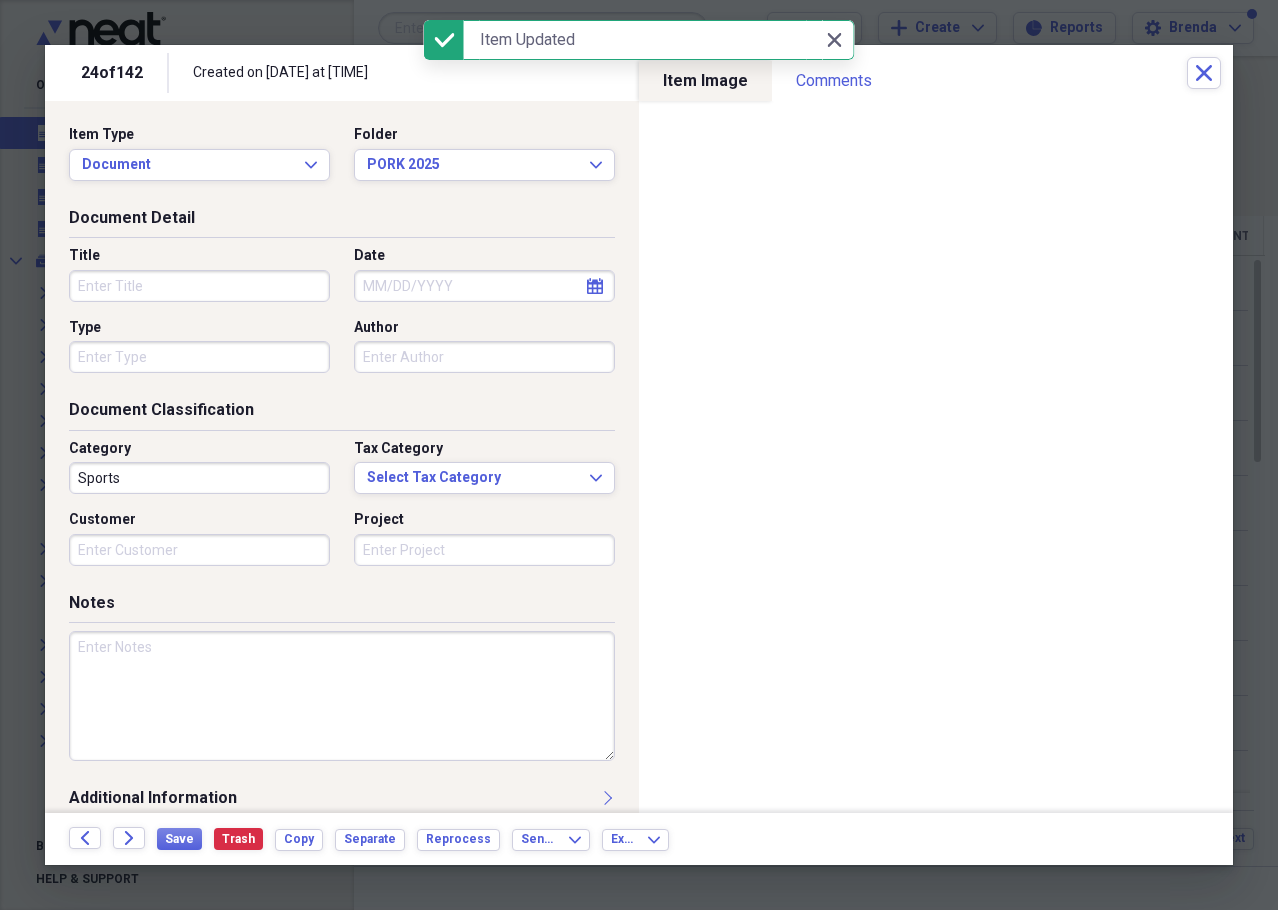 click on "Title" at bounding box center [199, 286] 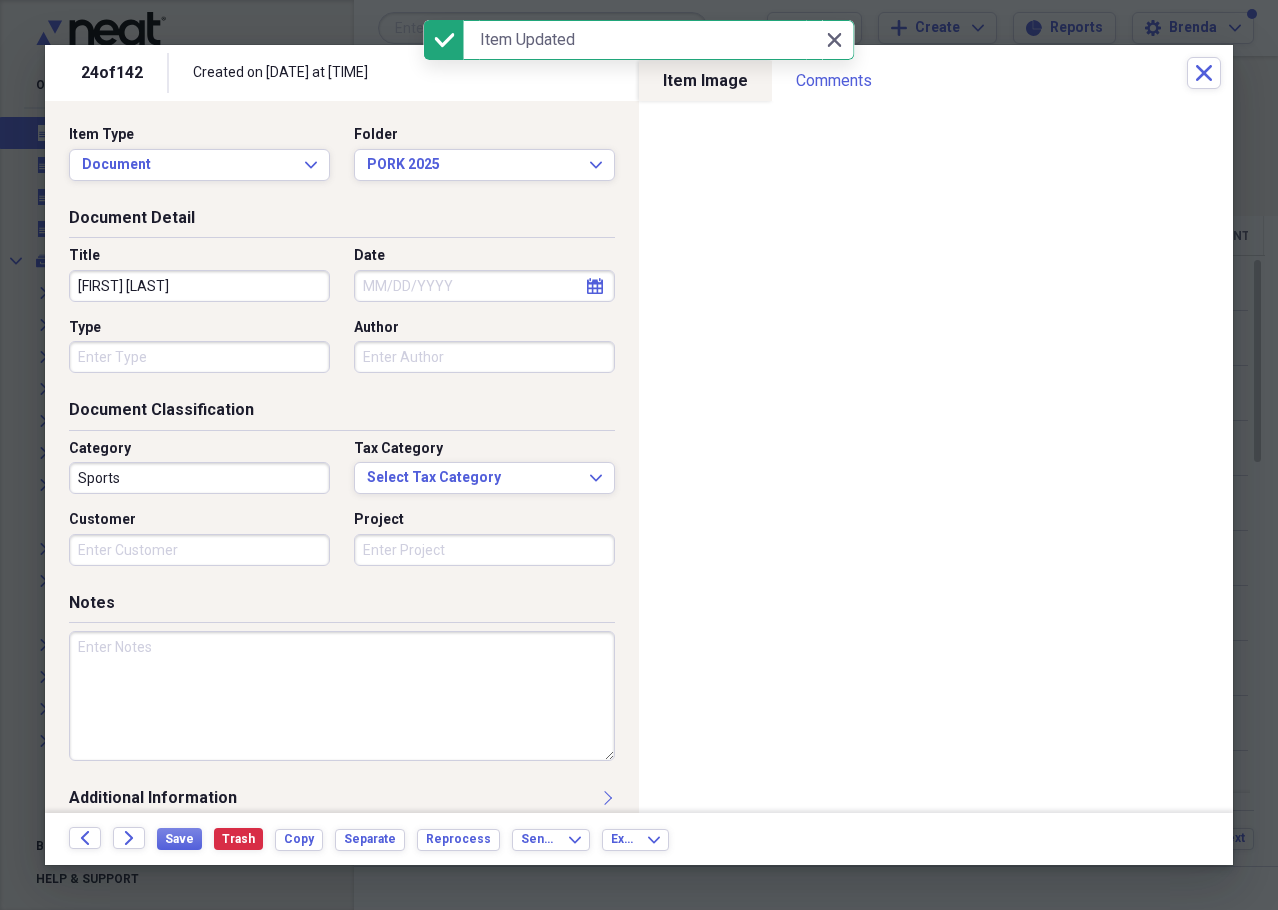 type on "[FIRST] [LAST]" 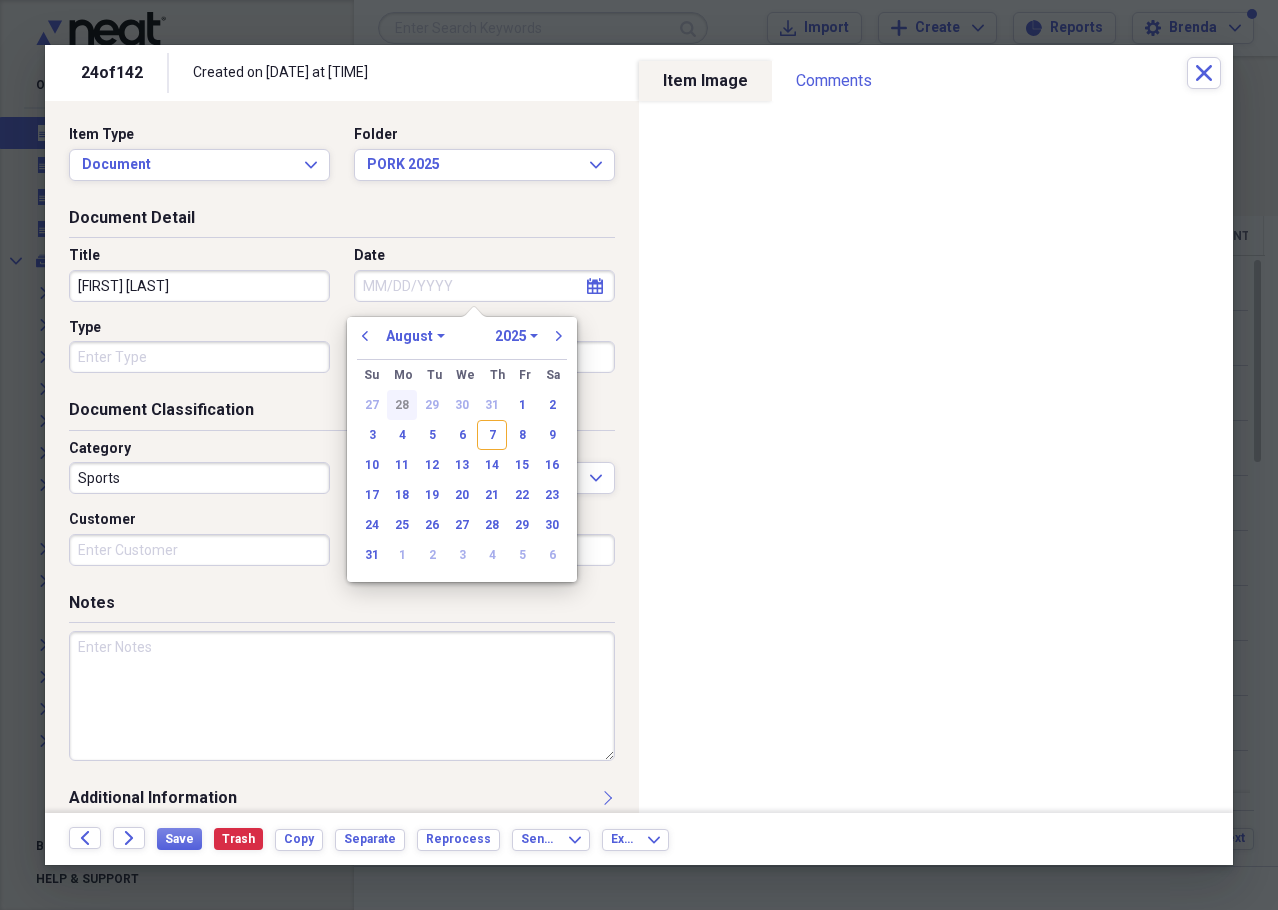 click on "28" at bounding box center [402, 405] 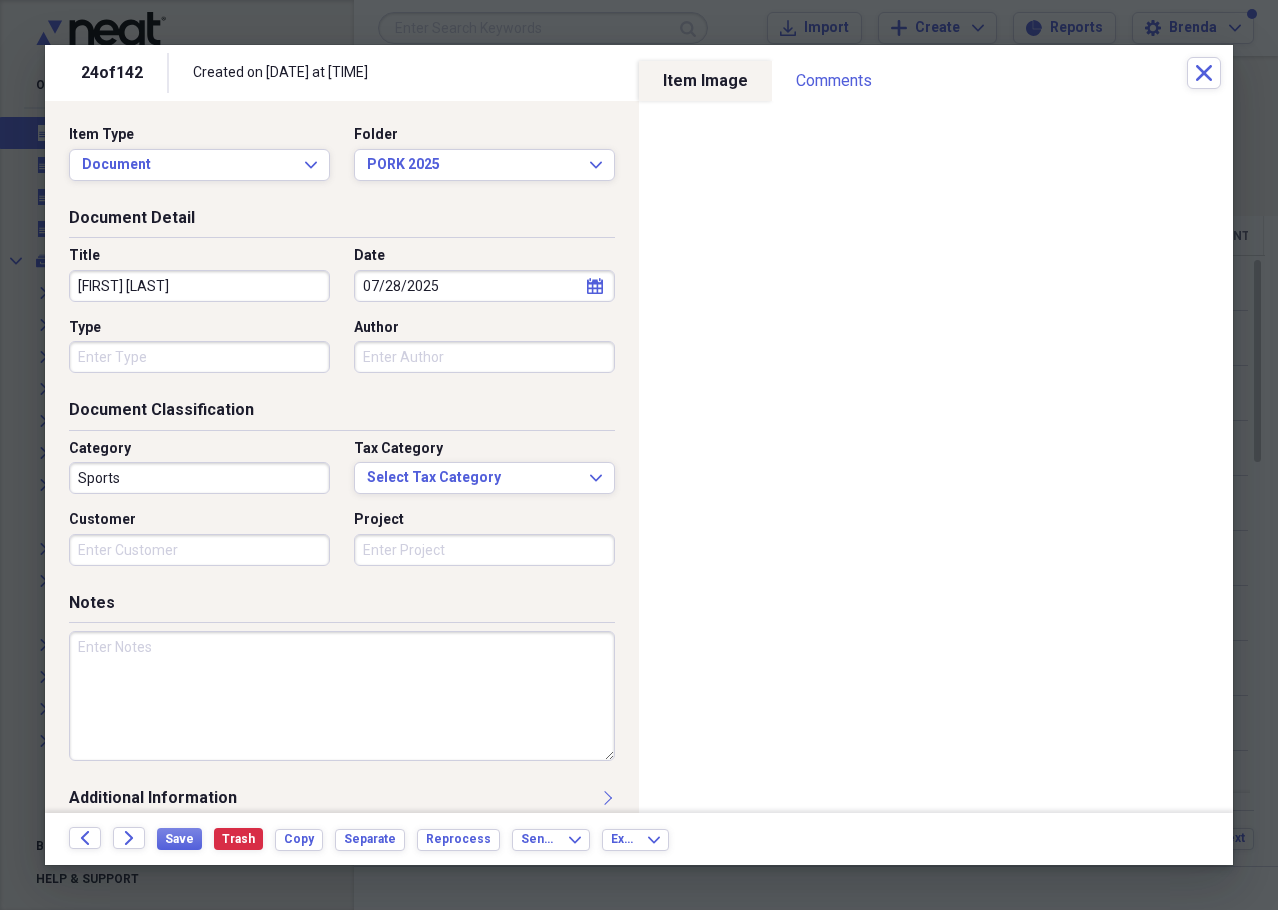 click at bounding box center (342, 696) 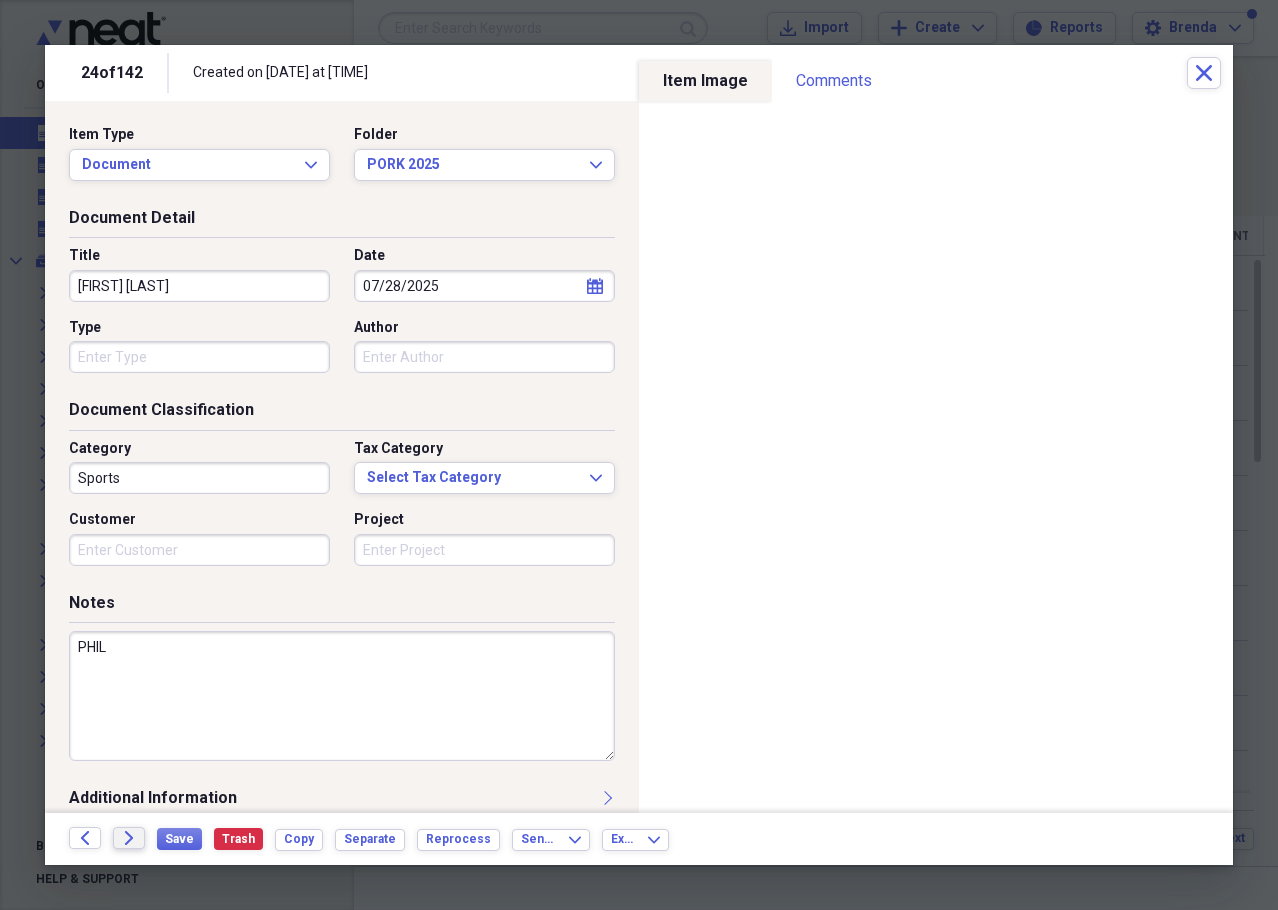 type on "PHIL" 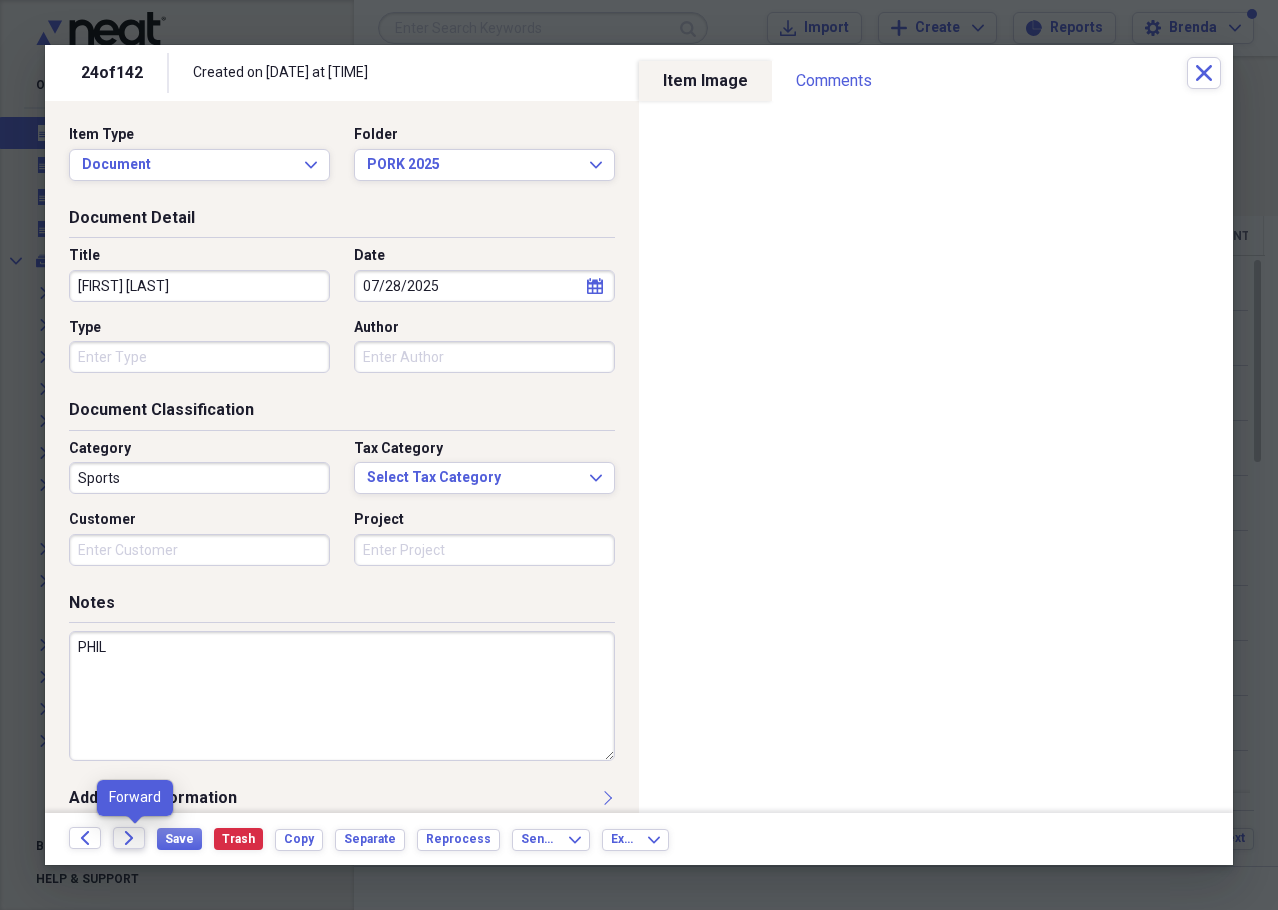 click on "Forward" 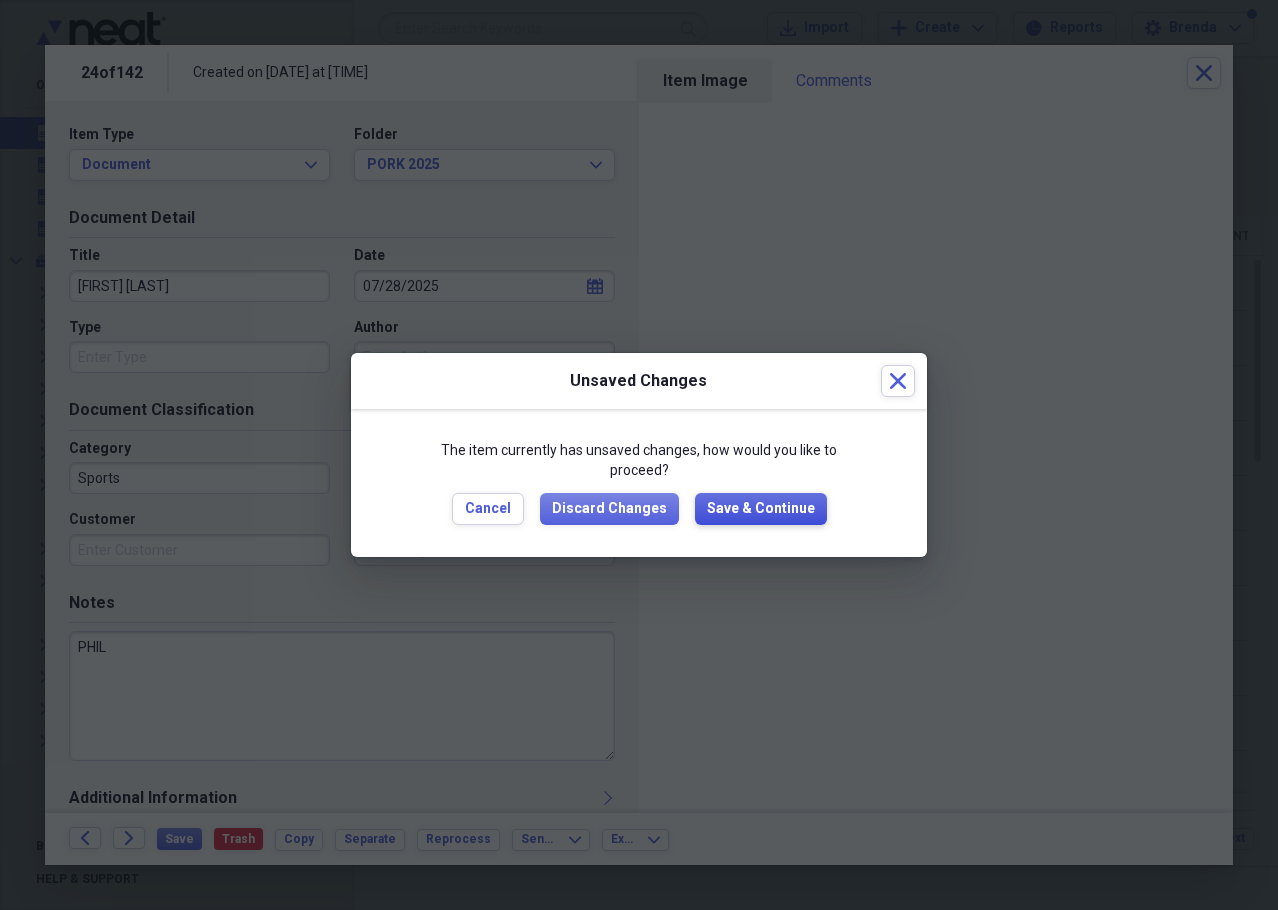 click on "Save & Continue" at bounding box center (761, 509) 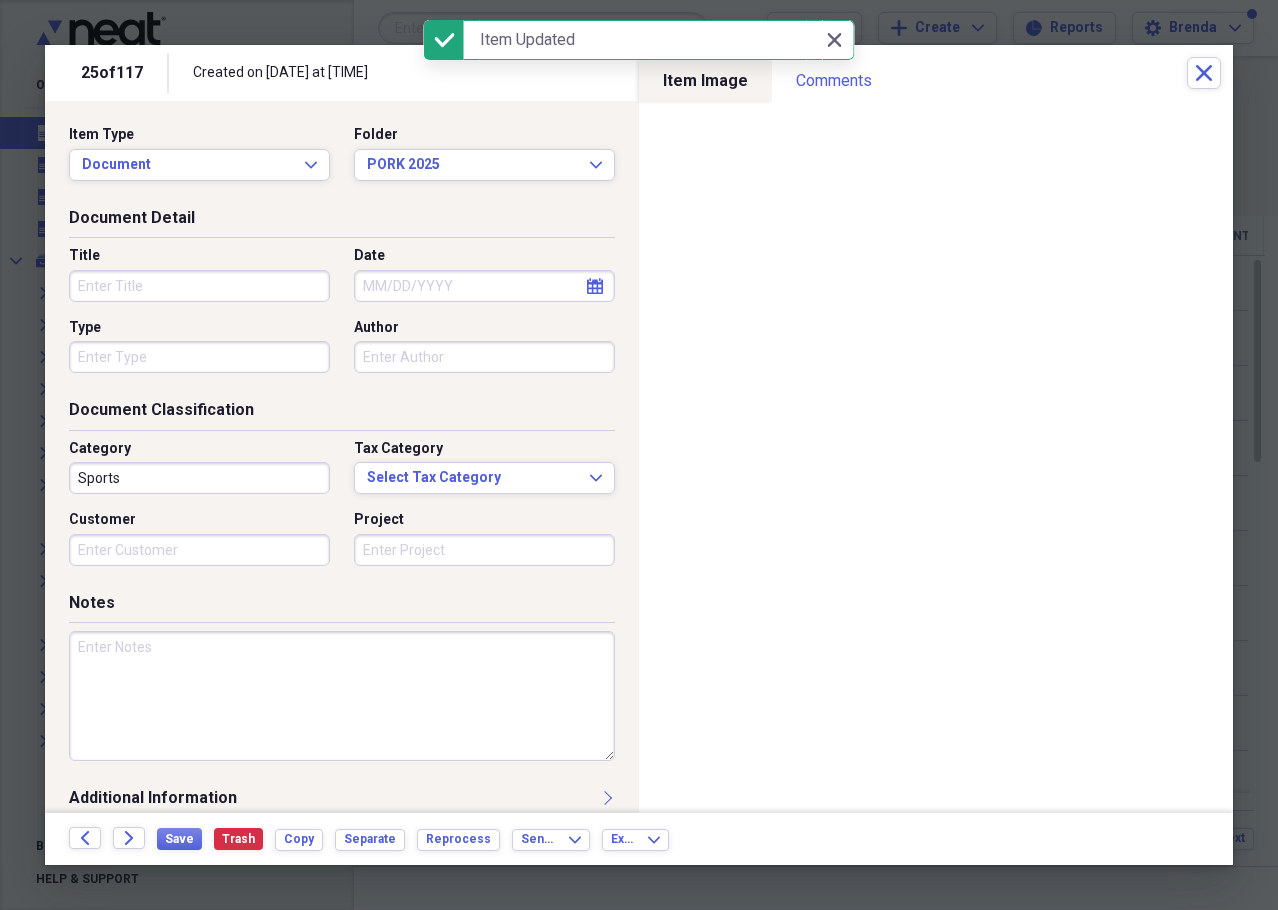 click on "Title" at bounding box center [199, 286] 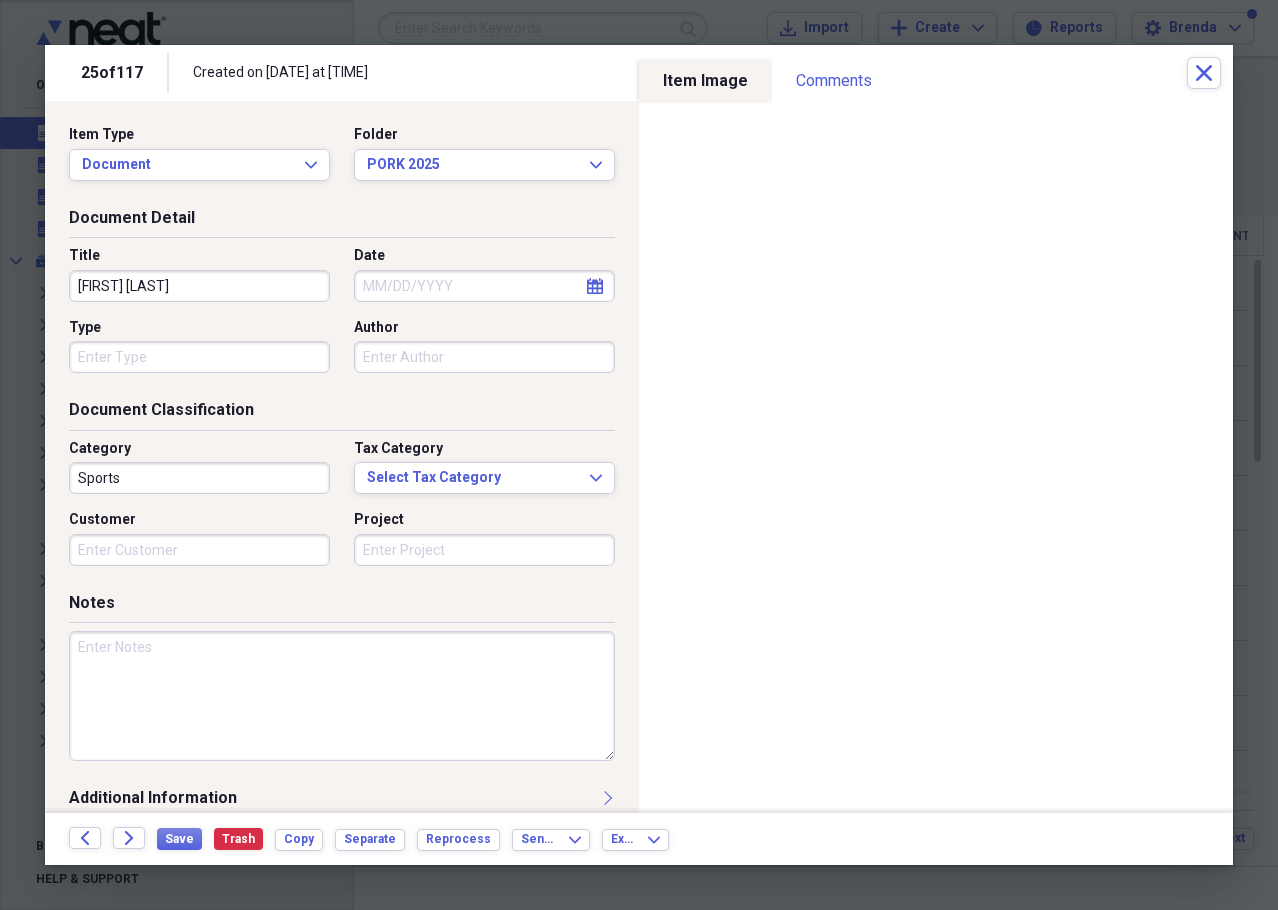type on "[FIRST] [LAST]" 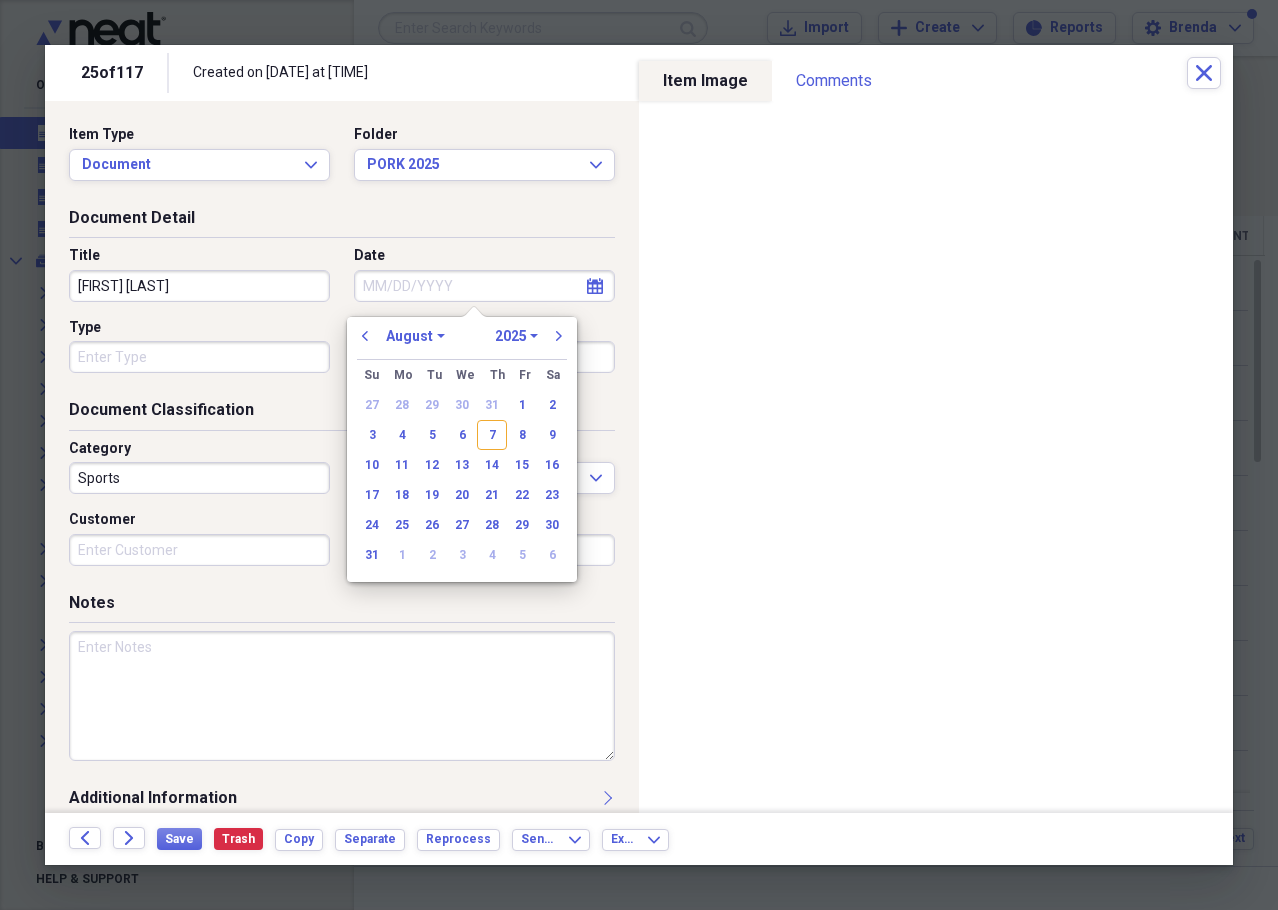click on "28" at bounding box center (402, 405) 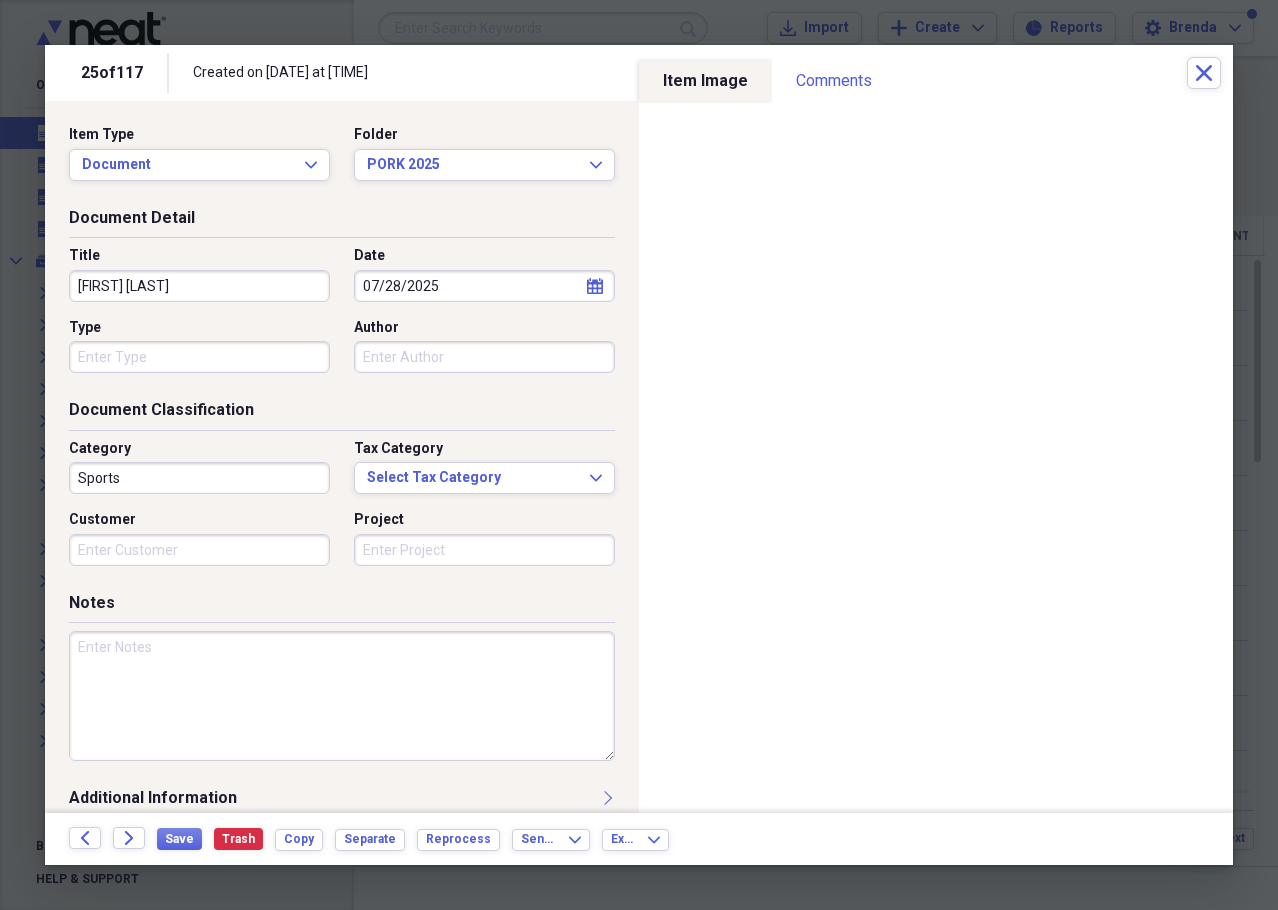 click at bounding box center [342, 696] 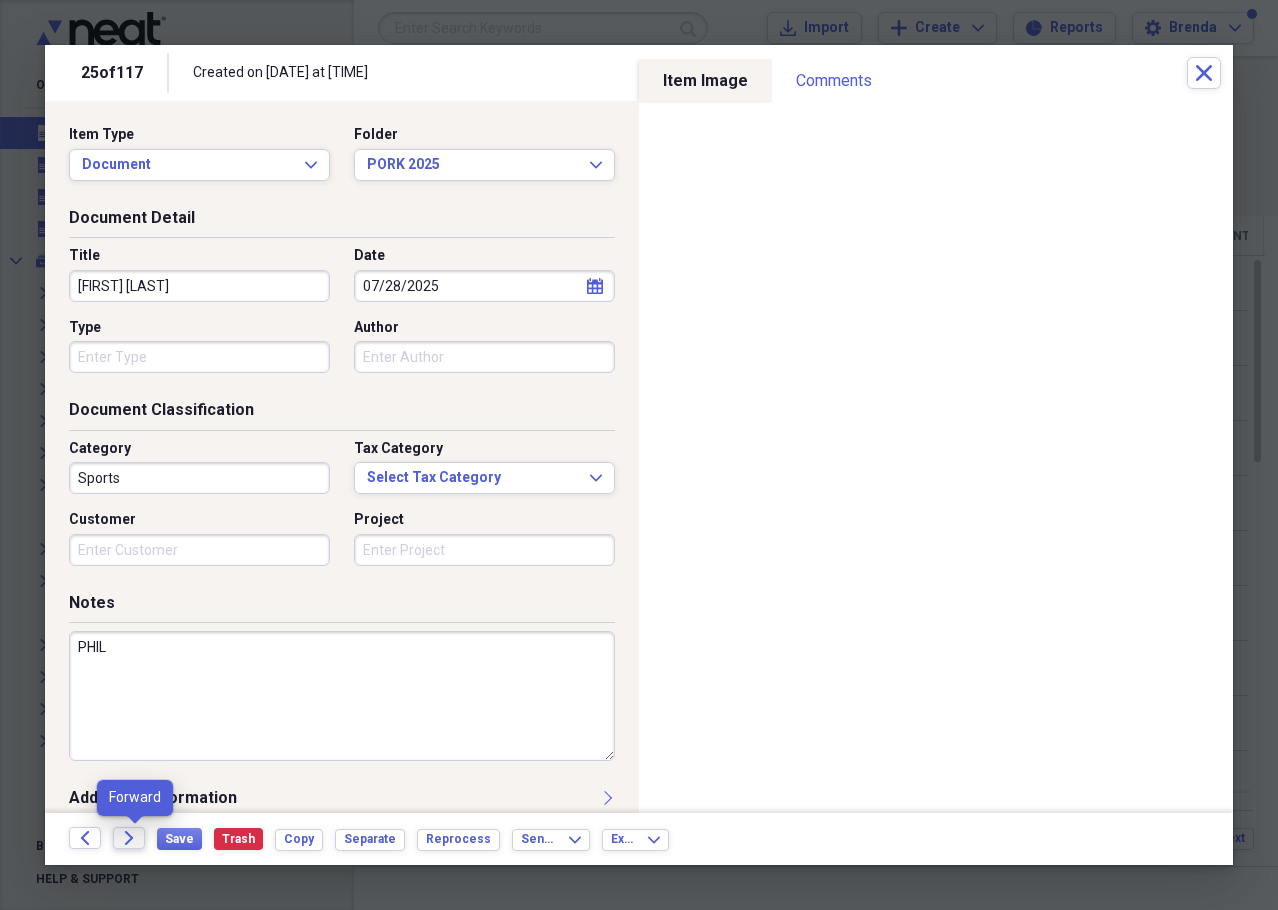 type on "PHIL" 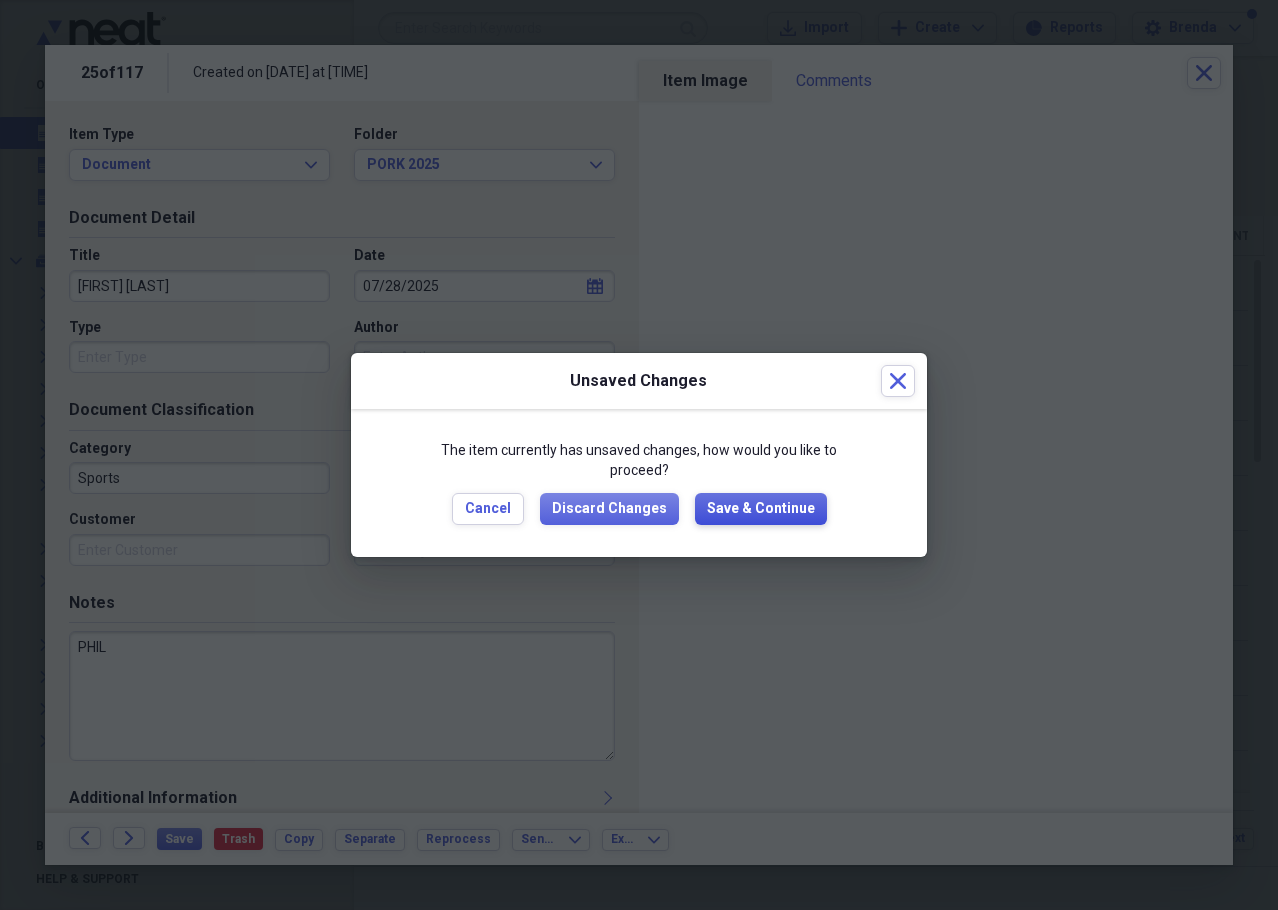 click on "Save & Continue" at bounding box center (761, 509) 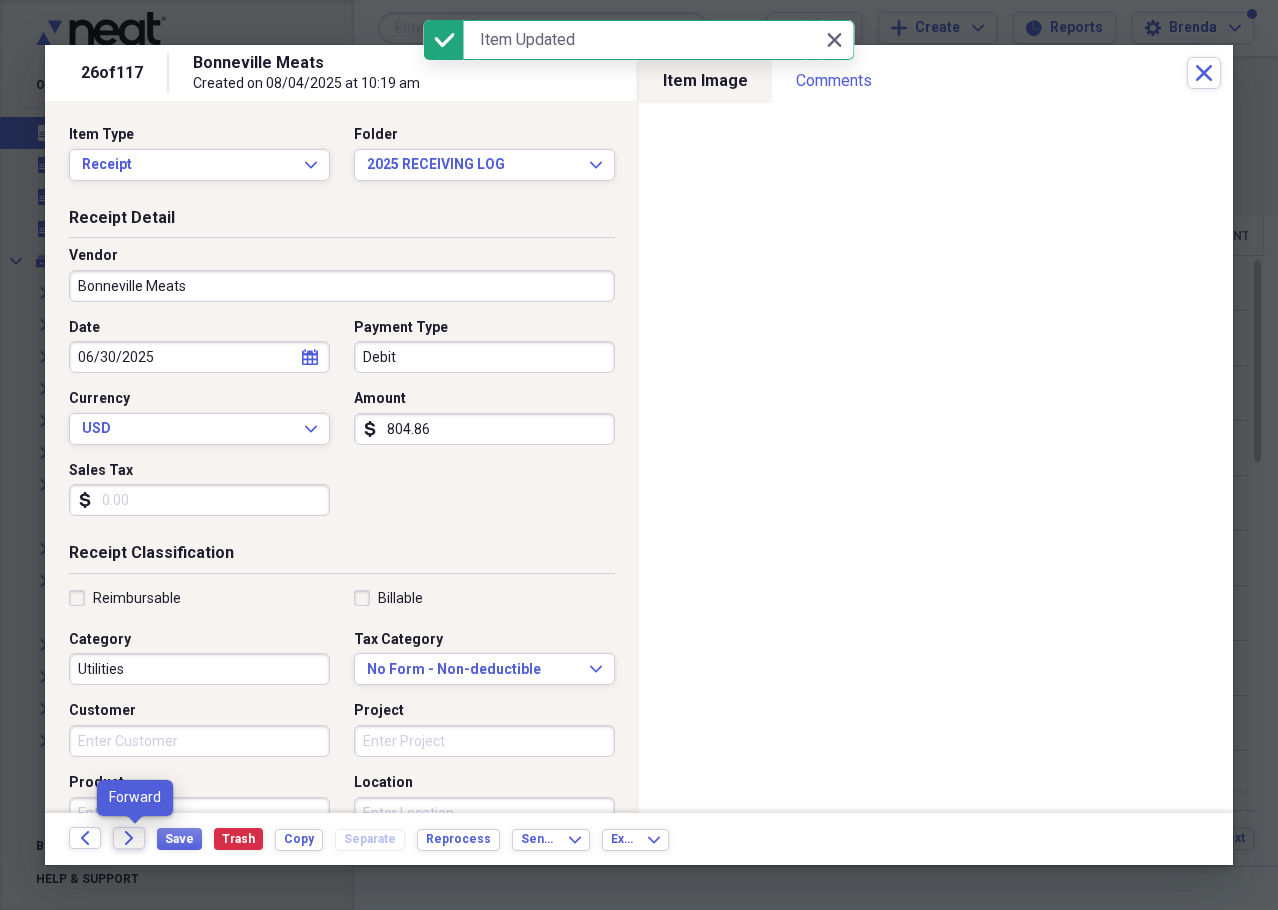 click on "Forward" 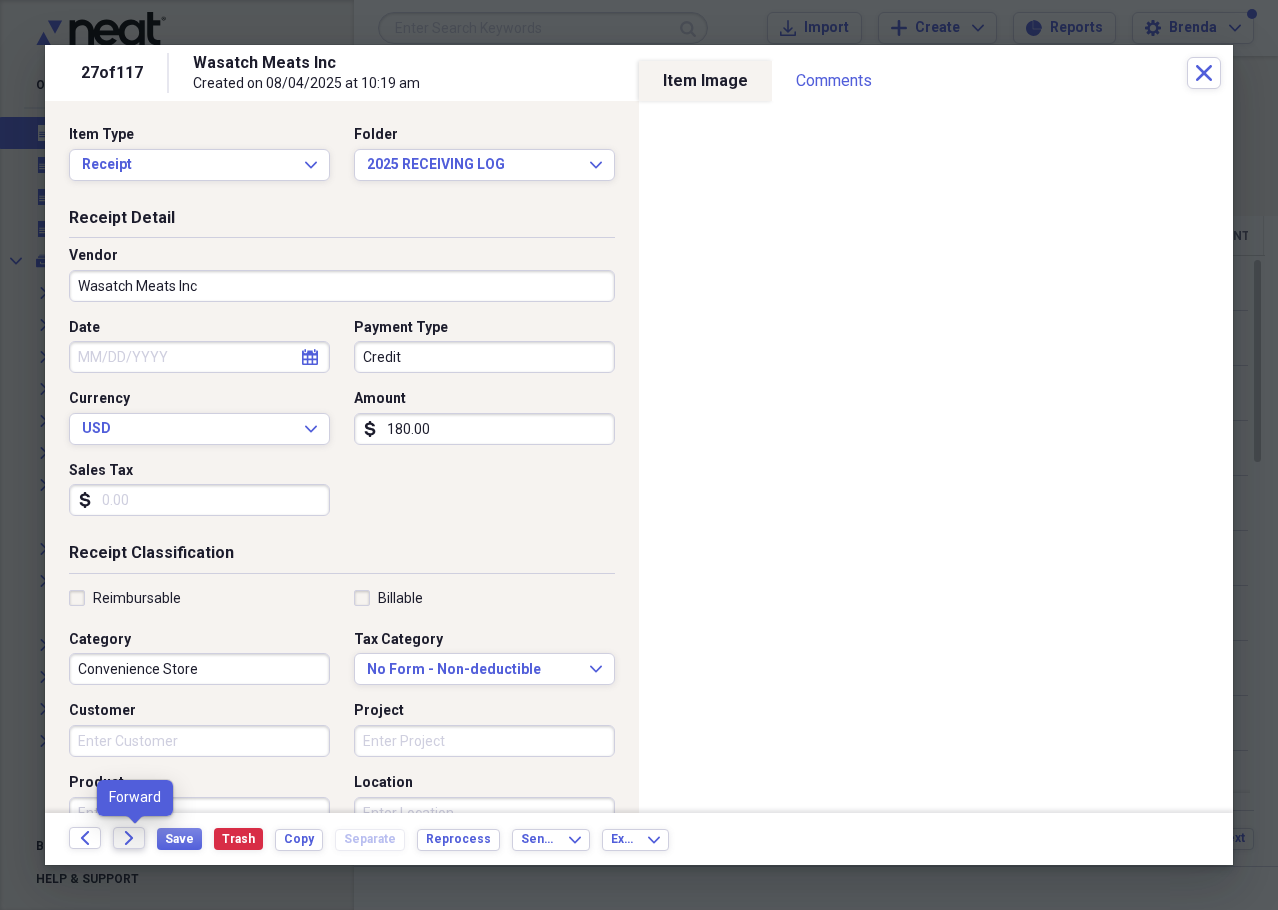 click on "Forward" 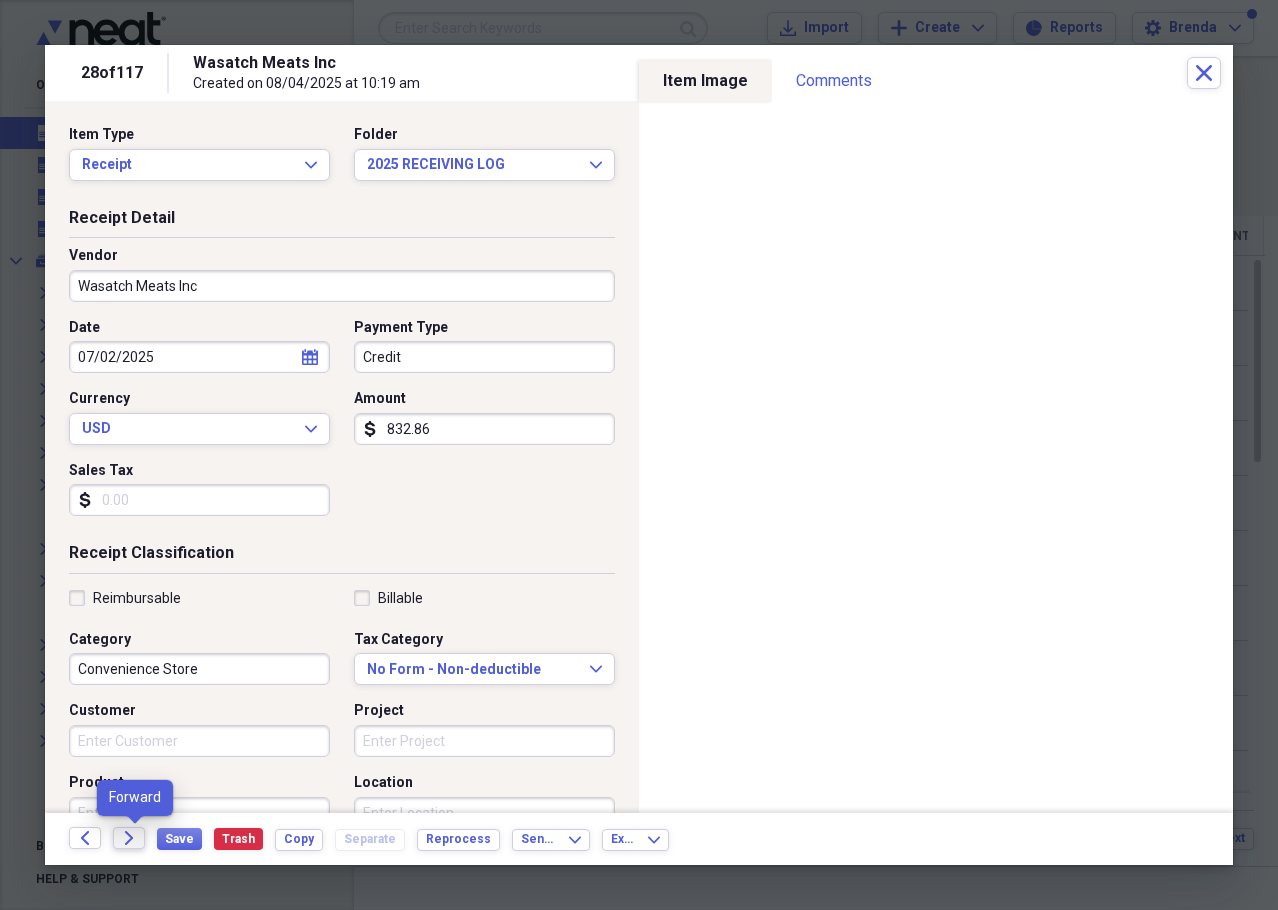 click on "Forward" 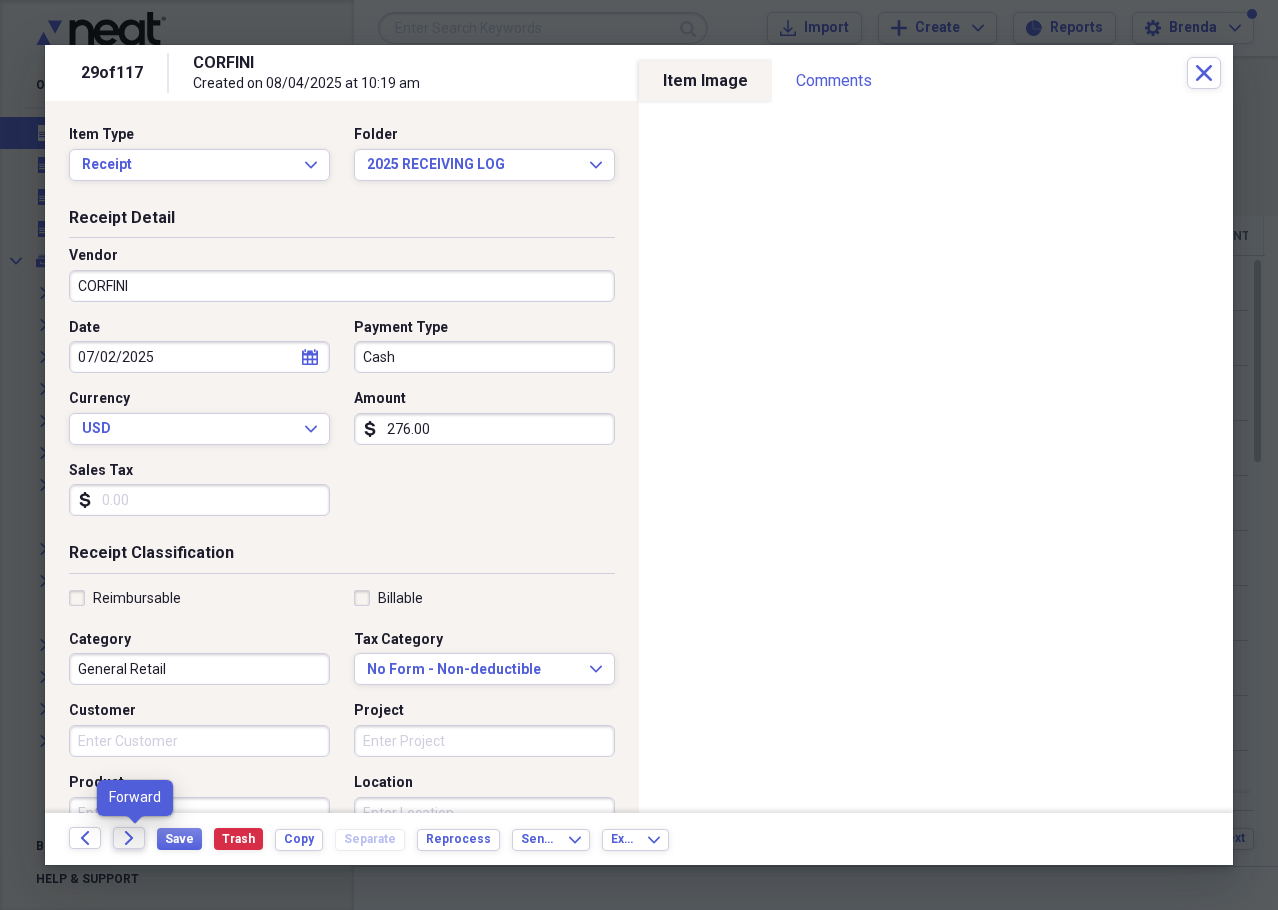 click on "Forward" 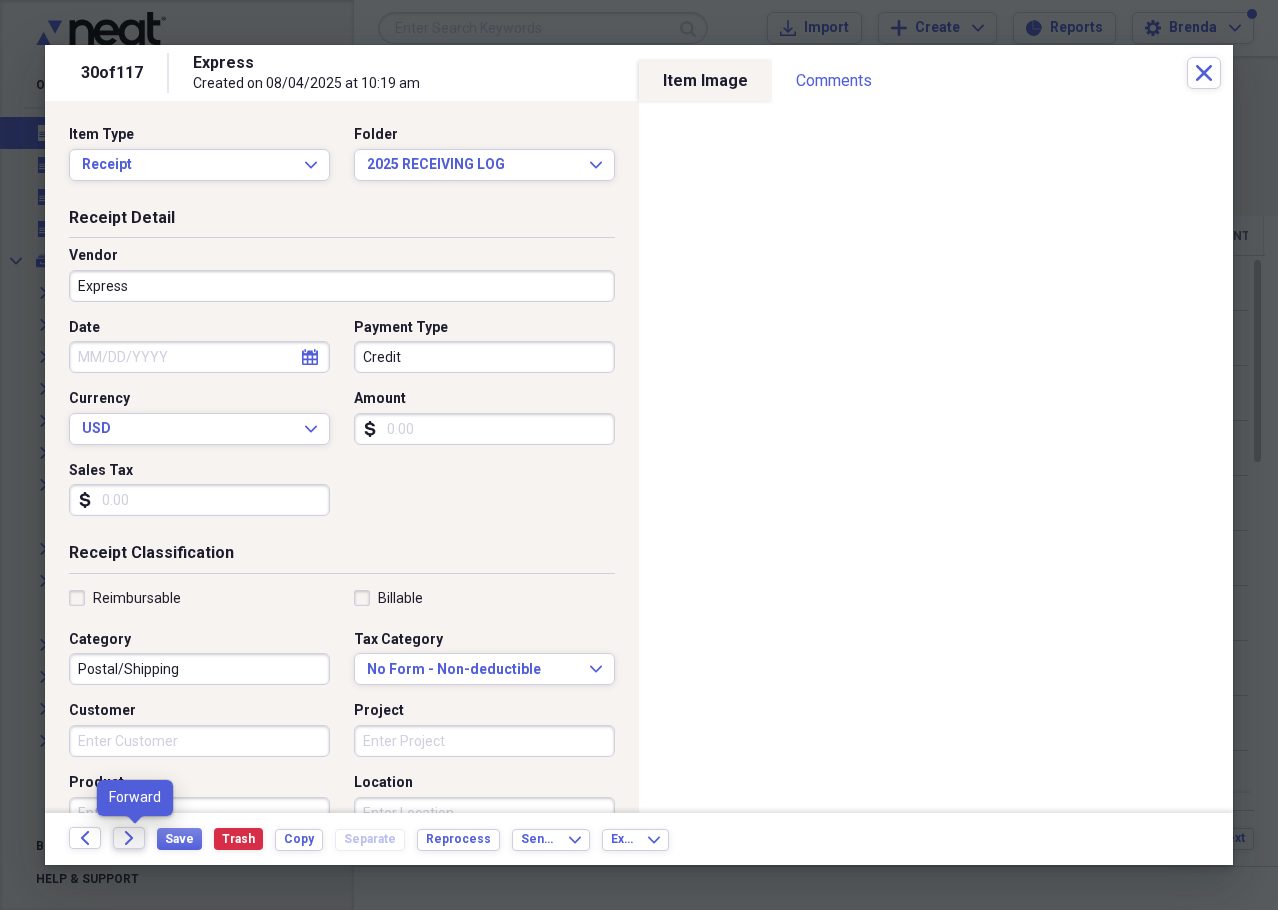 click on "Forward" 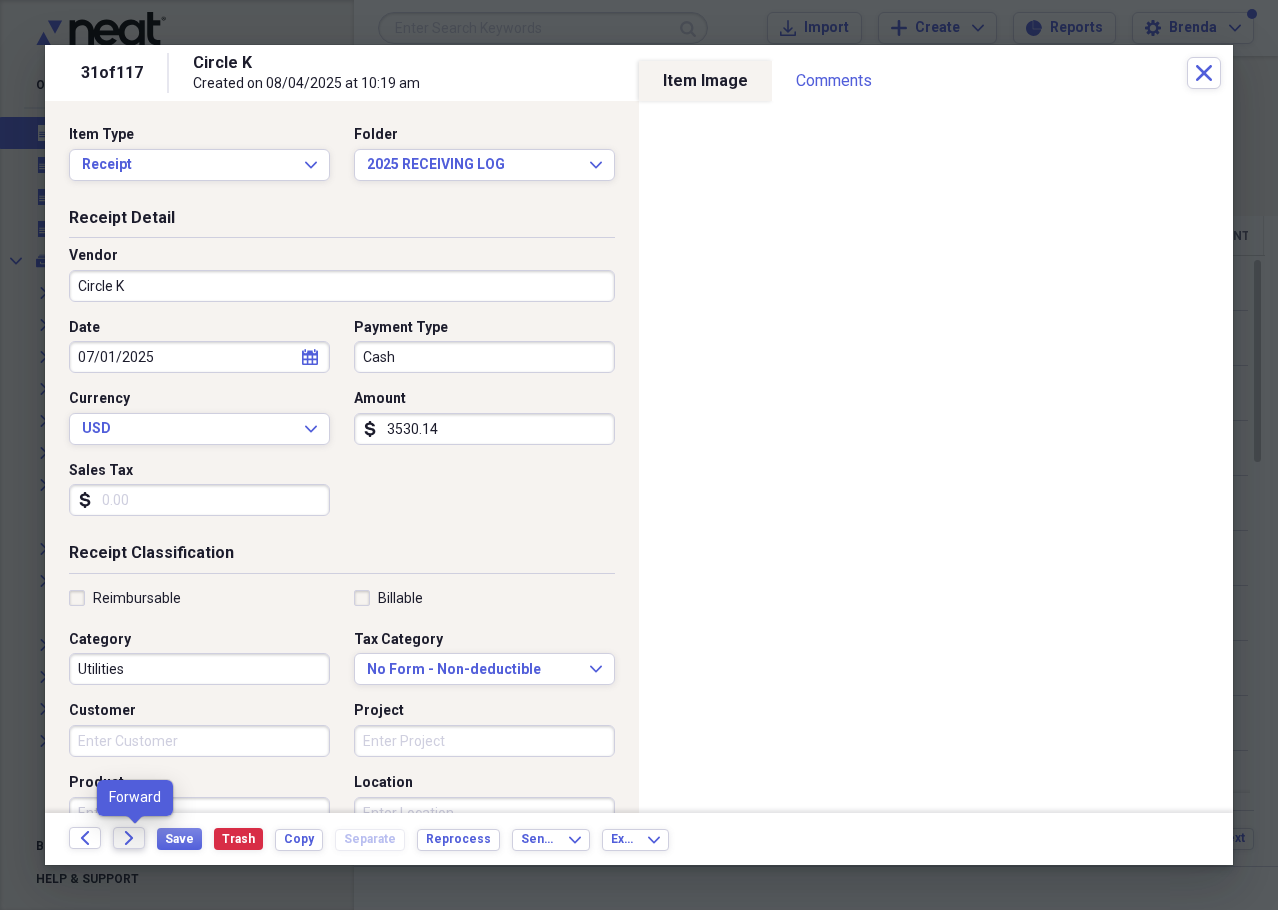 click on "Forward" 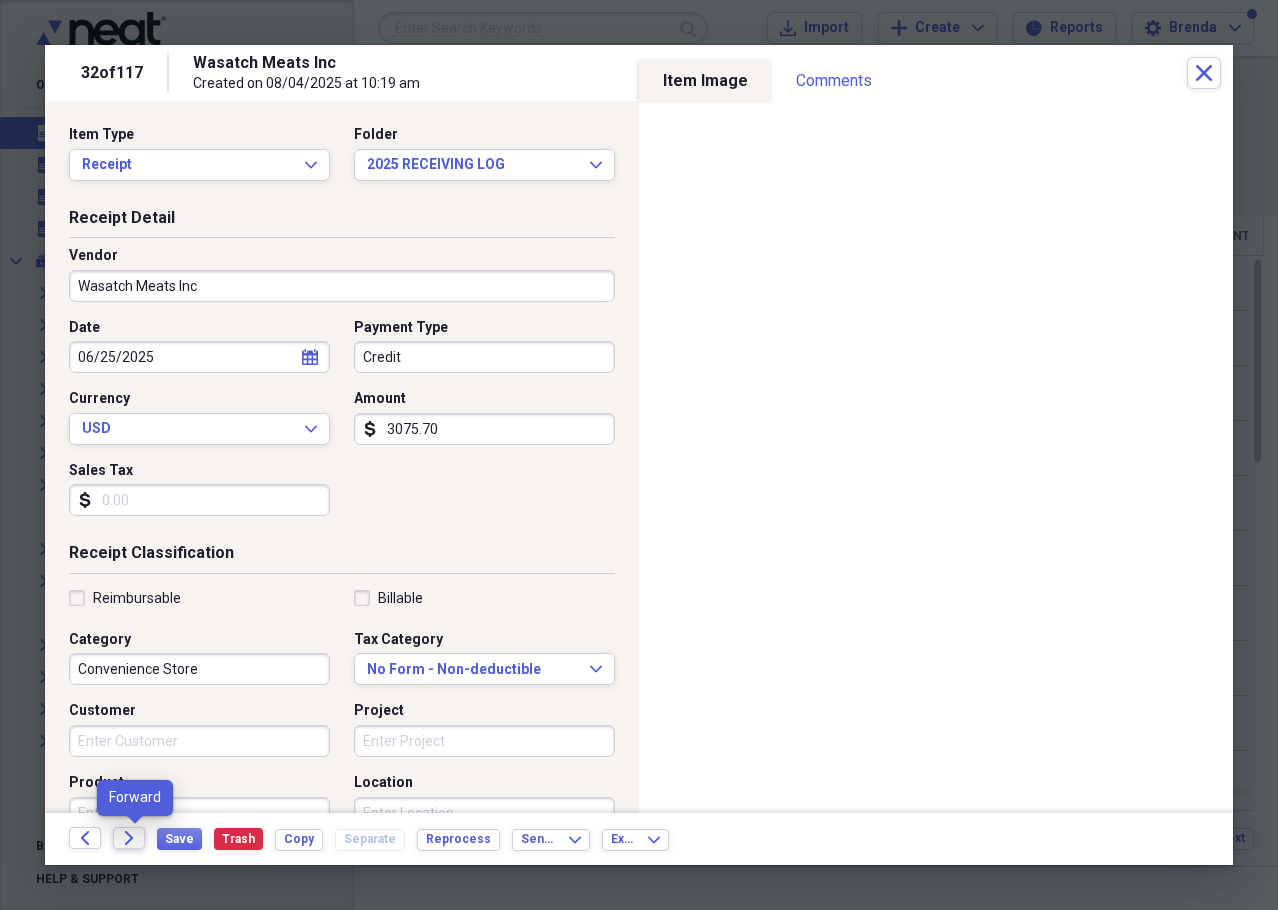 click on "Forward" 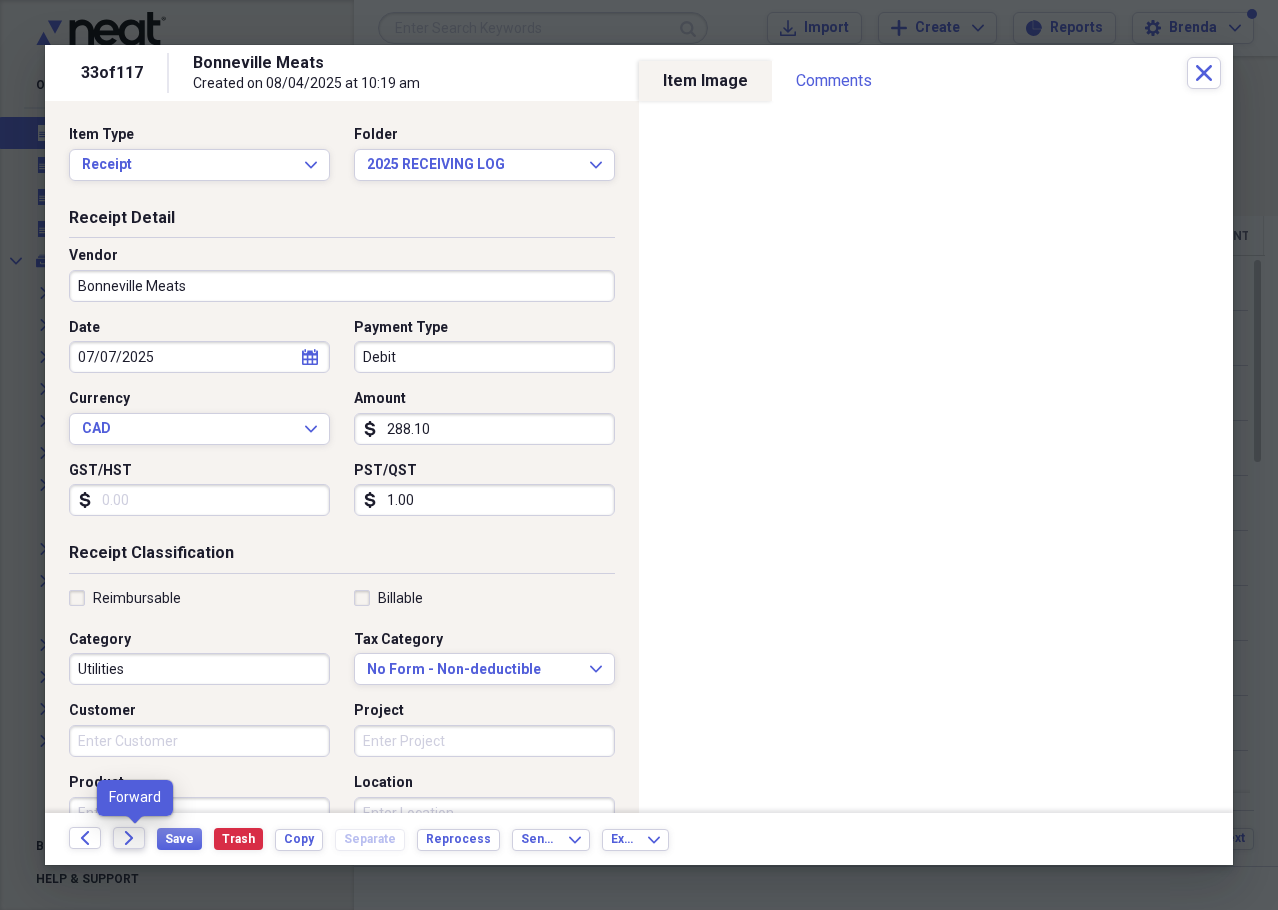 click on "Forward" 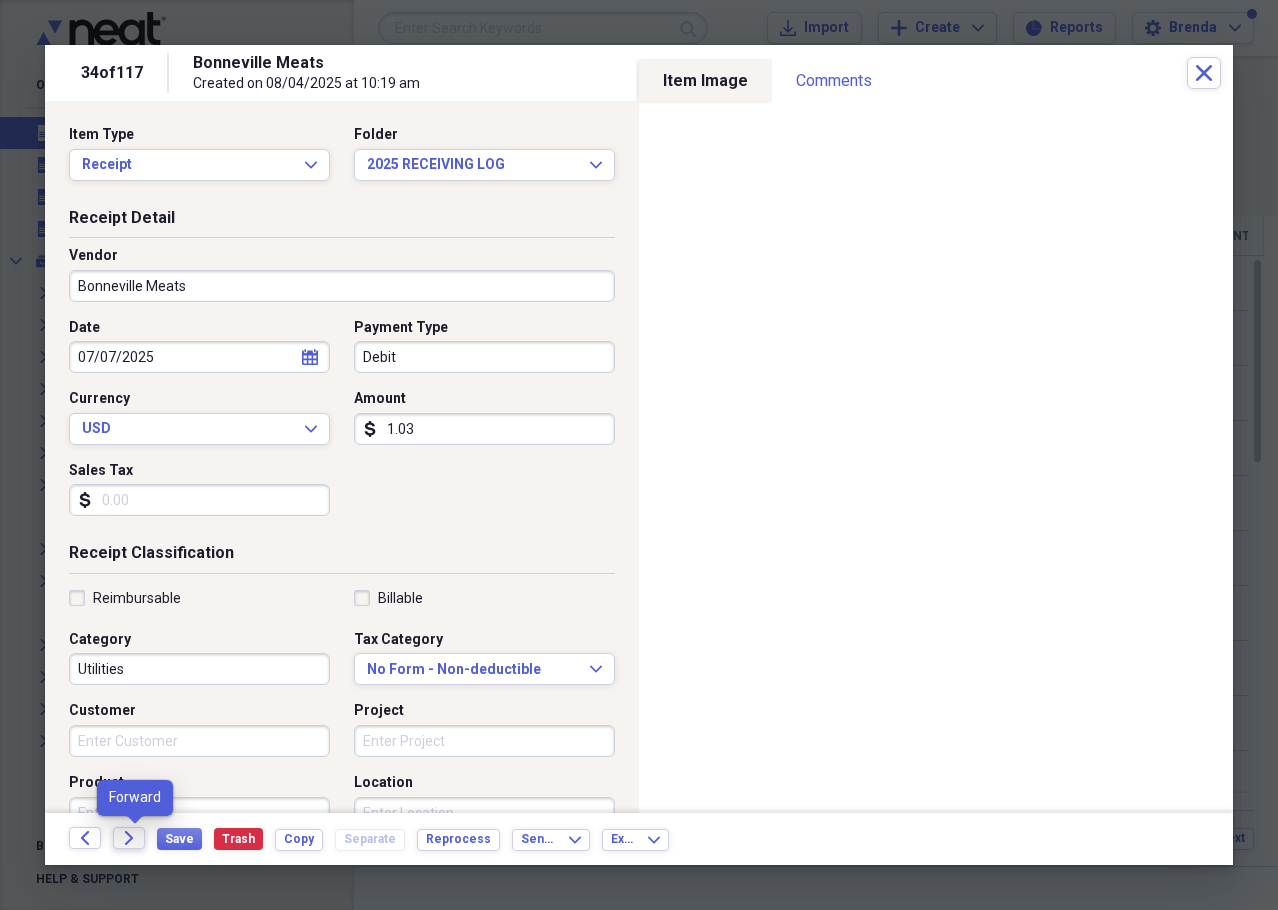 click on "Forward" 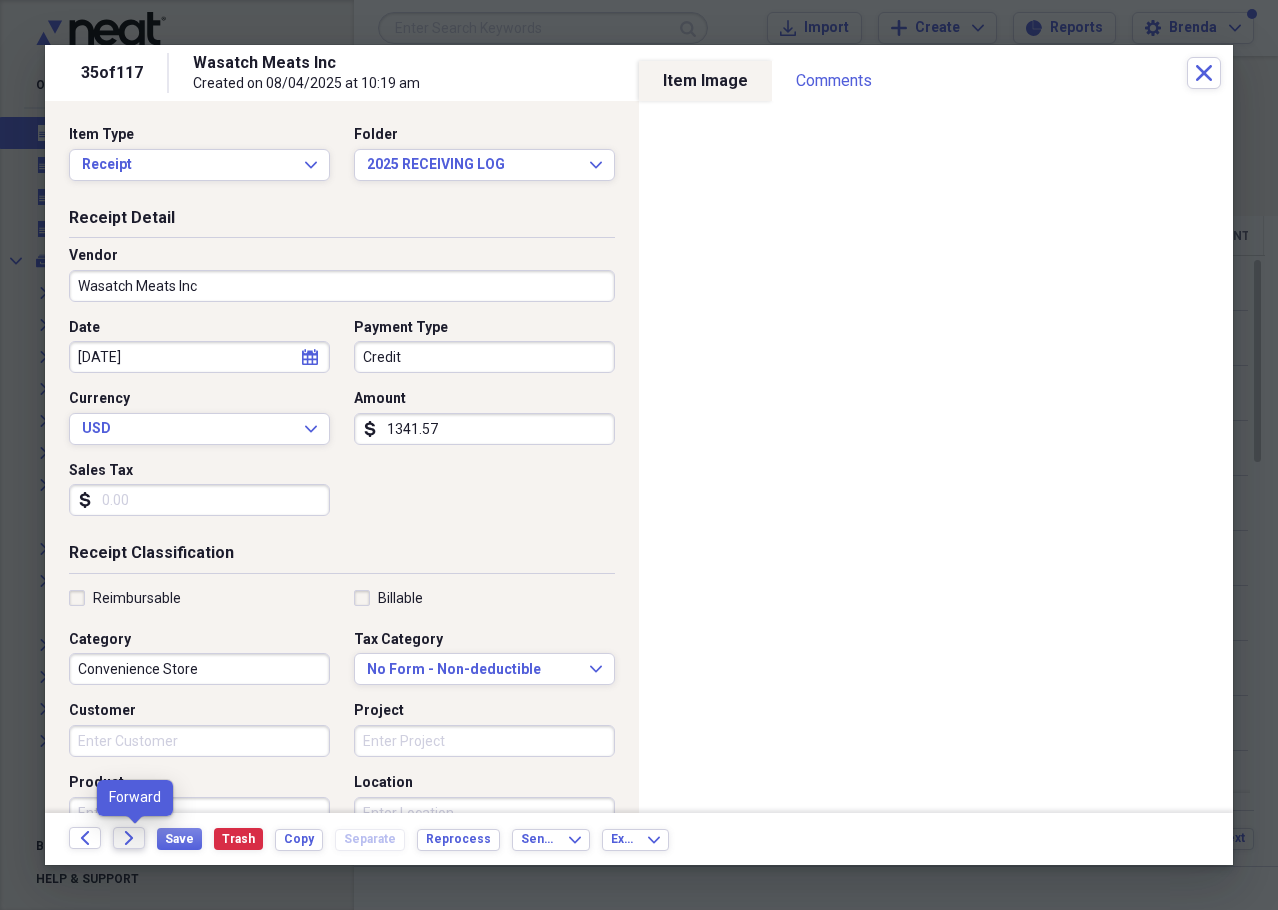 click on "Forward" 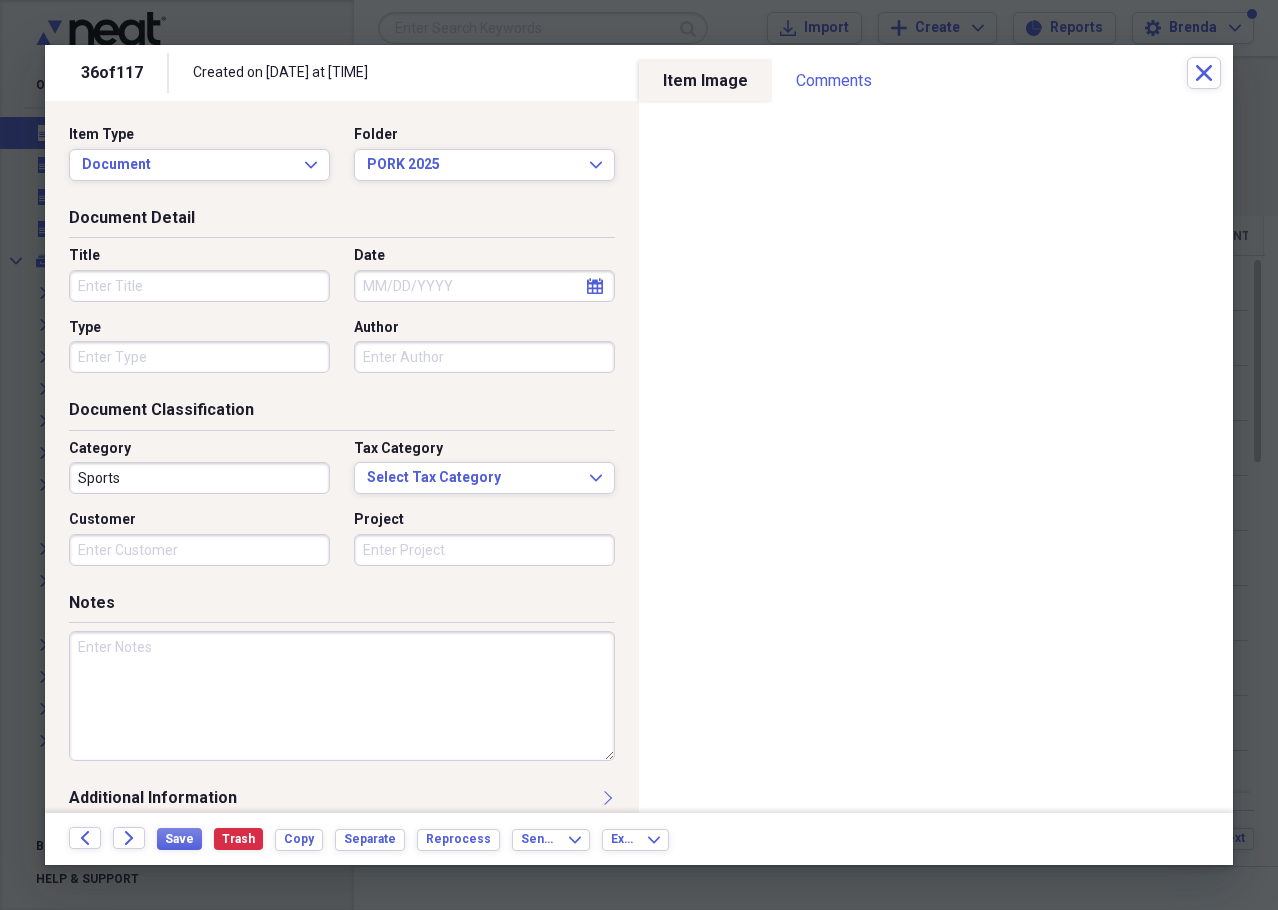 click on "Title" at bounding box center [199, 286] 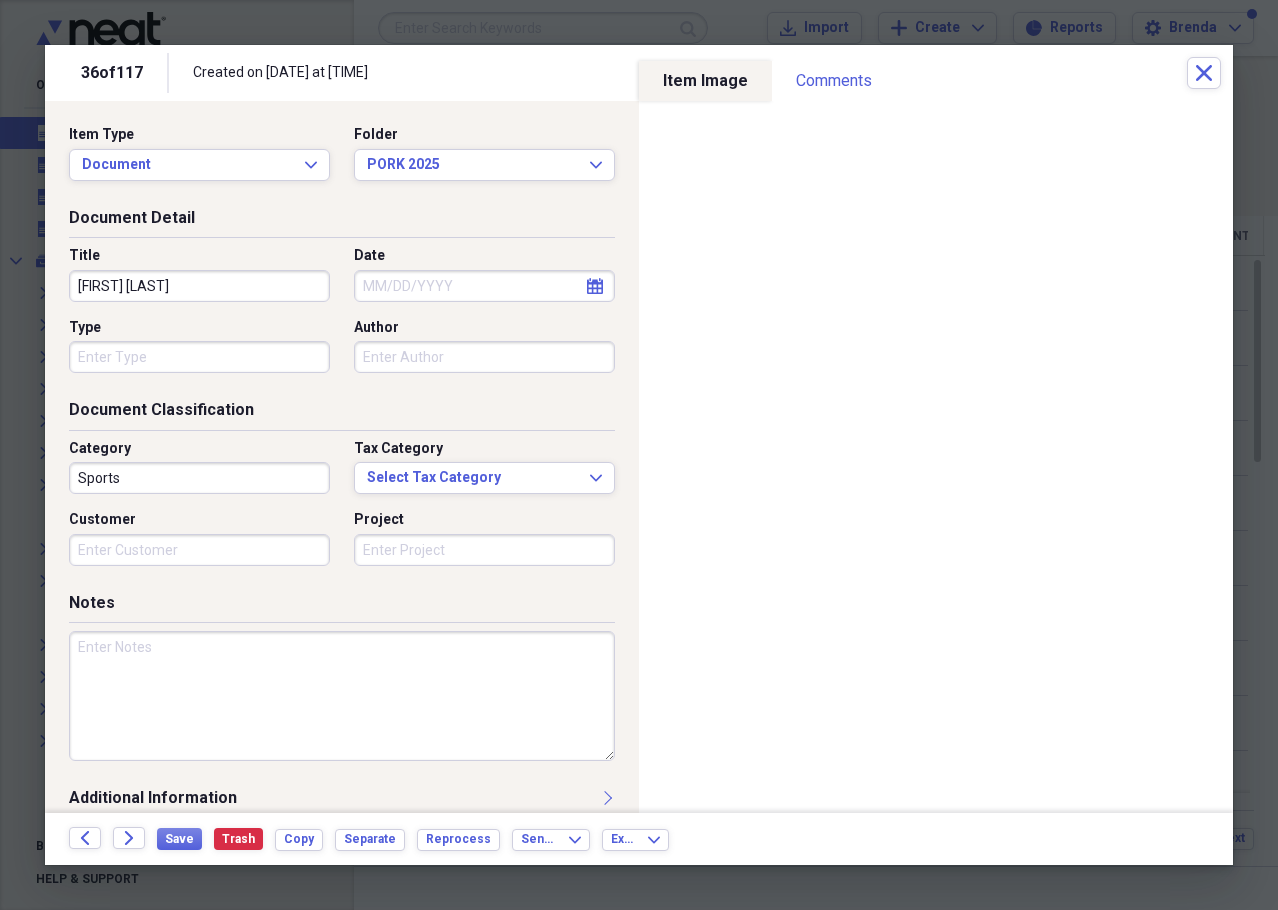 type on "[FIRST] [LAST]" 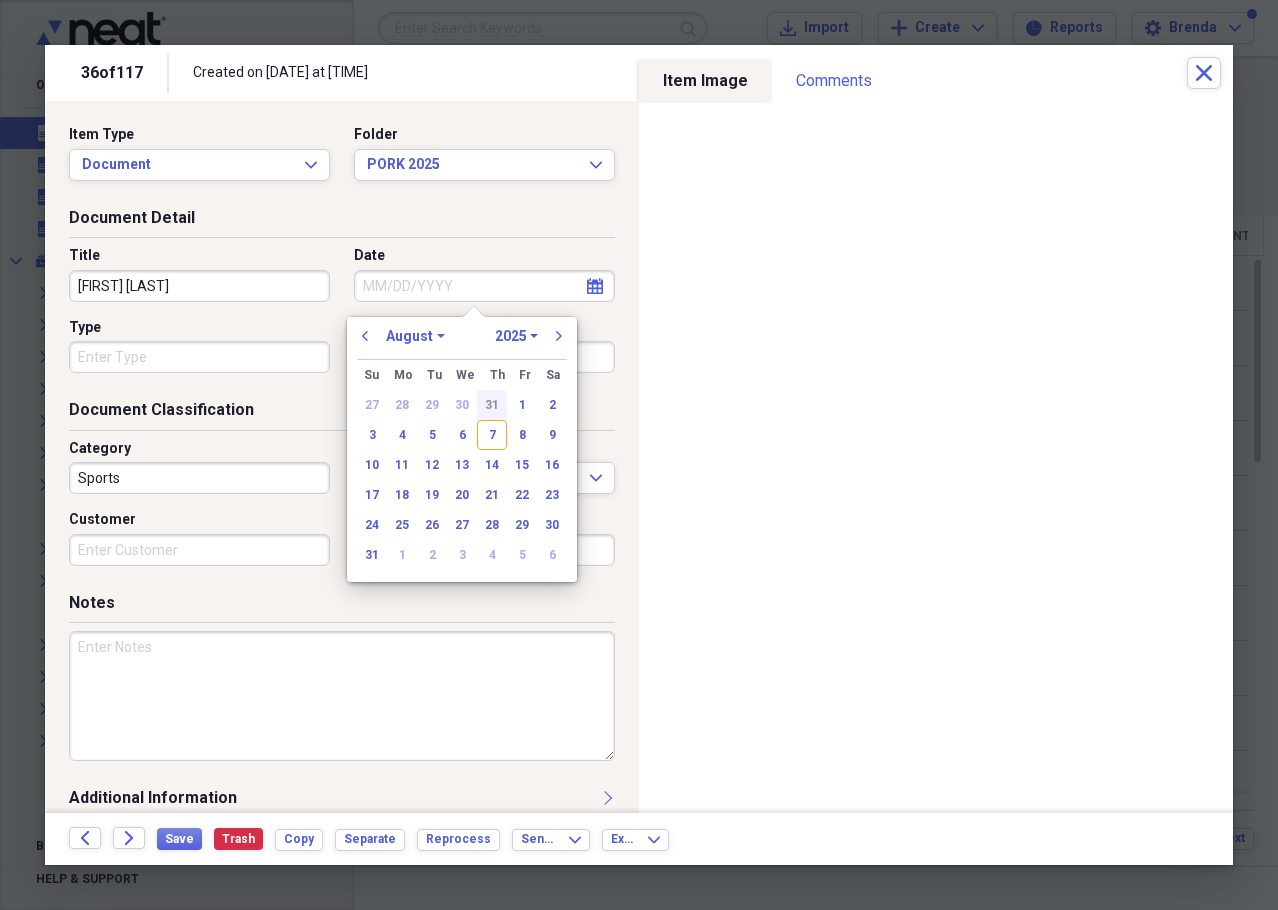 click on "31" at bounding box center (492, 405) 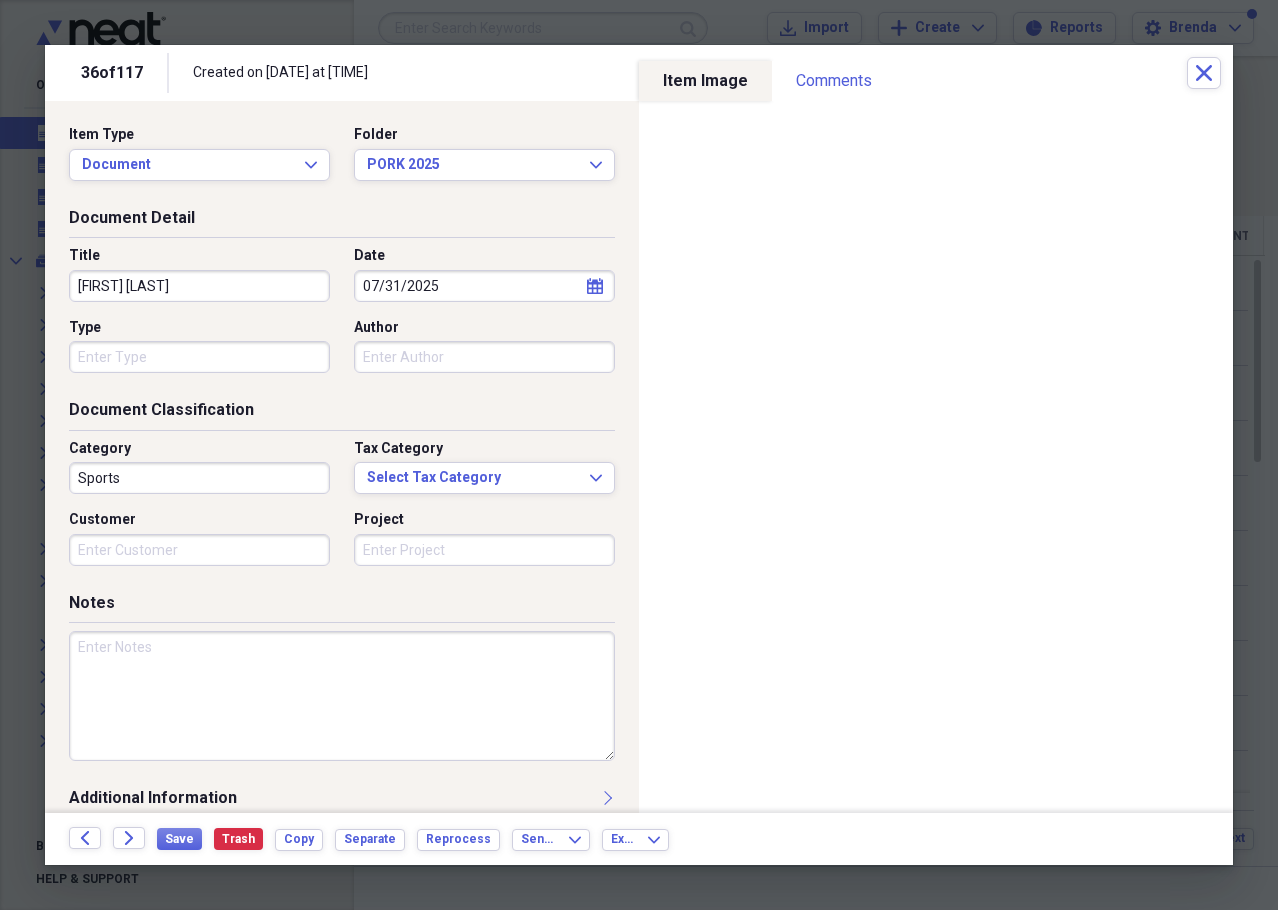 click at bounding box center (342, 696) 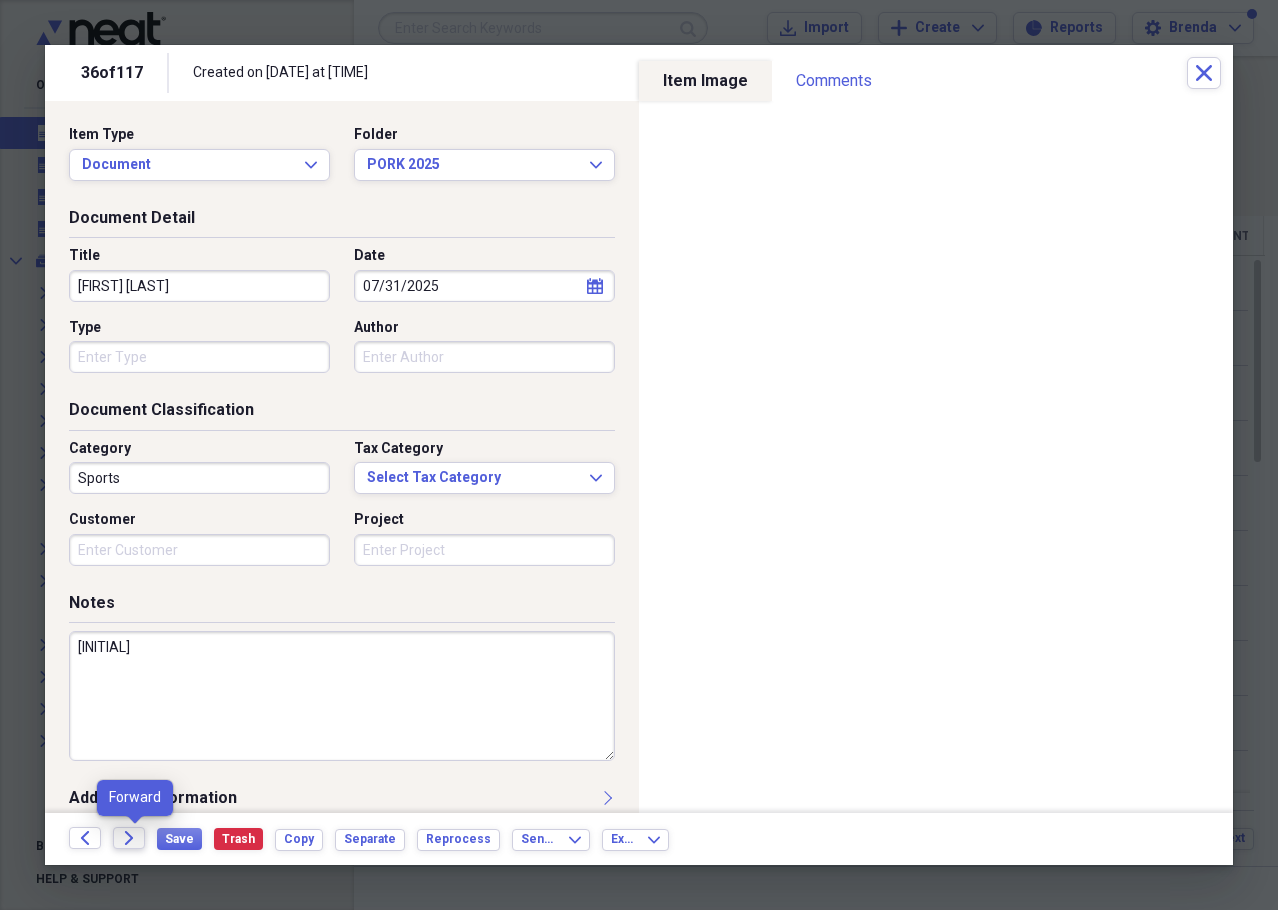 type on "[INITIAL]" 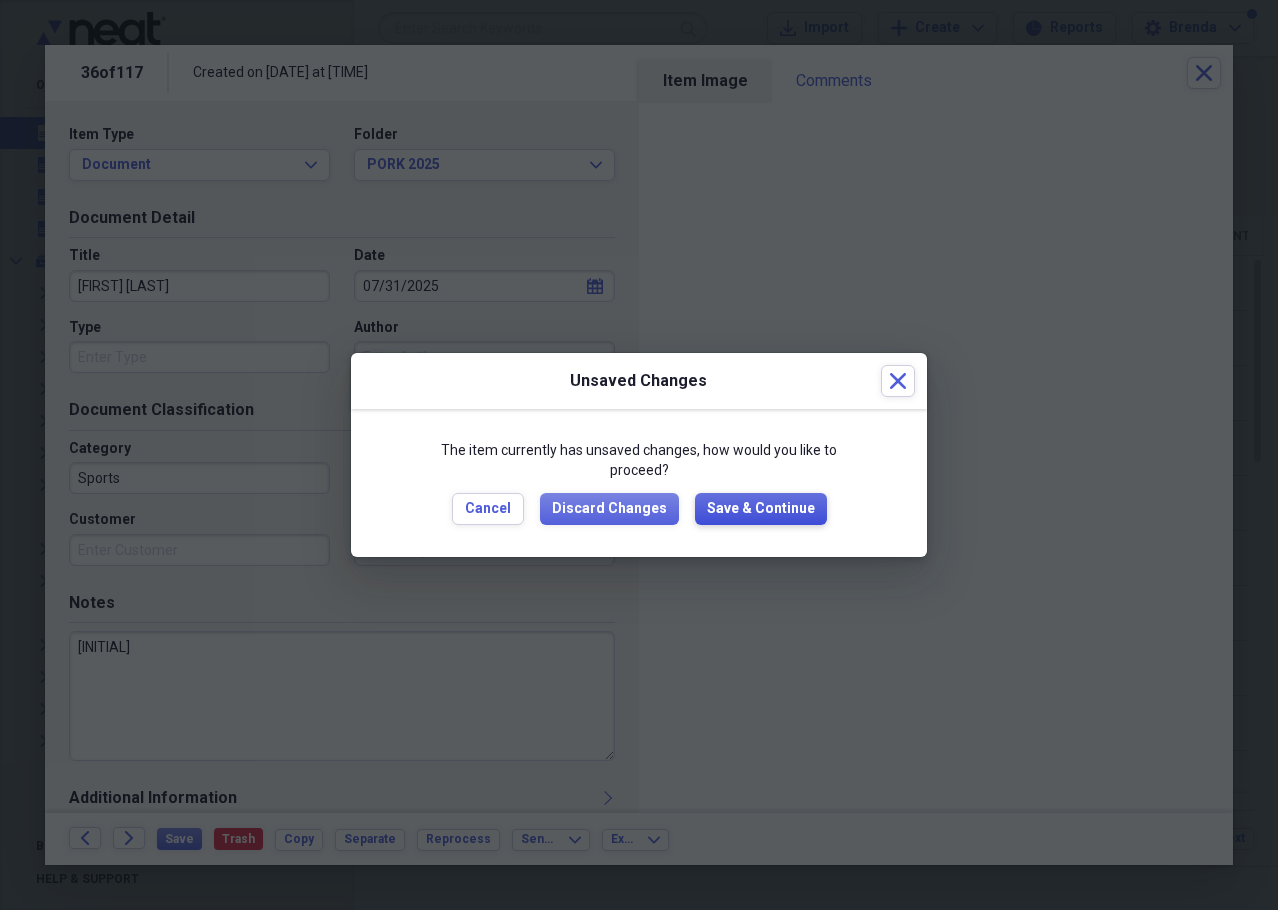 click on "Save & Continue" at bounding box center (761, 509) 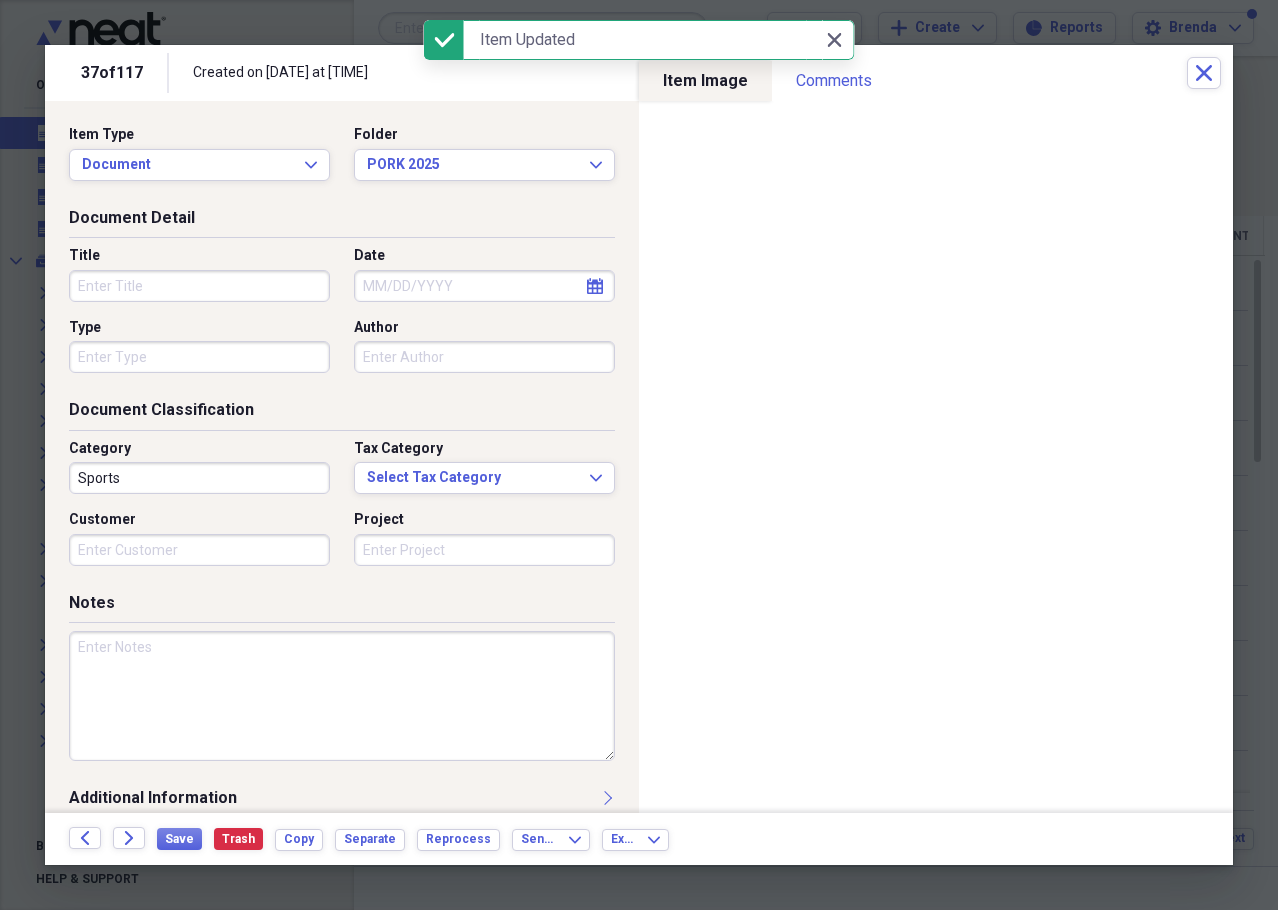 click on "Title" at bounding box center (199, 286) 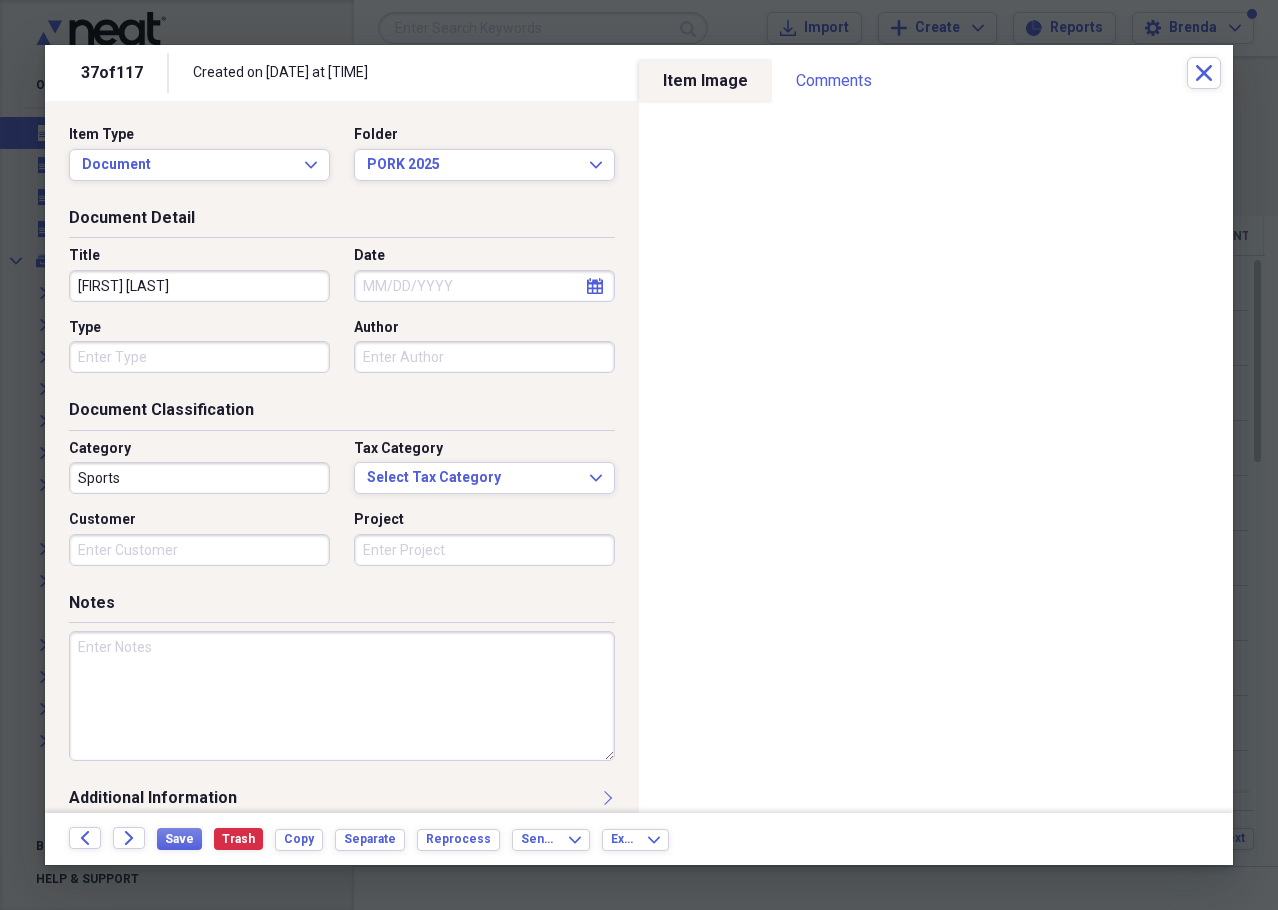 type on "[FIRST] [LAST]" 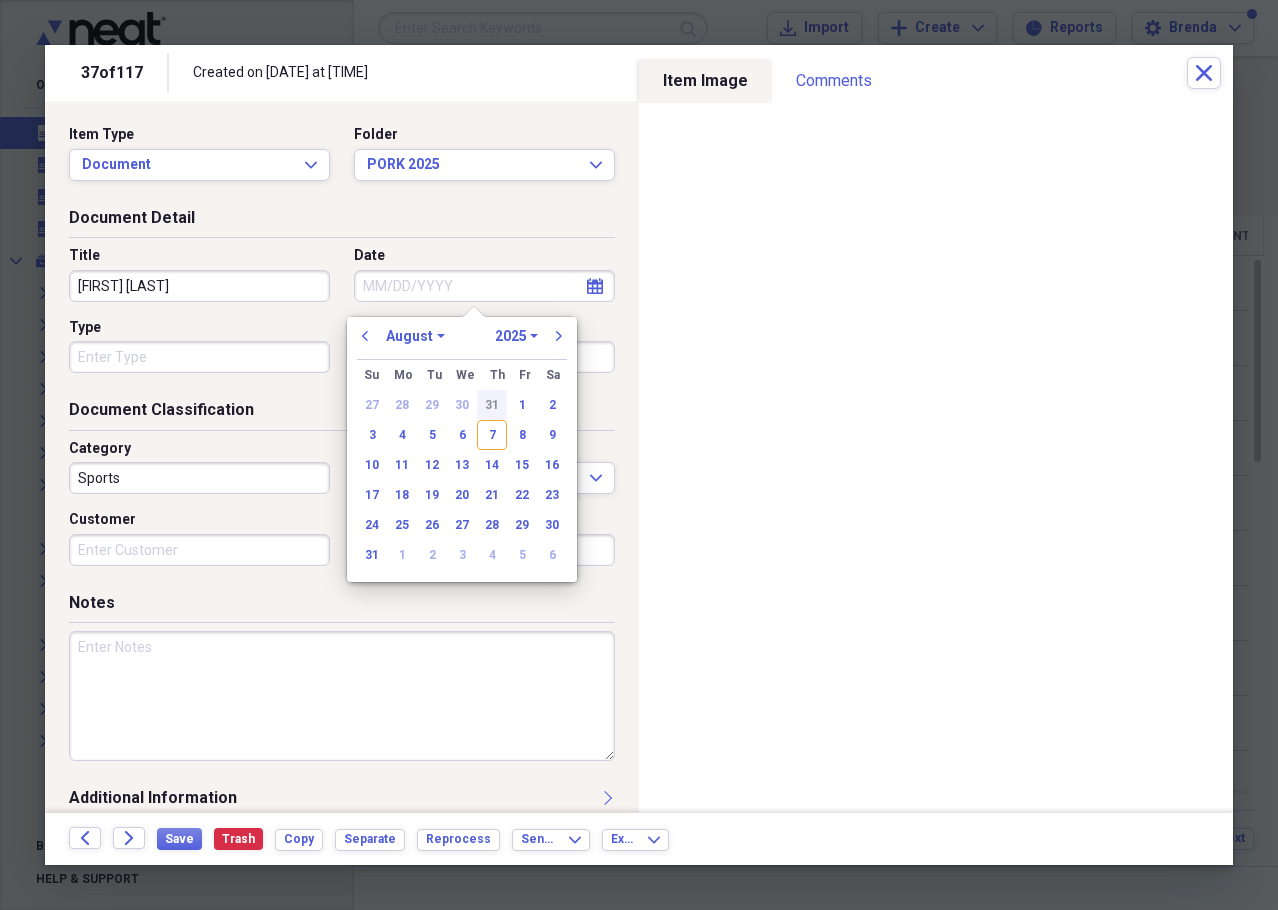 click on "31" at bounding box center [492, 405] 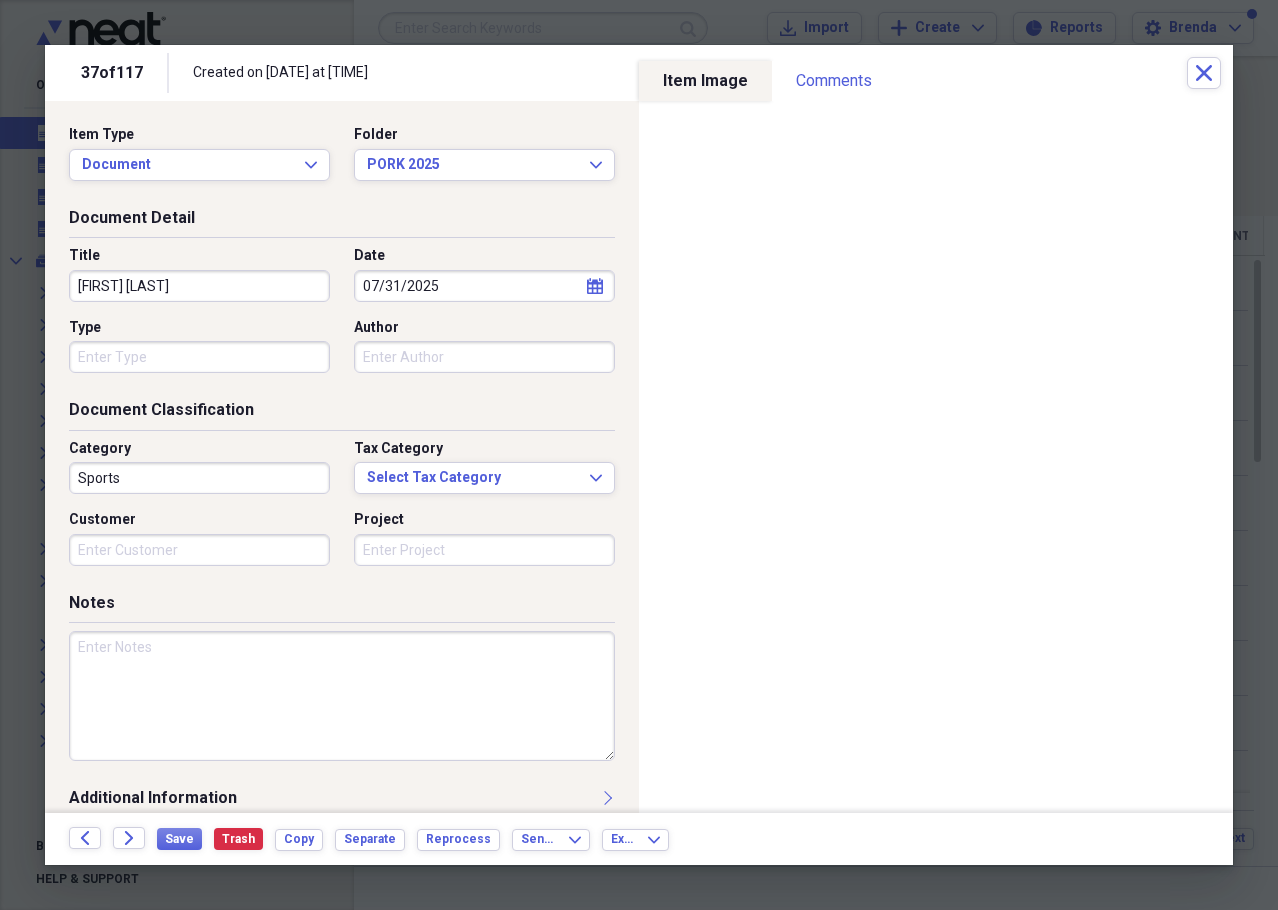 click at bounding box center (342, 696) 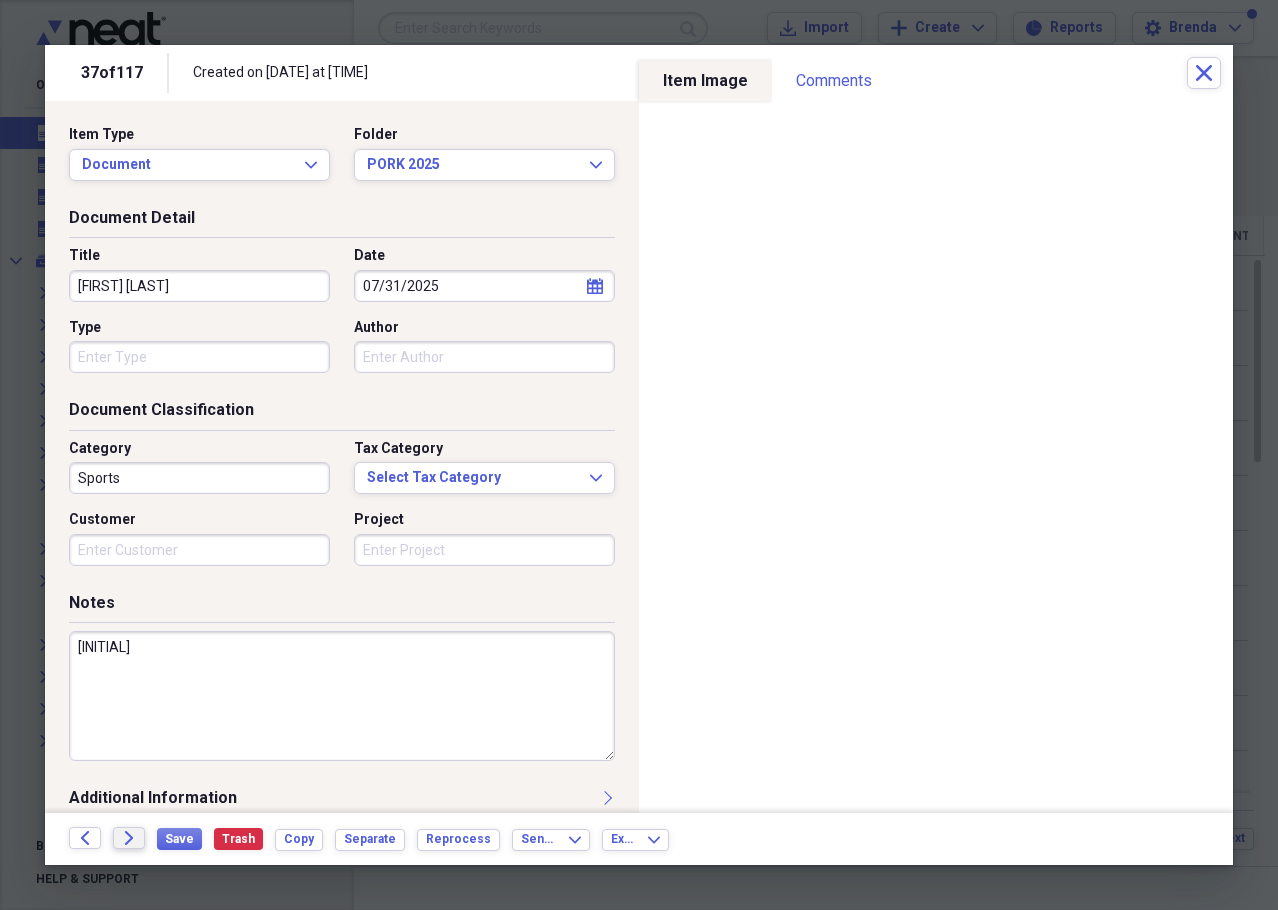type on "[INITIAL]" 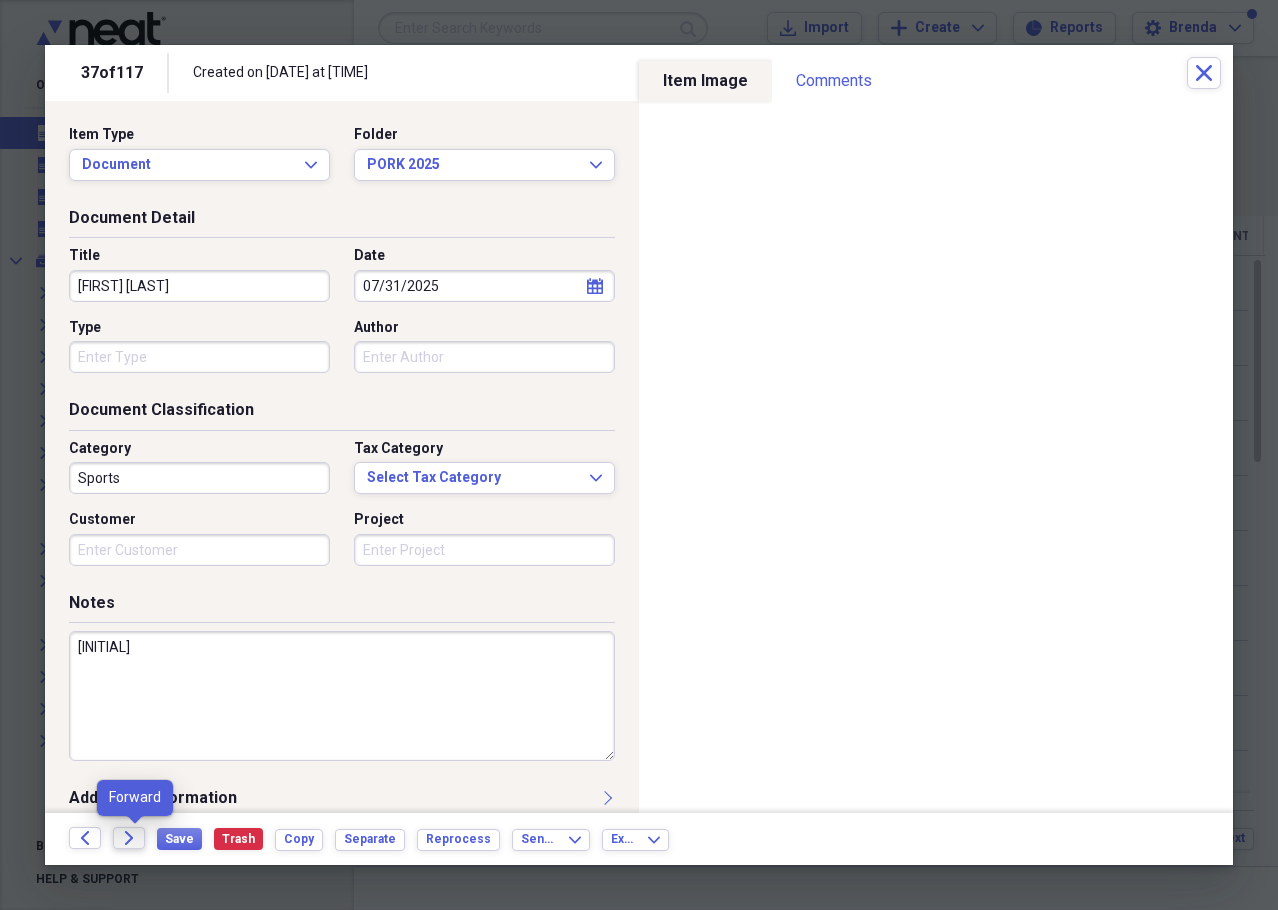 click on "Forward" 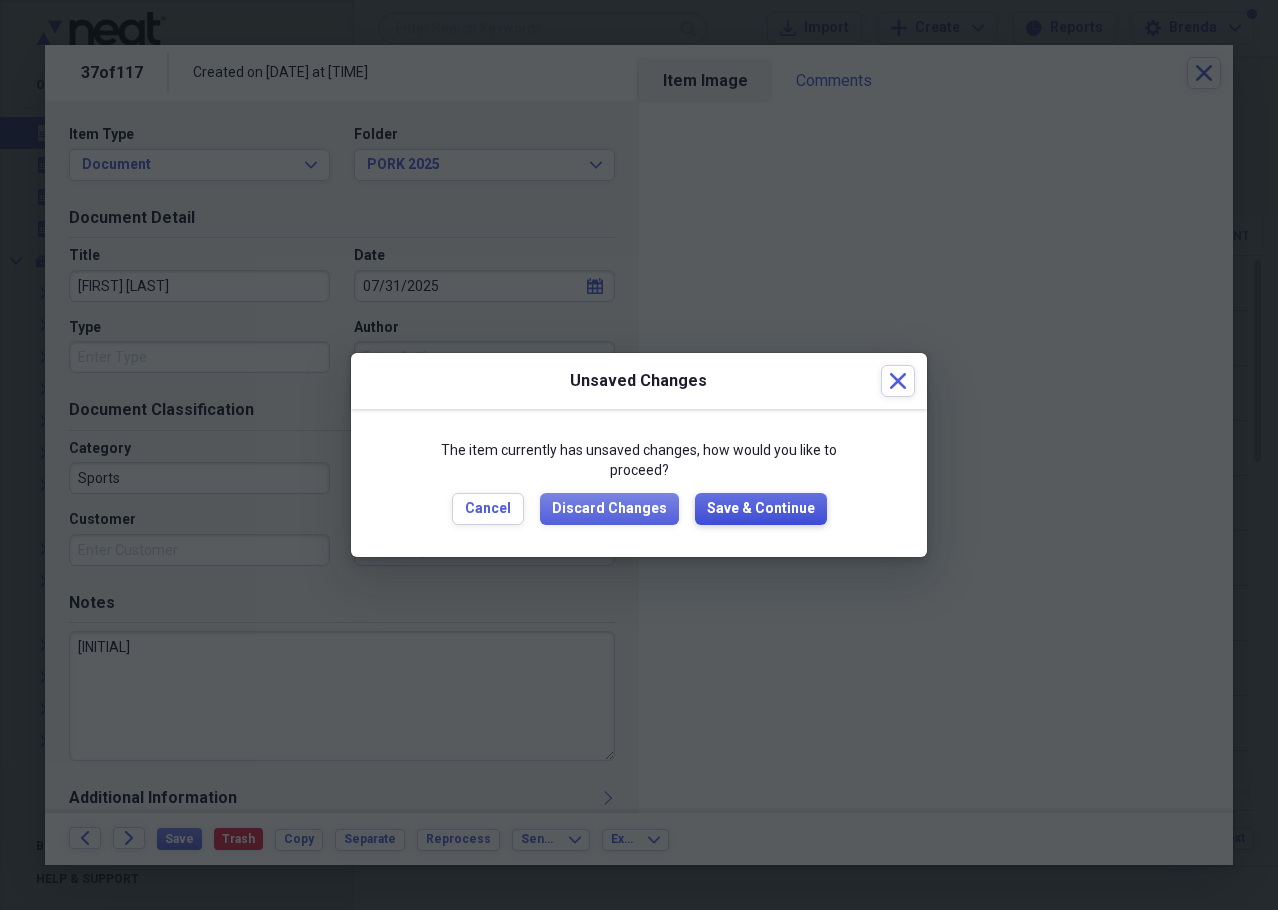 click on "Save & Continue" at bounding box center [761, 509] 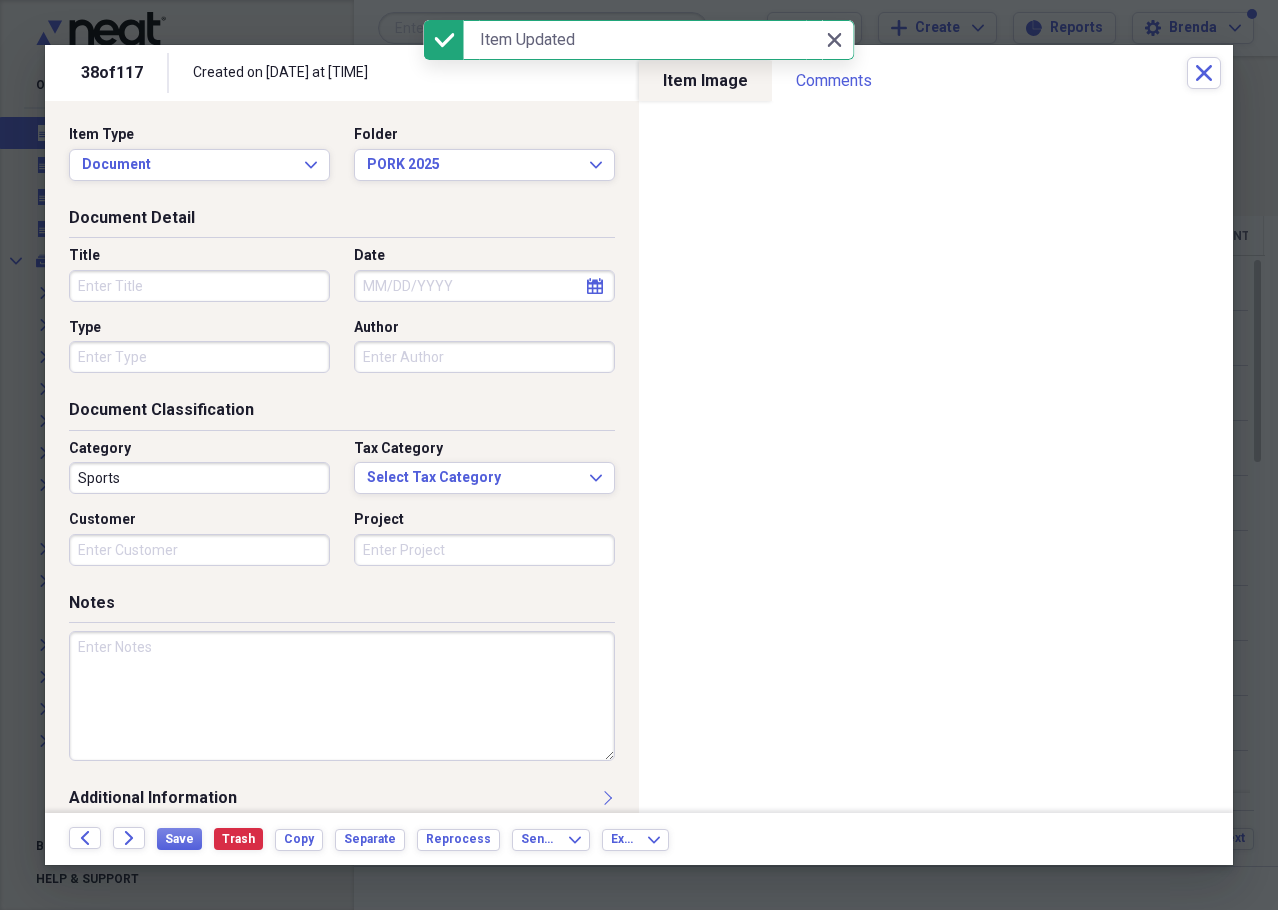 click on "Title" at bounding box center [199, 286] 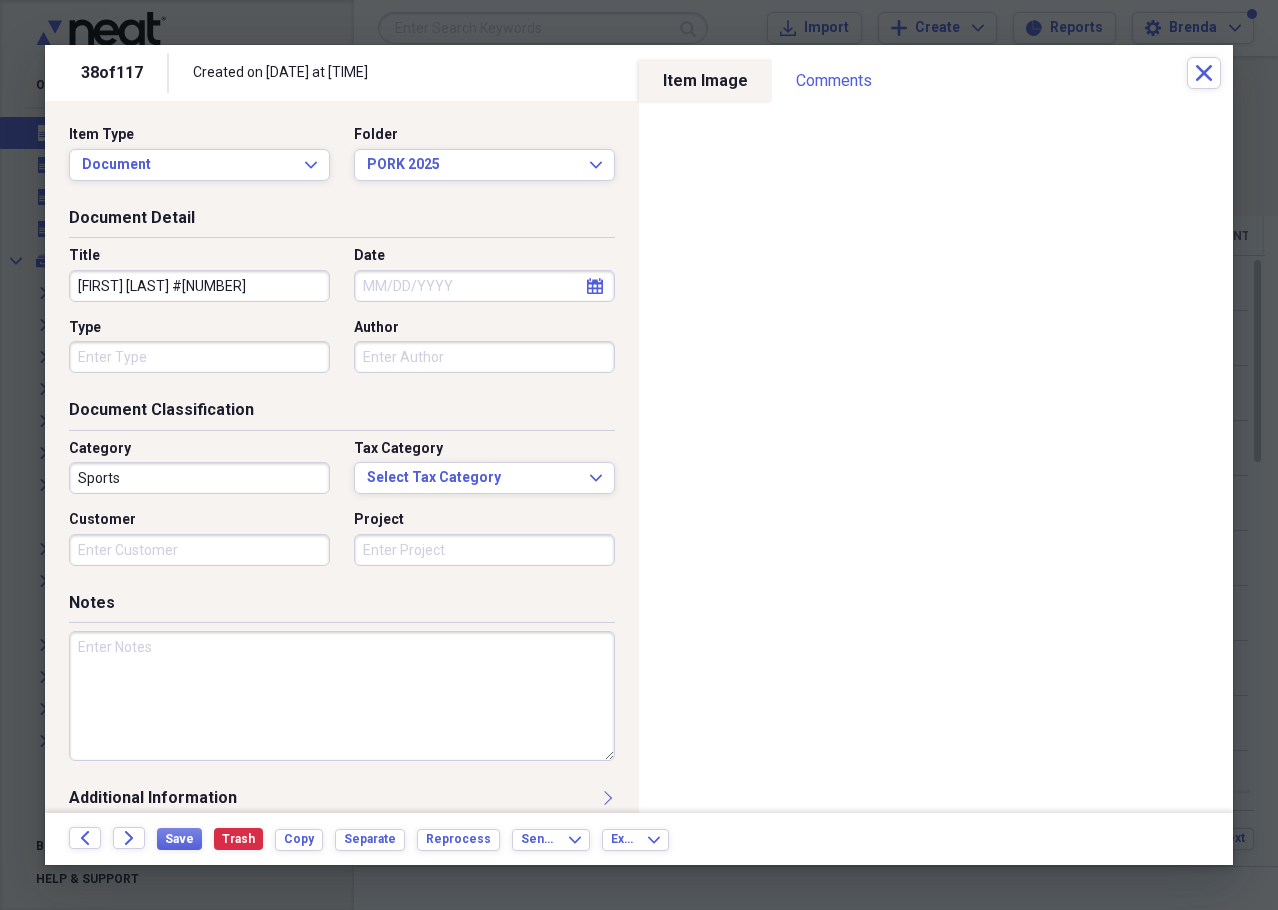 type on "[FIRST] [LAST] #[NUMBER]" 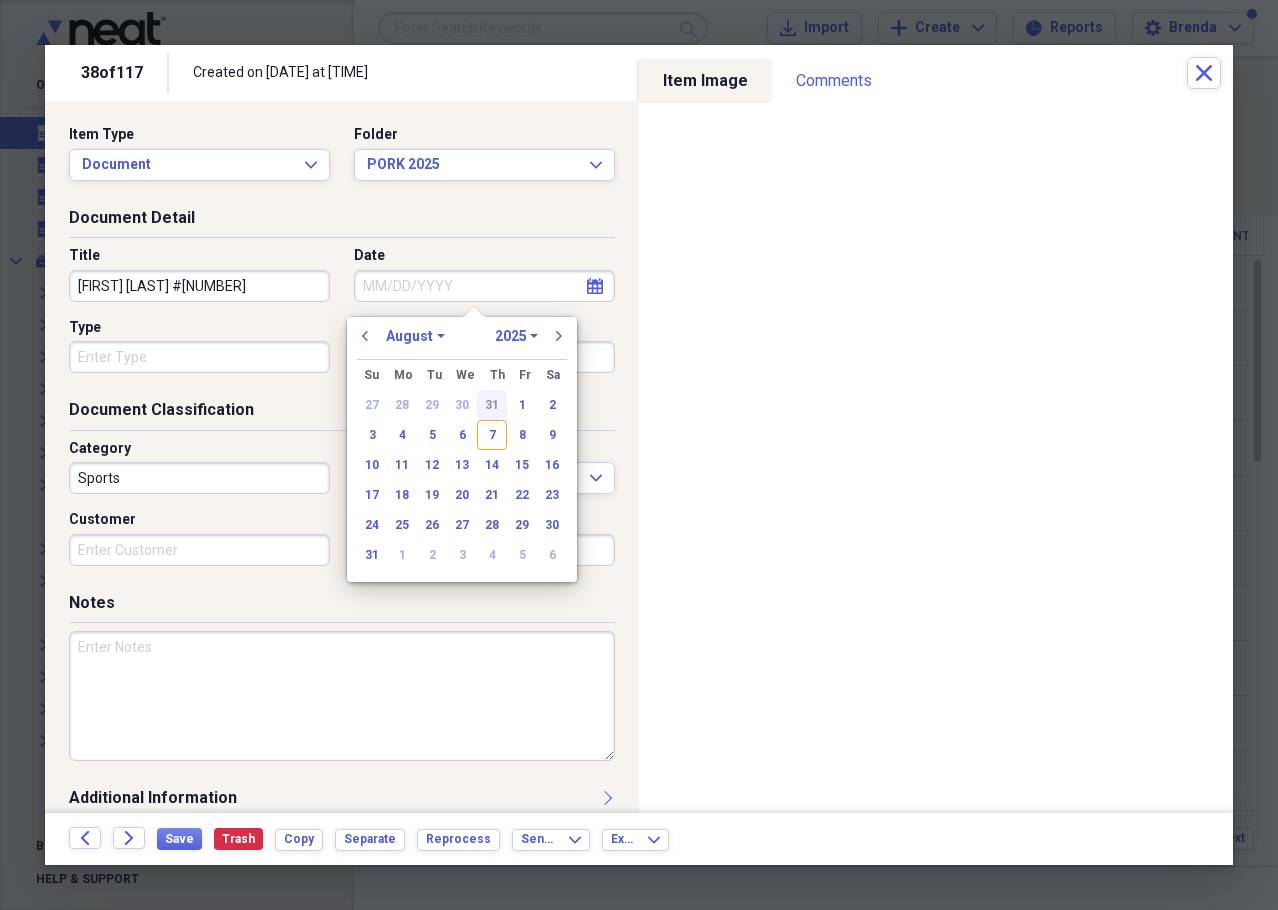 click on "31" at bounding box center (492, 405) 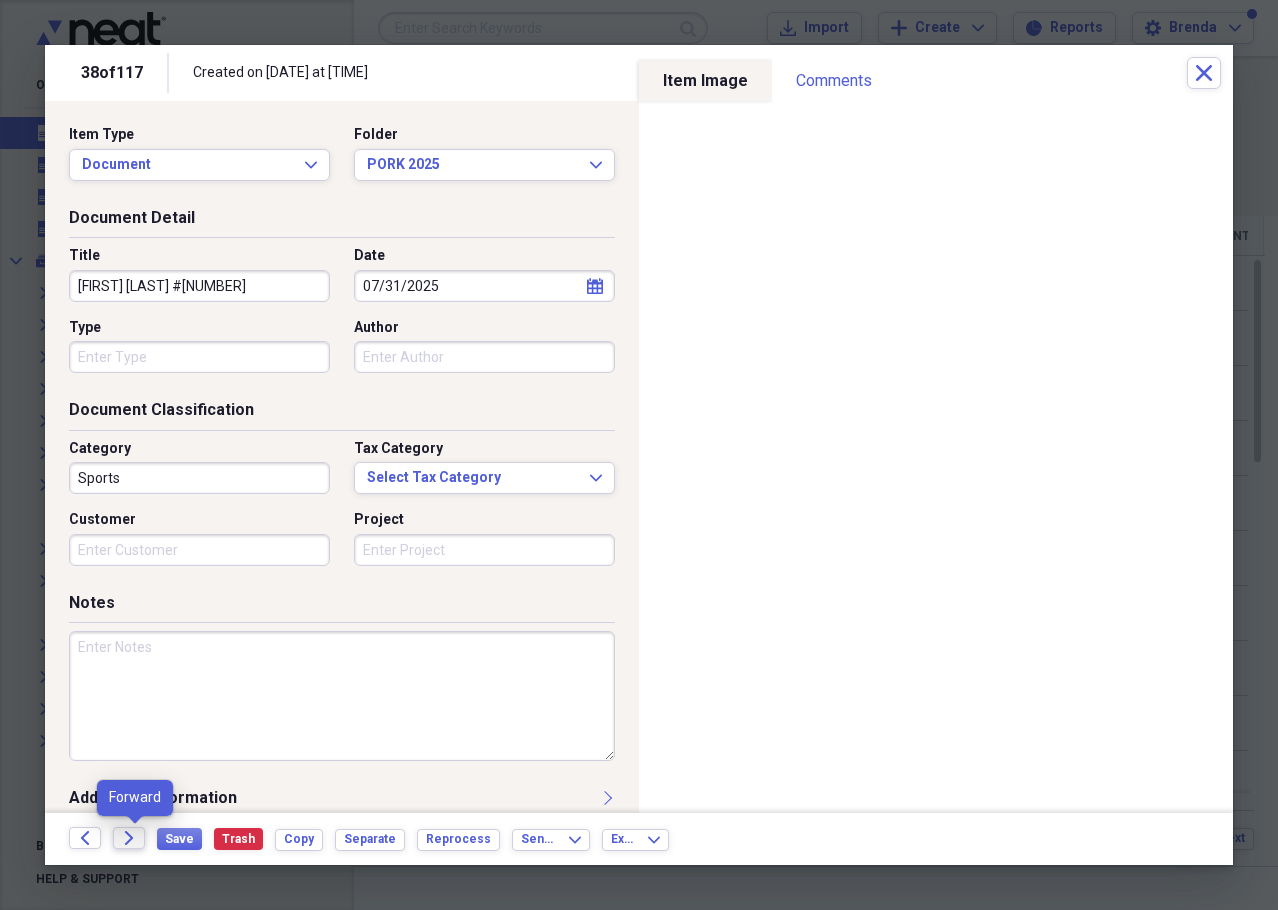 click on "Forward" 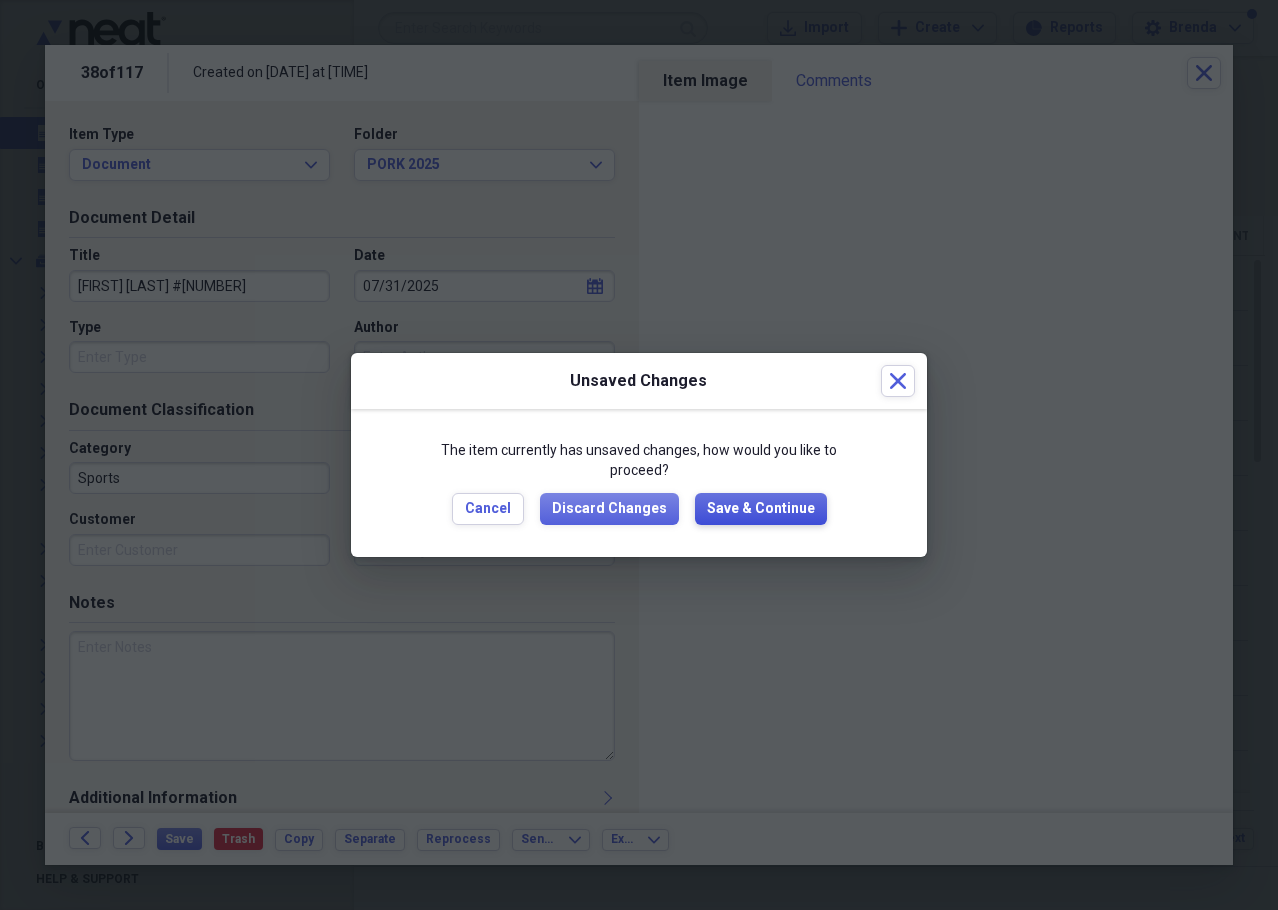 click on "Save & Continue" at bounding box center [761, 509] 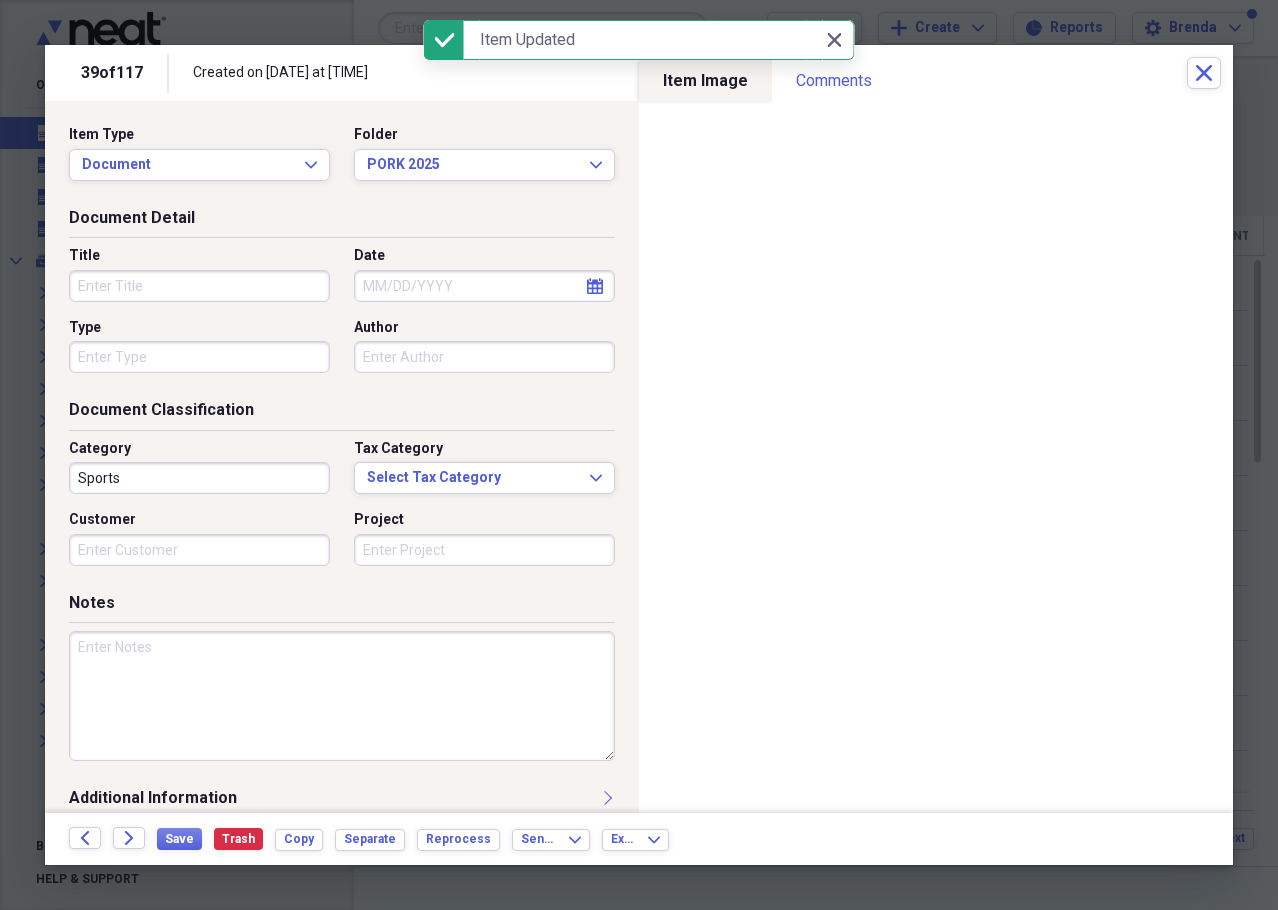 click on "Title" at bounding box center (199, 286) 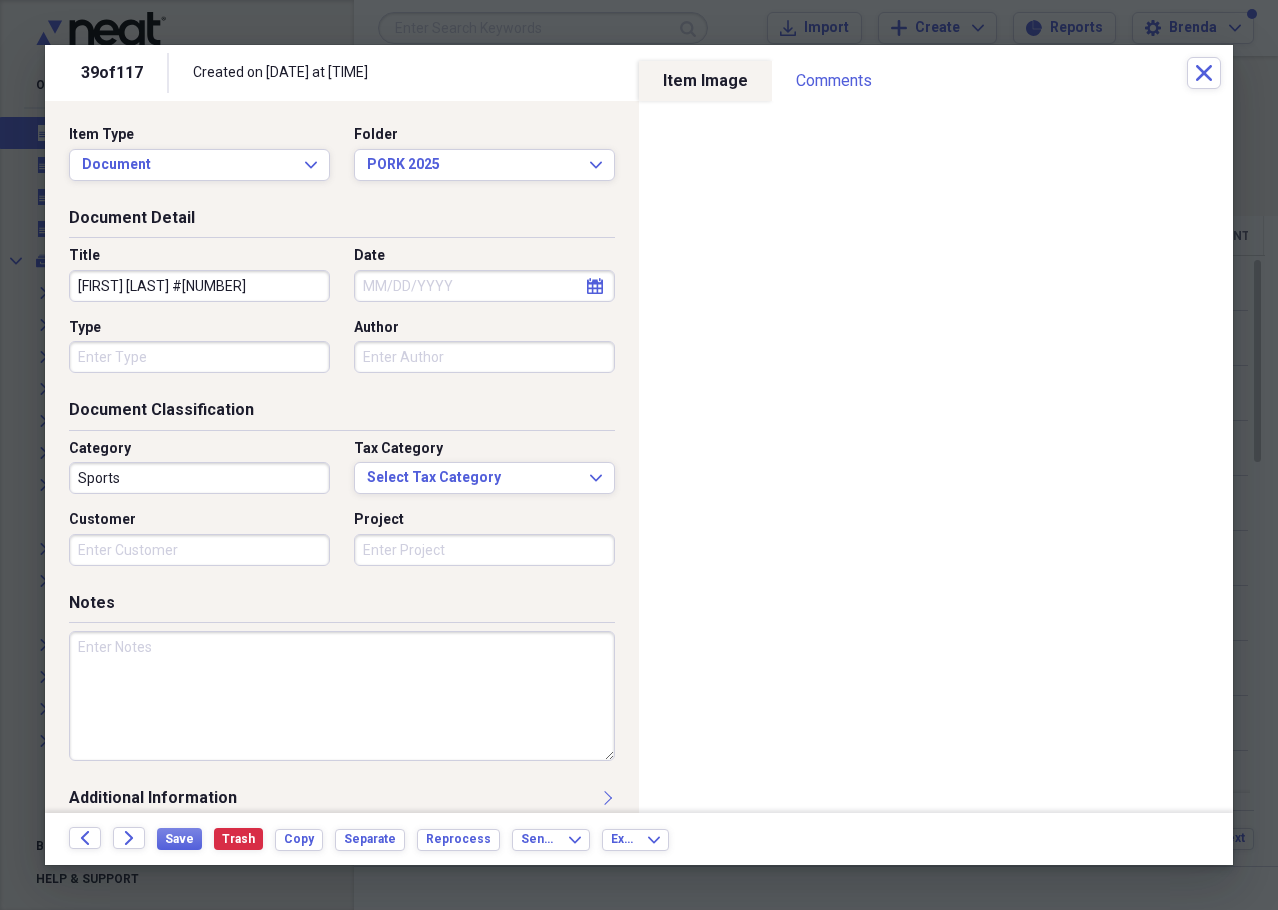 type on "[FIRST] [LAST] #[NUMBER]" 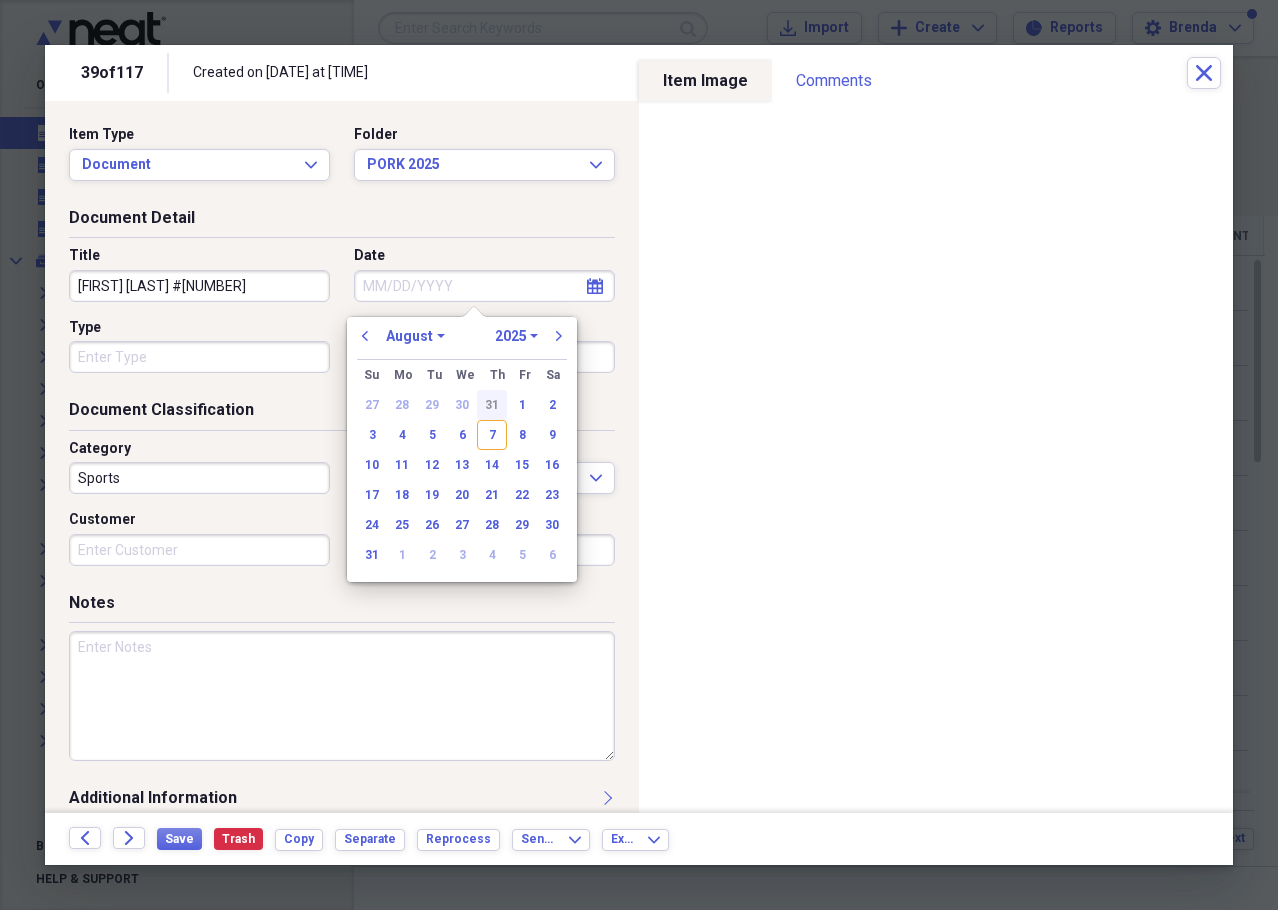 click on "31" at bounding box center [492, 405] 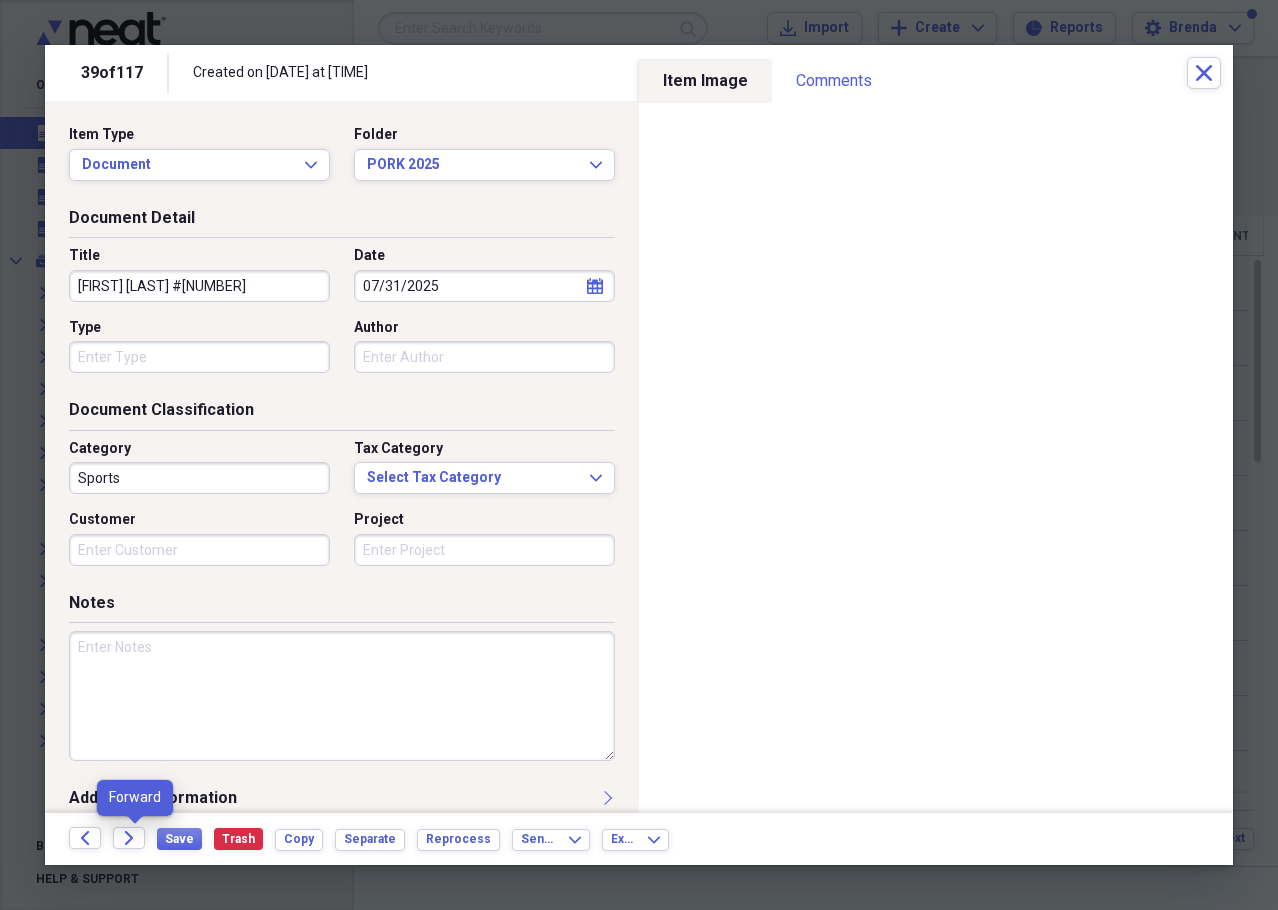 click on "Forward" at bounding box center [135, 839] 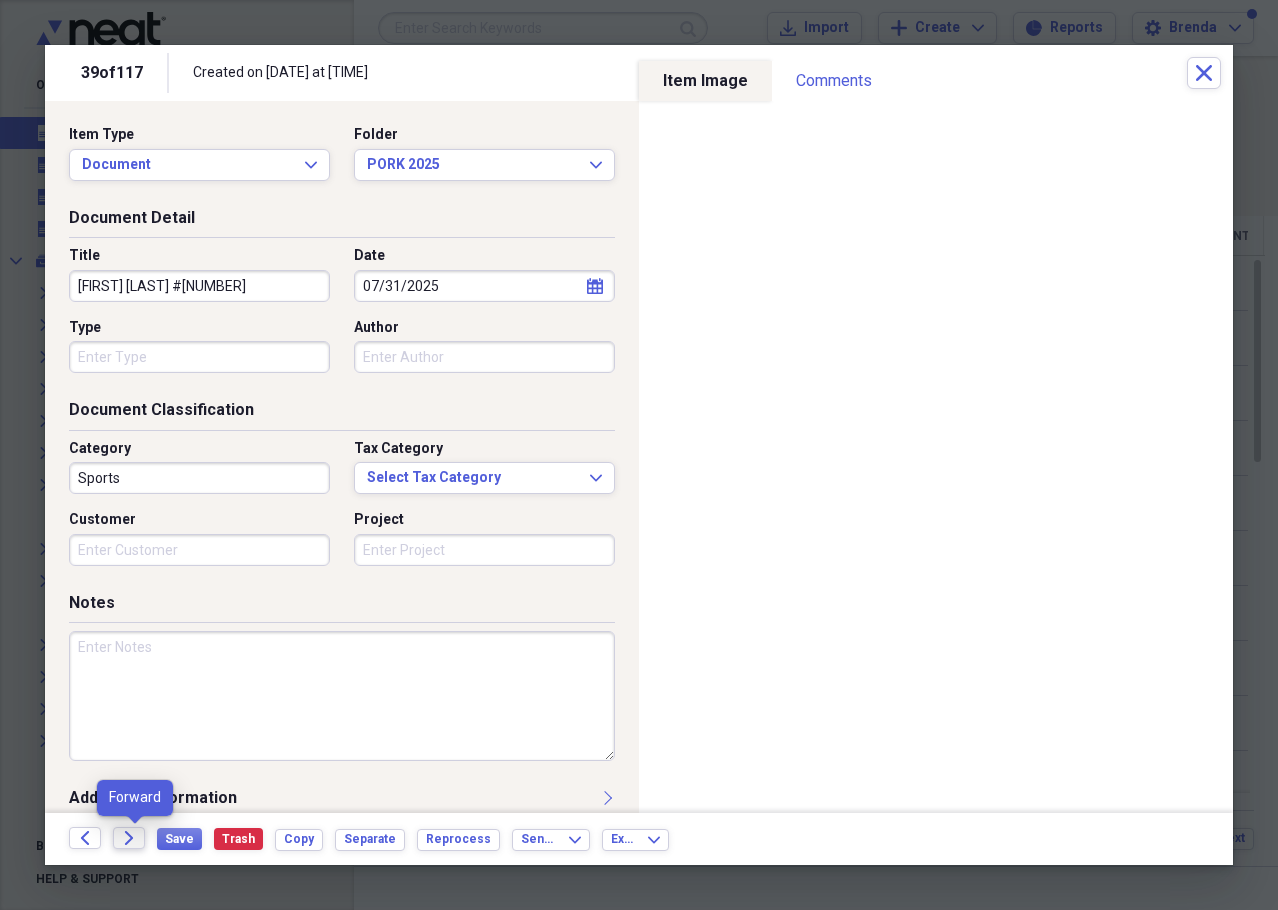 click 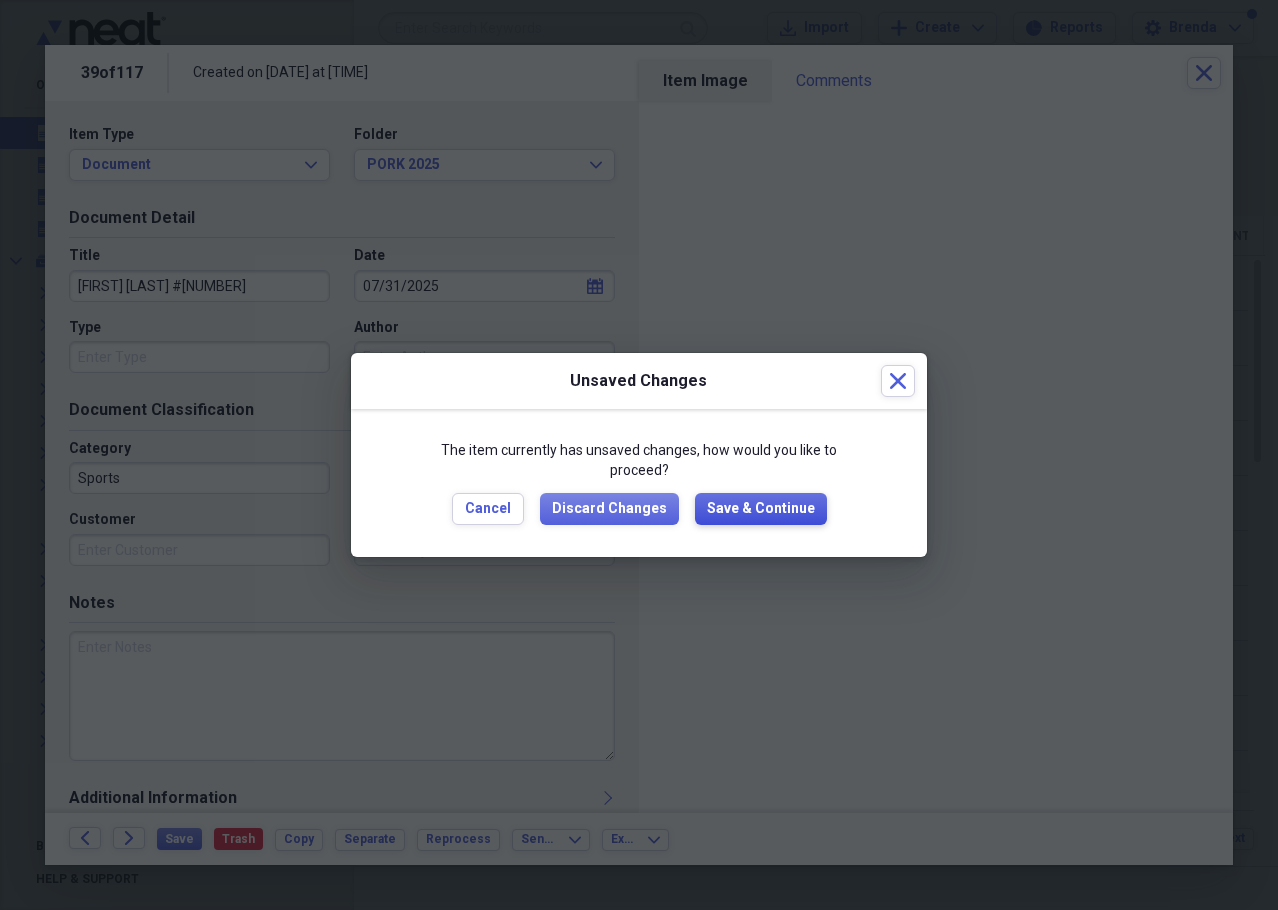 click on "Save & Continue" at bounding box center (761, 509) 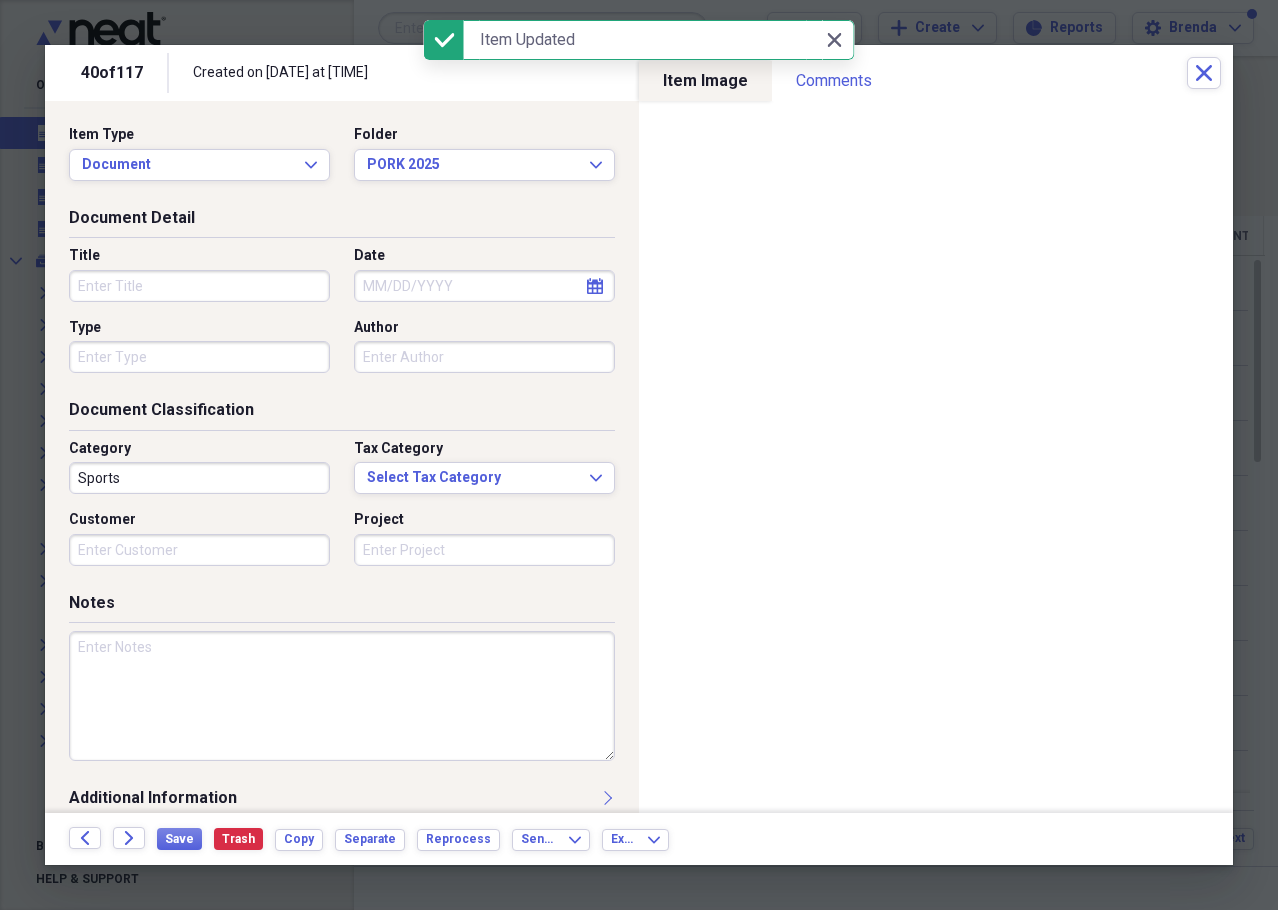 click on "Title" at bounding box center [199, 286] 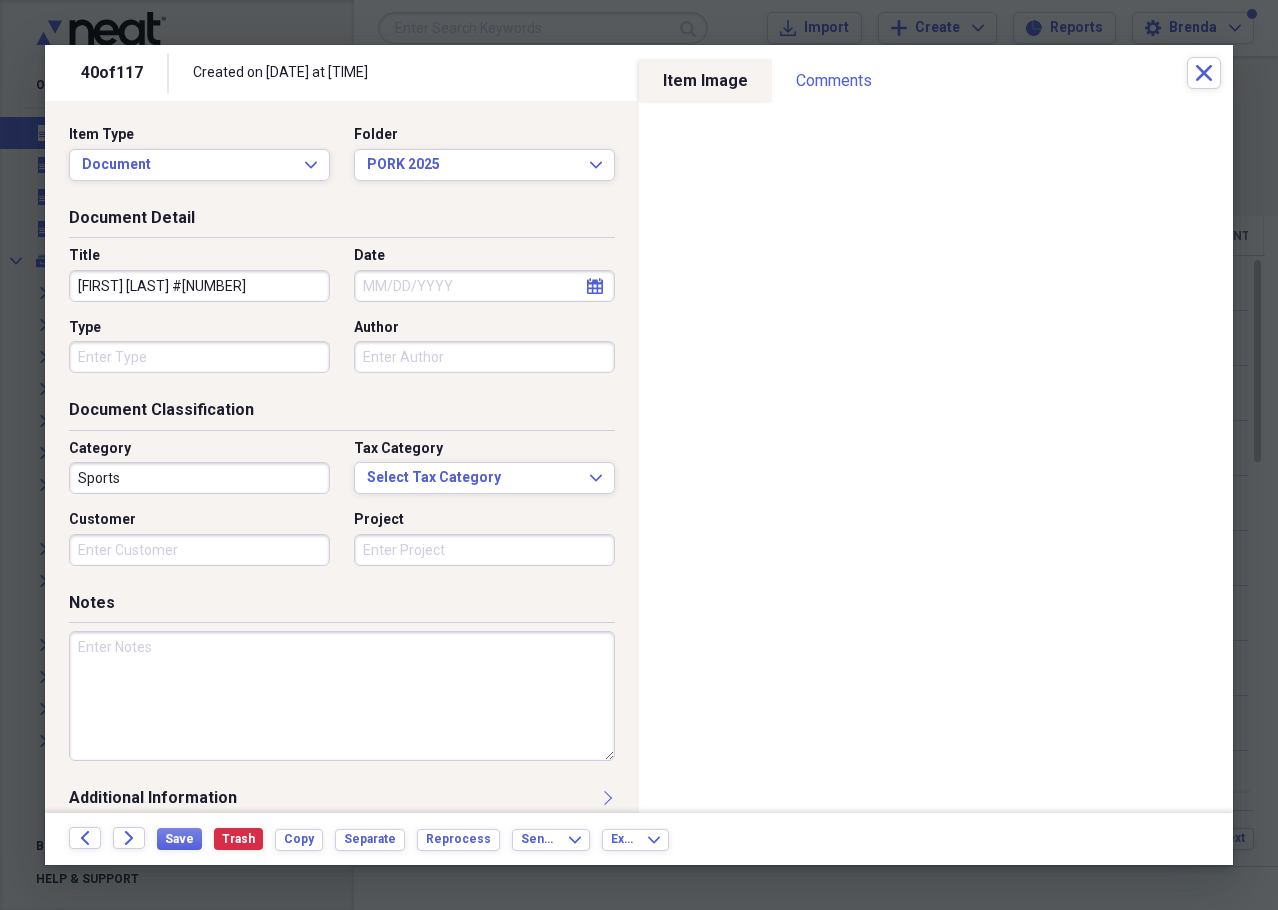 type on "[FIRST] [LAST] #[NUMBER]" 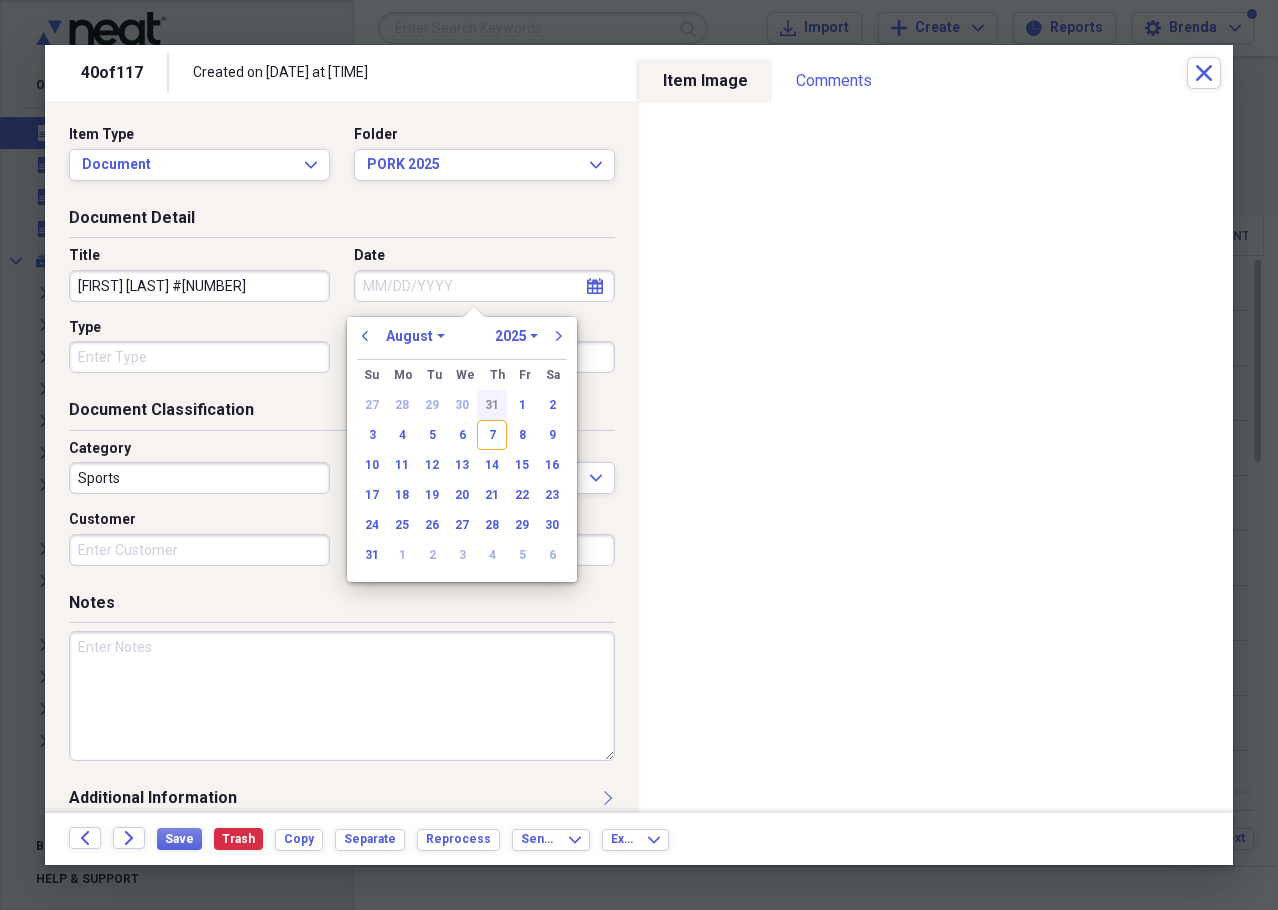 click on "31" at bounding box center (492, 405) 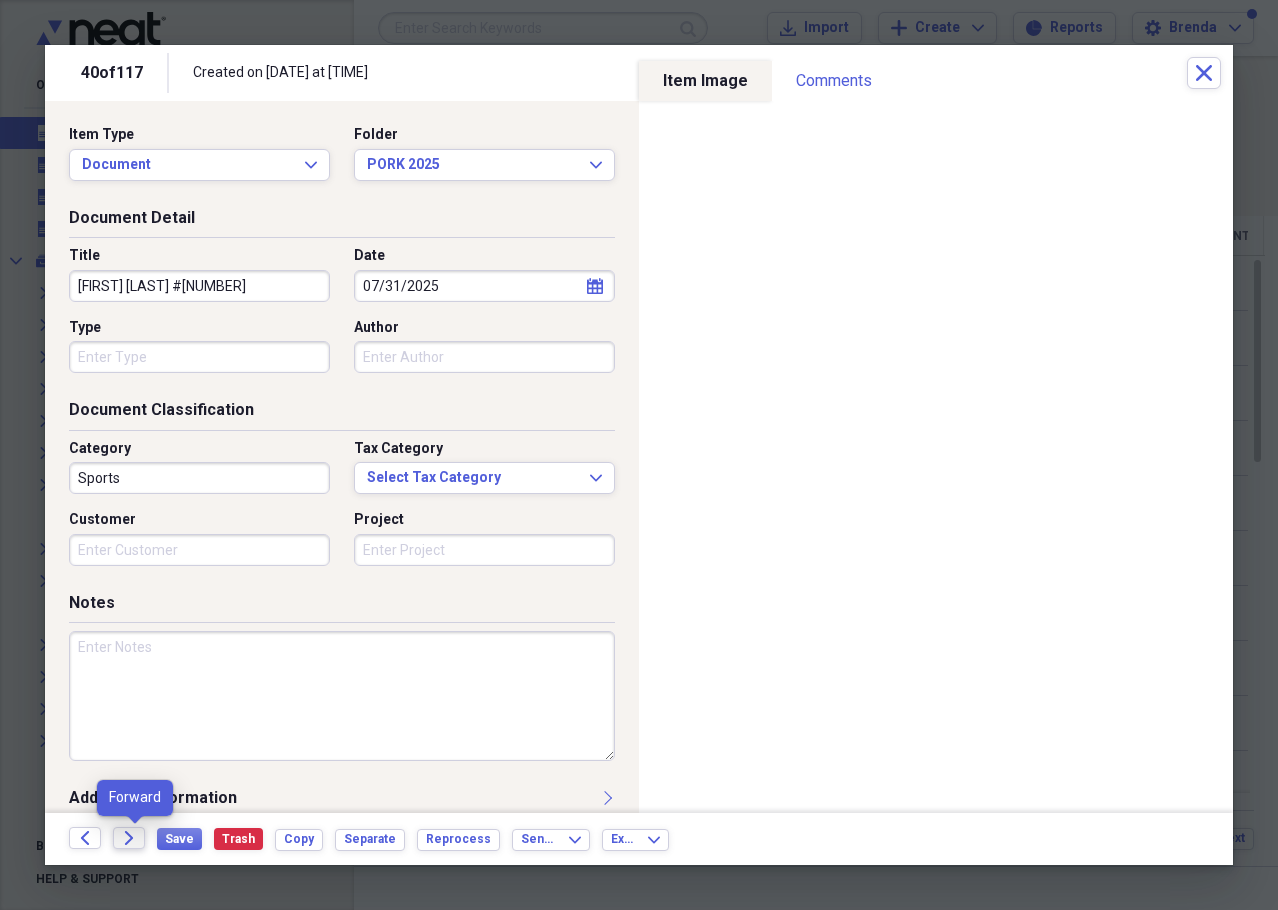 click on "Forward" 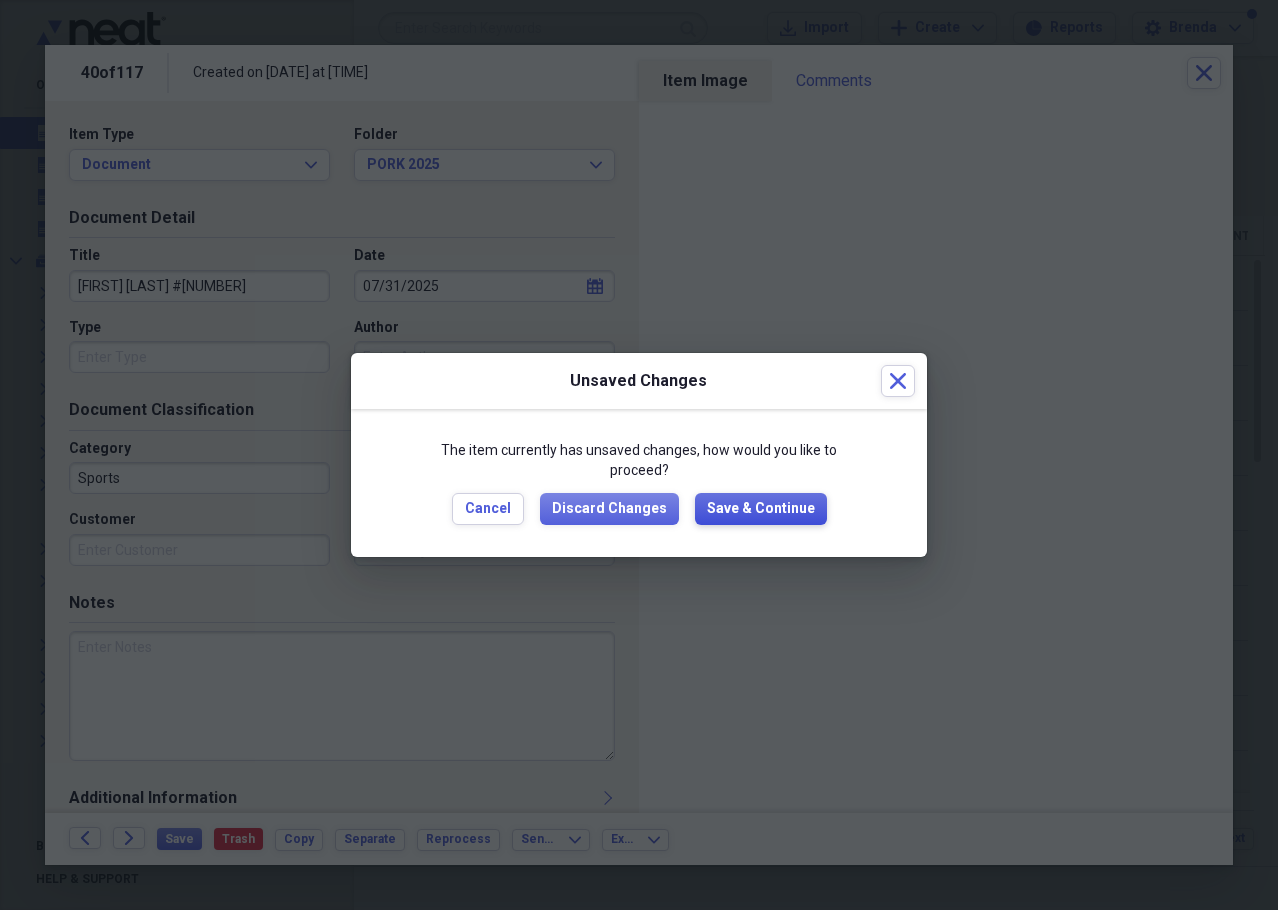 click on "Save & Continue" at bounding box center (761, 509) 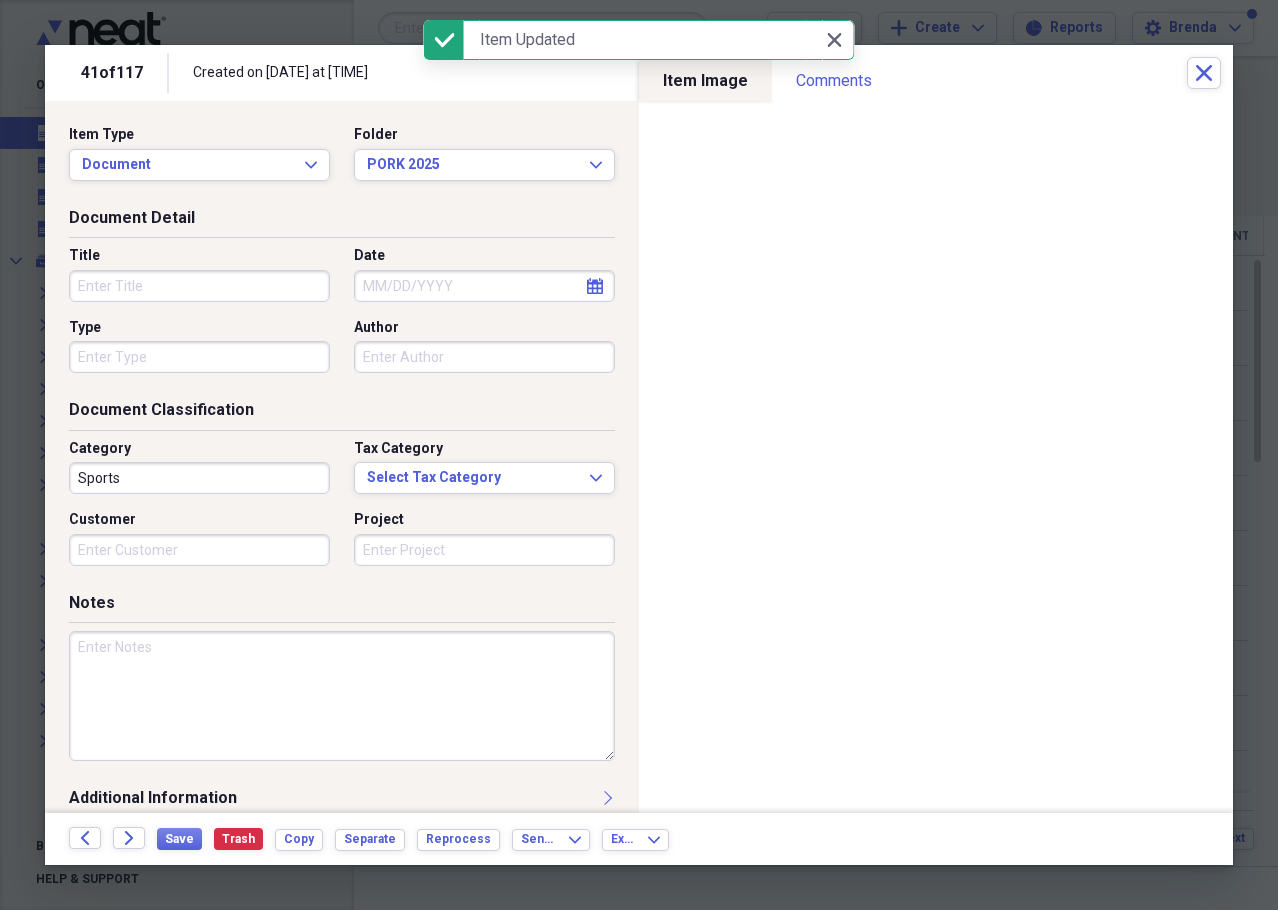 click on "Title" at bounding box center (199, 286) 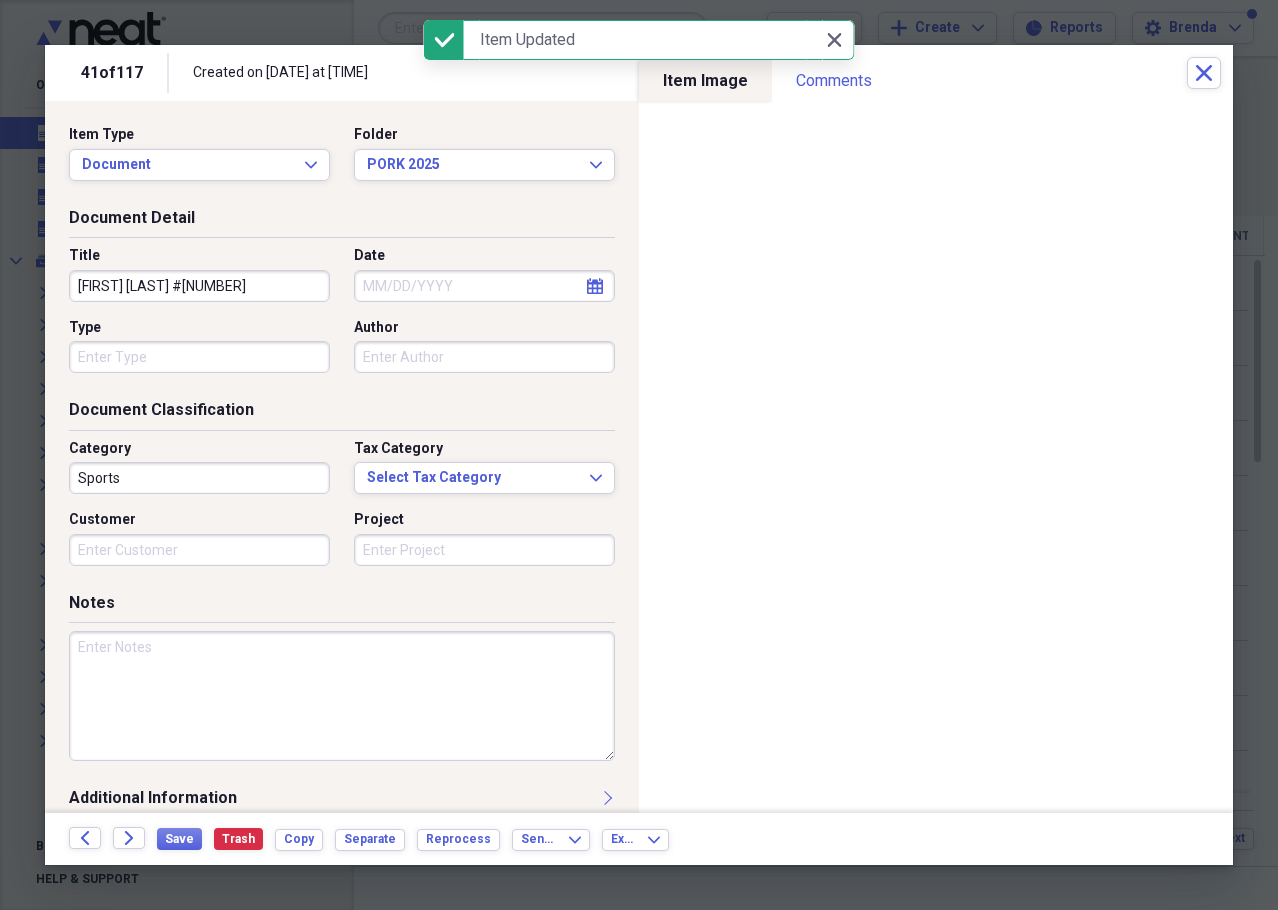 type on "[FIRST] [LAST] #[NUMBER]" 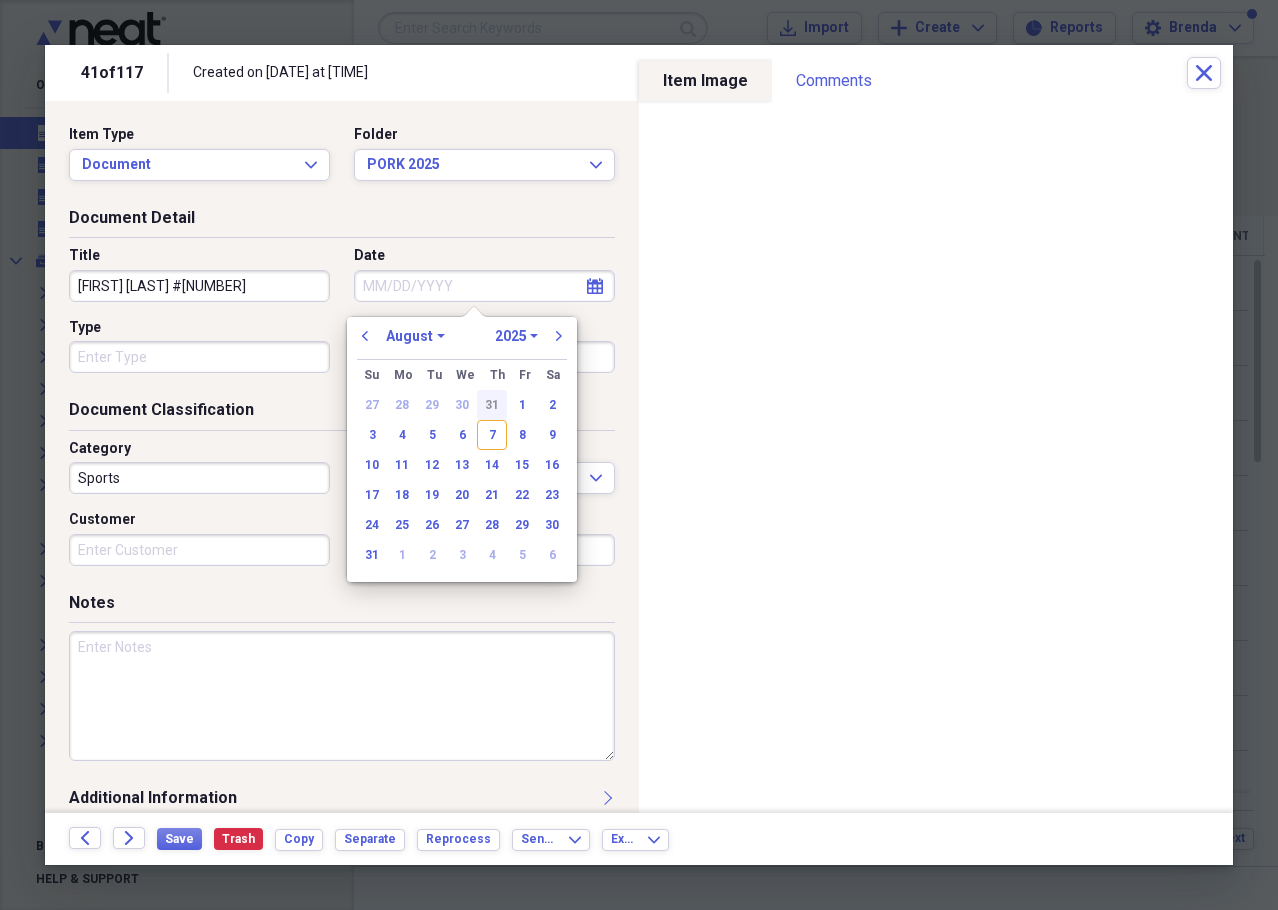 click on "31" at bounding box center [492, 405] 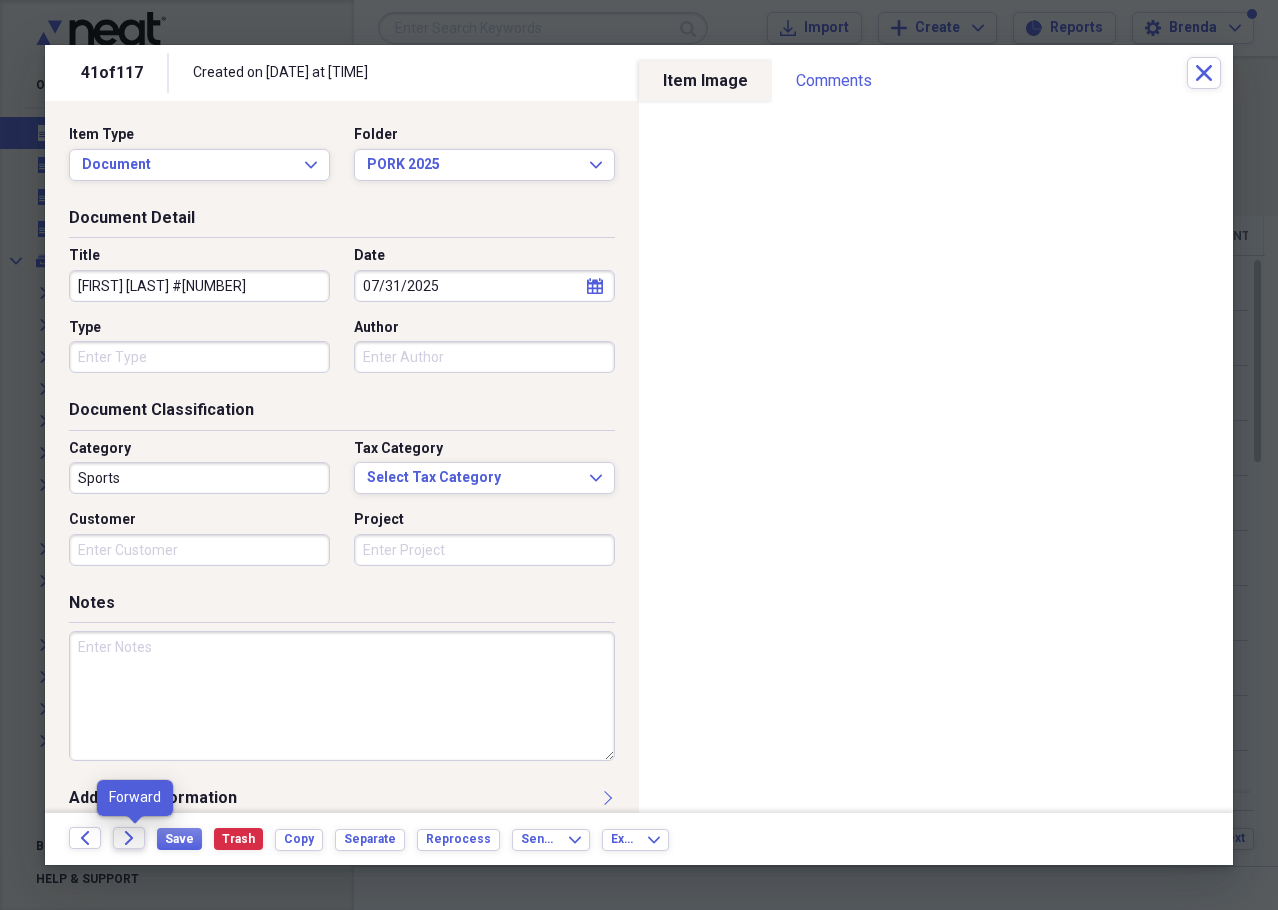 click on "Forward" 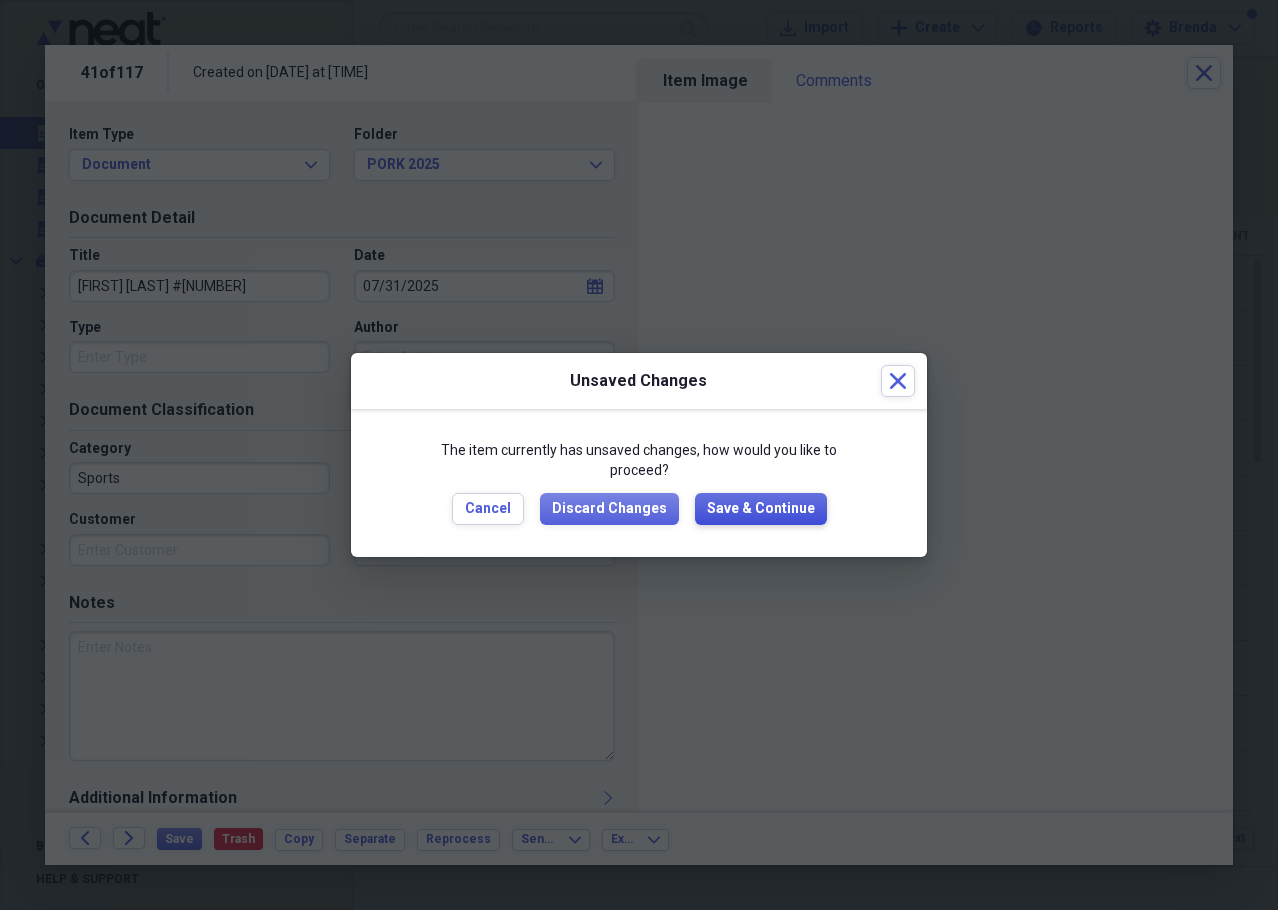 click on "Save & Continue" at bounding box center [761, 509] 